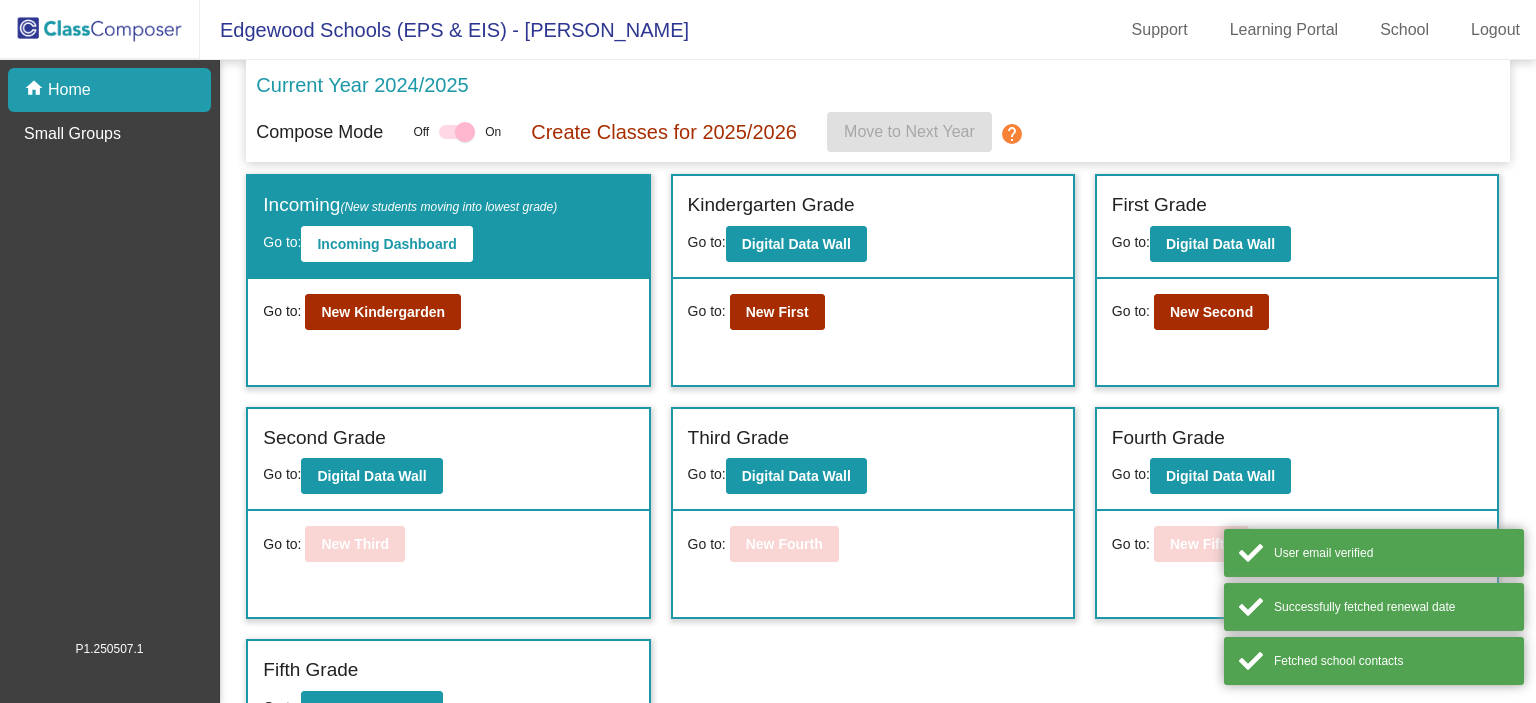 scroll, scrollTop: 0, scrollLeft: 0, axis: both 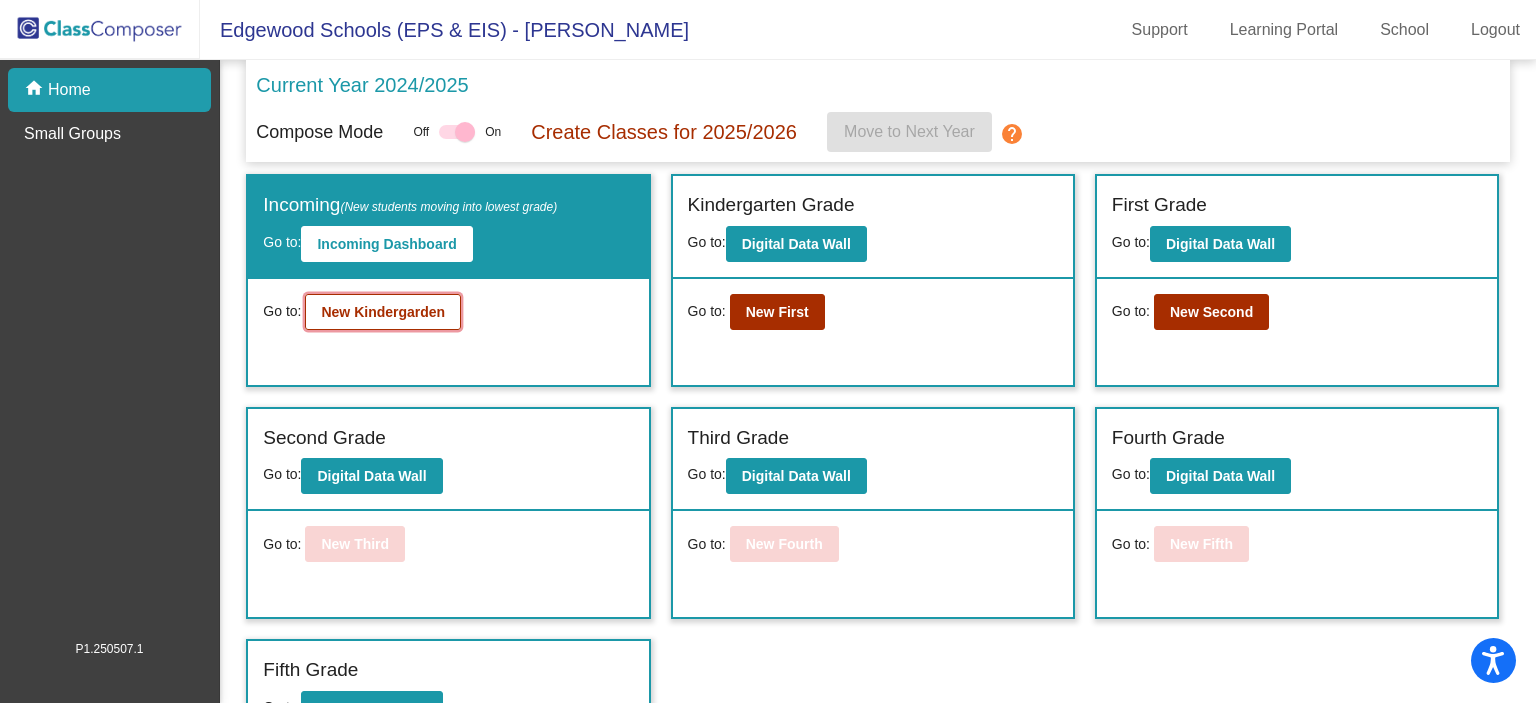 click on "New Kindergarden" 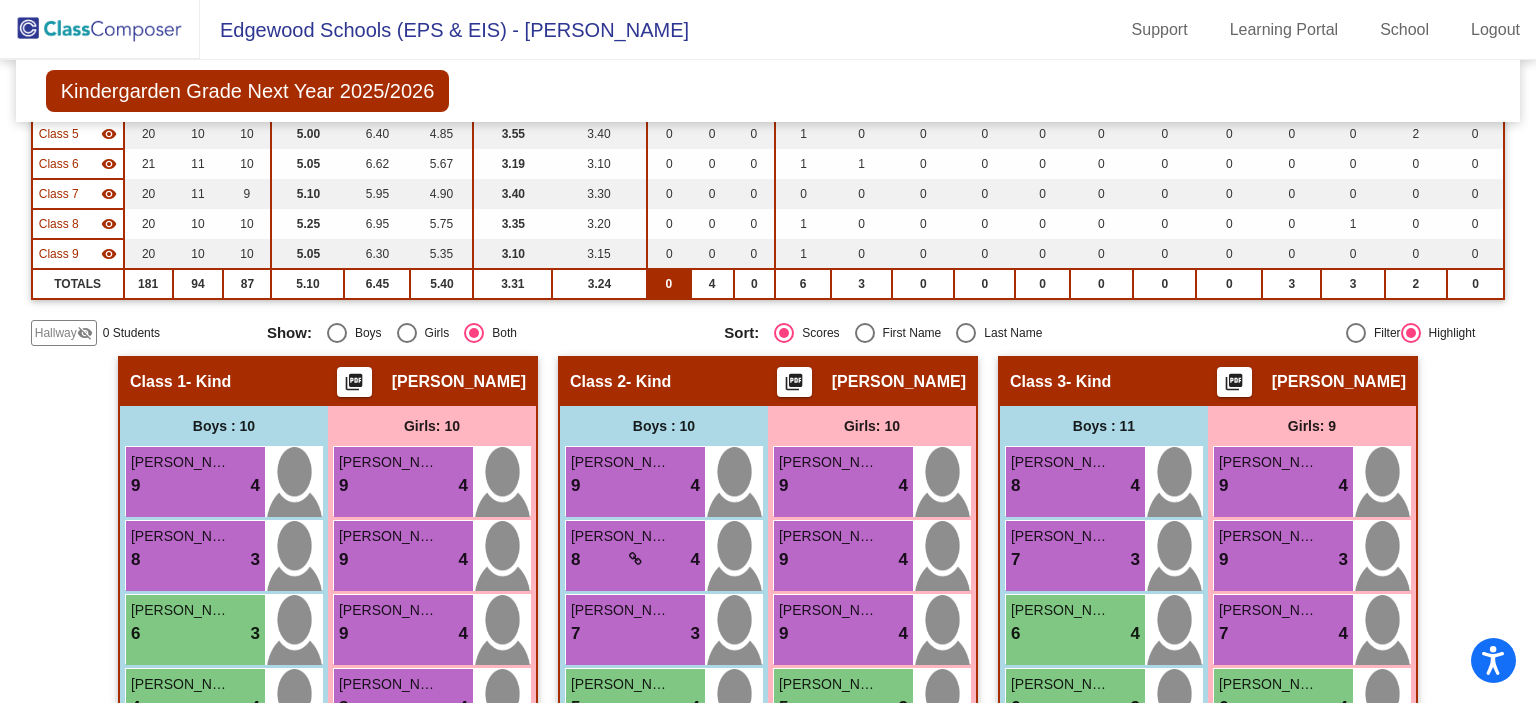 scroll, scrollTop: 300, scrollLeft: 0, axis: vertical 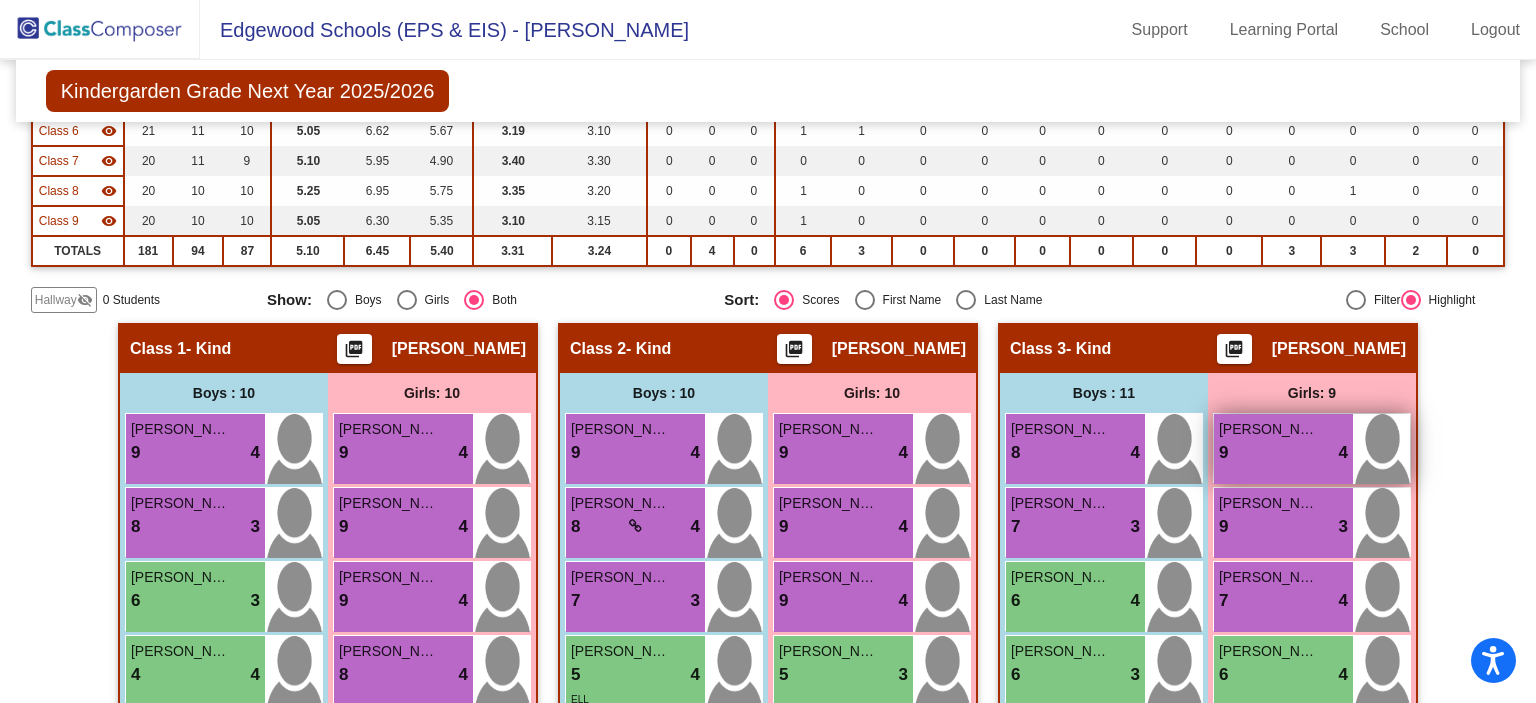 click on "[PERSON_NAME]" at bounding box center [1269, 429] 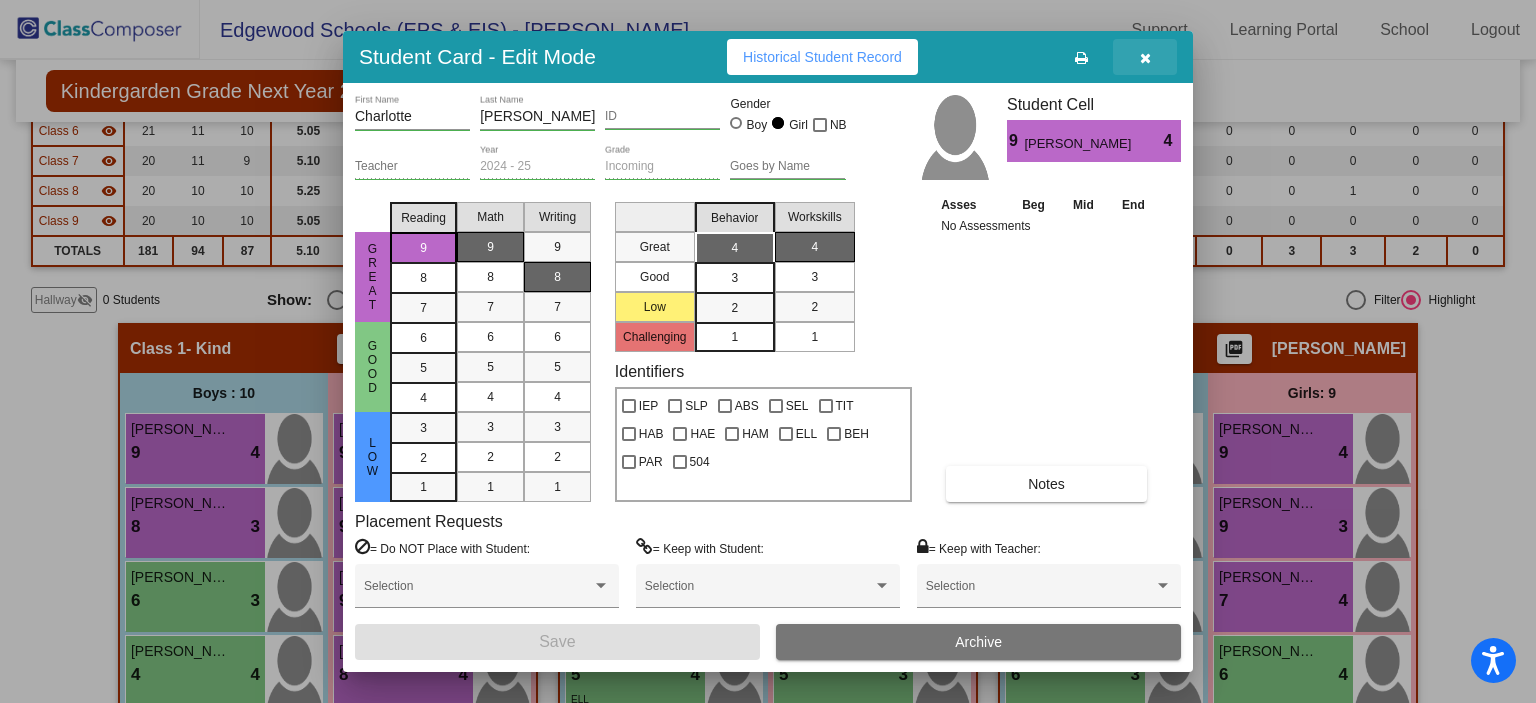 click at bounding box center [1145, 58] 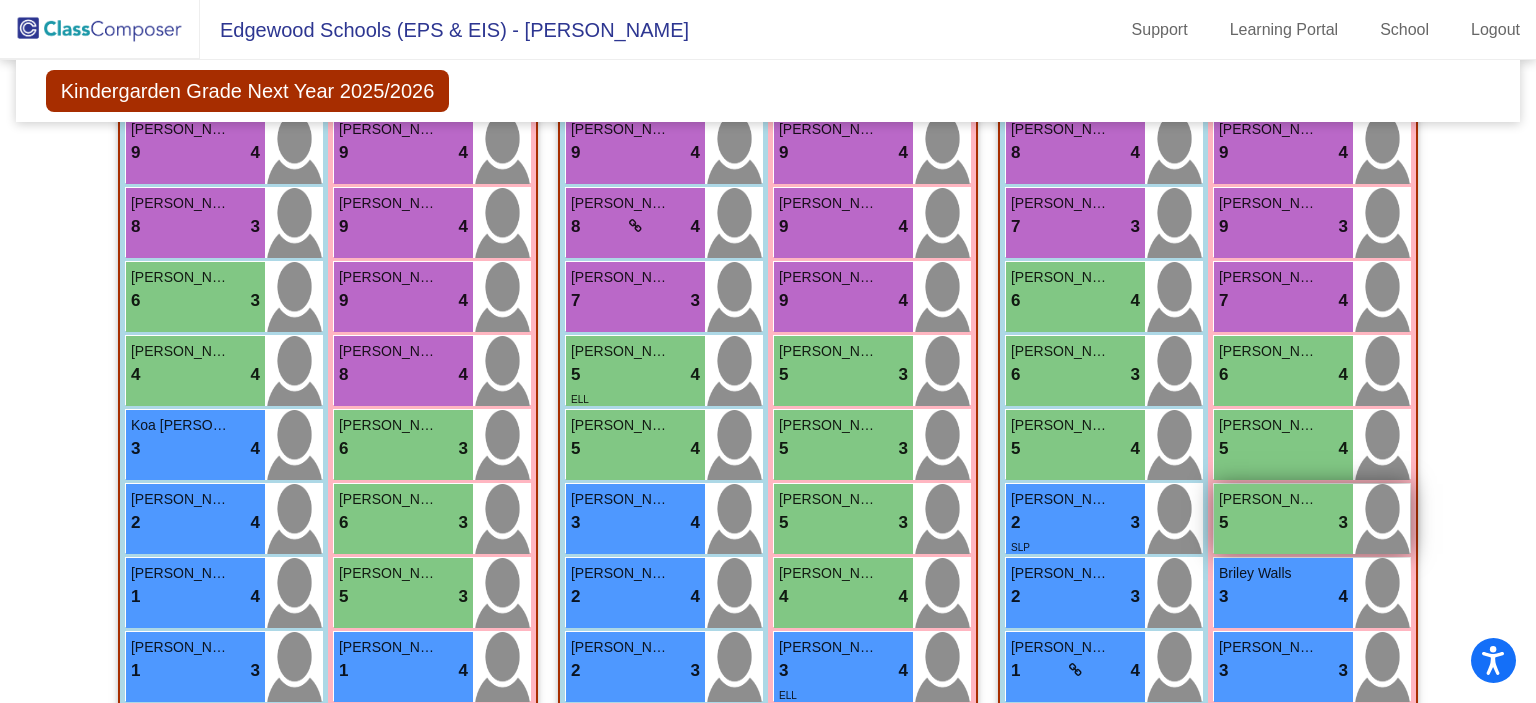 scroll, scrollTop: 500, scrollLeft: 0, axis: vertical 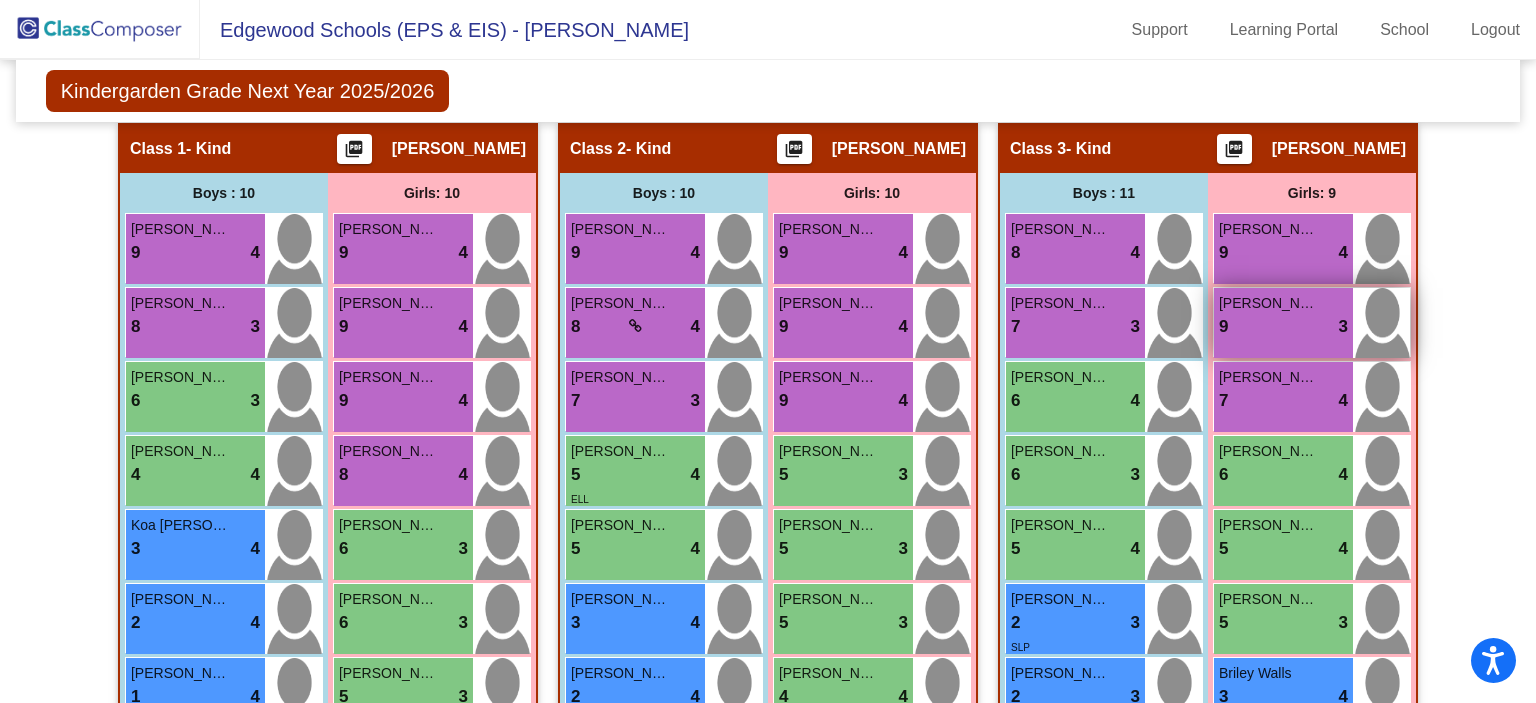 click on "9 lock do_not_disturb_alt 3" at bounding box center (1283, 327) 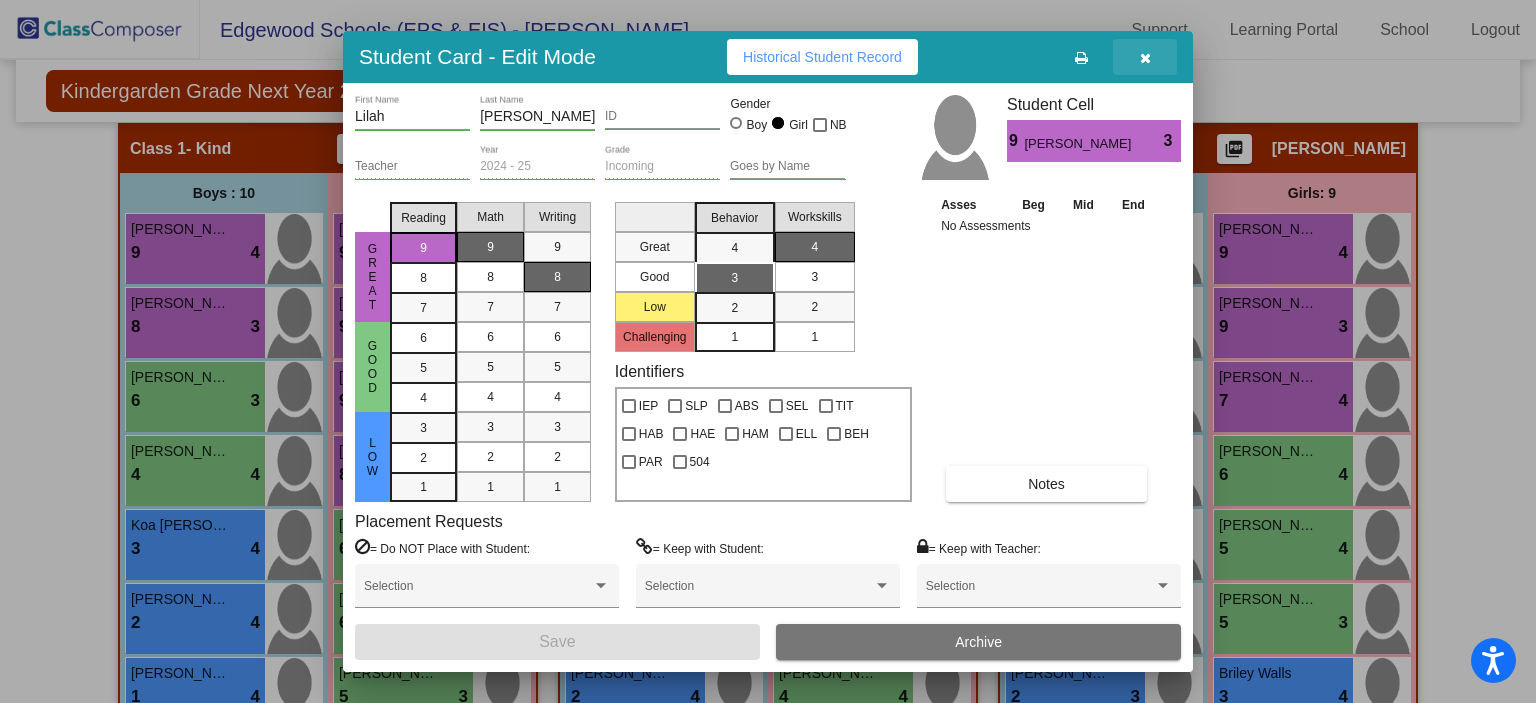 click at bounding box center (1145, 58) 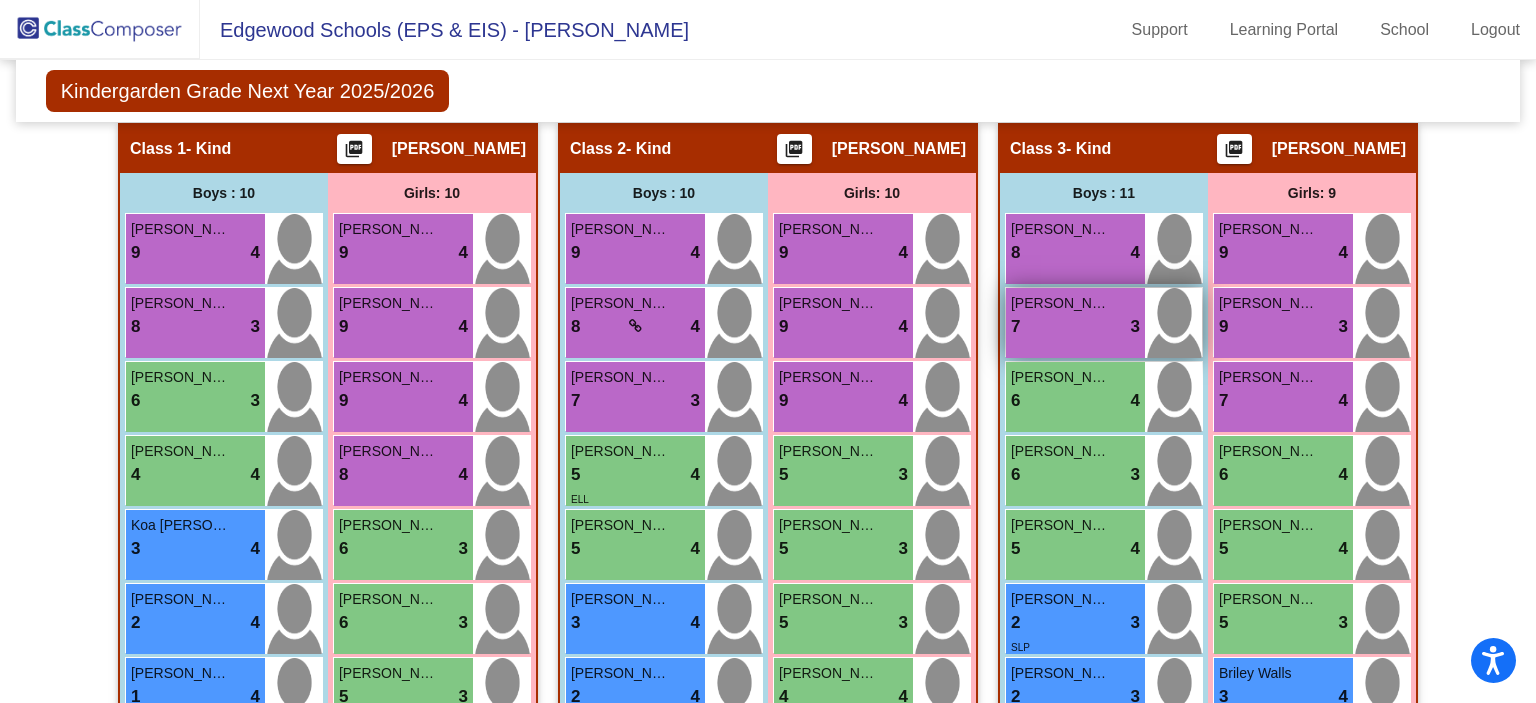 click on "[PERSON_NAME]" at bounding box center [1061, 303] 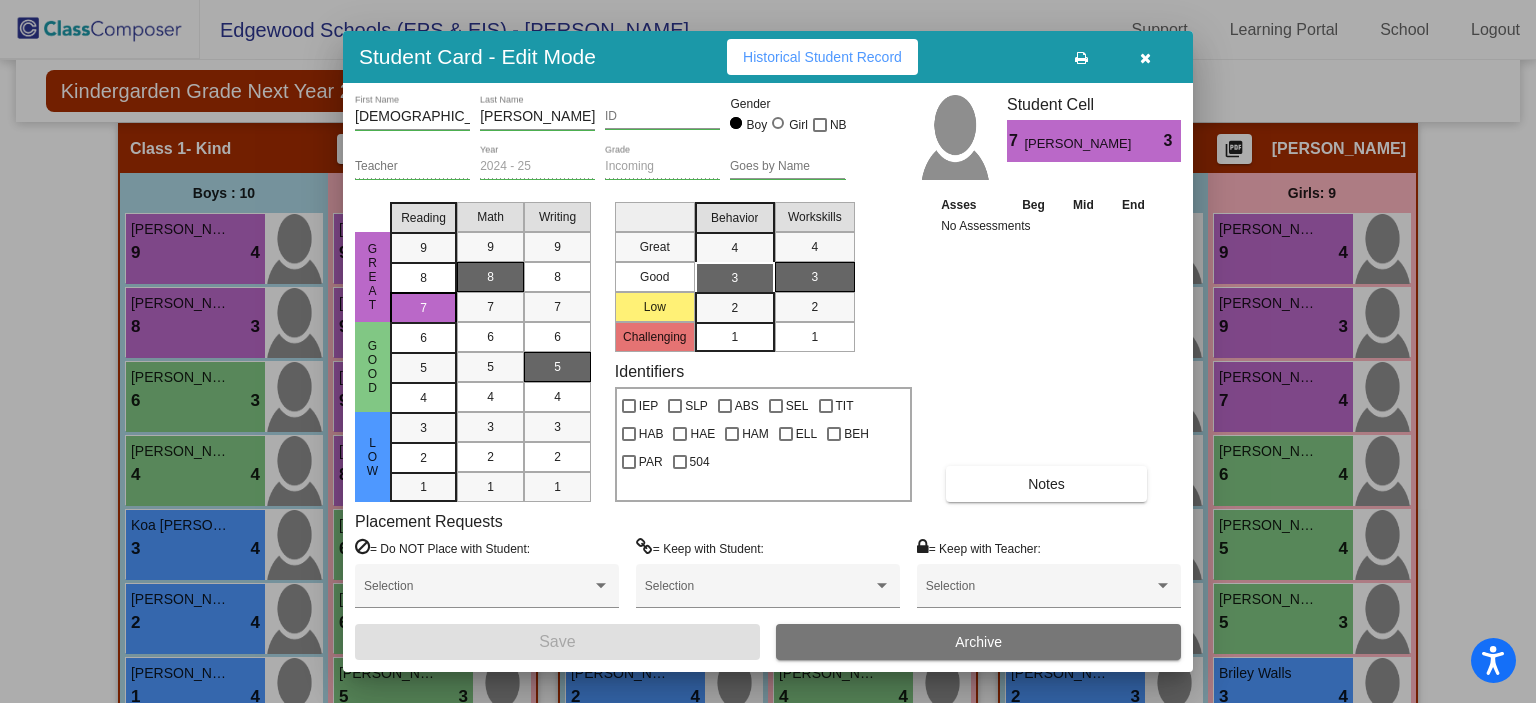 click at bounding box center [1145, 58] 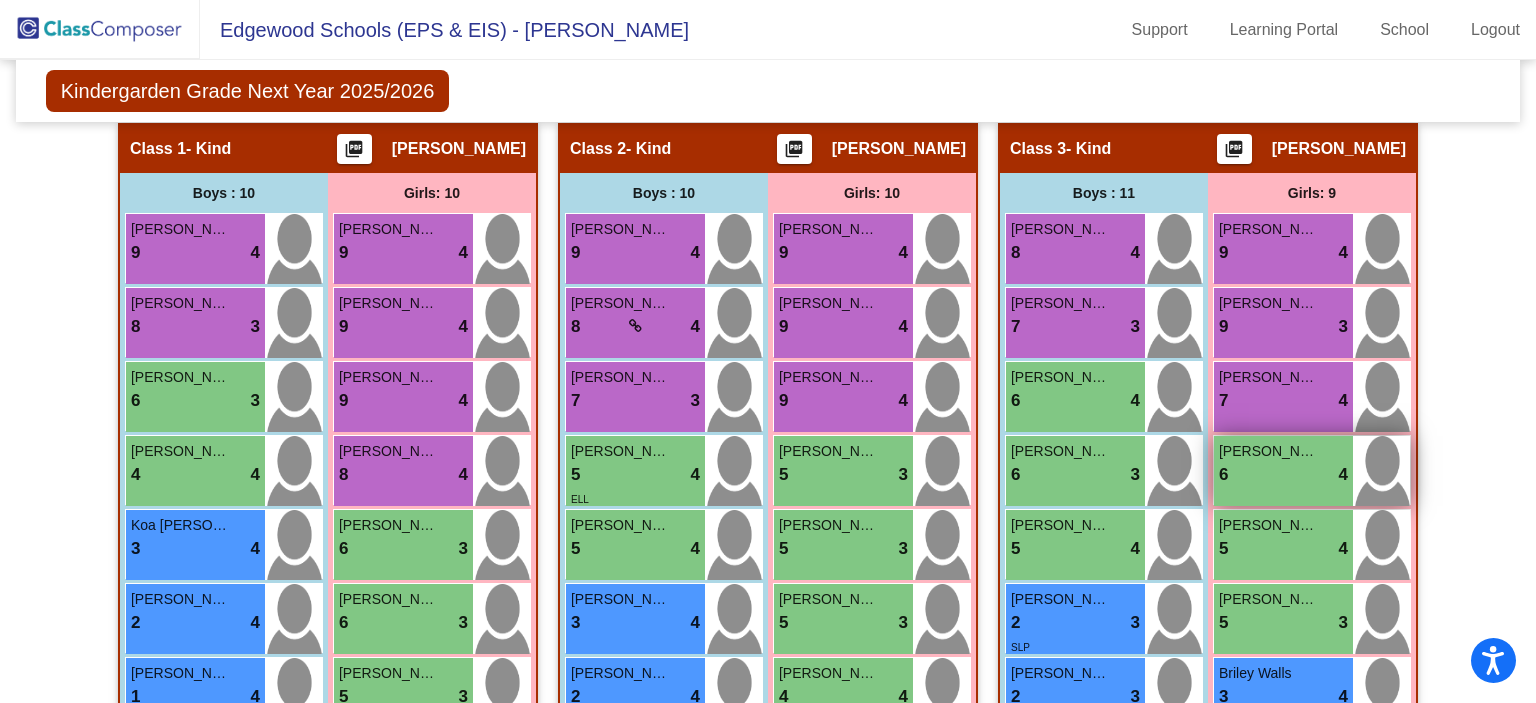 click on "[PERSON_NAME]" at bounding box center [1269, 451] 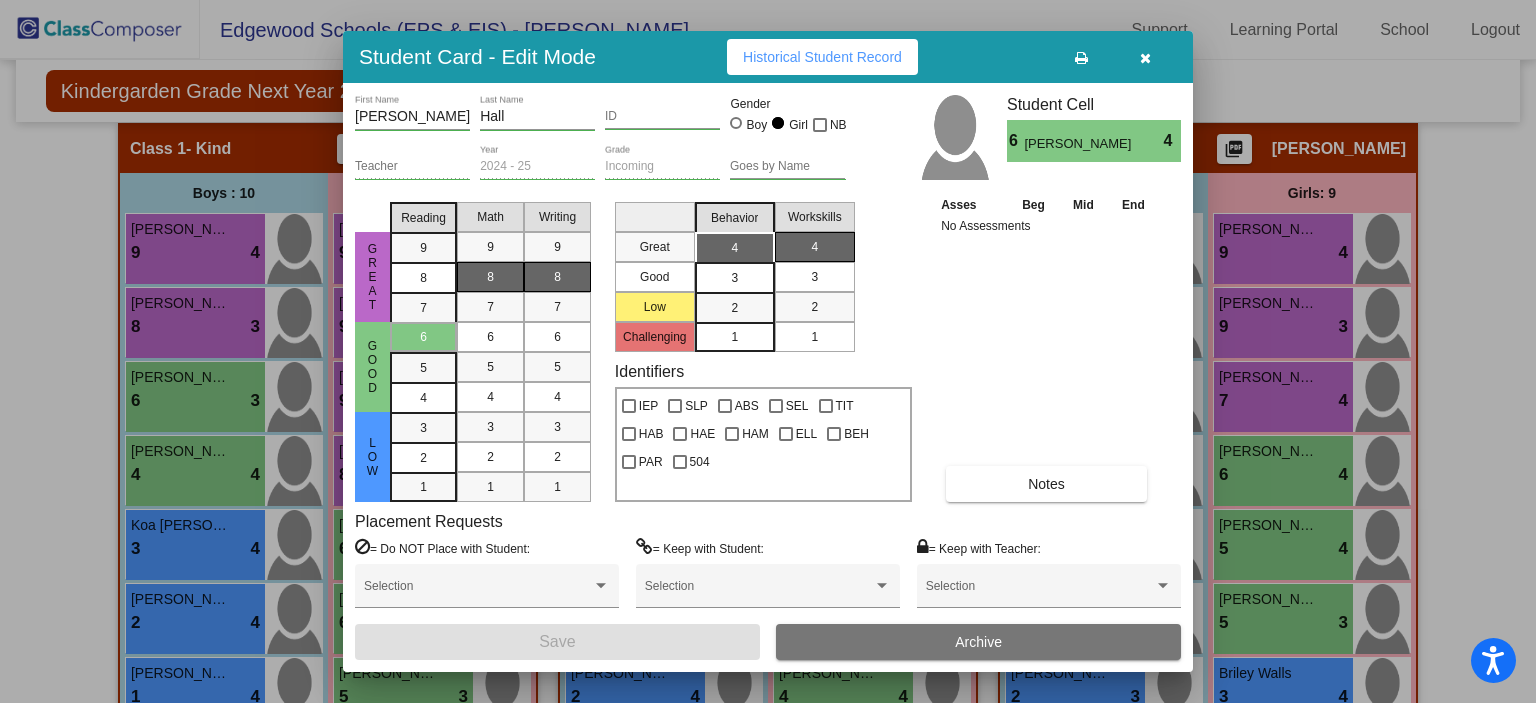 click at bounding box center [1145, 58] 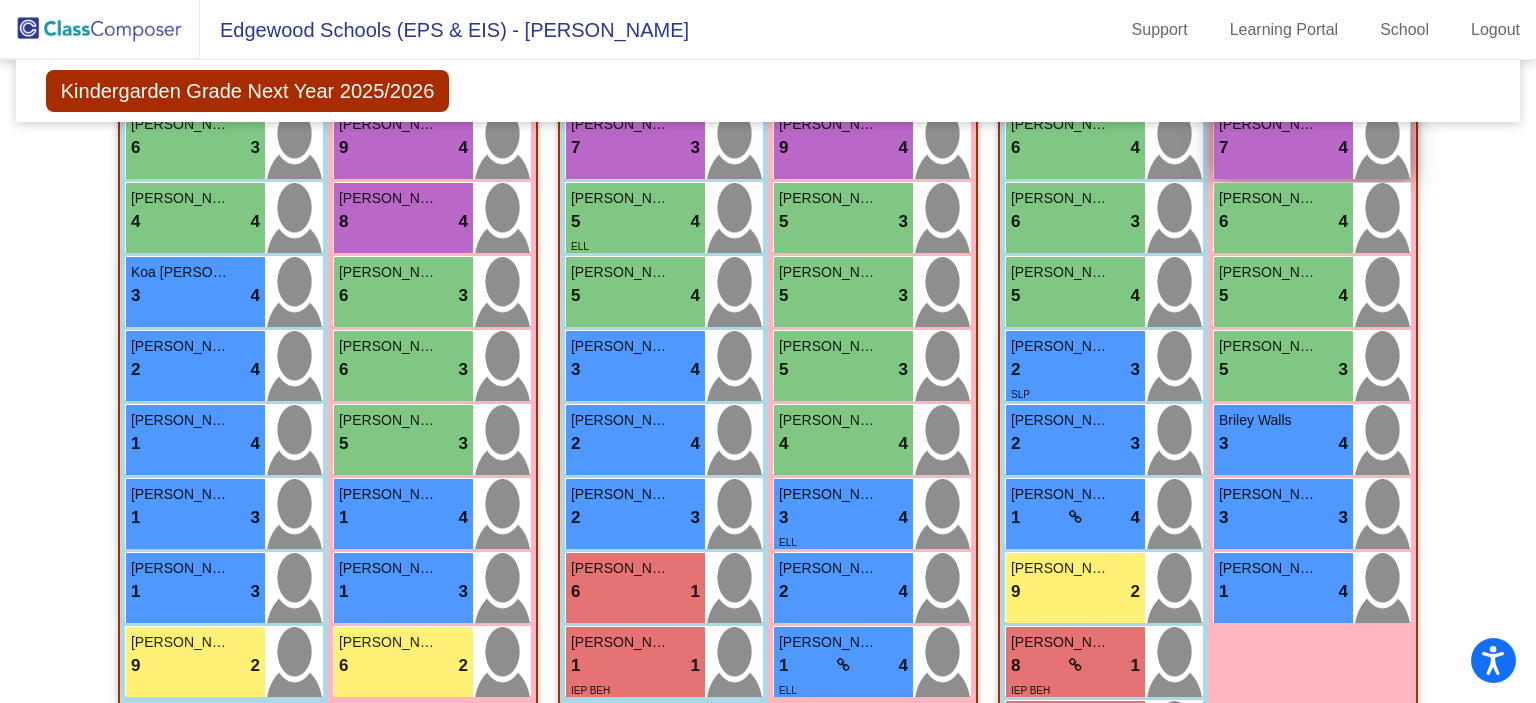 scroll, scrollTop: 800, scrollLeft: 0, axis: vertical 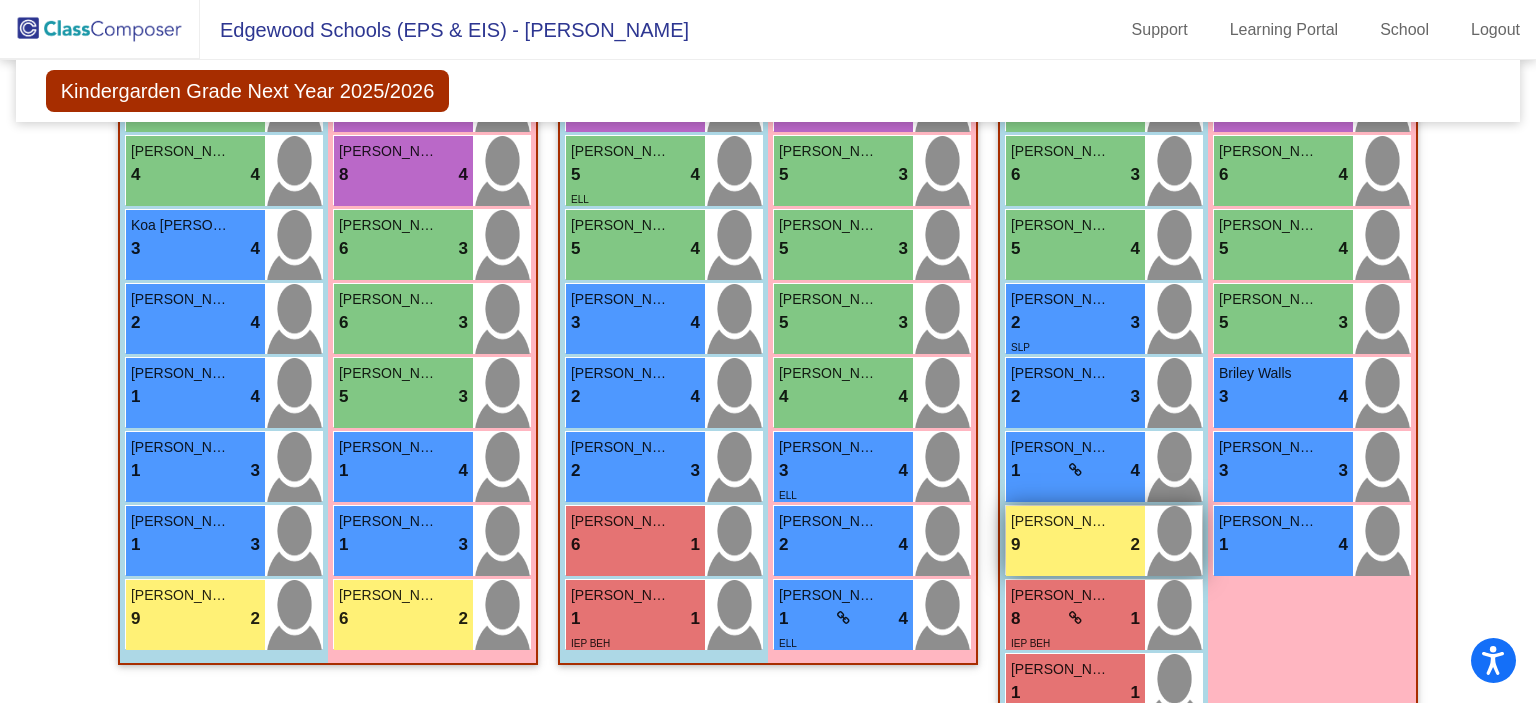 click on "9 lock do_not_disturb_alt 2" at bounding box center (1075, 545) 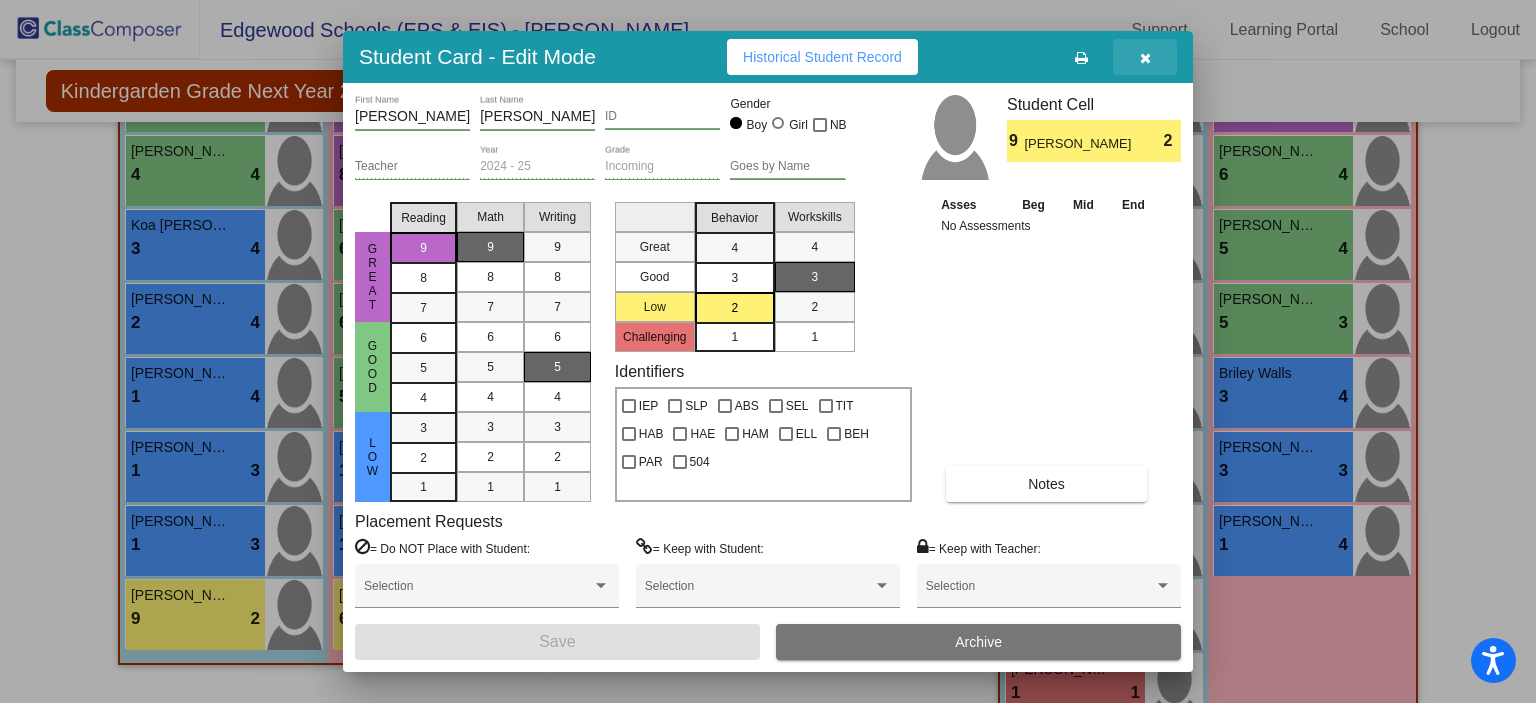 click at bounding box center (1145, 58) 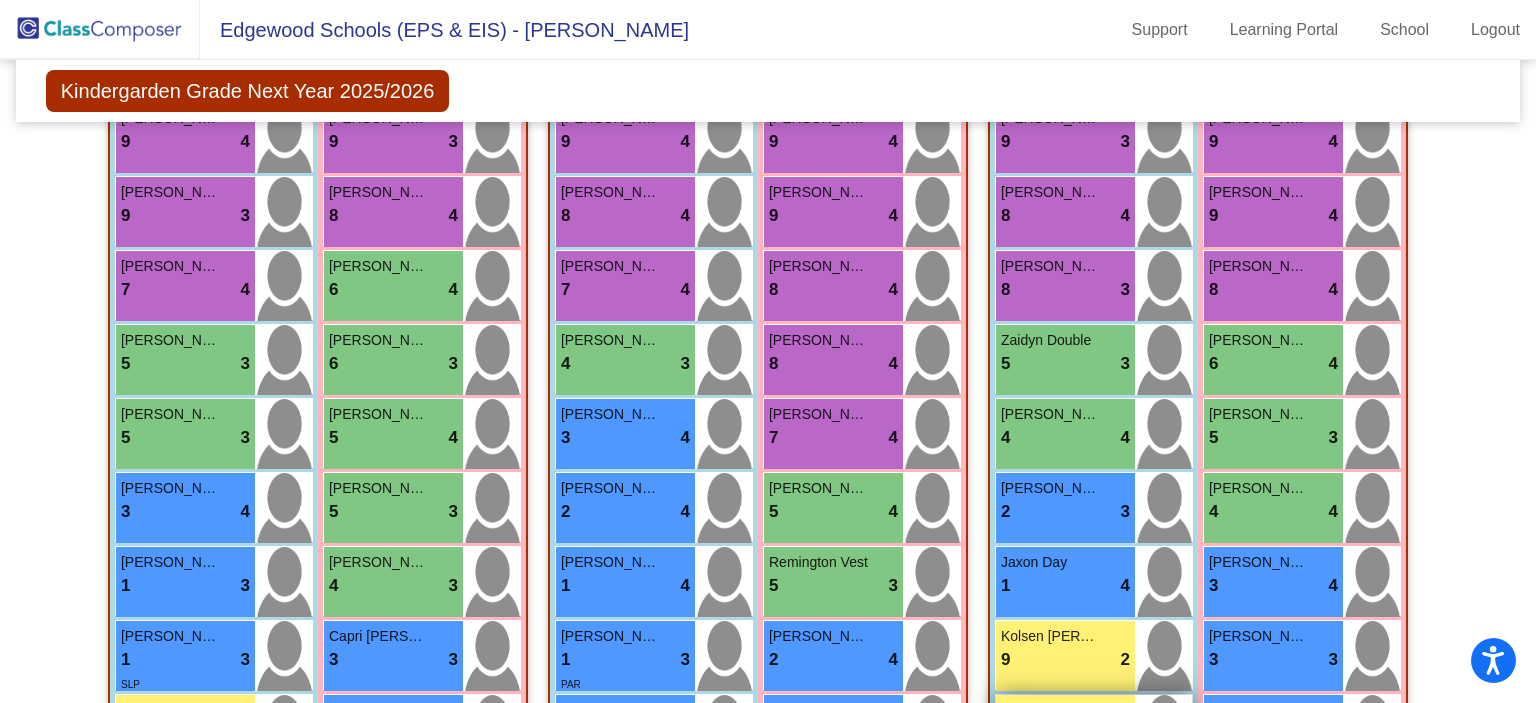 scroll, scrollTop: 1500, scrollLeft: 0, axis: vertical 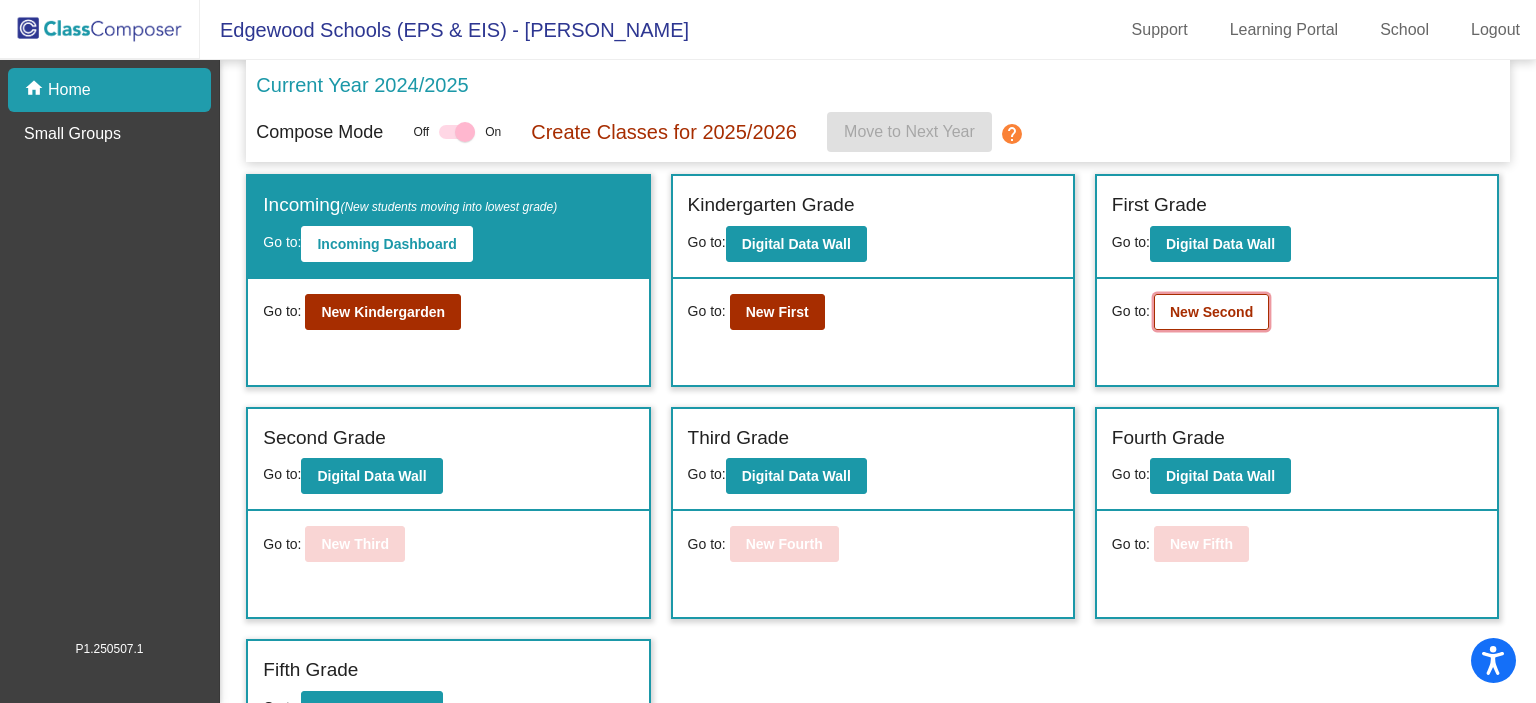 click on "New Second" 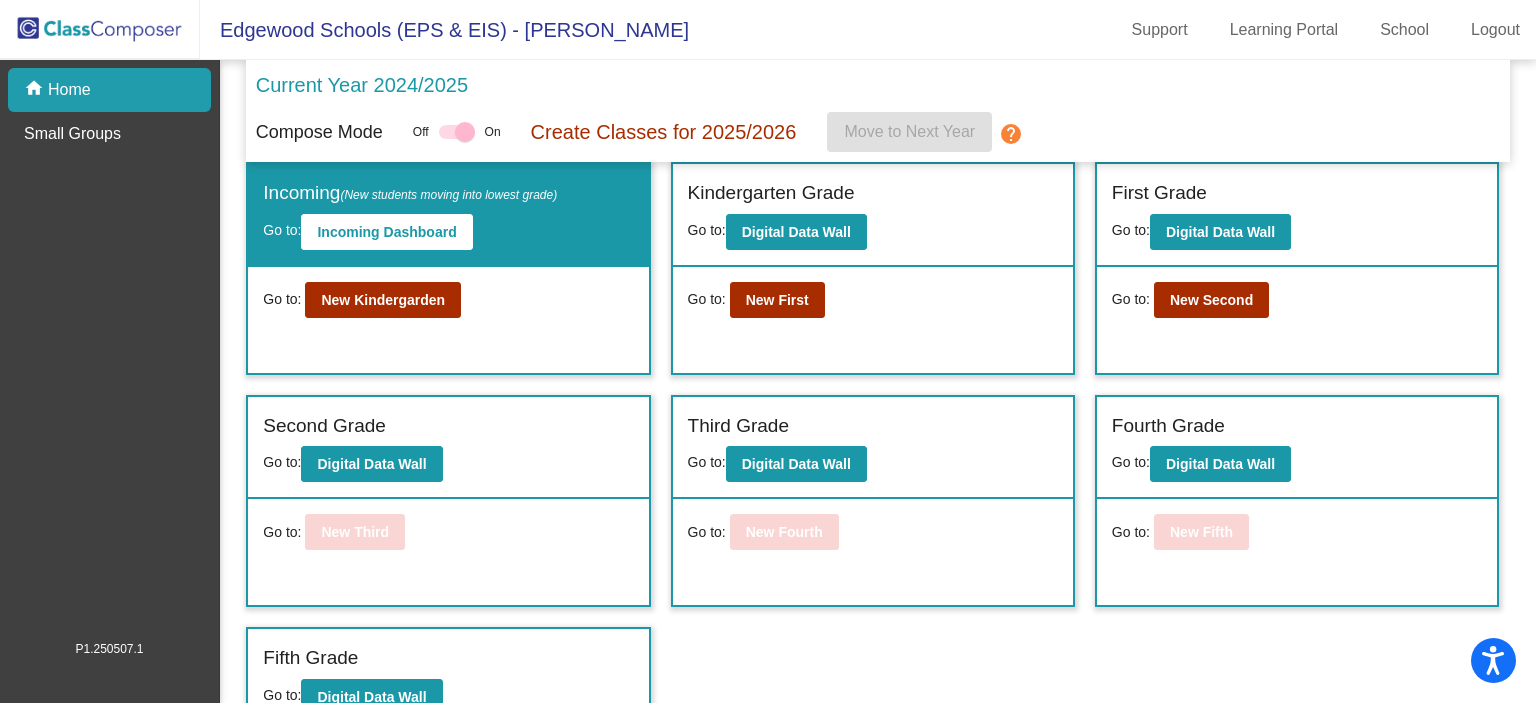 scroll, scrollTop: 0, scrollLeft: 0, axis: both 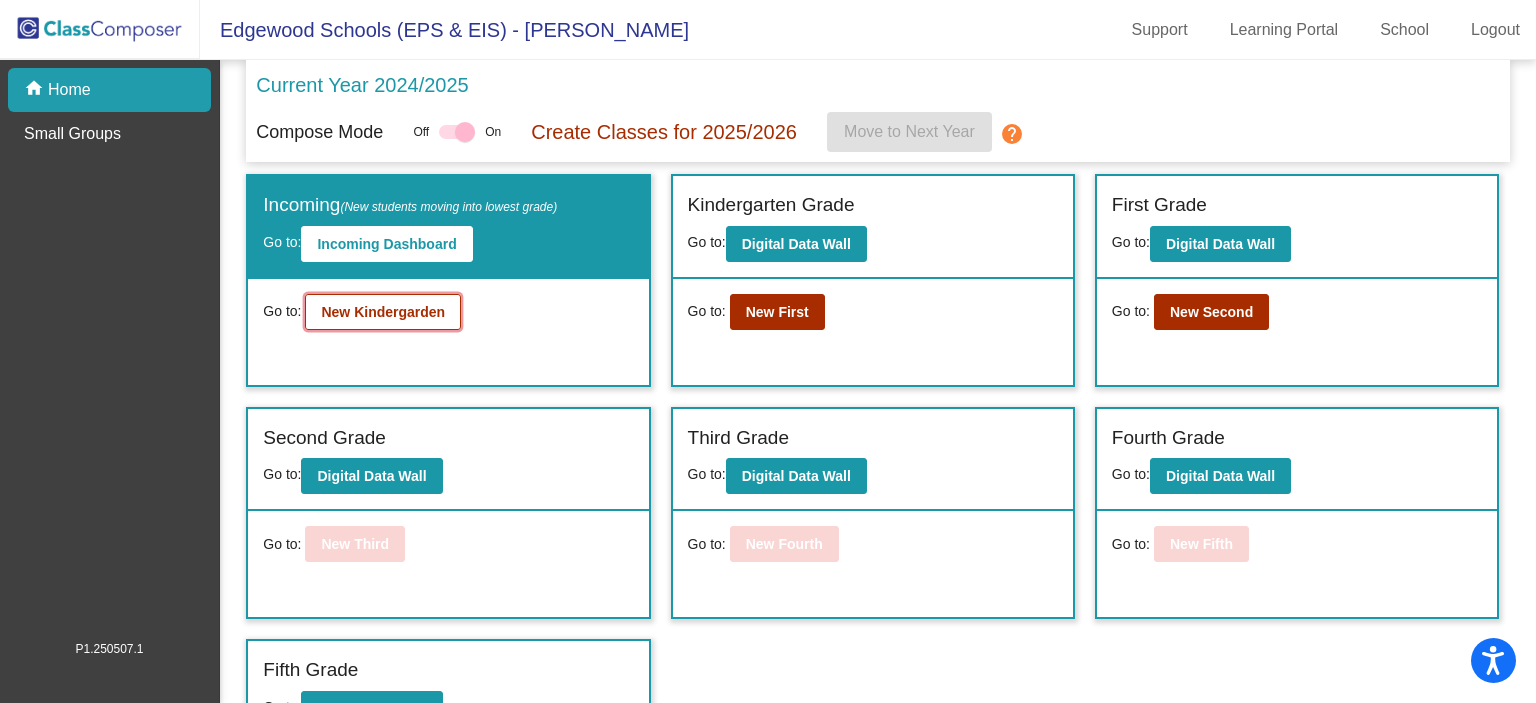 click on "New Kindergarden" 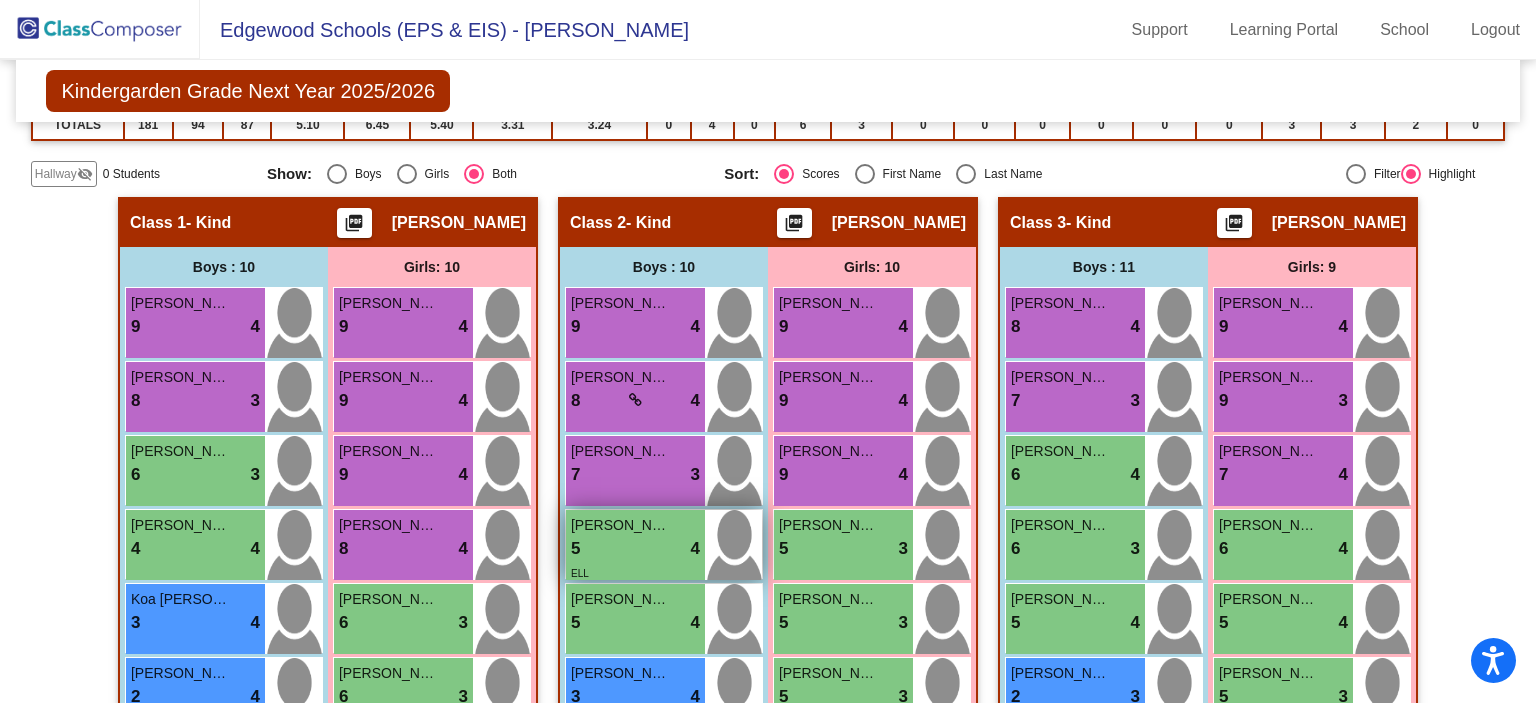 scroll, scrollTop: 422, scrollLeft: 0, axis: vertical 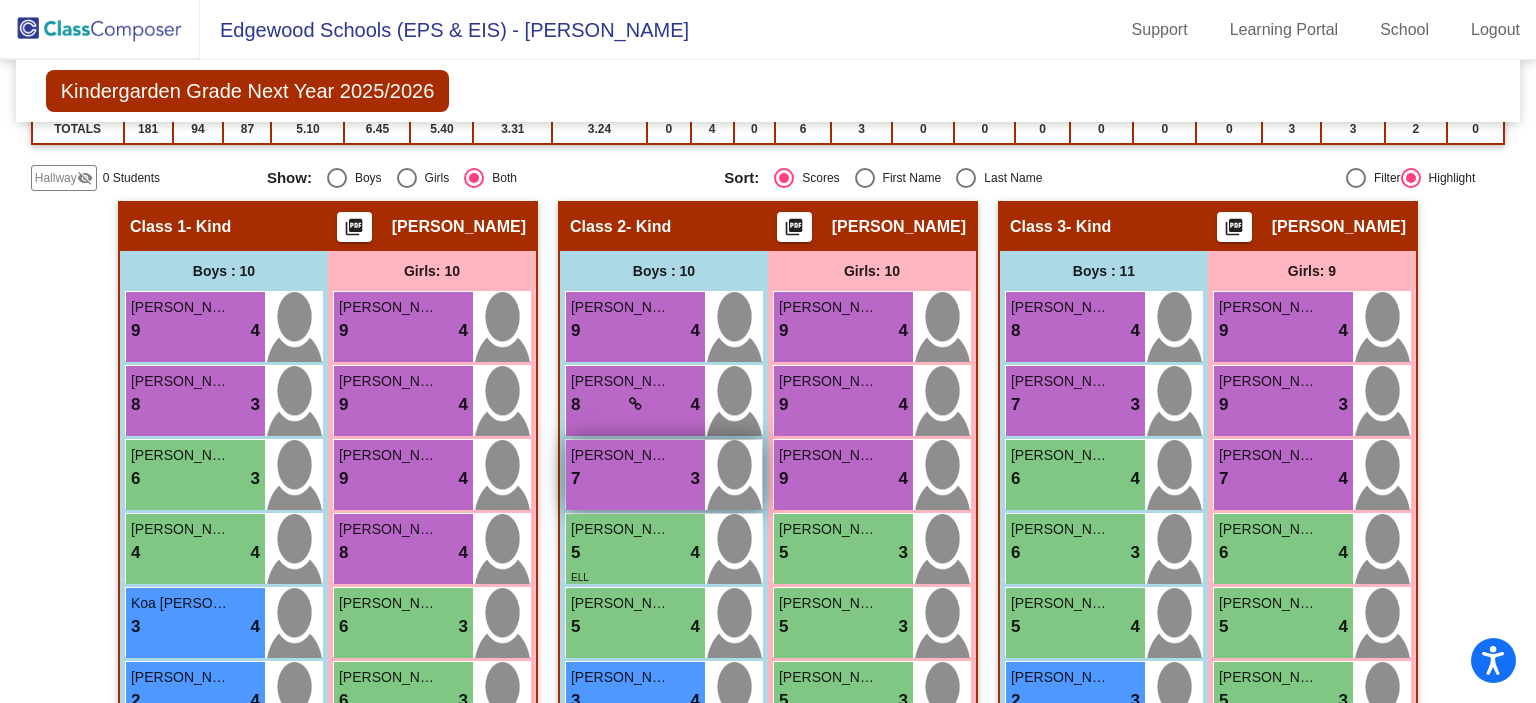 click on "7 lock do_not_disturb_alt 3" at bounding box center (635, 479) 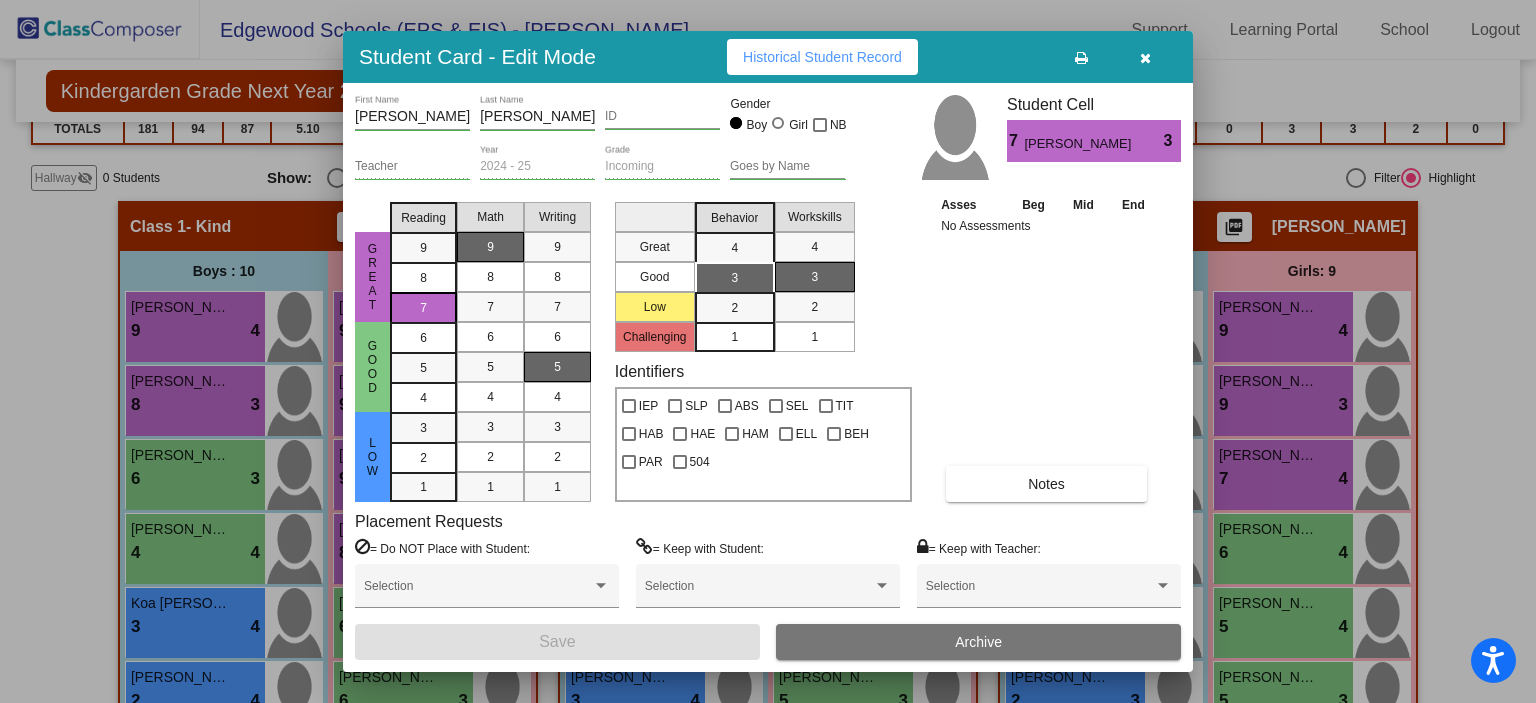 click at bounding box center [1145, 57] 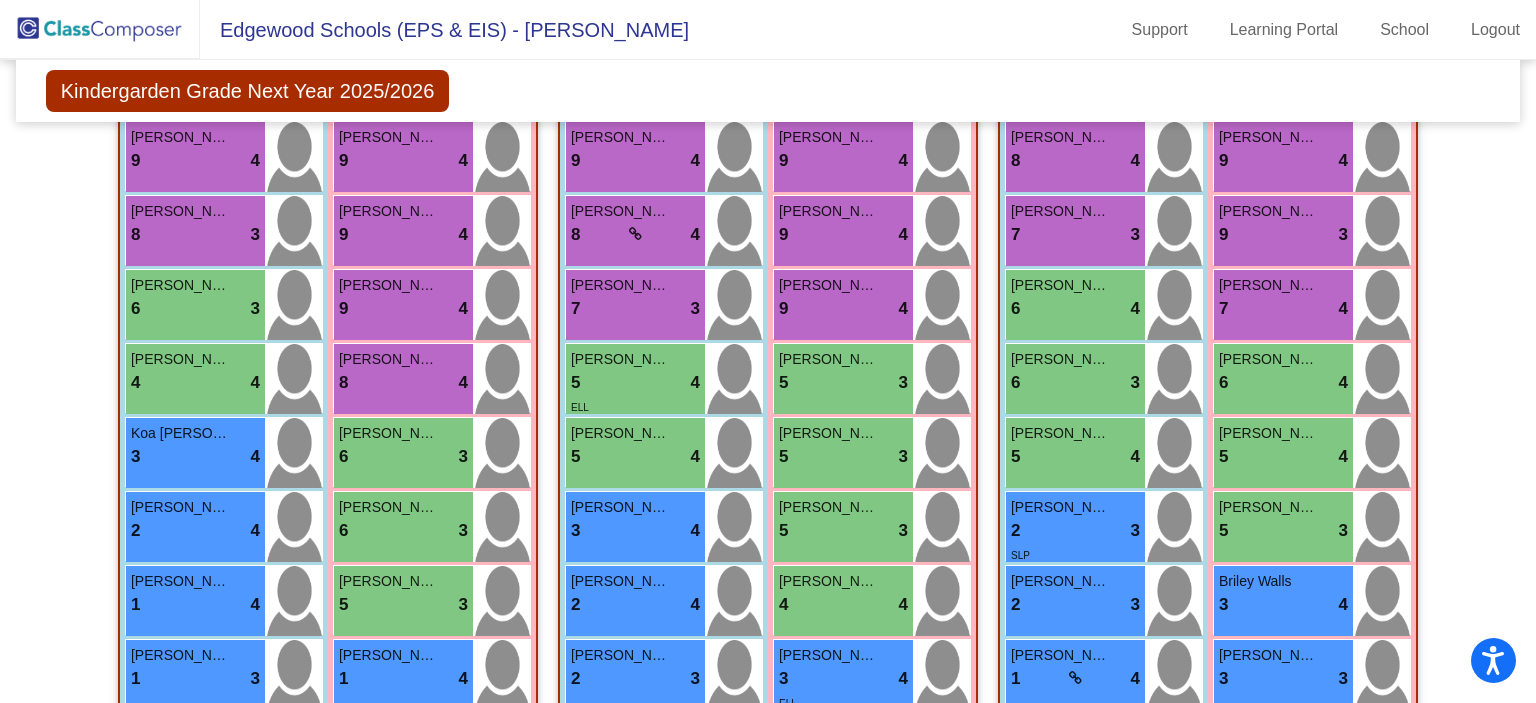 scroll, scrollTop: 622, scrollLeft: 0, axis: vertical 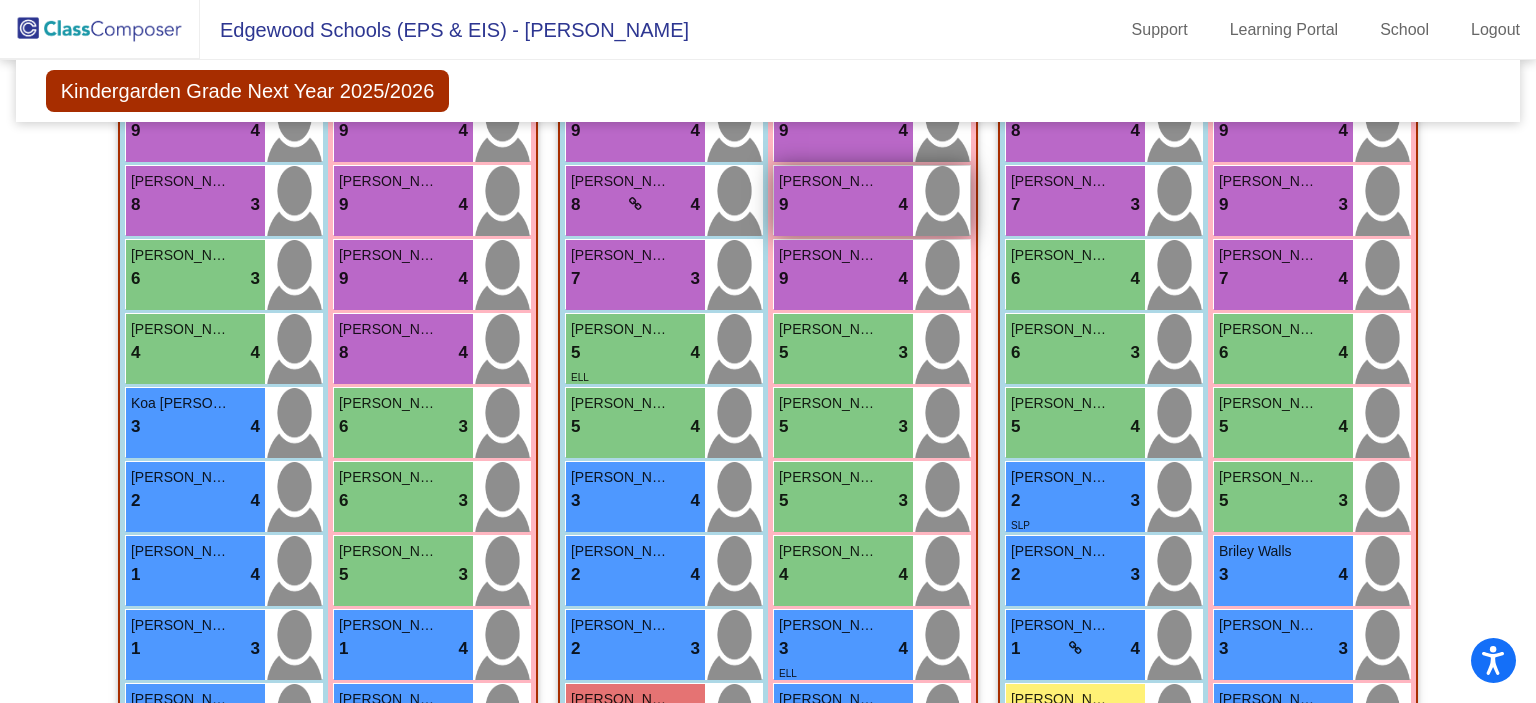 click on "9 lock do_not_disturb_alt 4" at bounding box center [843, 205] 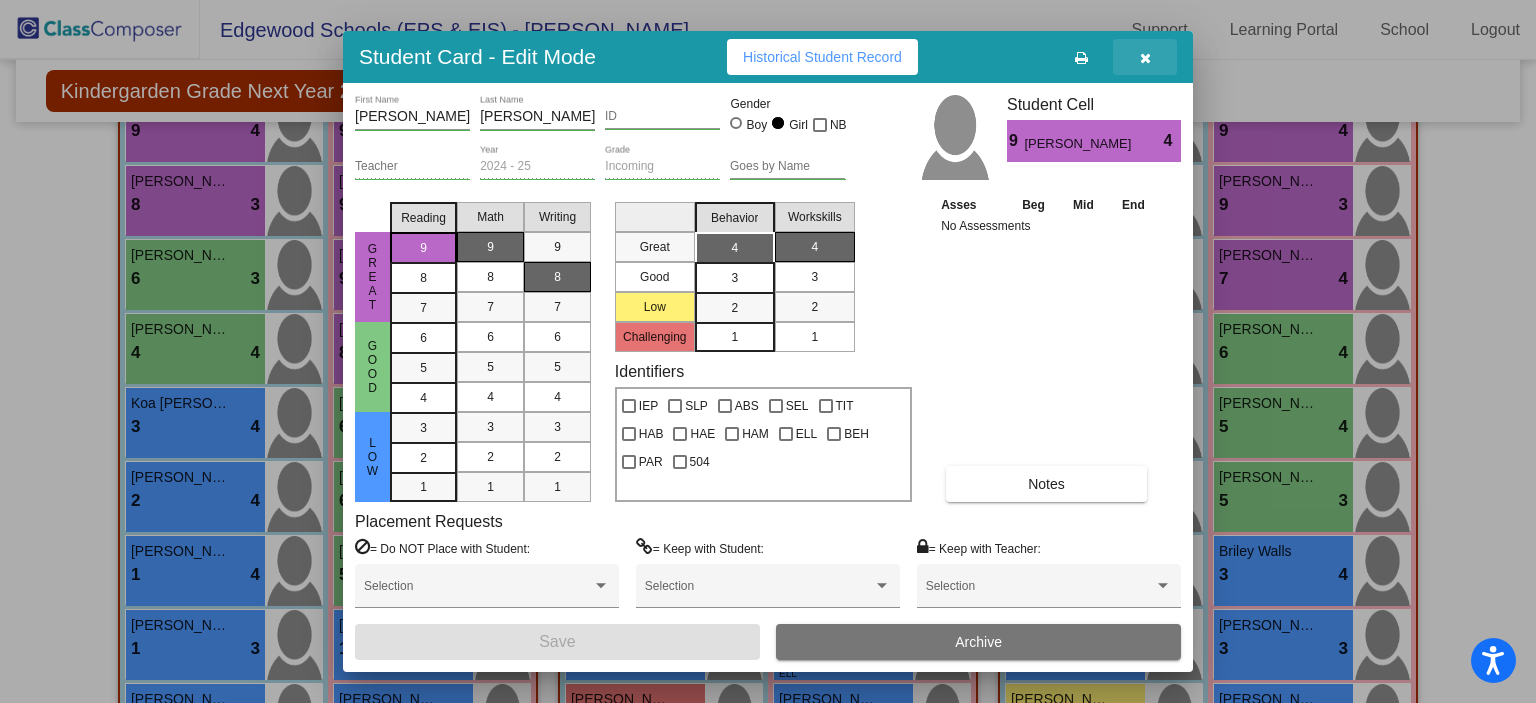 click at bounding box center (1145, 58) 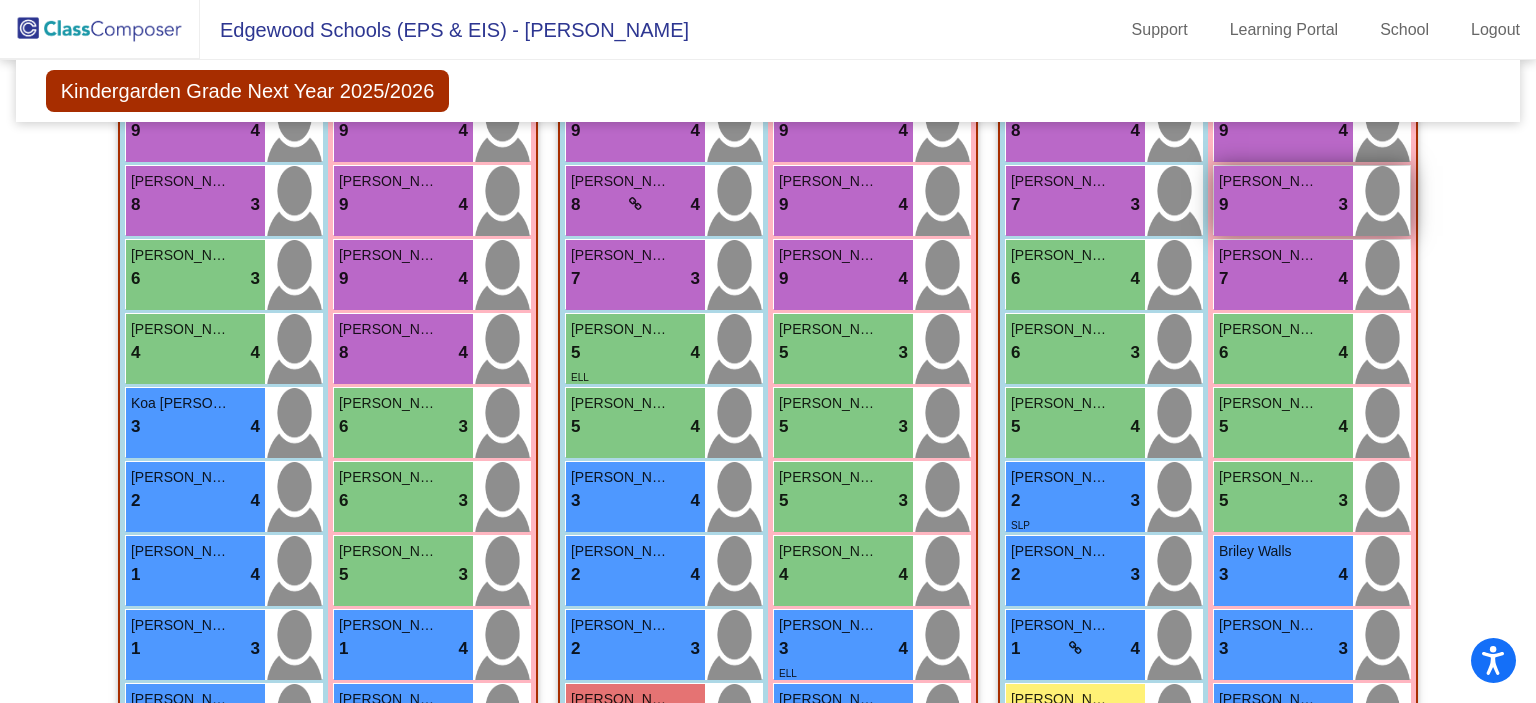 click on "9 lock do_not_disturb_alt 3" at bounding box center [1283, 205] 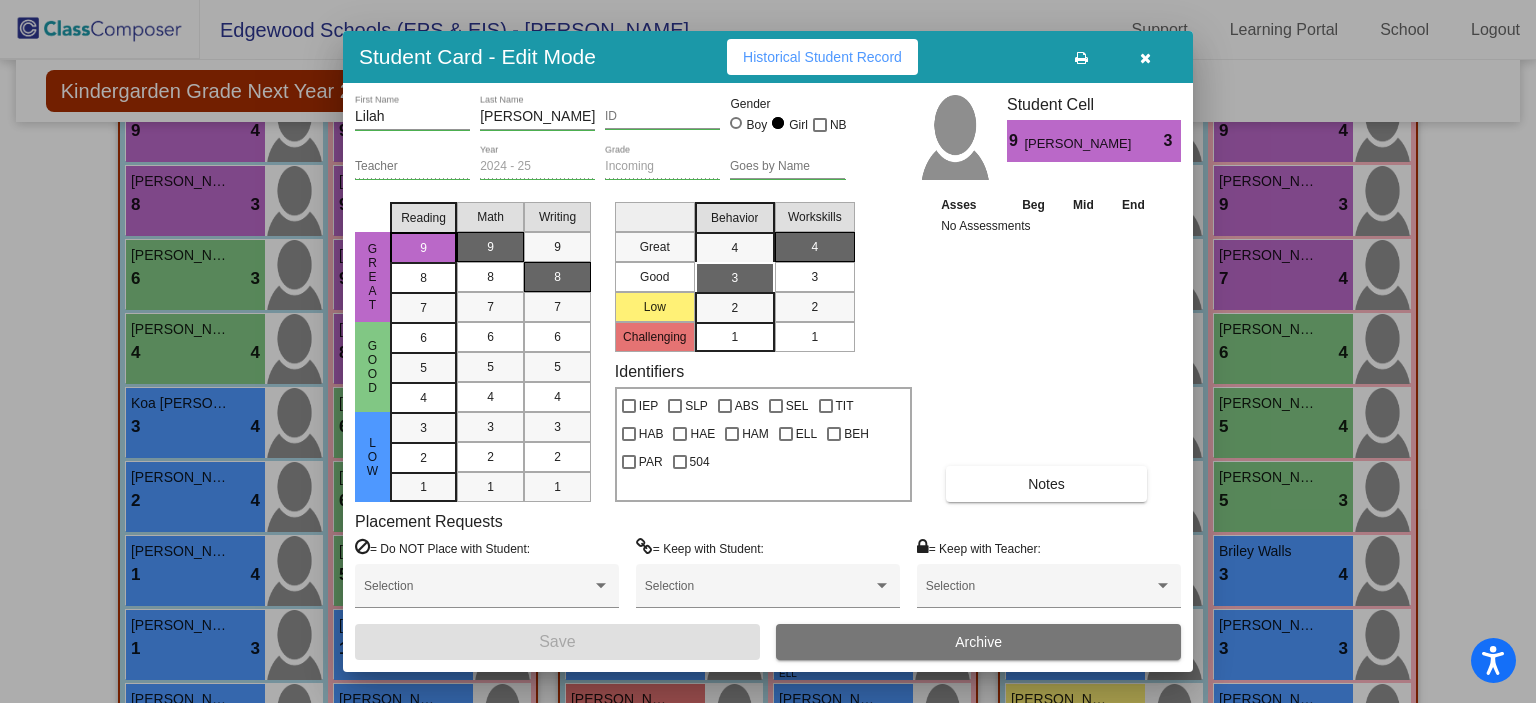 click at bounding box center (1145, 57) 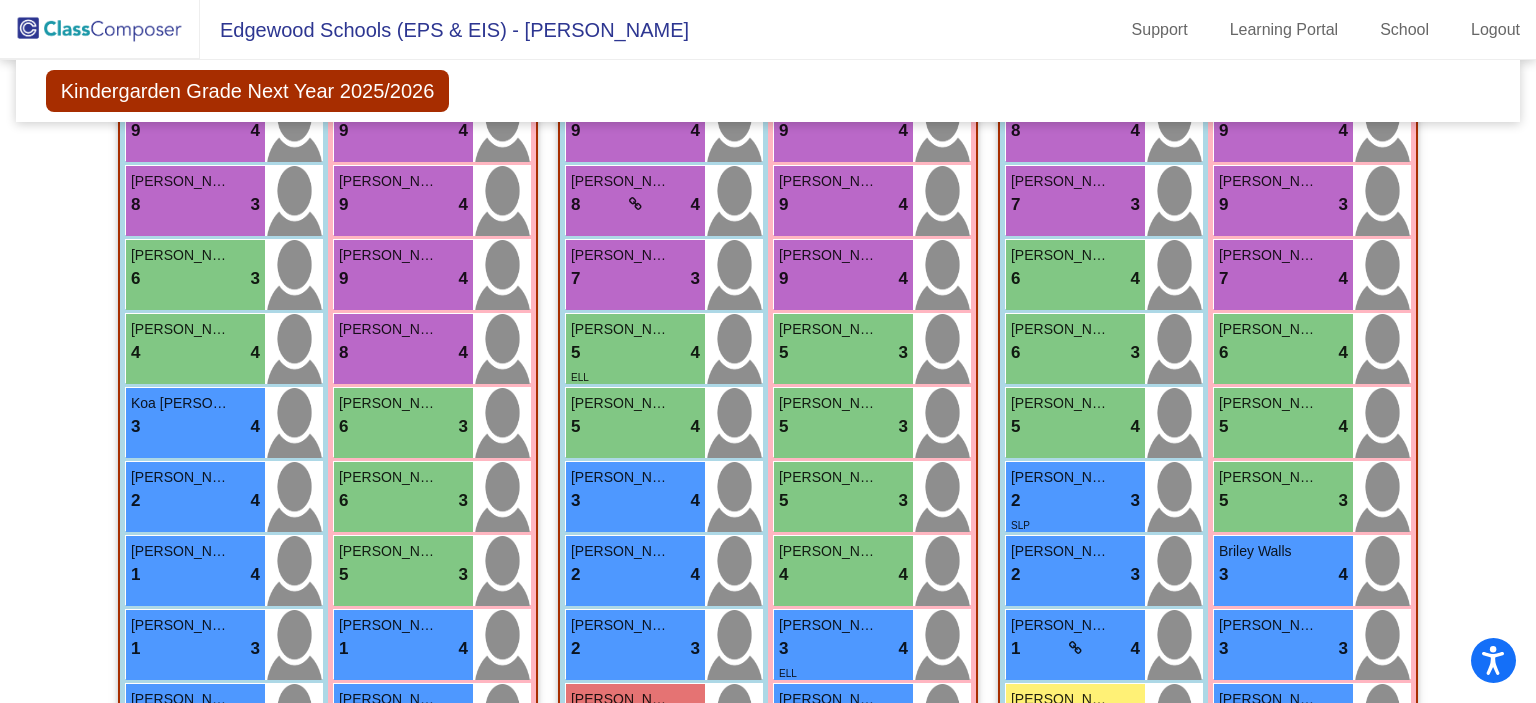 scroll, scrollTop: 0, scrollLeft: 0, axis: both 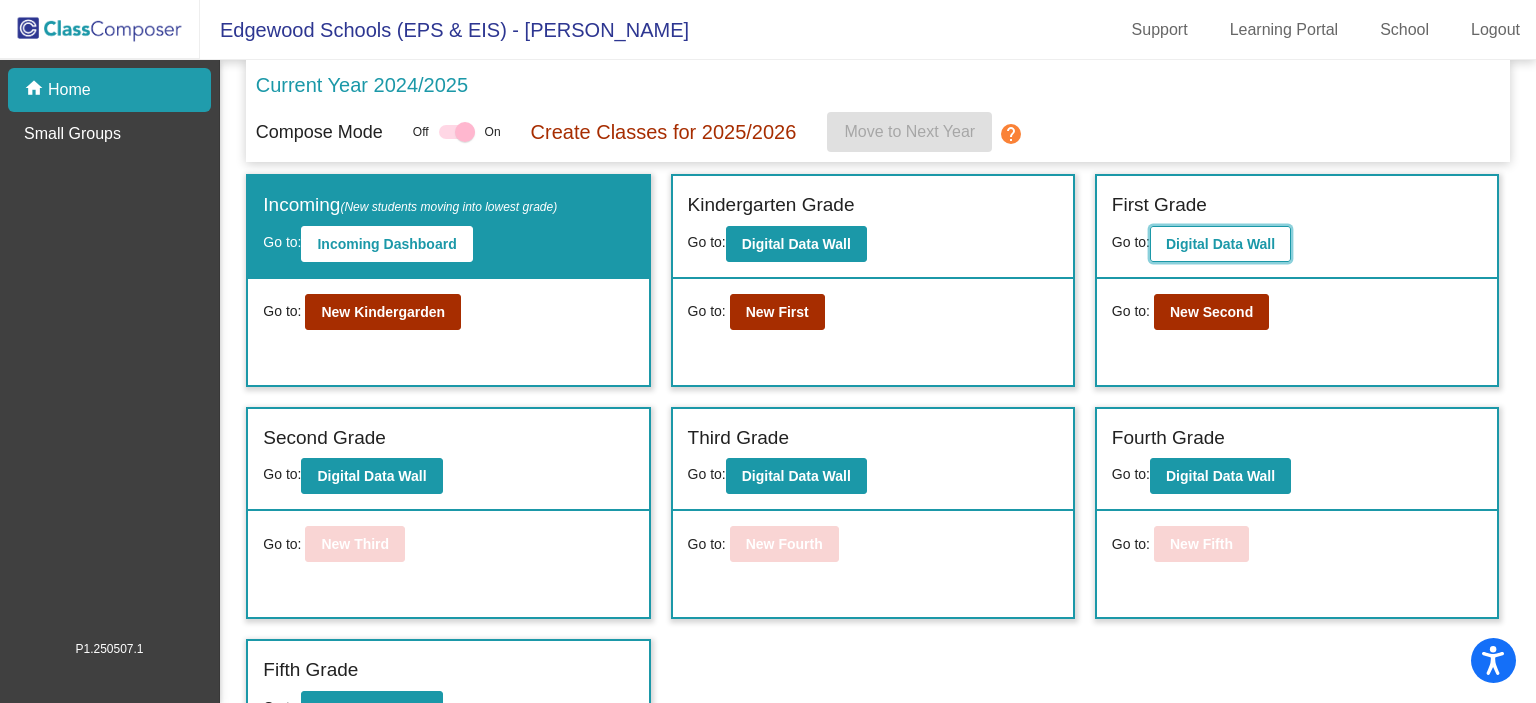 click on "Digital Data Wall" 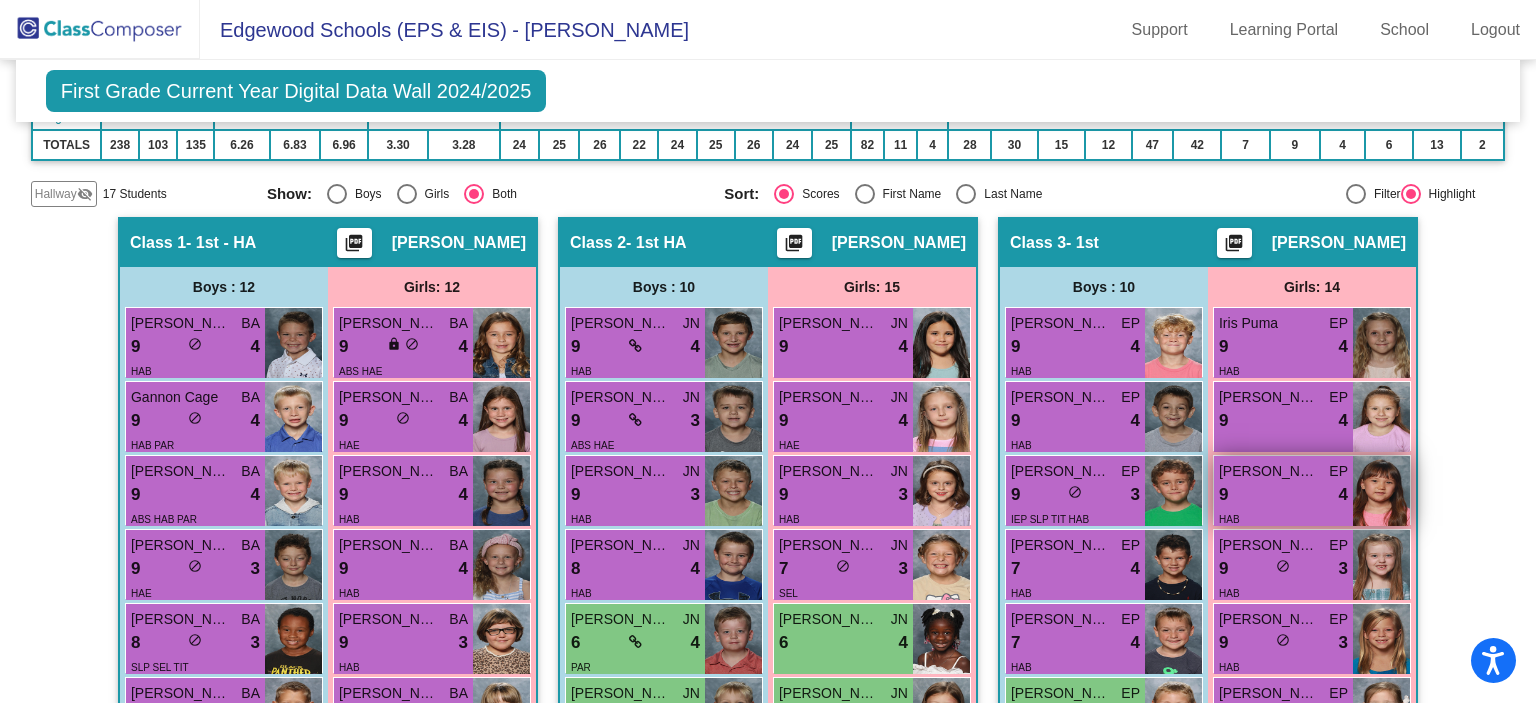 scroll, scrollTop: 600, scrollLeft: 0, axis: vertical 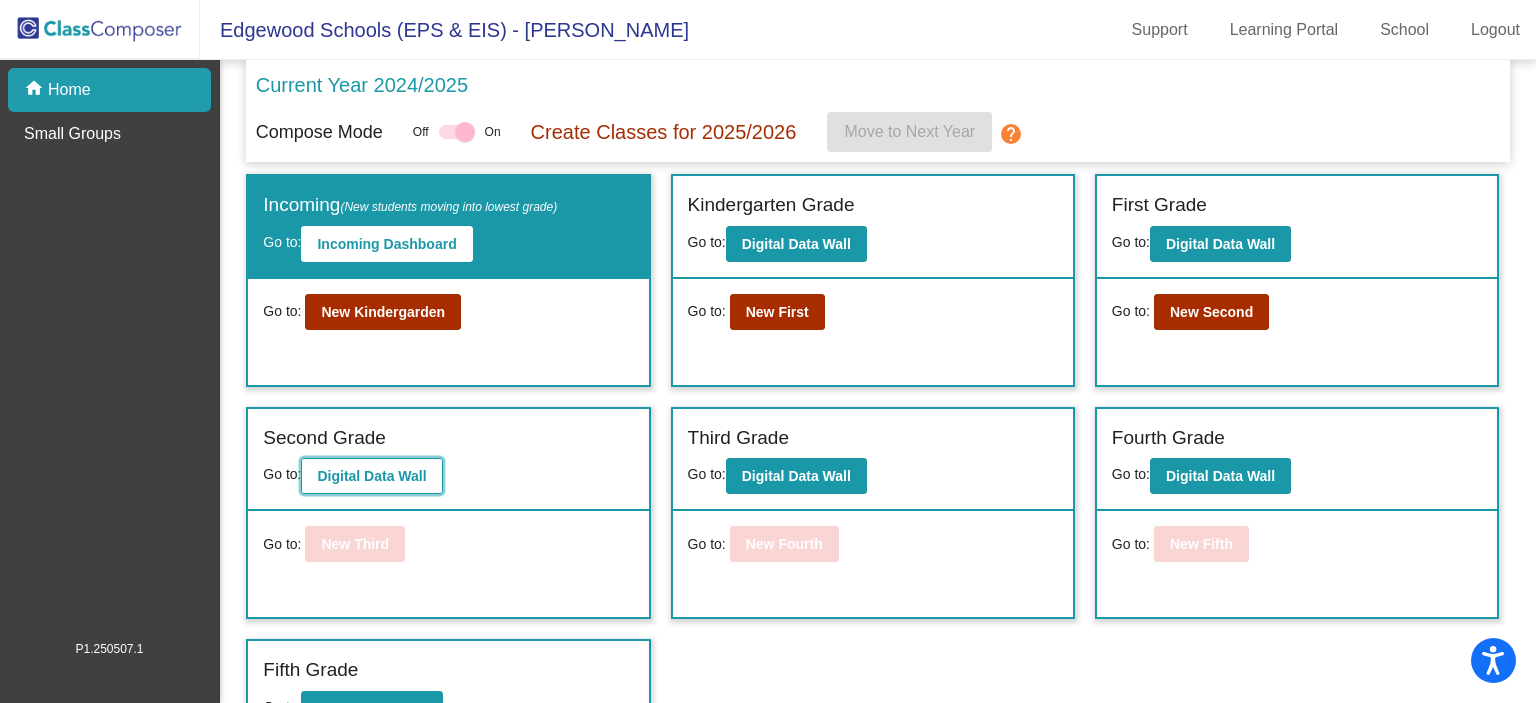 click on "Digital Data Wall" 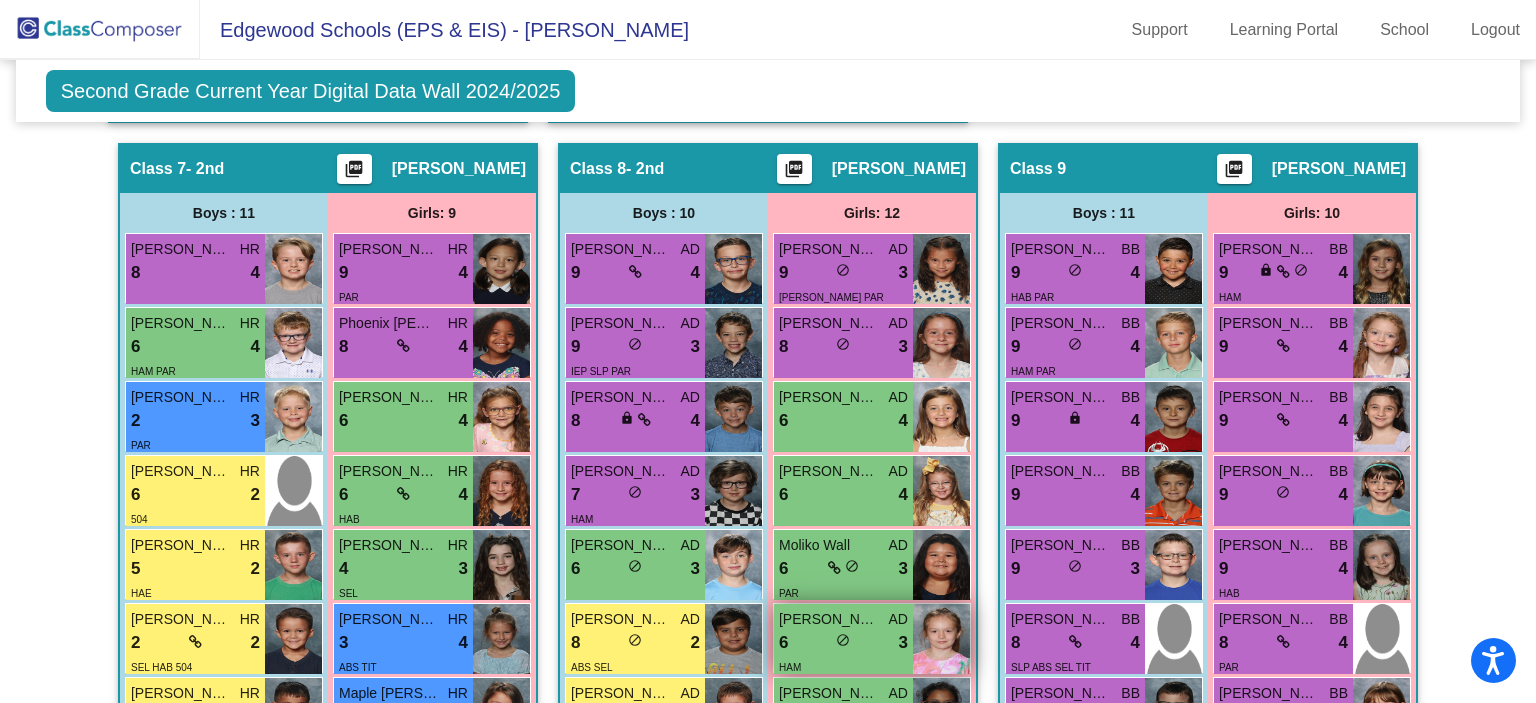 scroll, scrollTop: 2659, scrollLeft: 0, axis: vertical 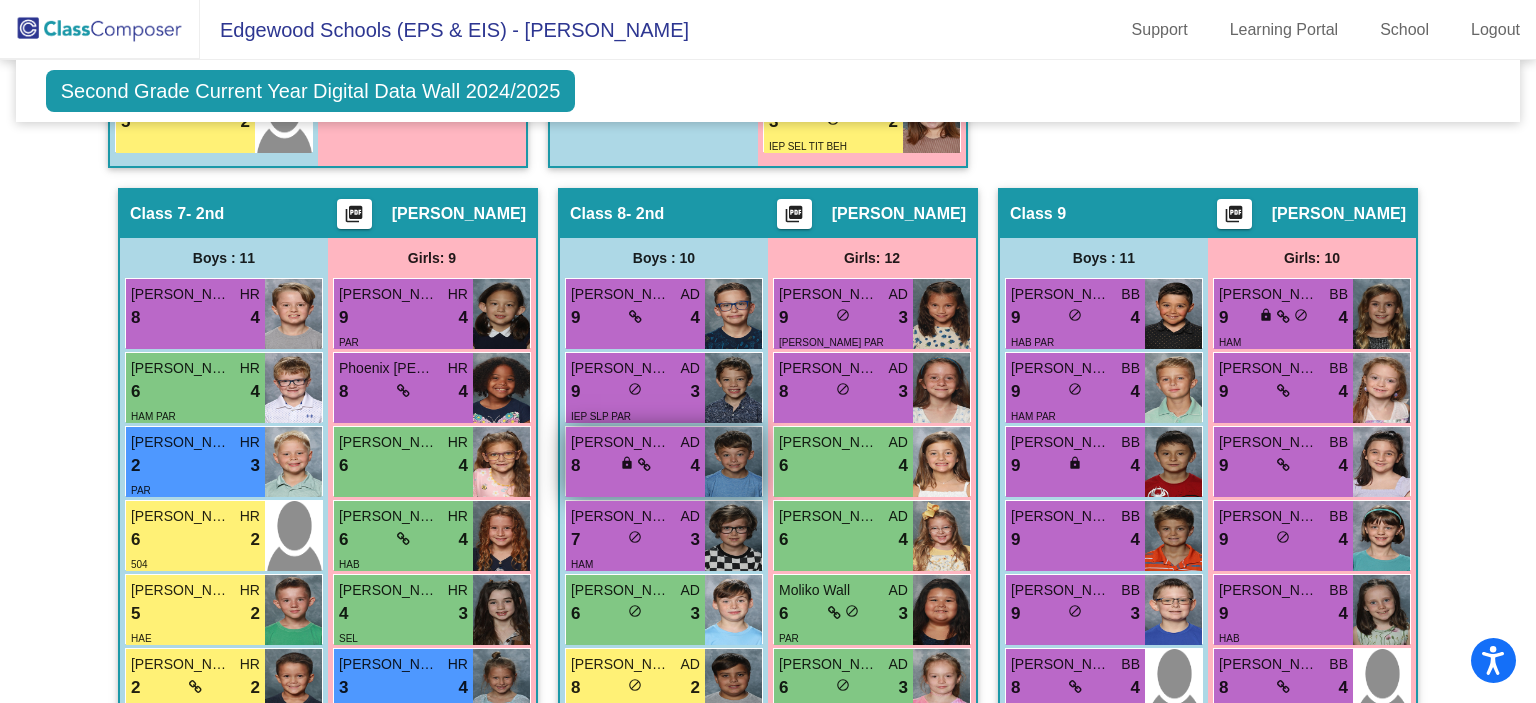 click on "8 lock do_not_disturb_alt 4" at bounding box center [635, 466] 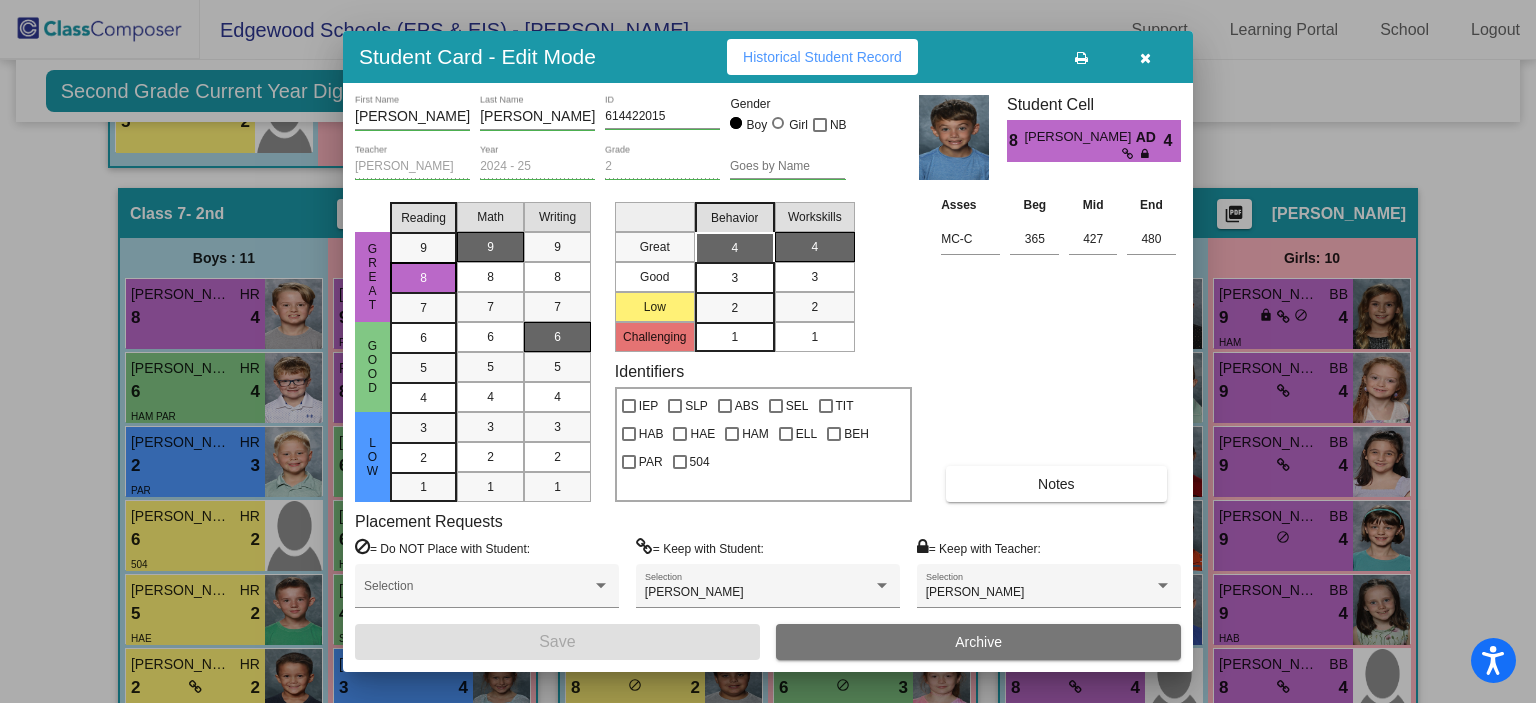 click at bounding box center (1145, 57) 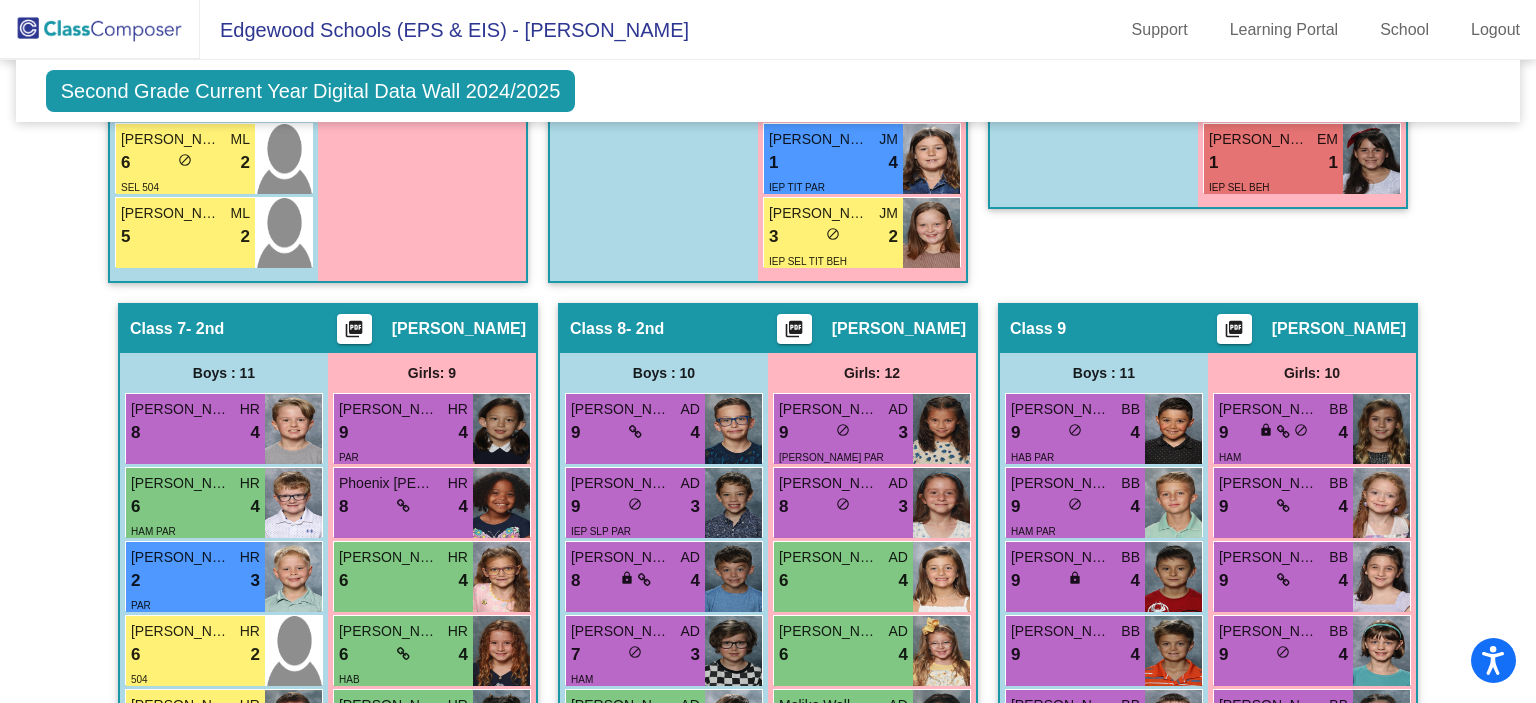 scroll, scrollTop: 2459, scrollLeft: 0, axis: vertical 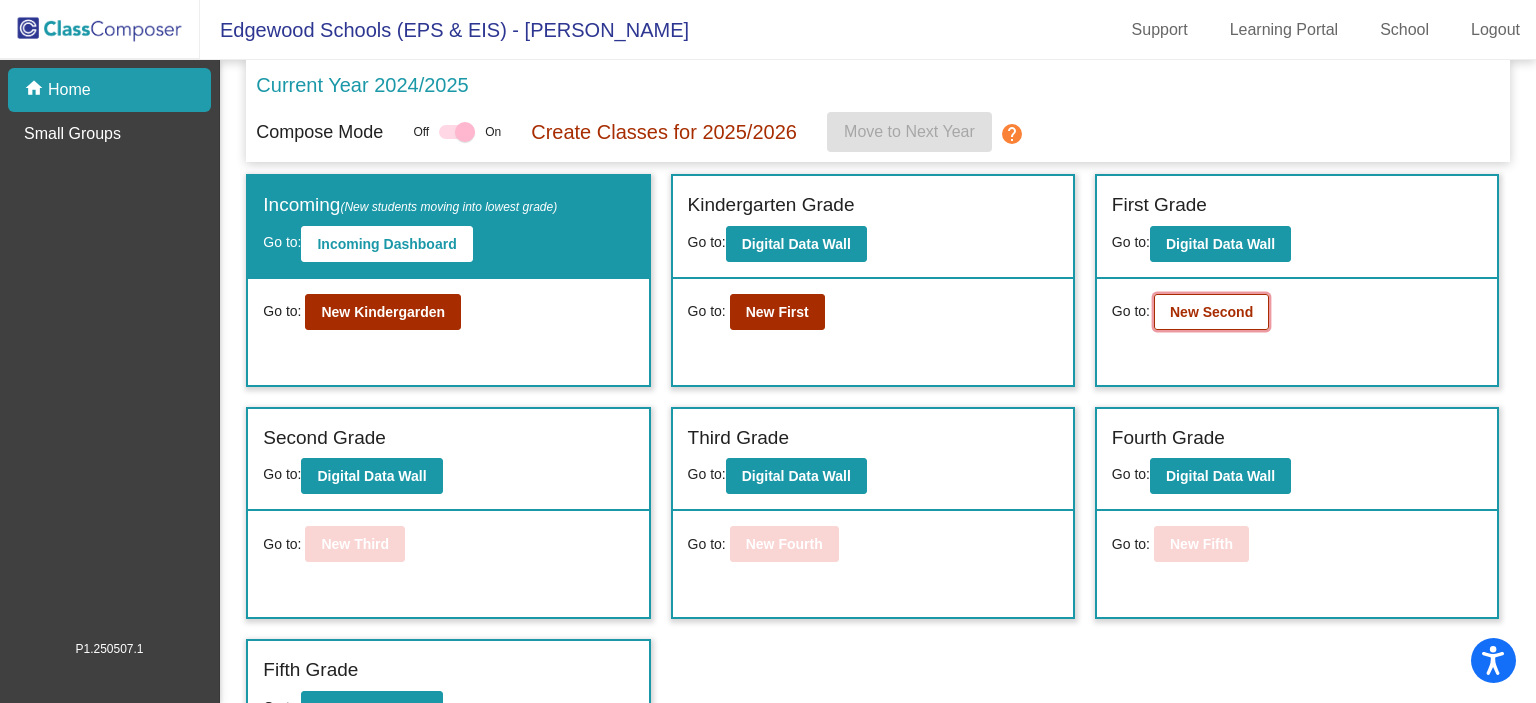 click on "New Second" 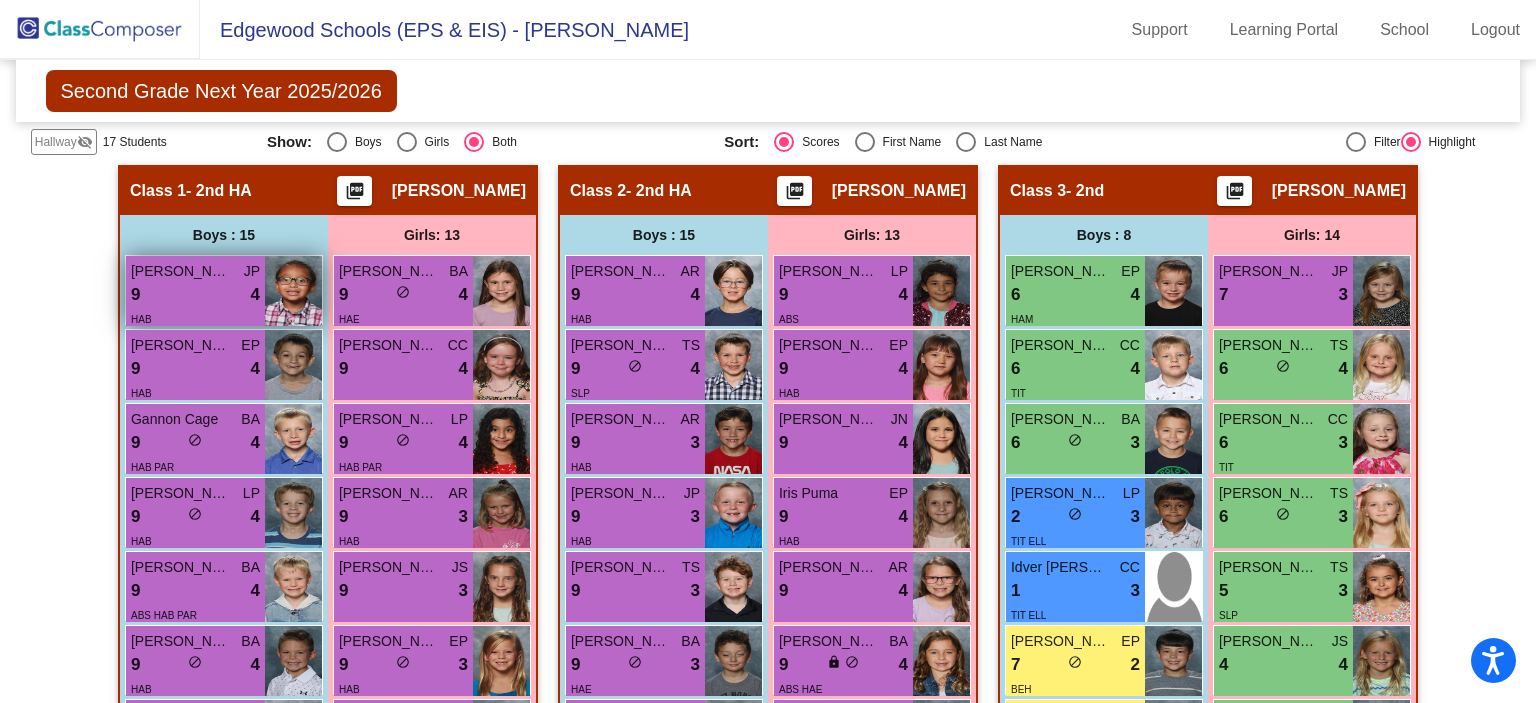 scroll, scrollTop: 600, scrollLeft: 0, axis: vertical 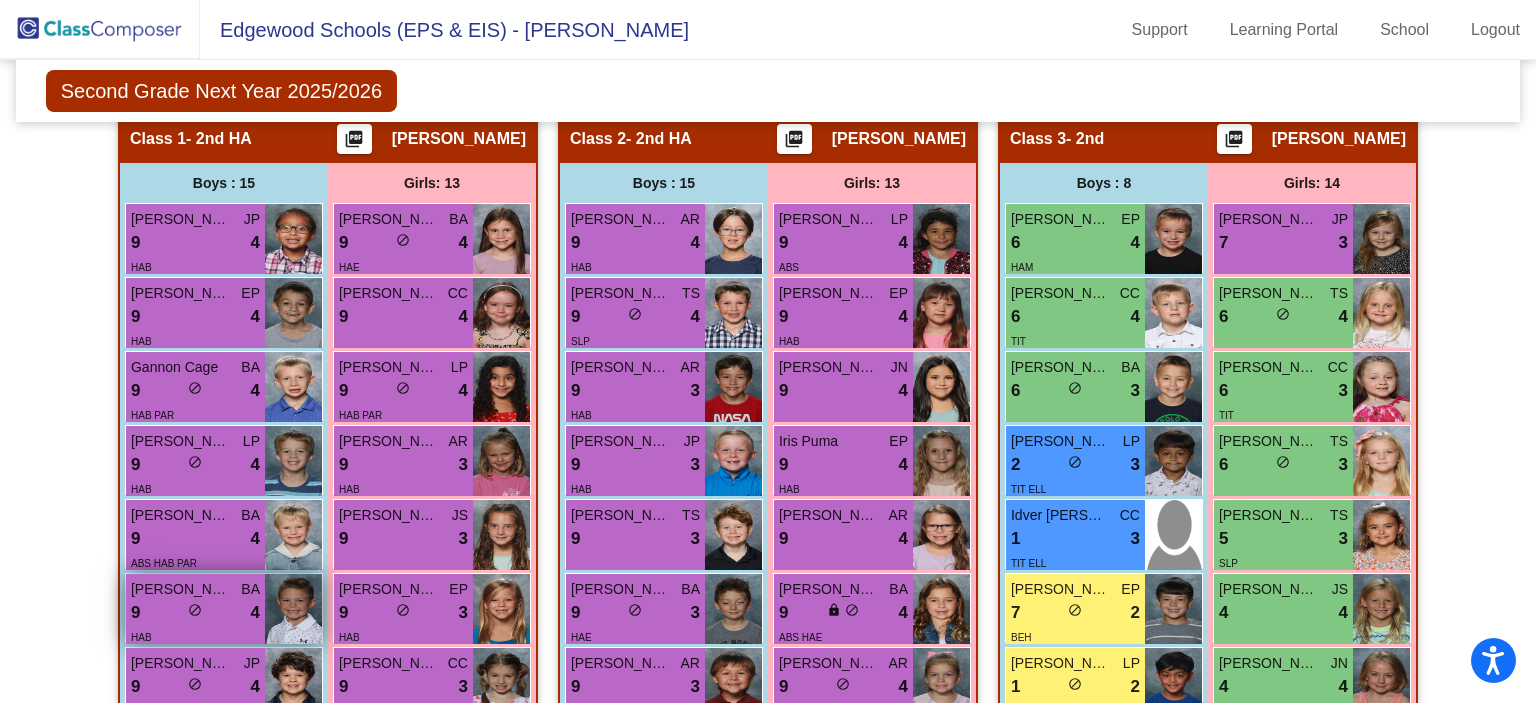 click on "HAB" at bounding box center (195, 636) 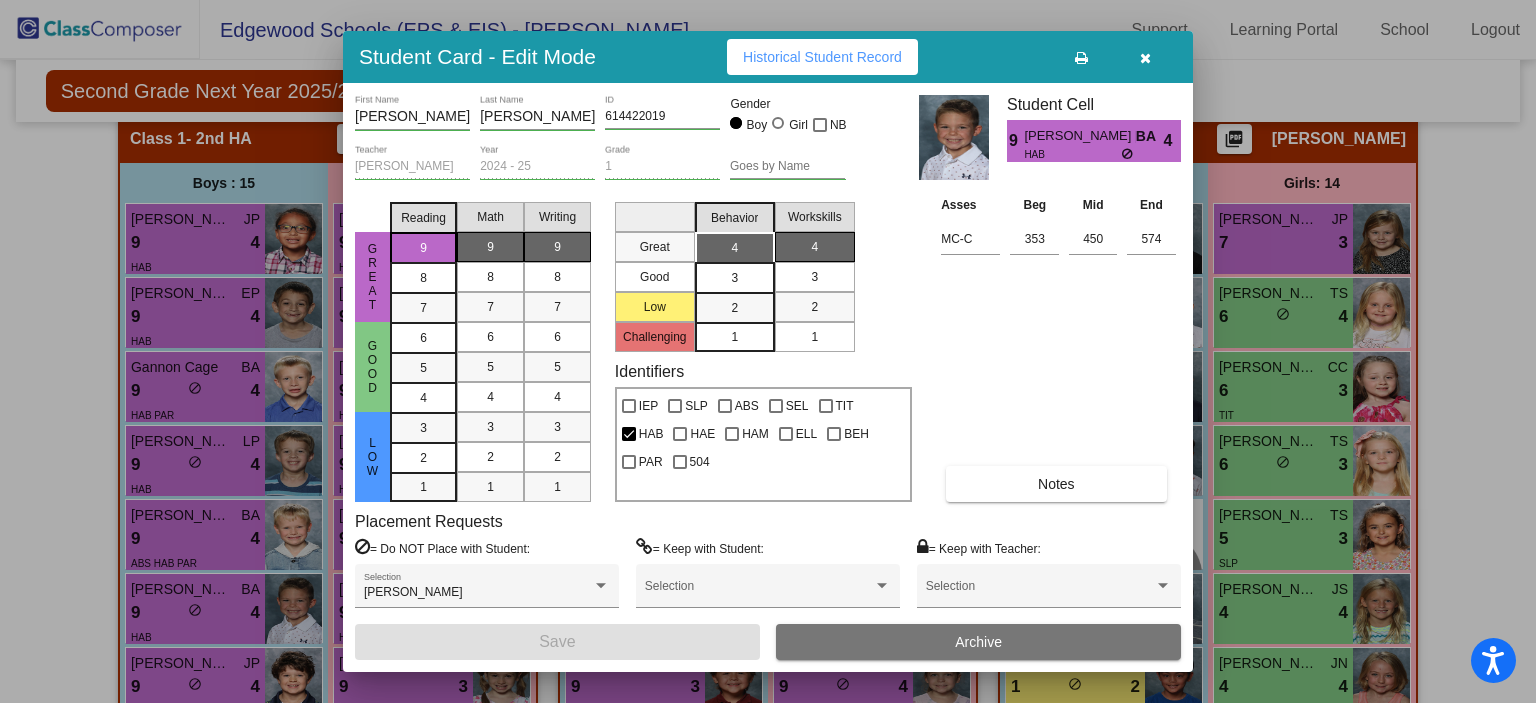 click at bounding box center [1145, 58] 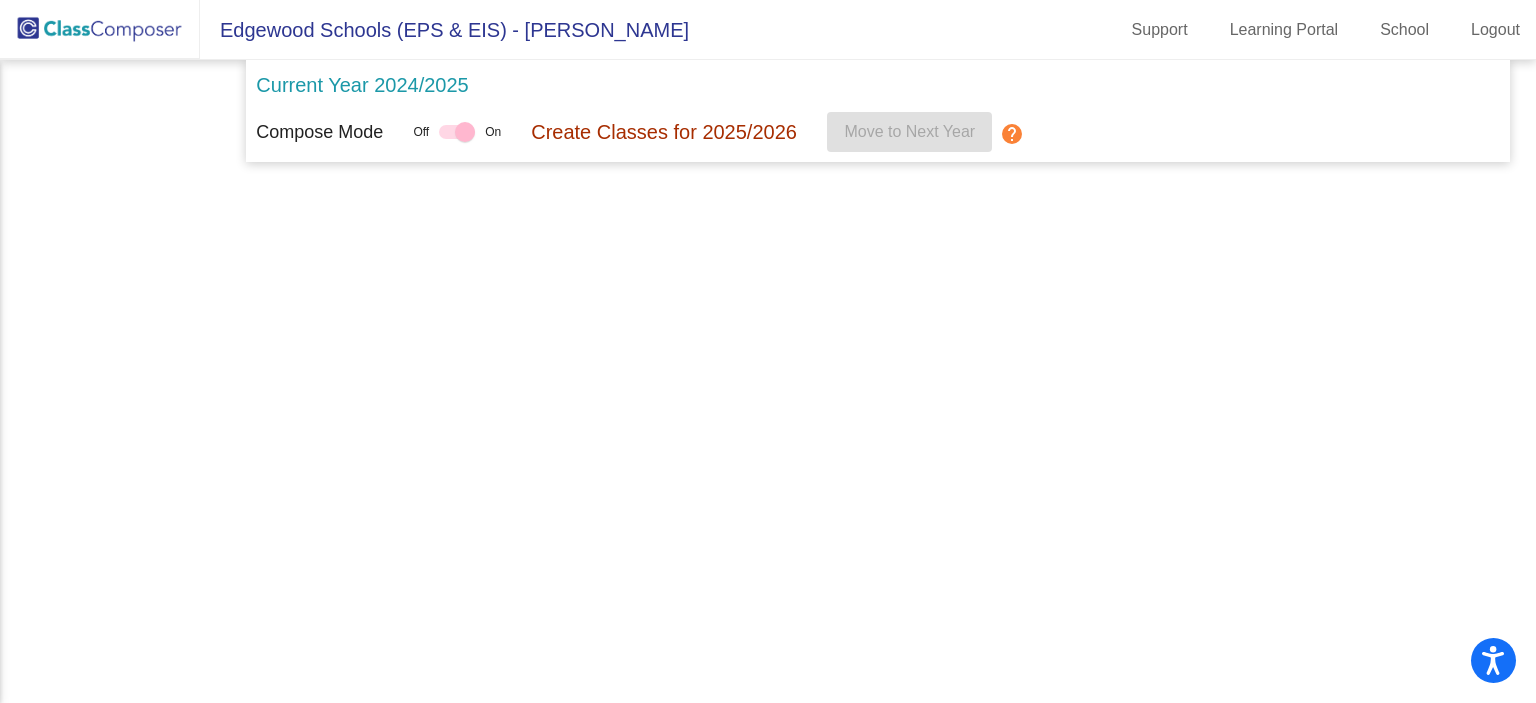 scroll, scrollTop: 0, scrollLeft: 0, axis: both 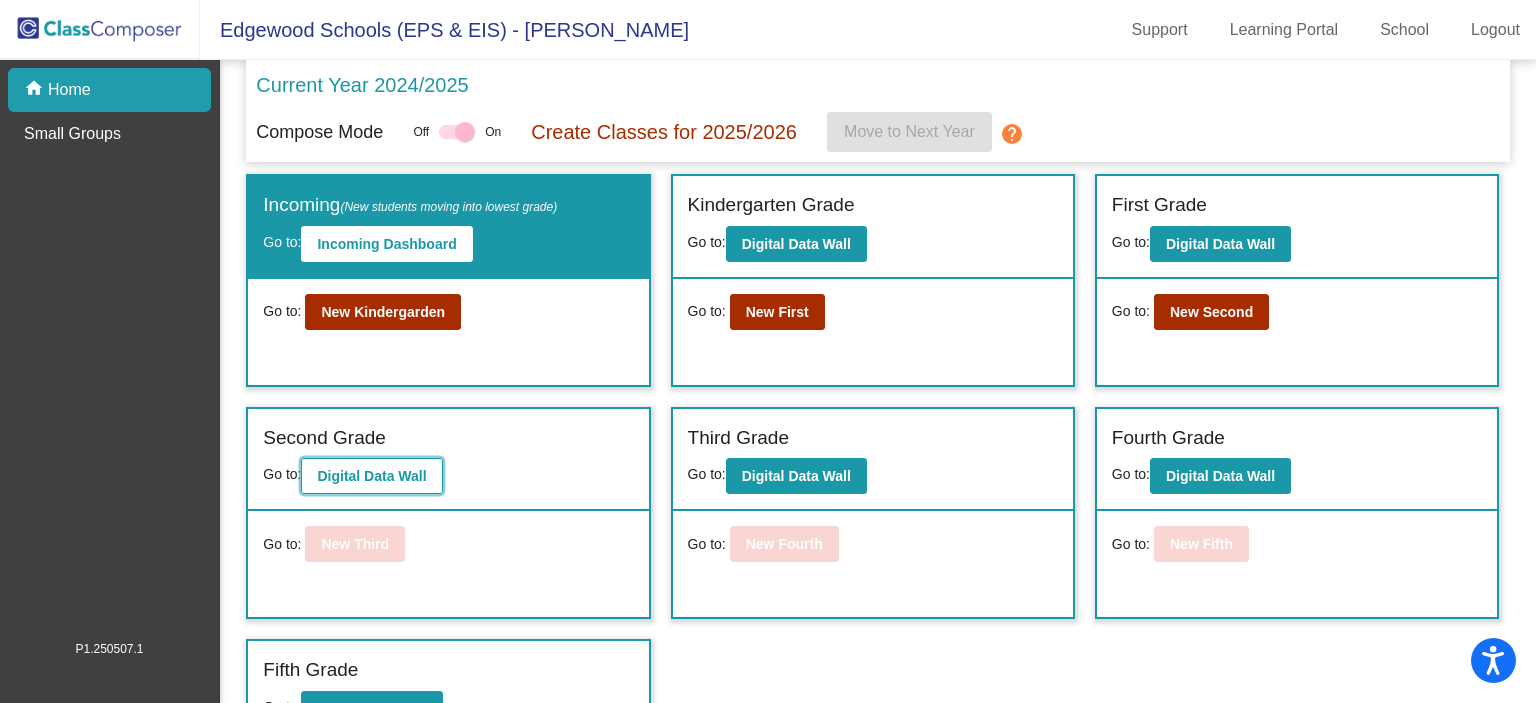 click on "Digital Data Wall" 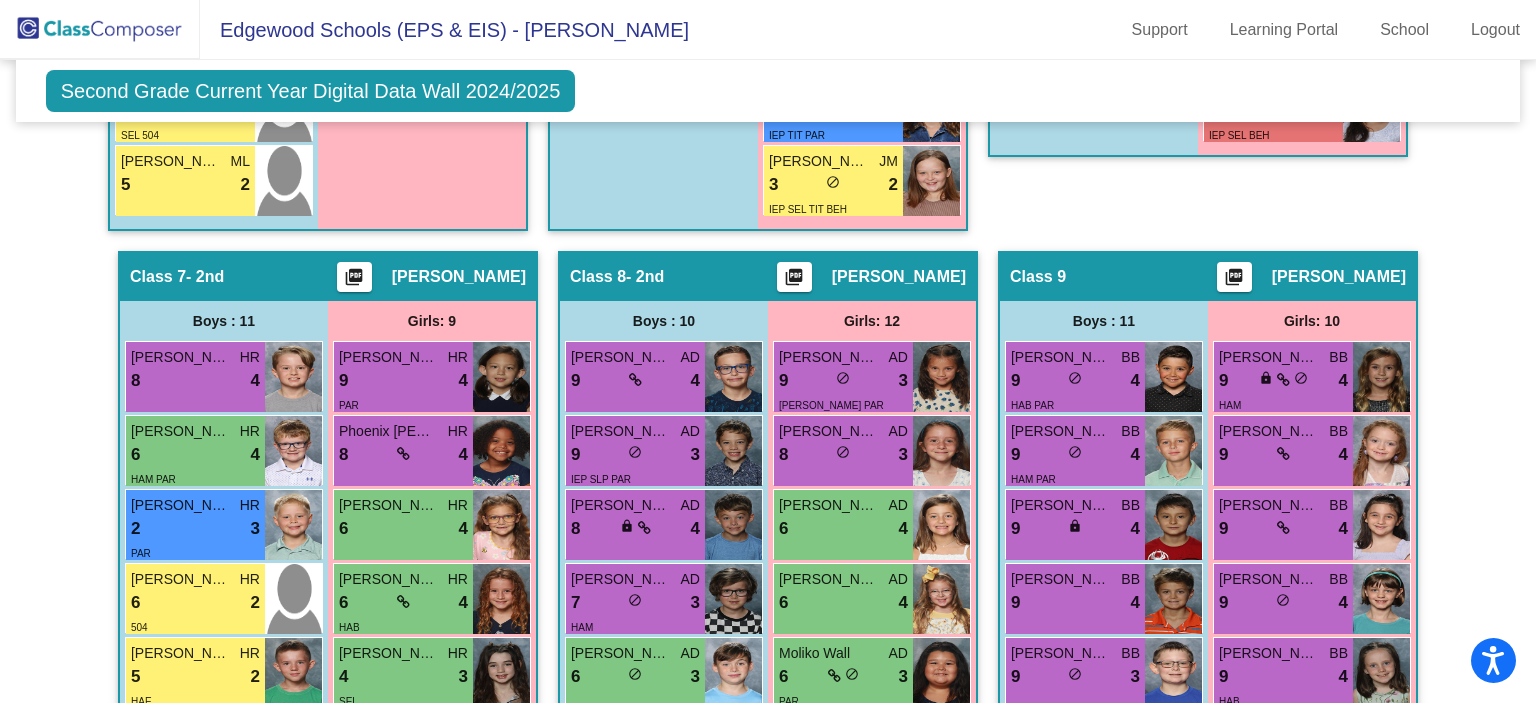scroll, scrollTop: 2600, scrollLeft: 0, axis: vertical 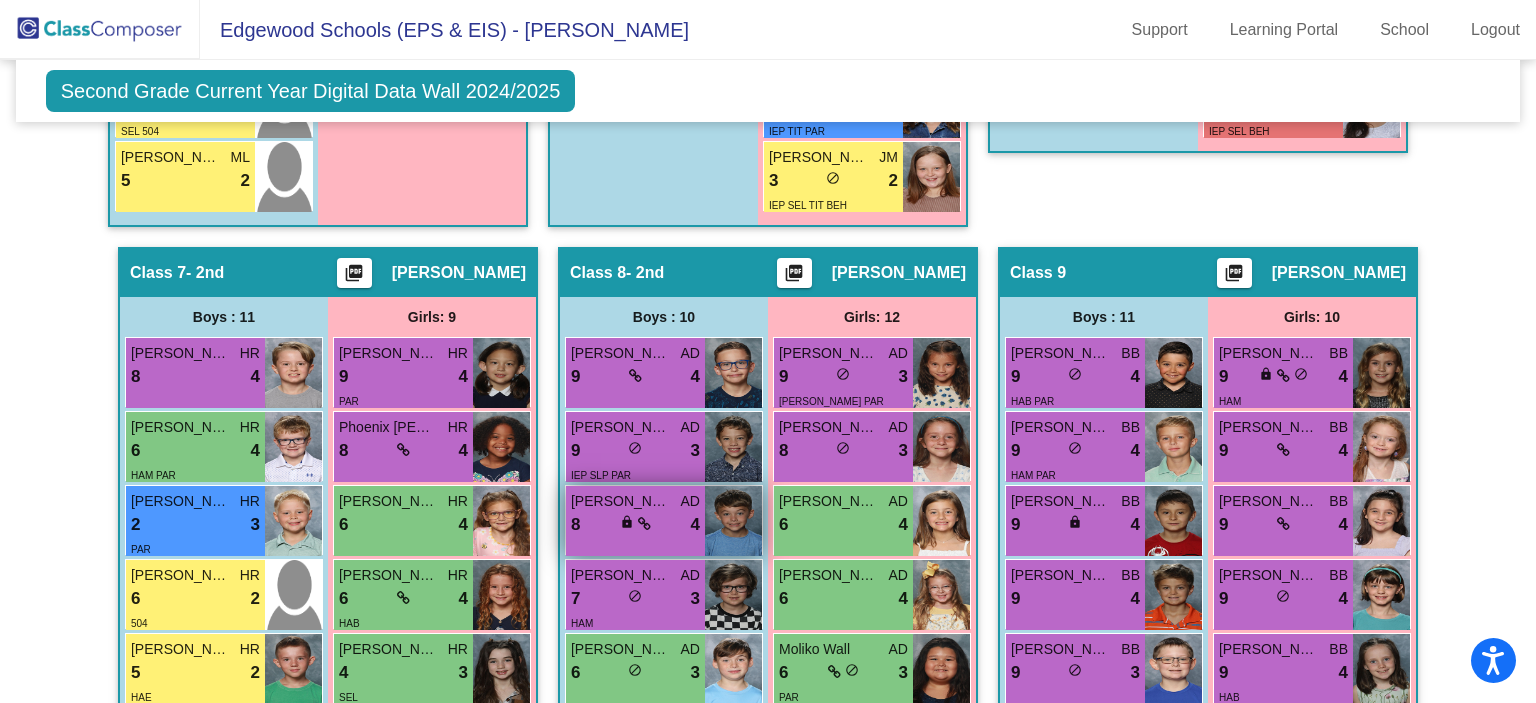 click on "8 lock do_not_disturb_alt 4" at bounding box center [635, 525] 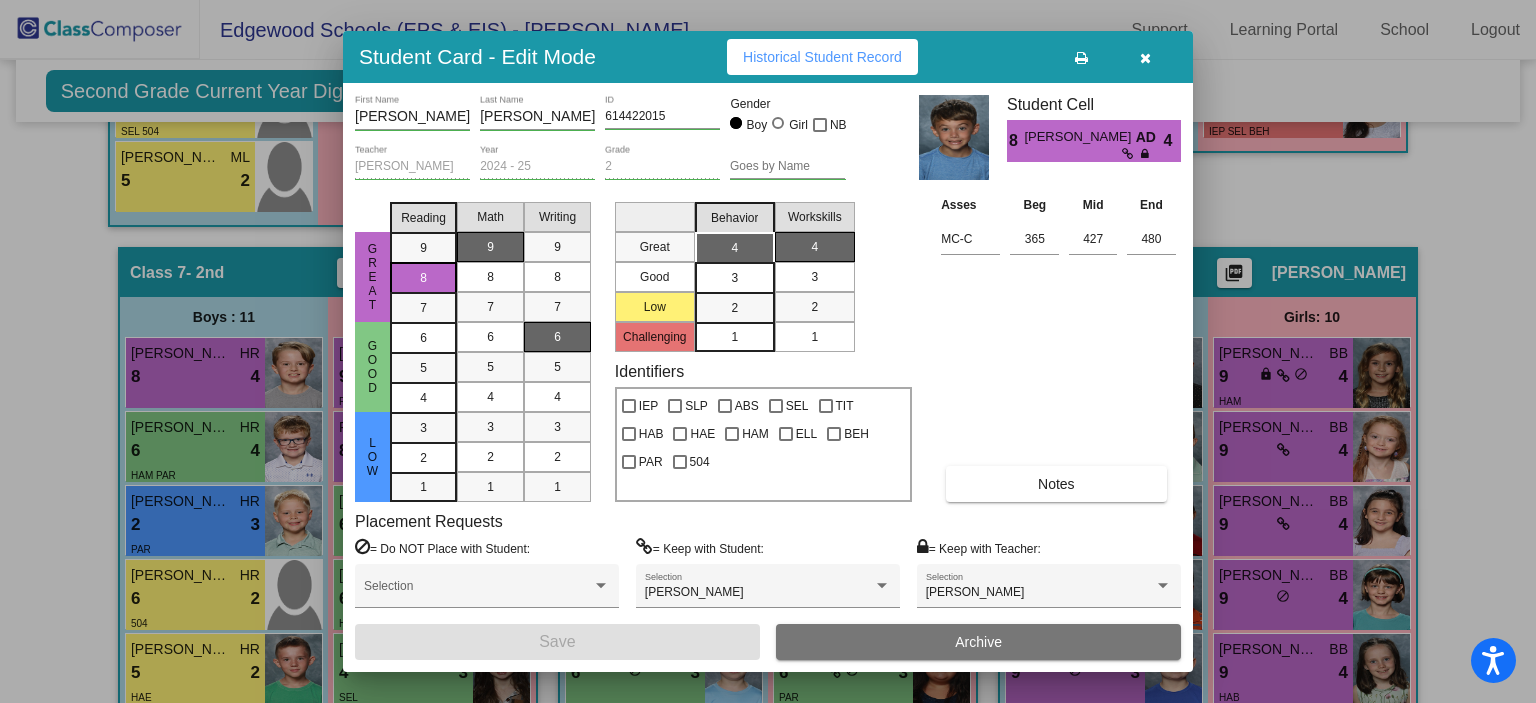 click on "Notes" at bounding box center (1056, 484) 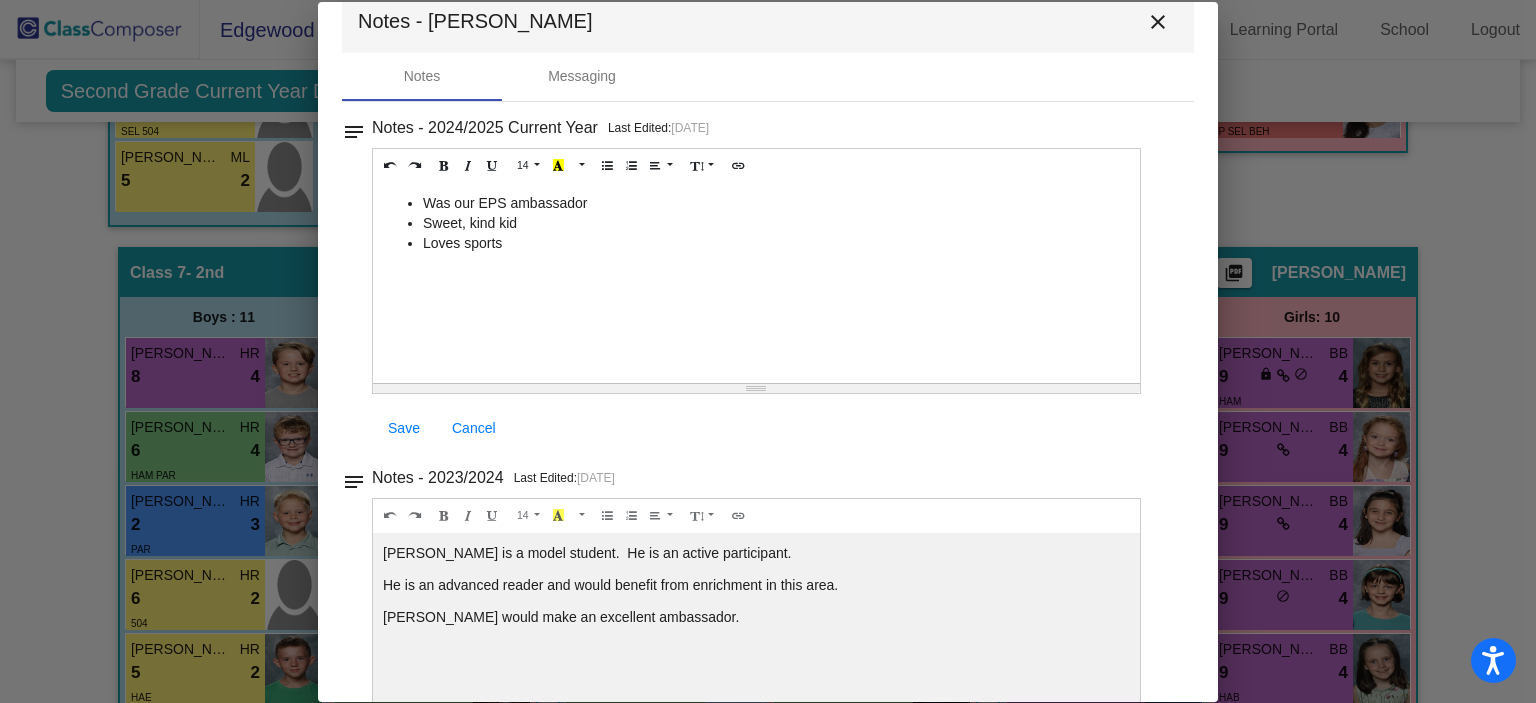 scroll, scrollTop: 0, scrollLeft: 0, axis: both 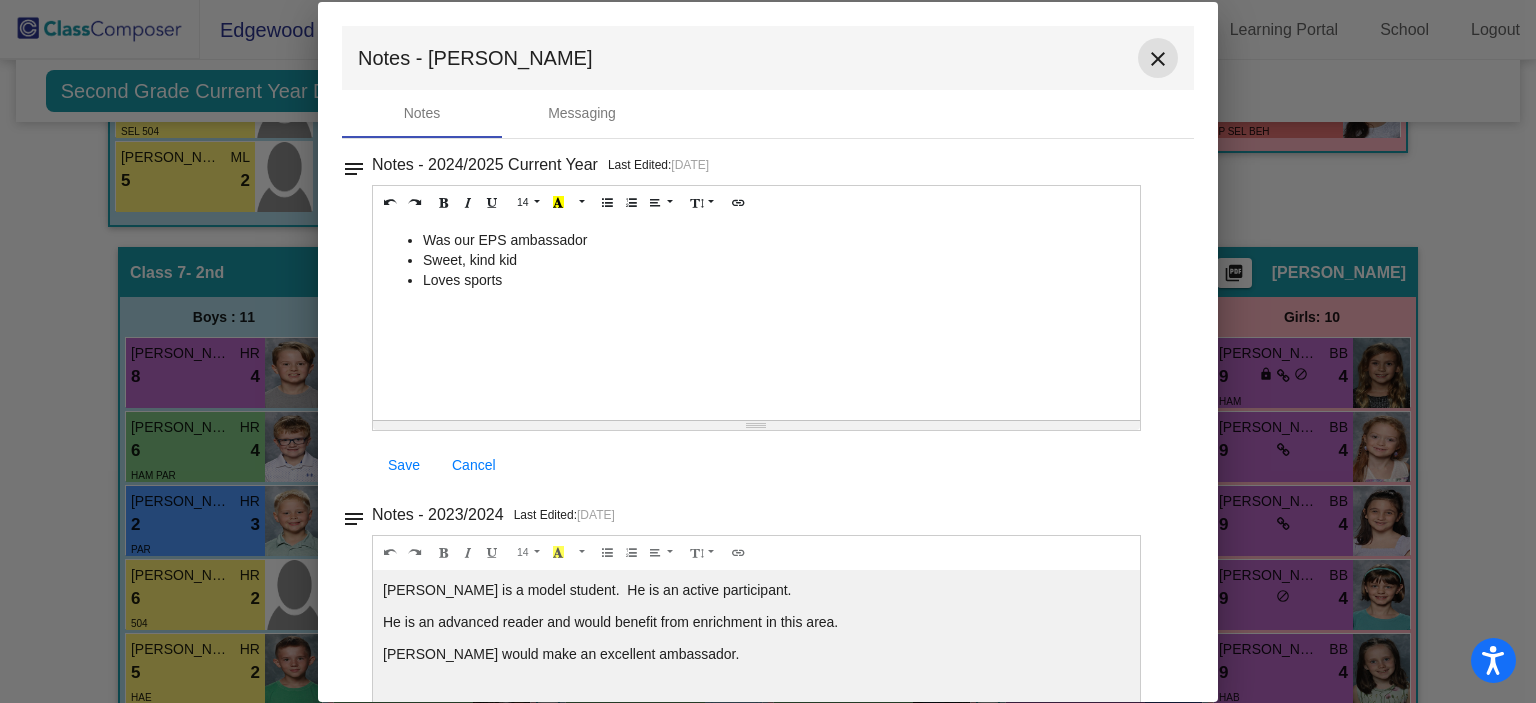 click on "close" at bounding box center [1158, 59] 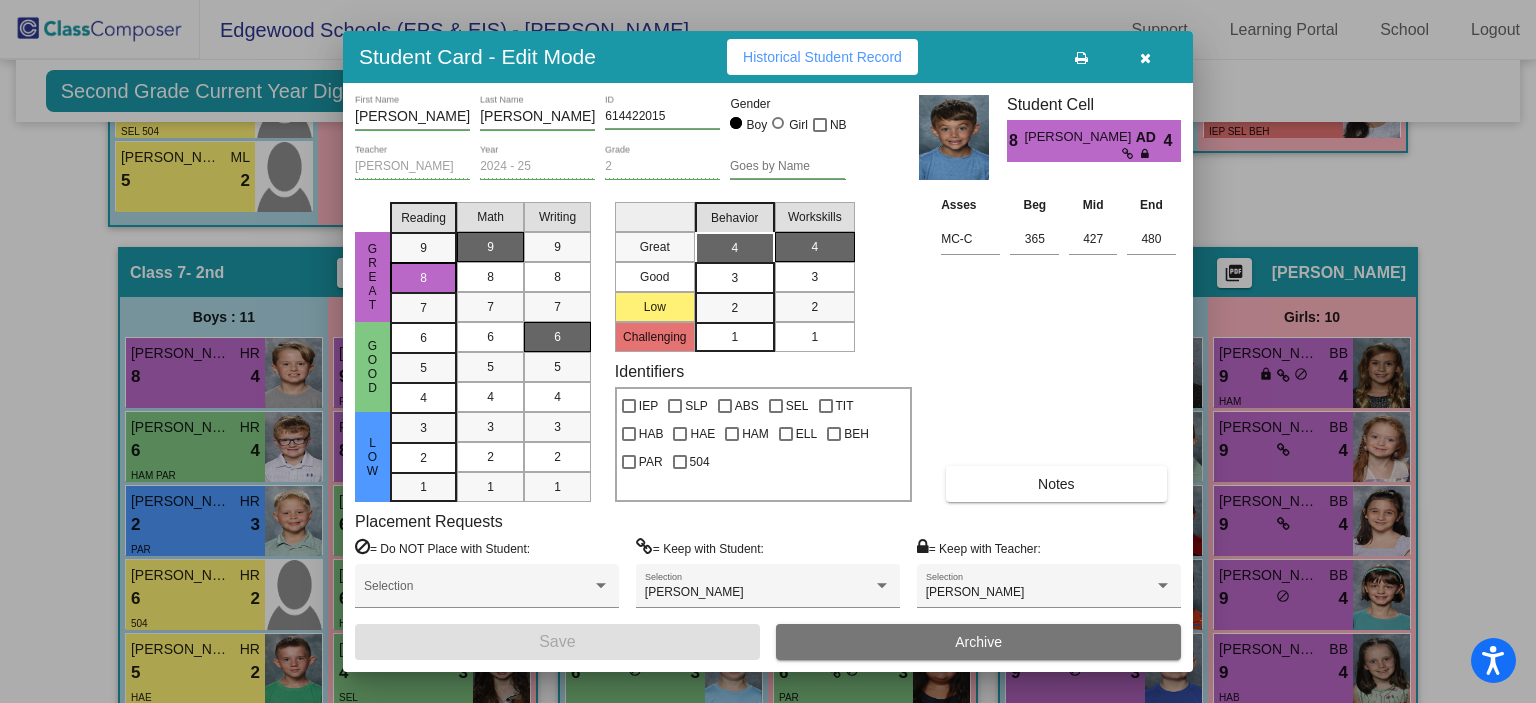 click at bounding box center (1145, 57) 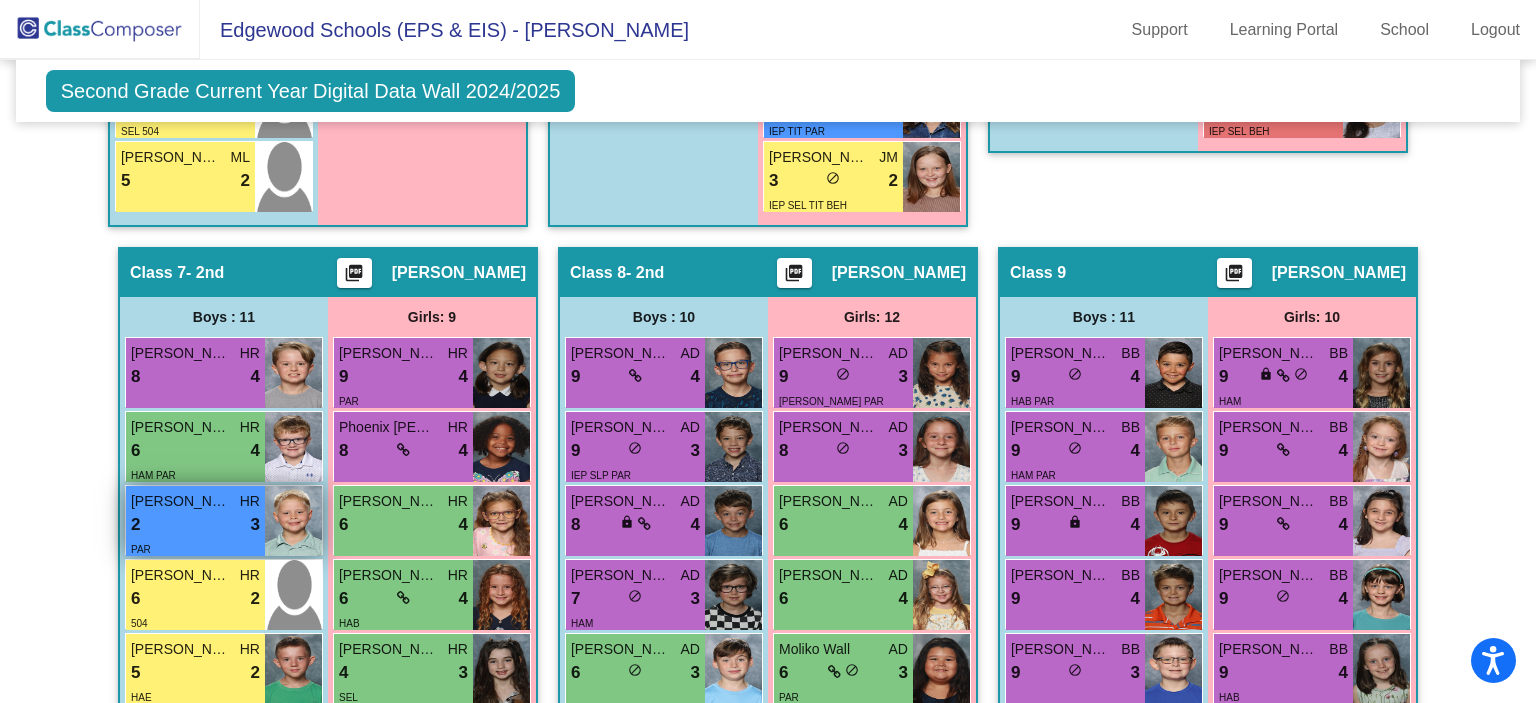 click on "2 lock do_not_disturb_alt 3" at bounding box center (195, 525) 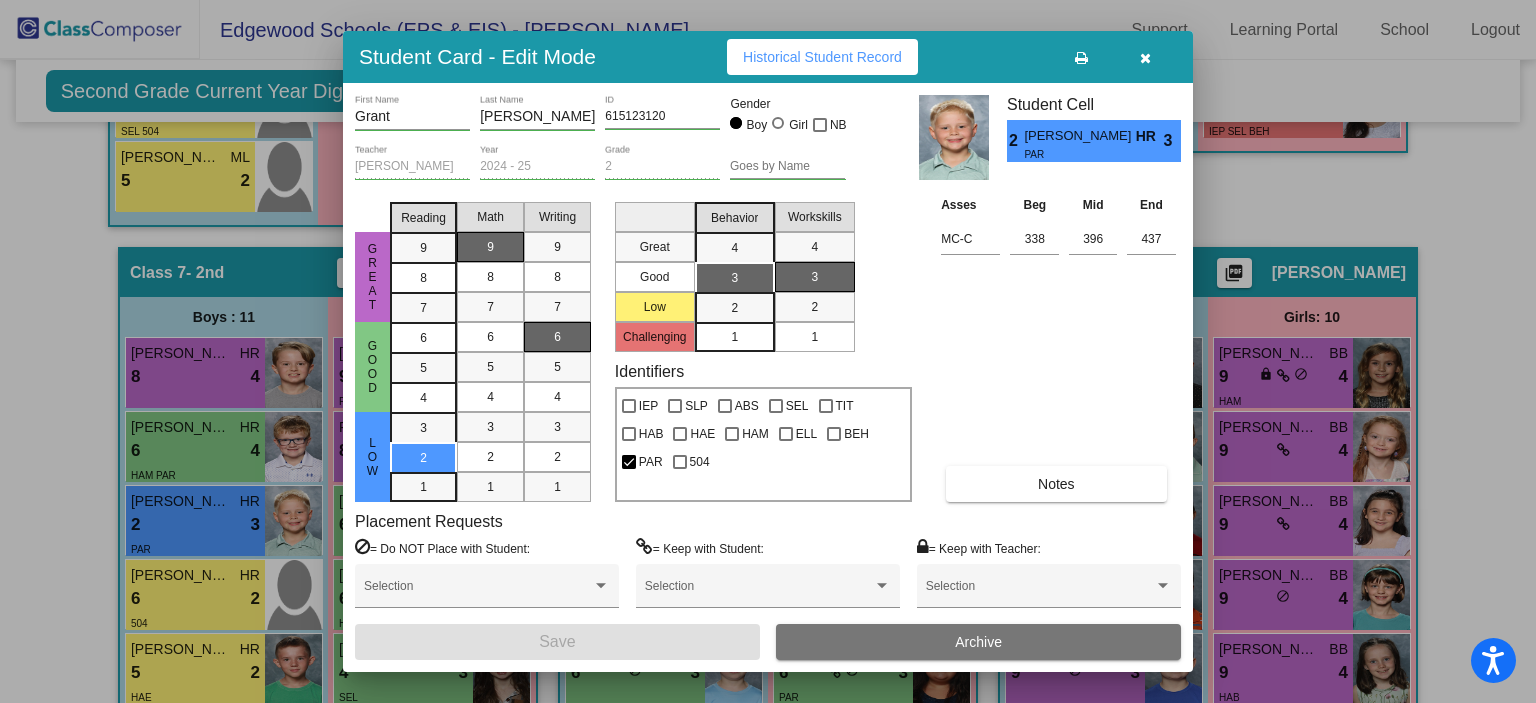 click on "Notes" at bounding box center (1056, 484) 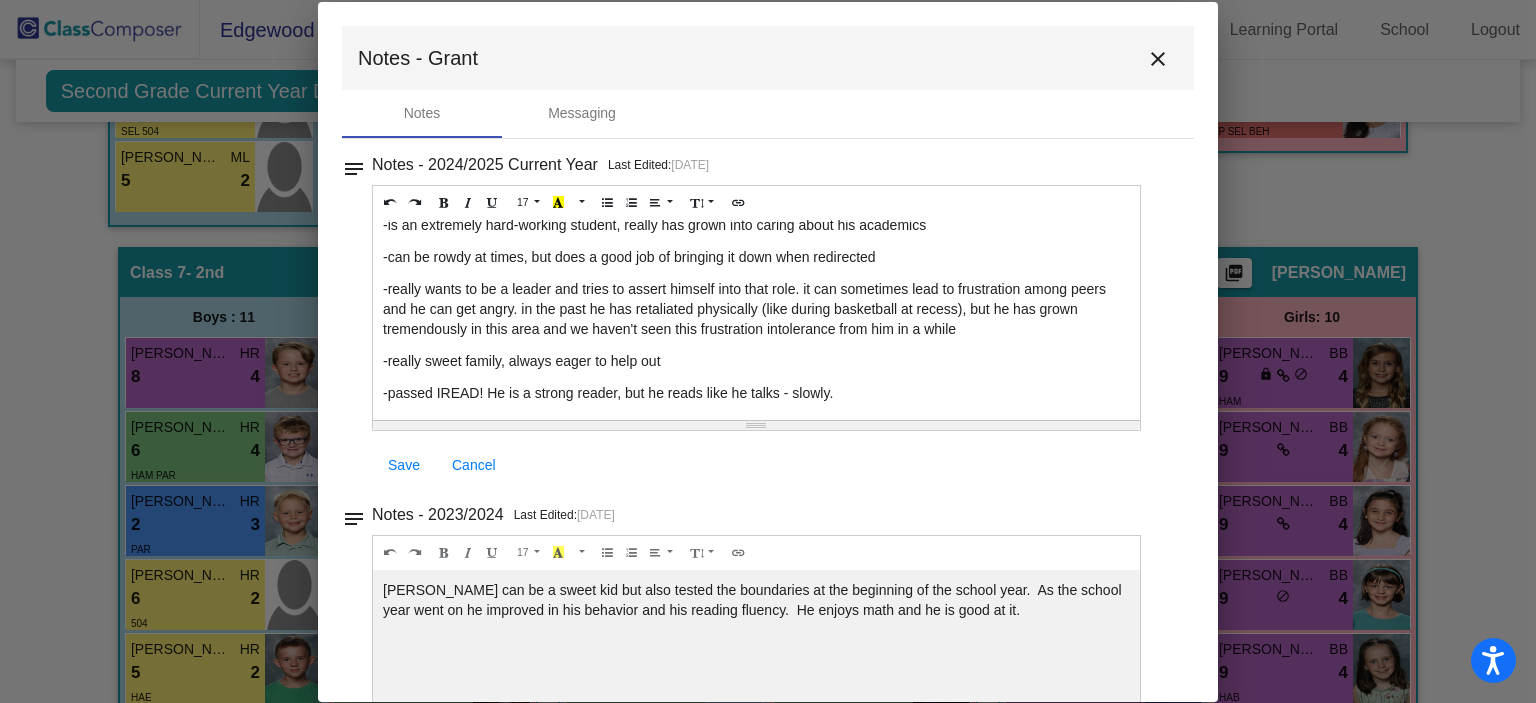 scroll, scrollTop: 20, scrollLeft: 0, axis: vertical 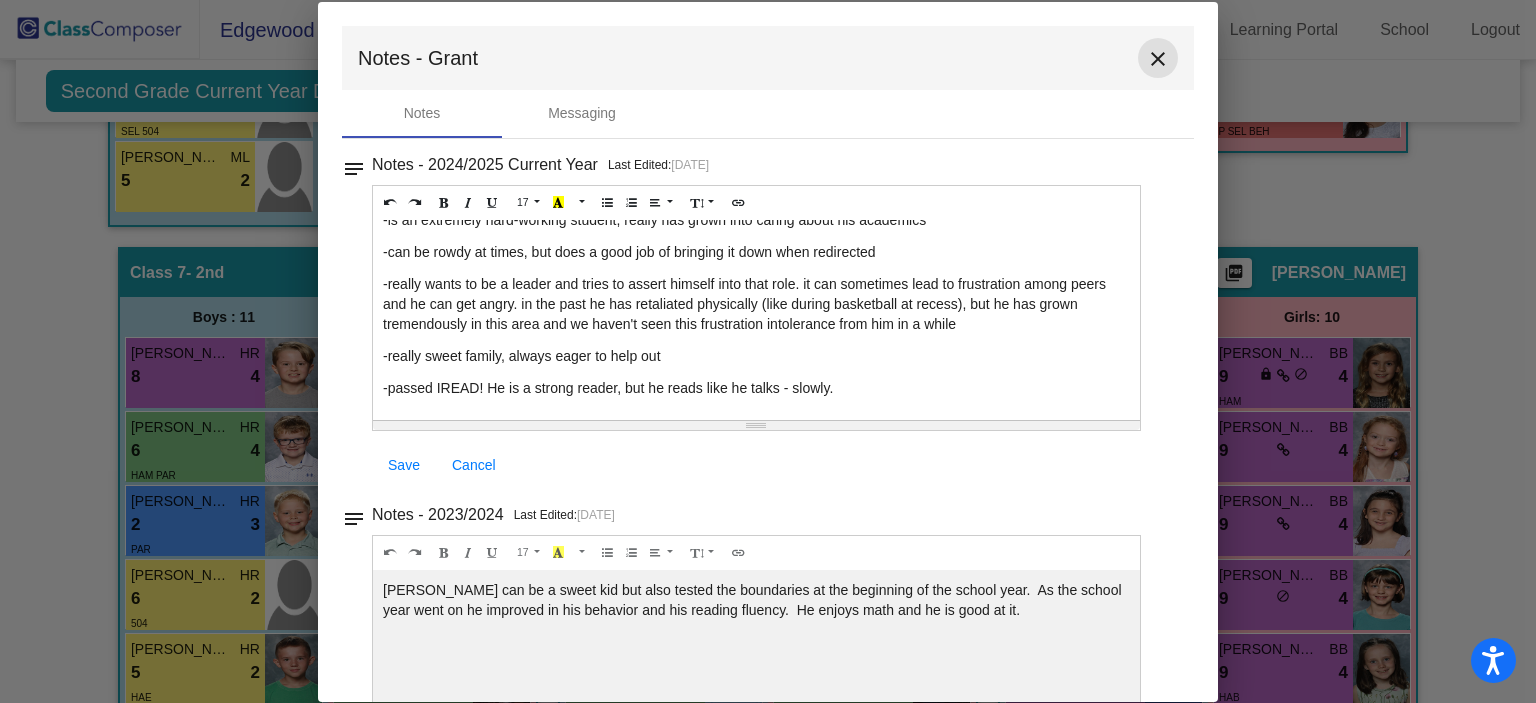 click on "close" at bounding box center [1158, 59] 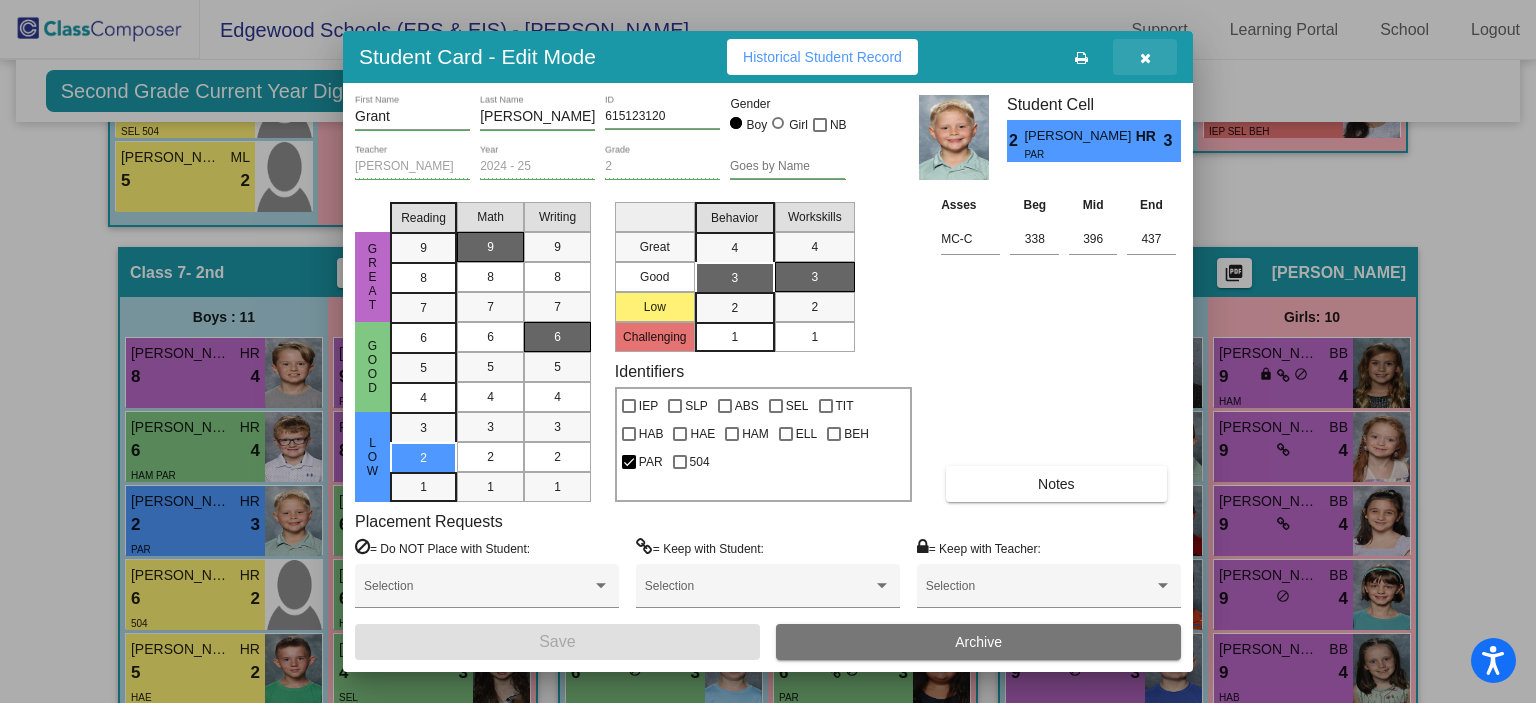 click at bounding box center [1145, 57] 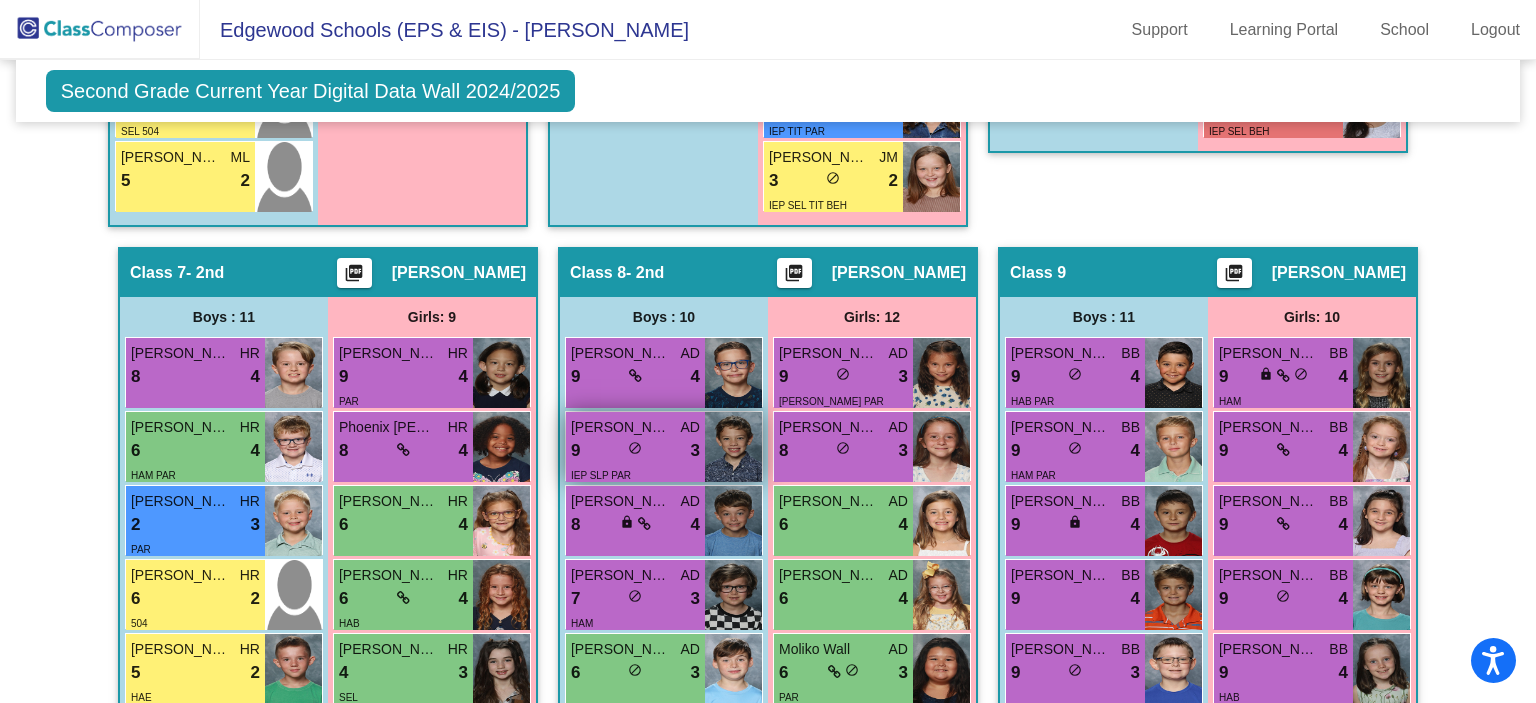 click on "9 lock do_not_disturb_alt 3" at bounding box center (635, 451) 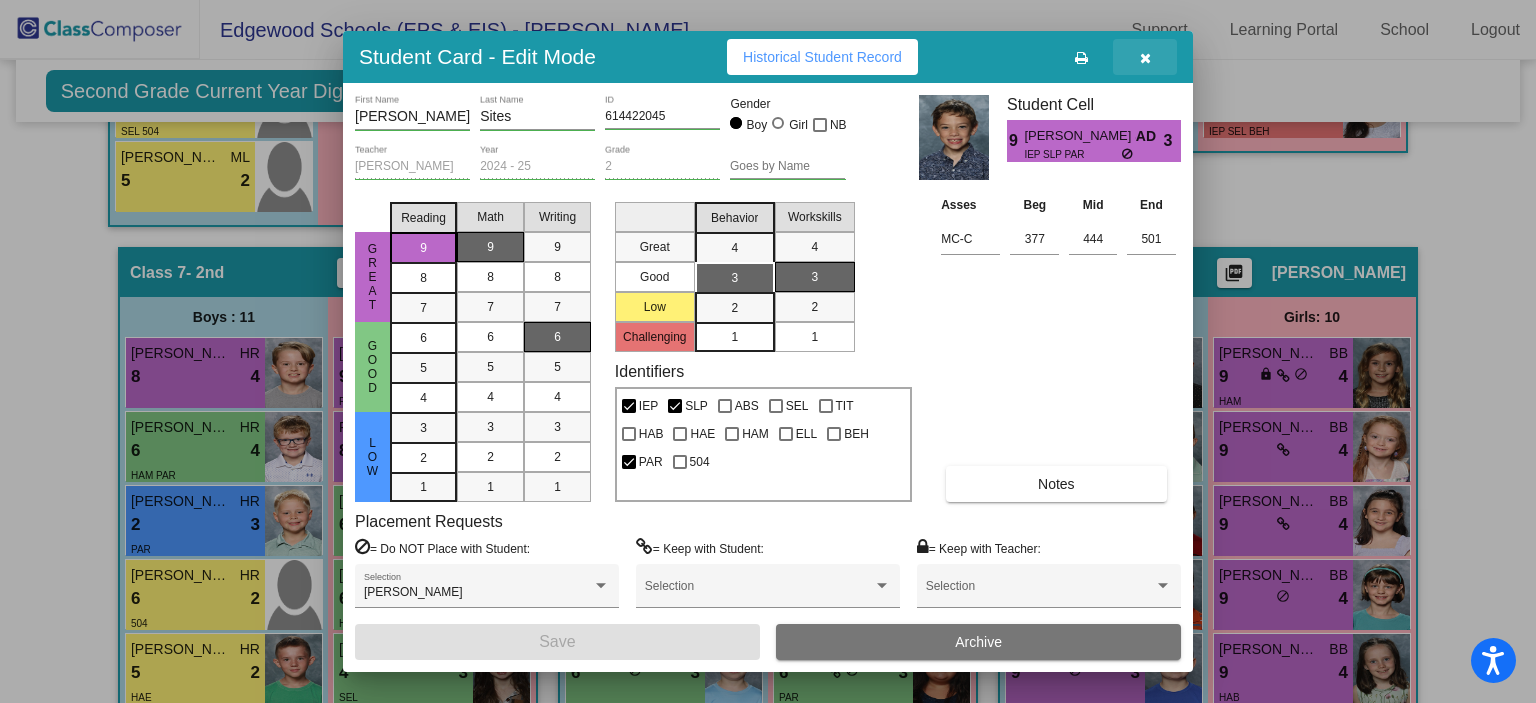 click at bounding box center [1145, 57] 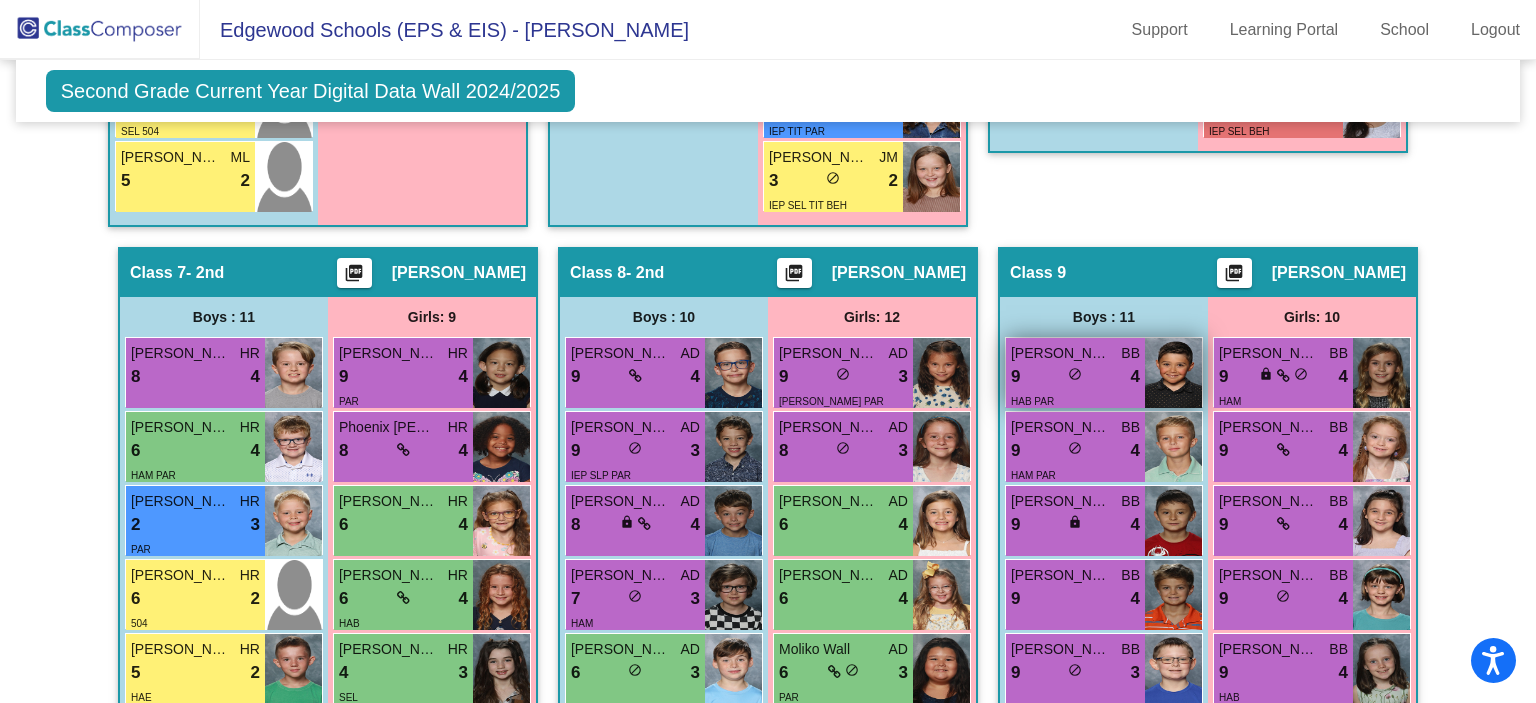 click at bounding box center (1173, 373) 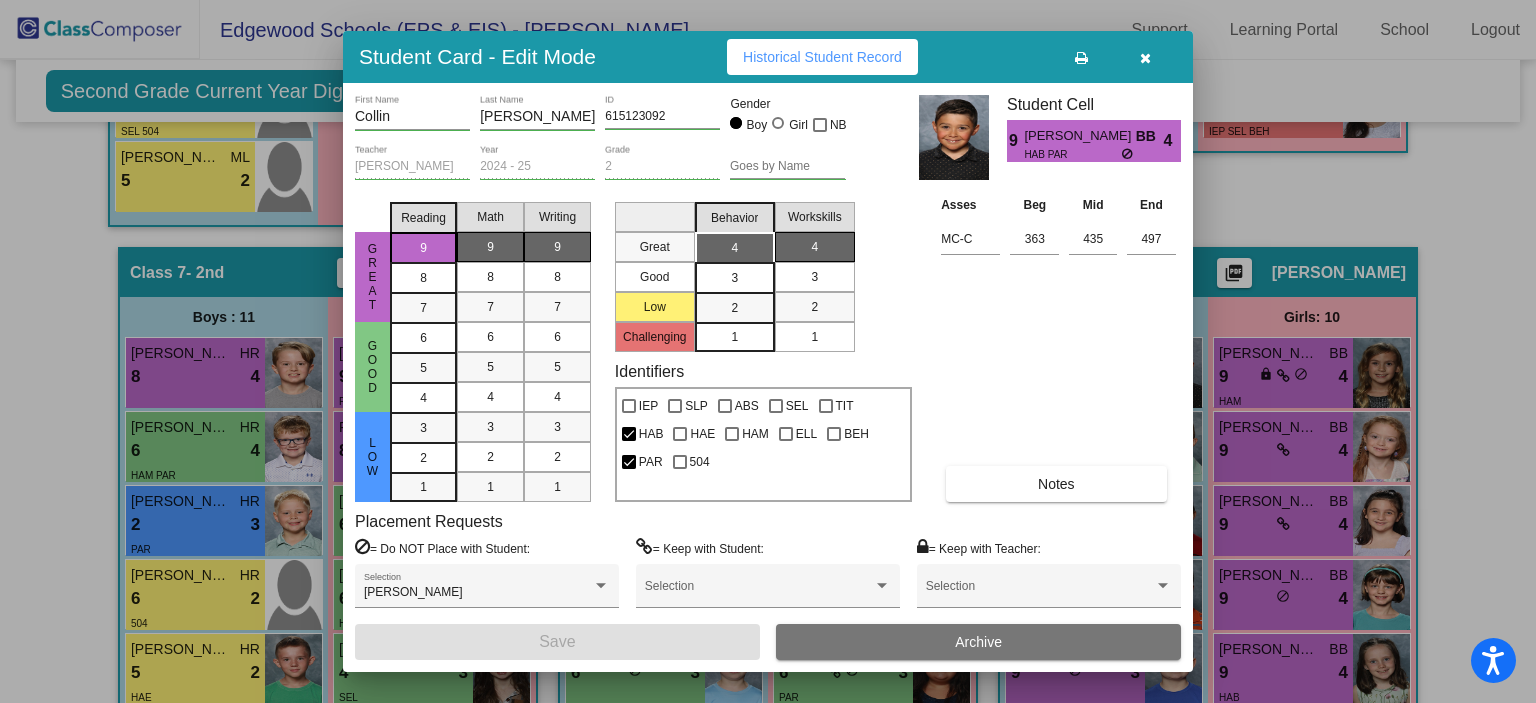 click at bounding box center (1145, 57) 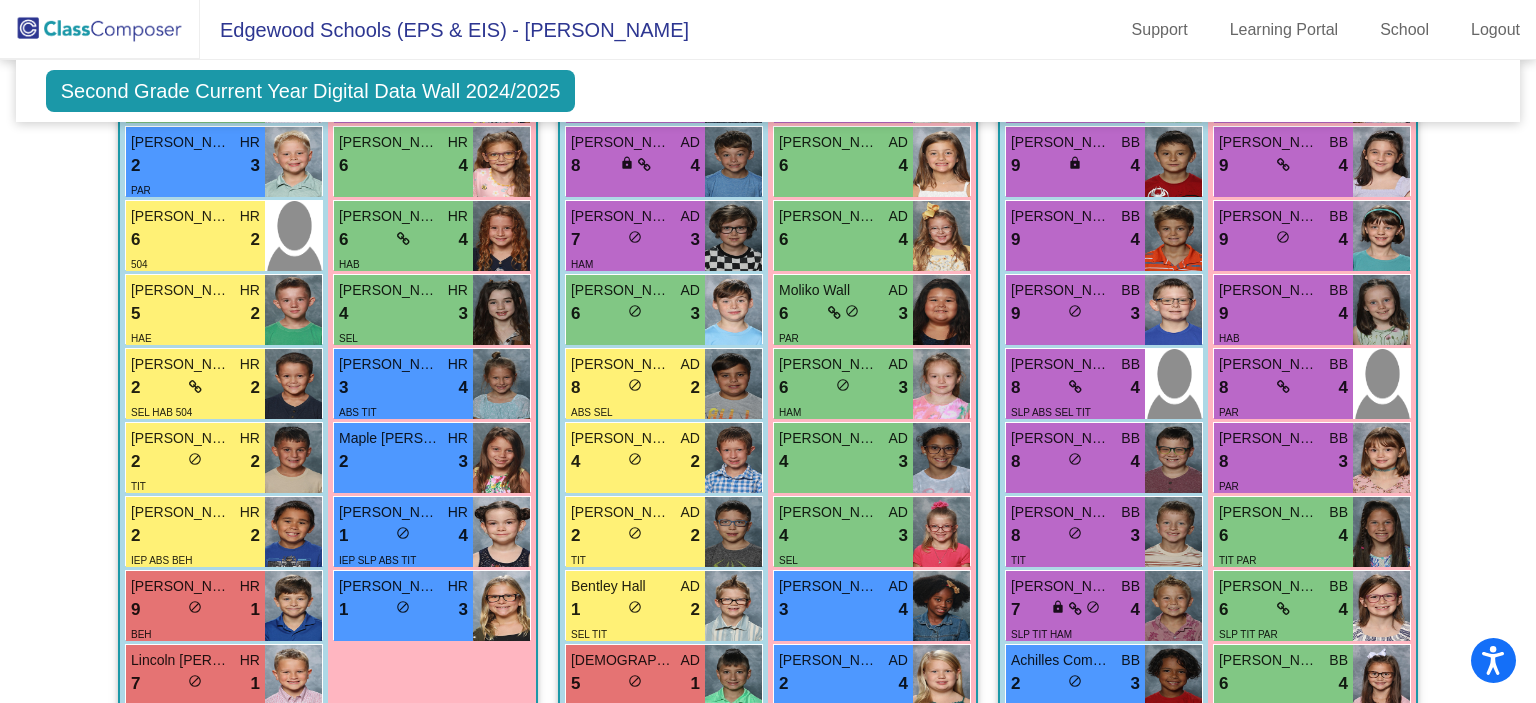 scroll, scrollTop: 3000, scrollLeft: 0, axis: vertical 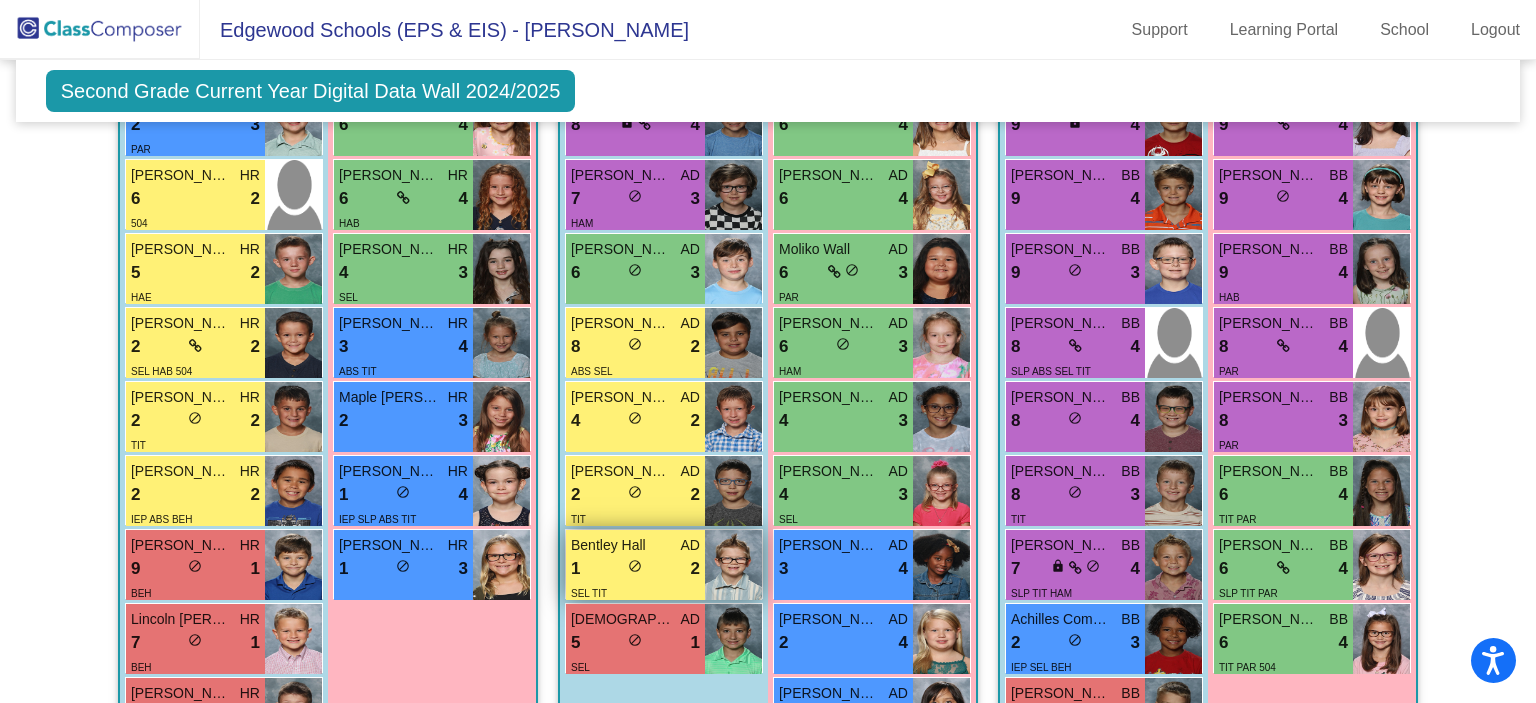 click on "1 lock do_not_disturb_alt 2" at bounding box center [635, 569] 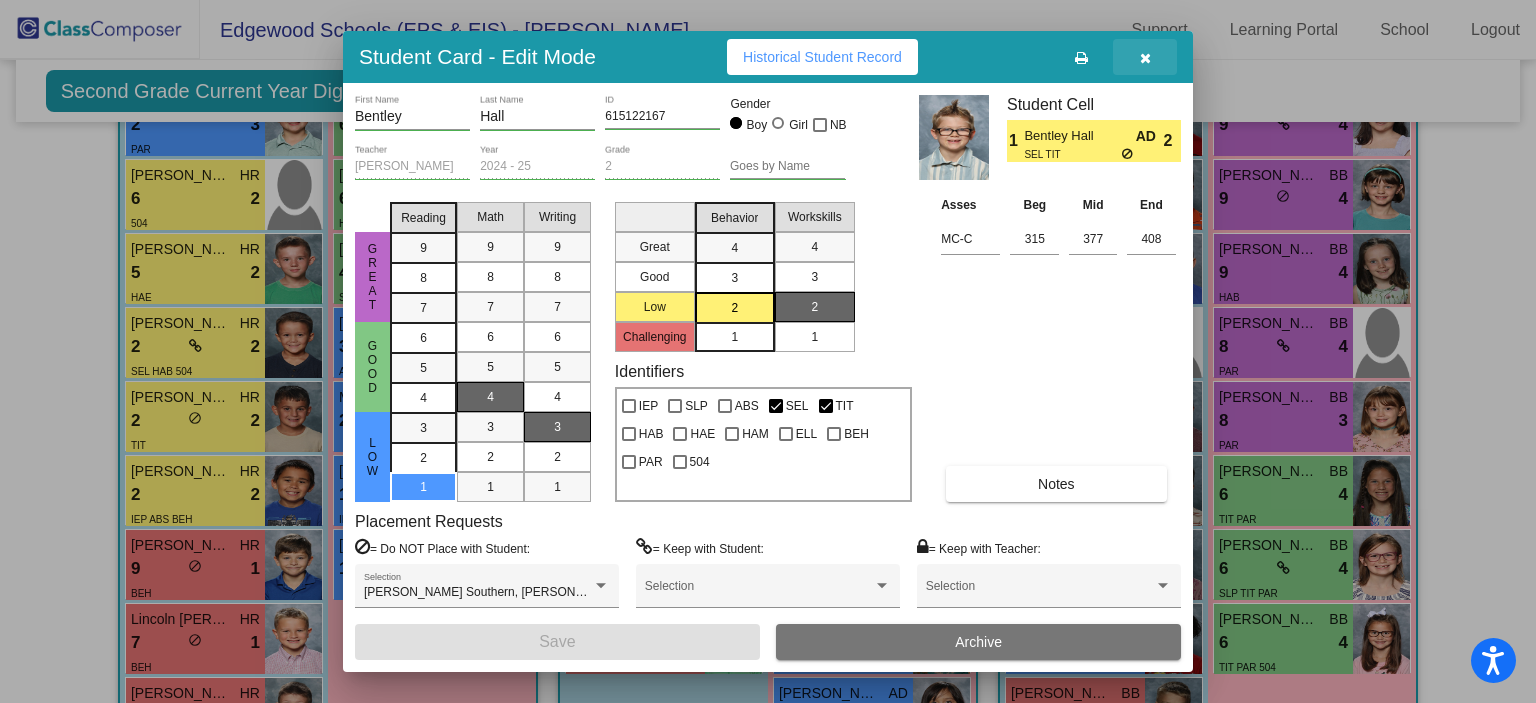 click at bounding box center [1145, 57] 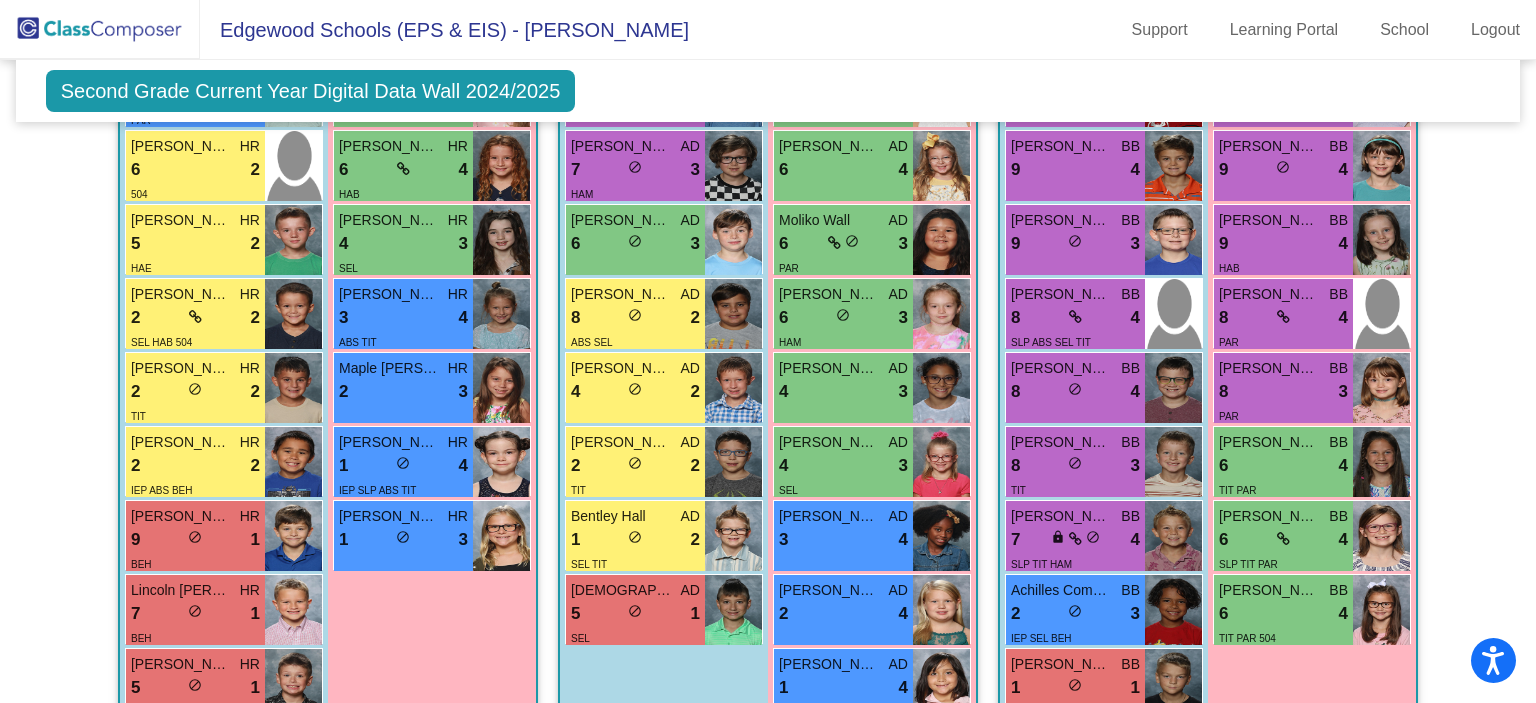 scroll, scrollTop: 3059, scrollLeft: 0, axis: vertical 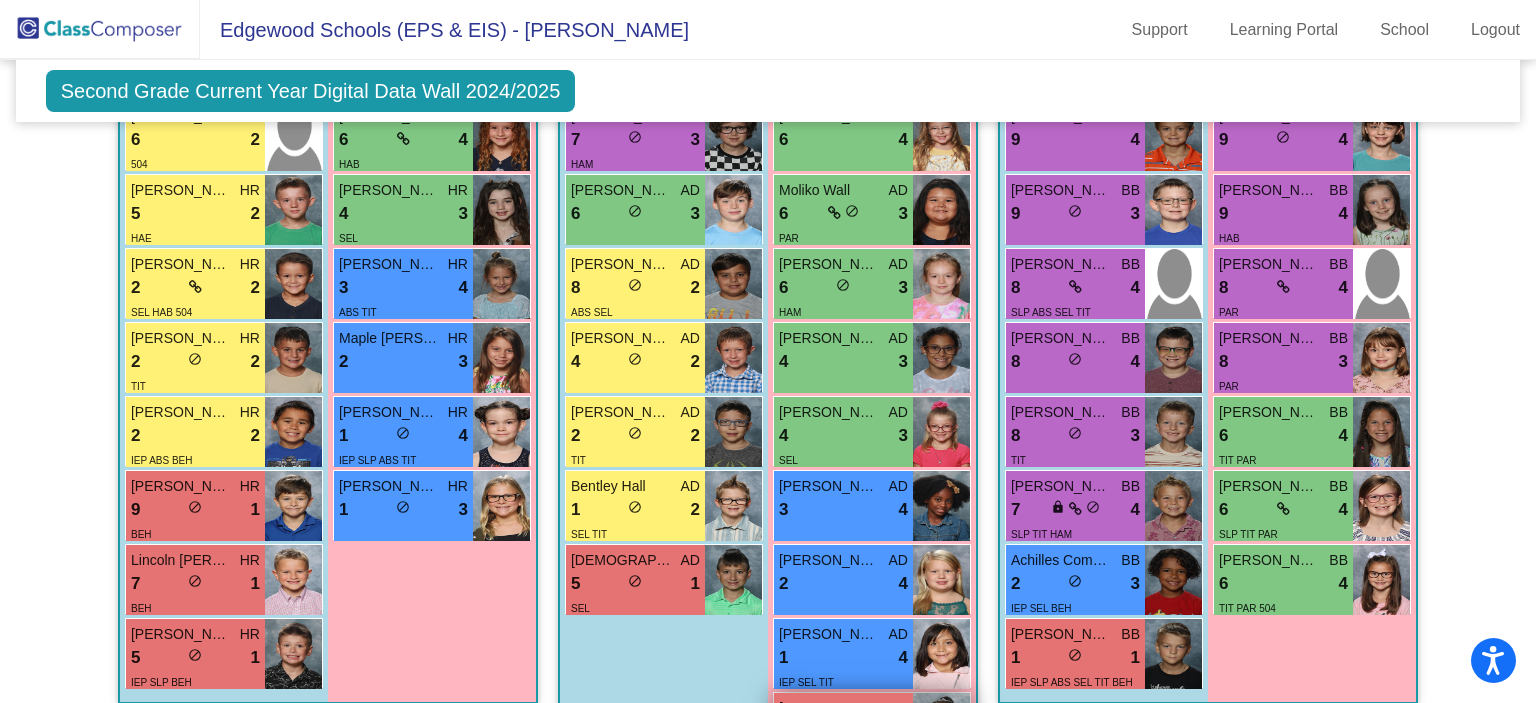click at bounding box center (941, 728) 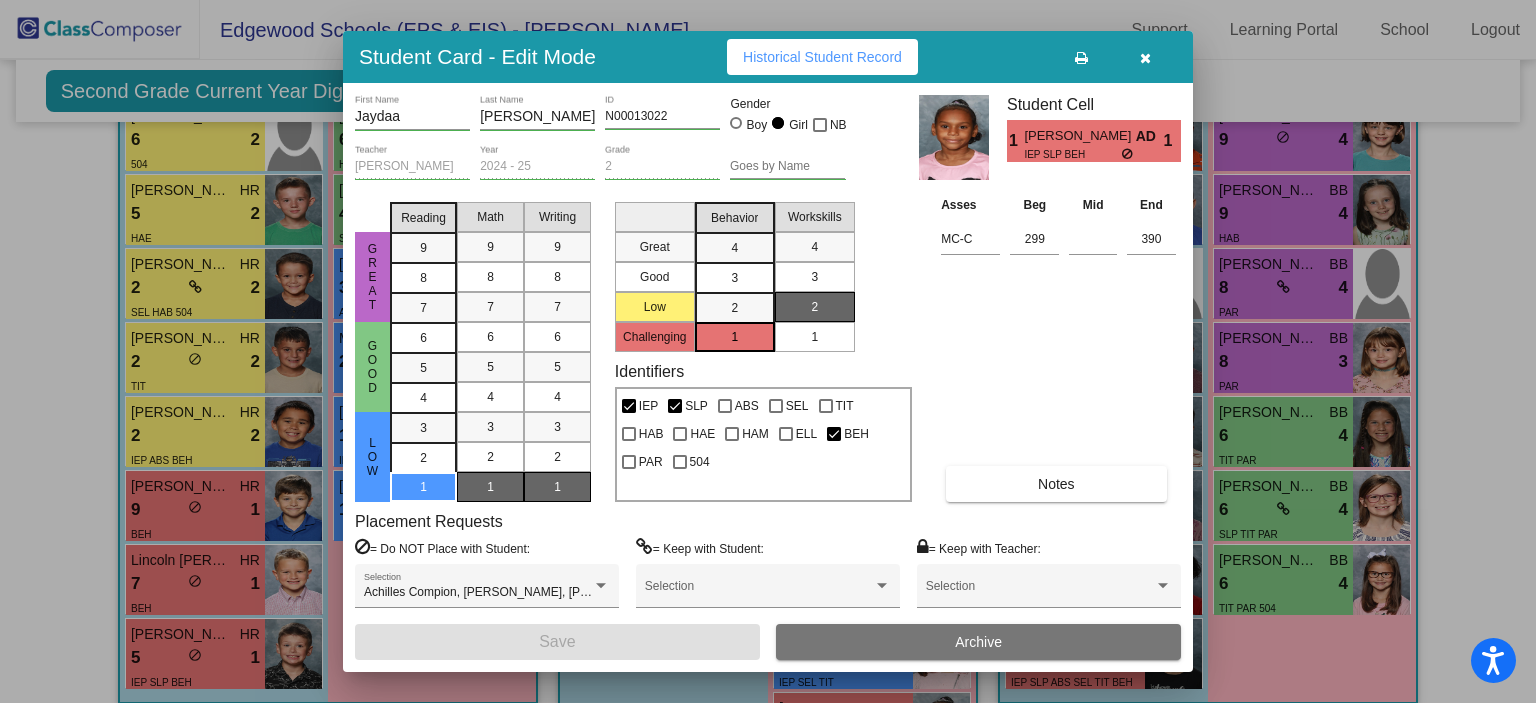 click on "Notes" at bounding box center (1056, 484) 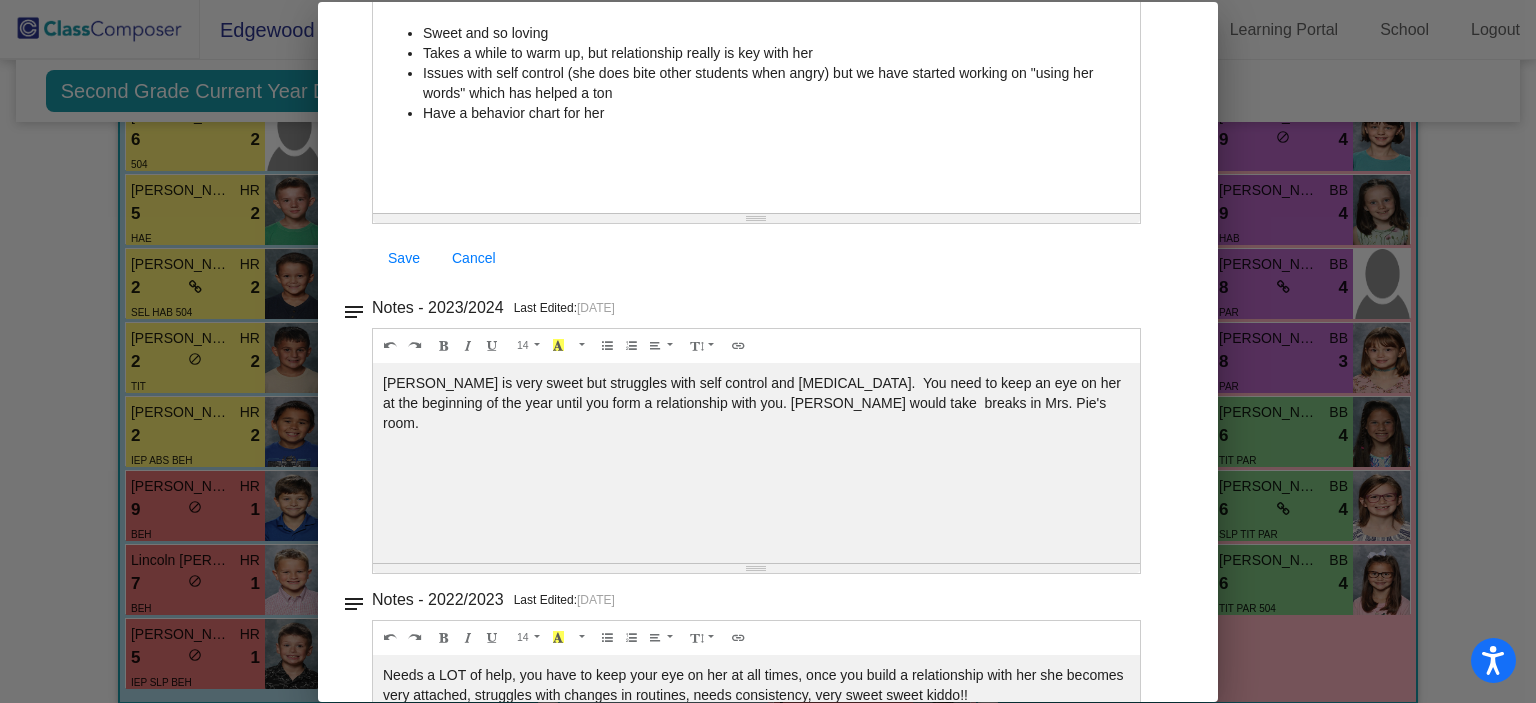 scroll, scrollTop: 0, scrollLeft: 0, axis: both 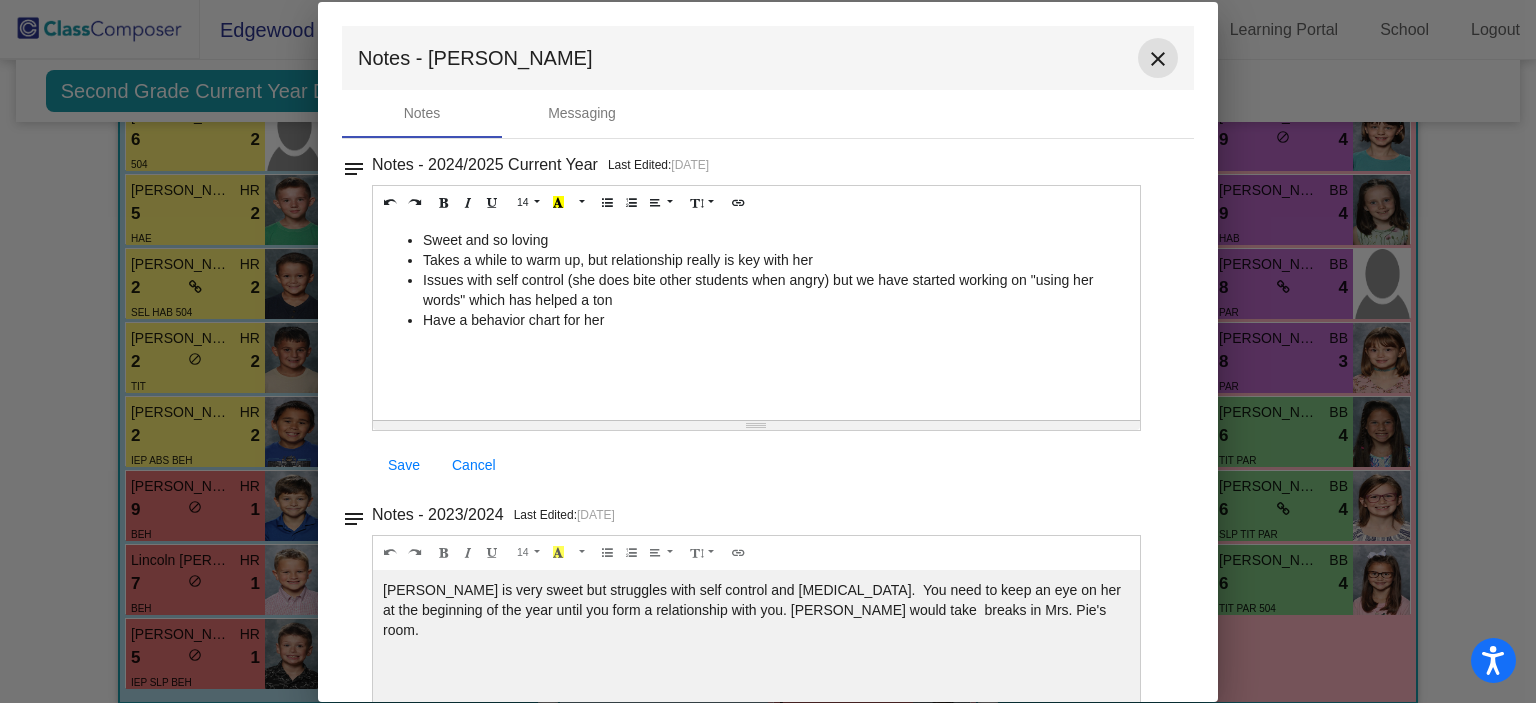 click on "close" at bounding box center [1158, 59] 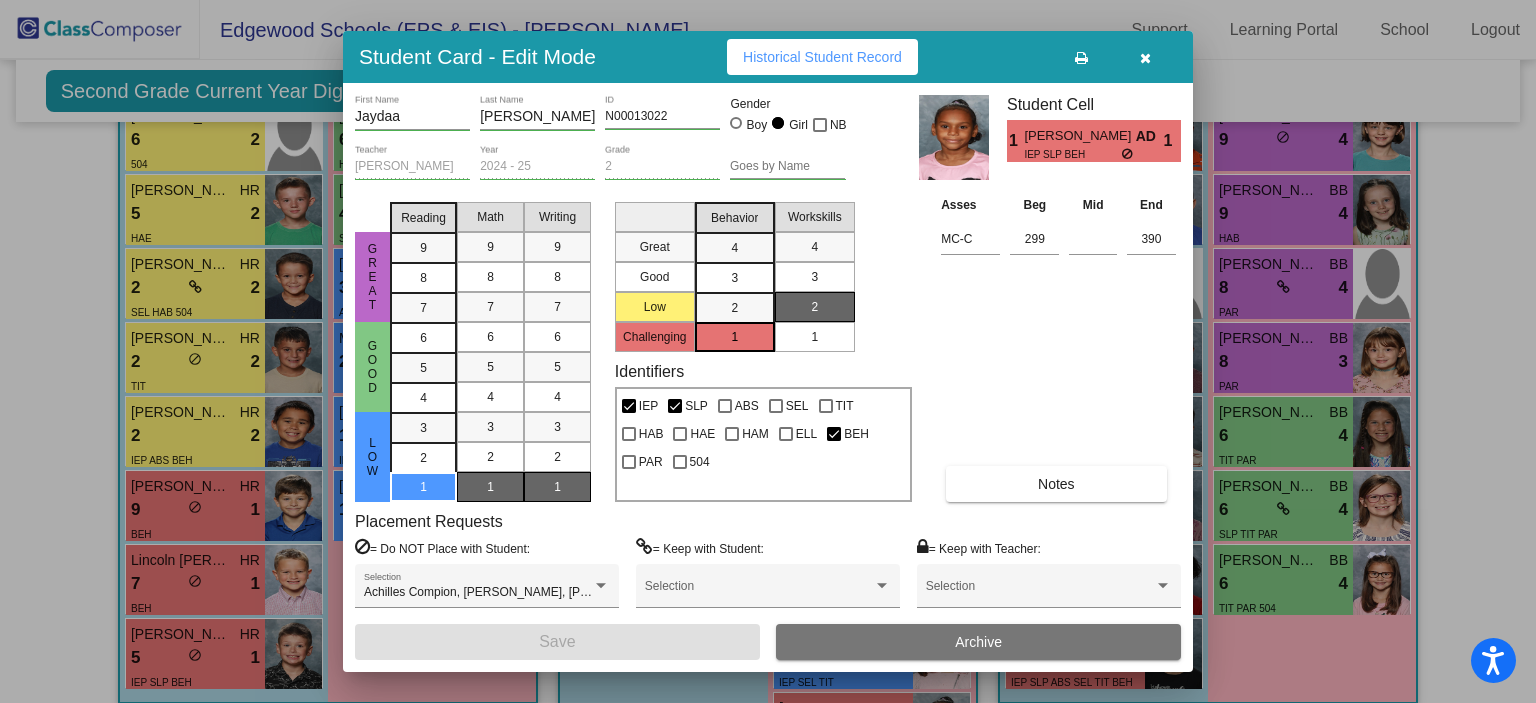 click at bounding box center [1145, 58] 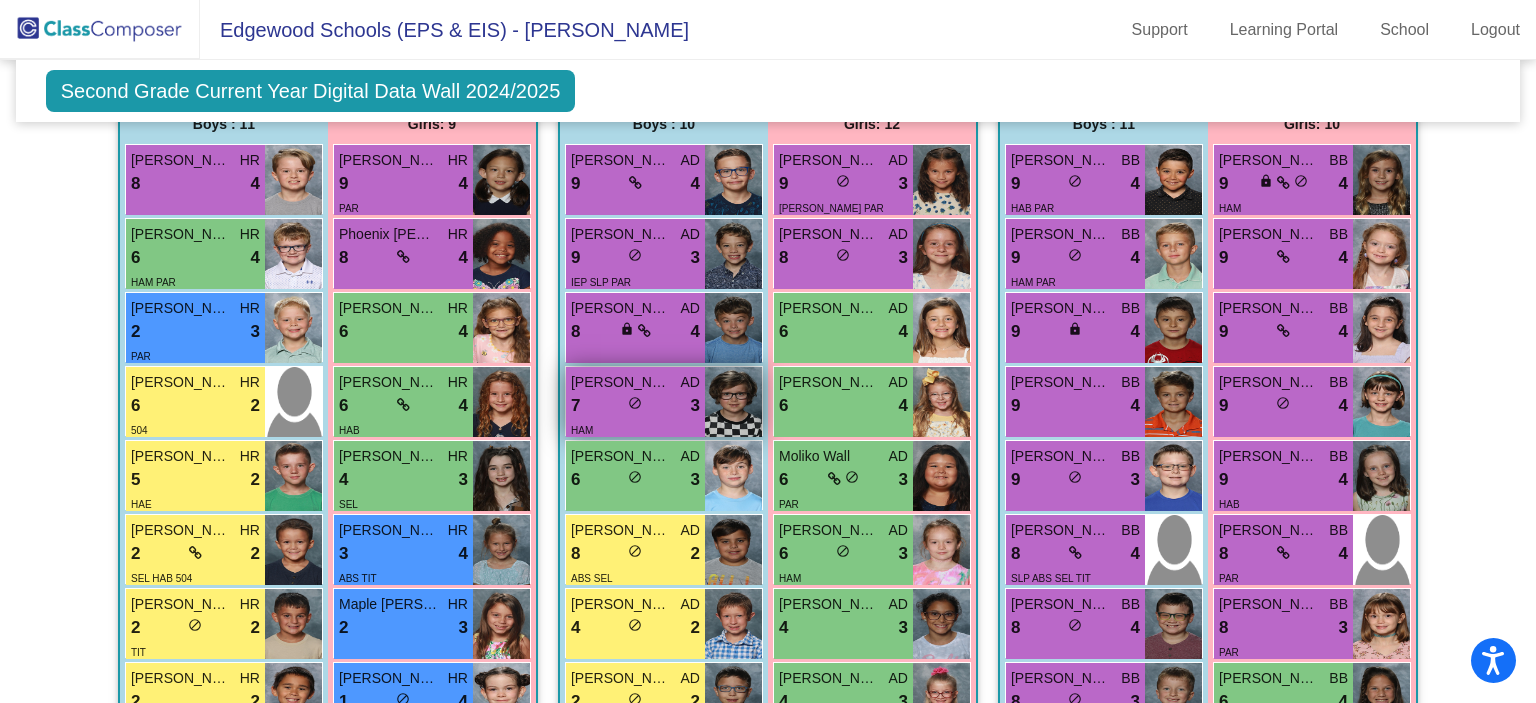 scroll, scrollTop: 2759, scrollLeft: 0, axis: vertical 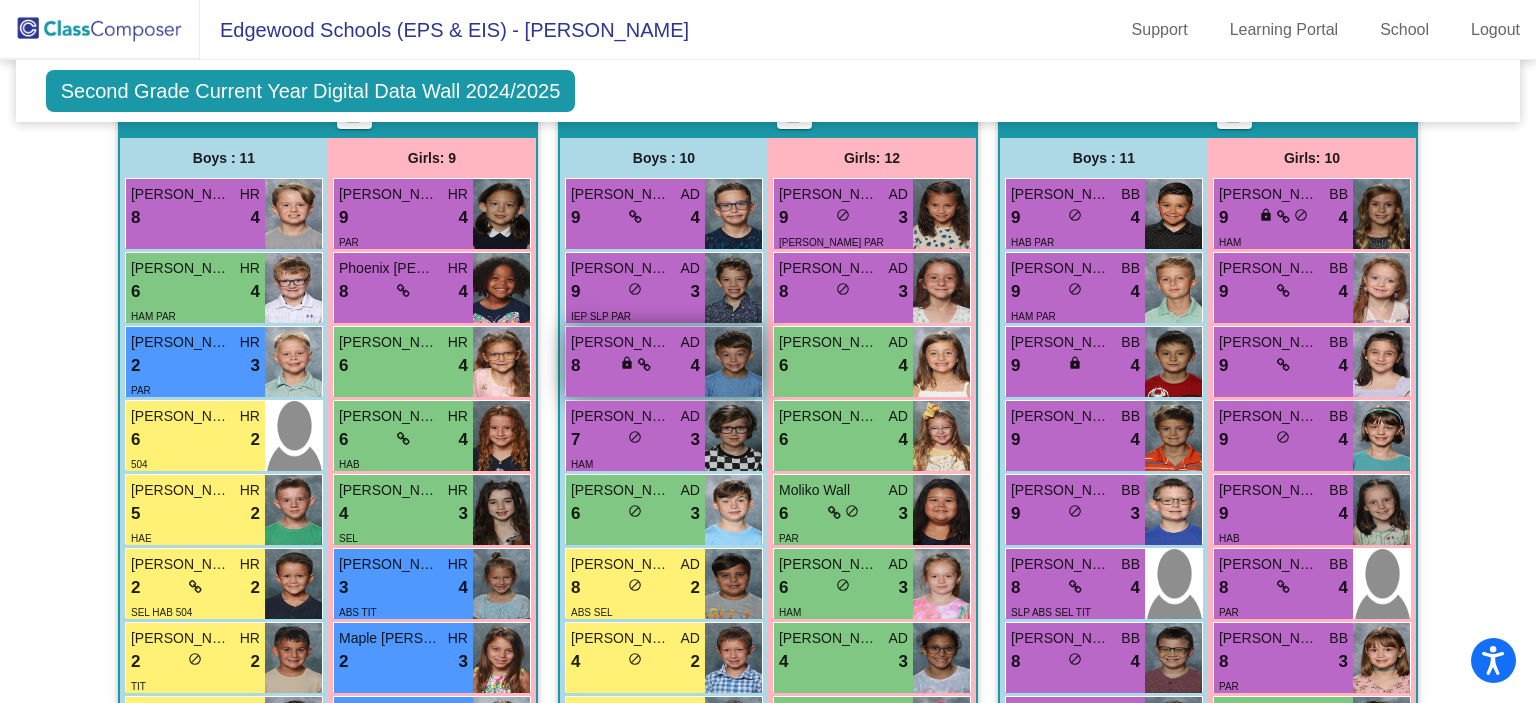 click at bounding box center (733, 362) 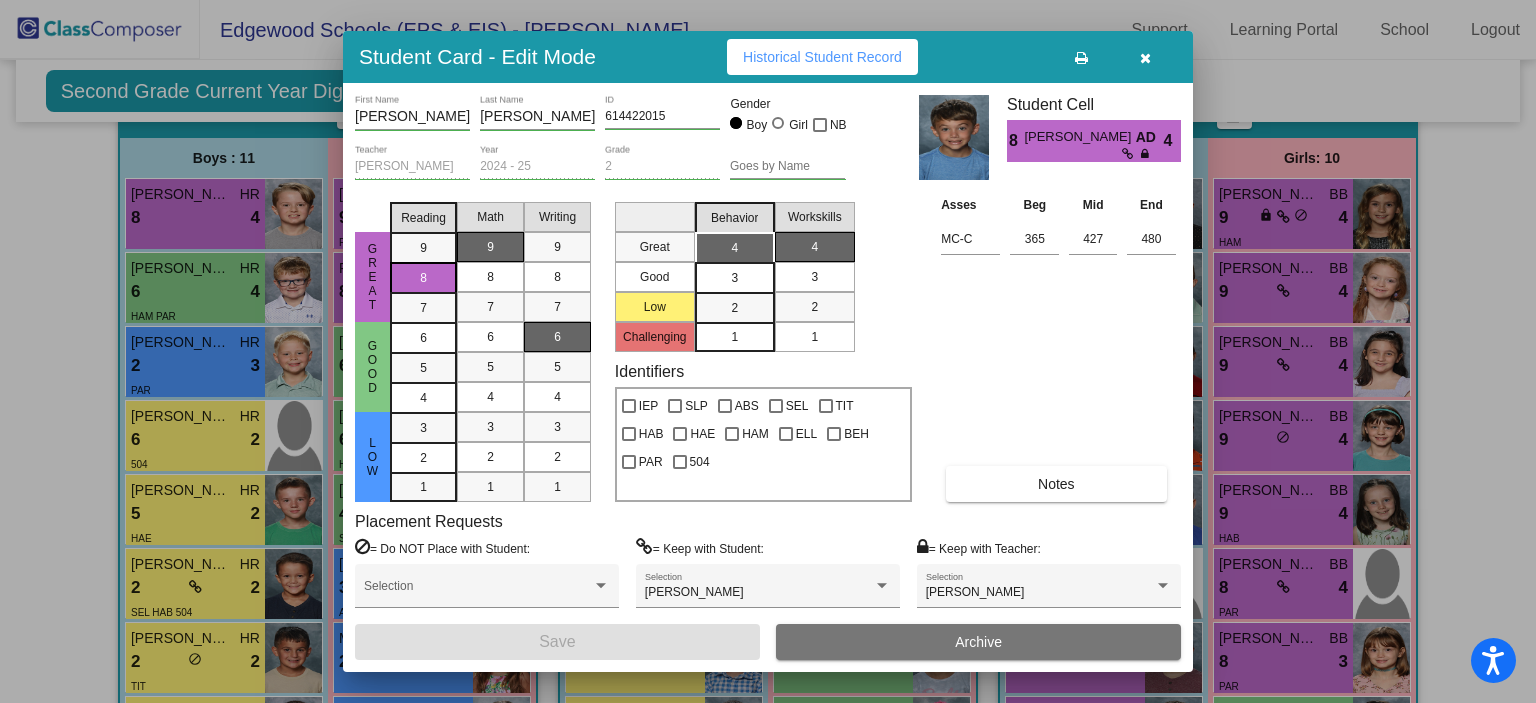 click on "Notes" at bounding box center (1056, 484) 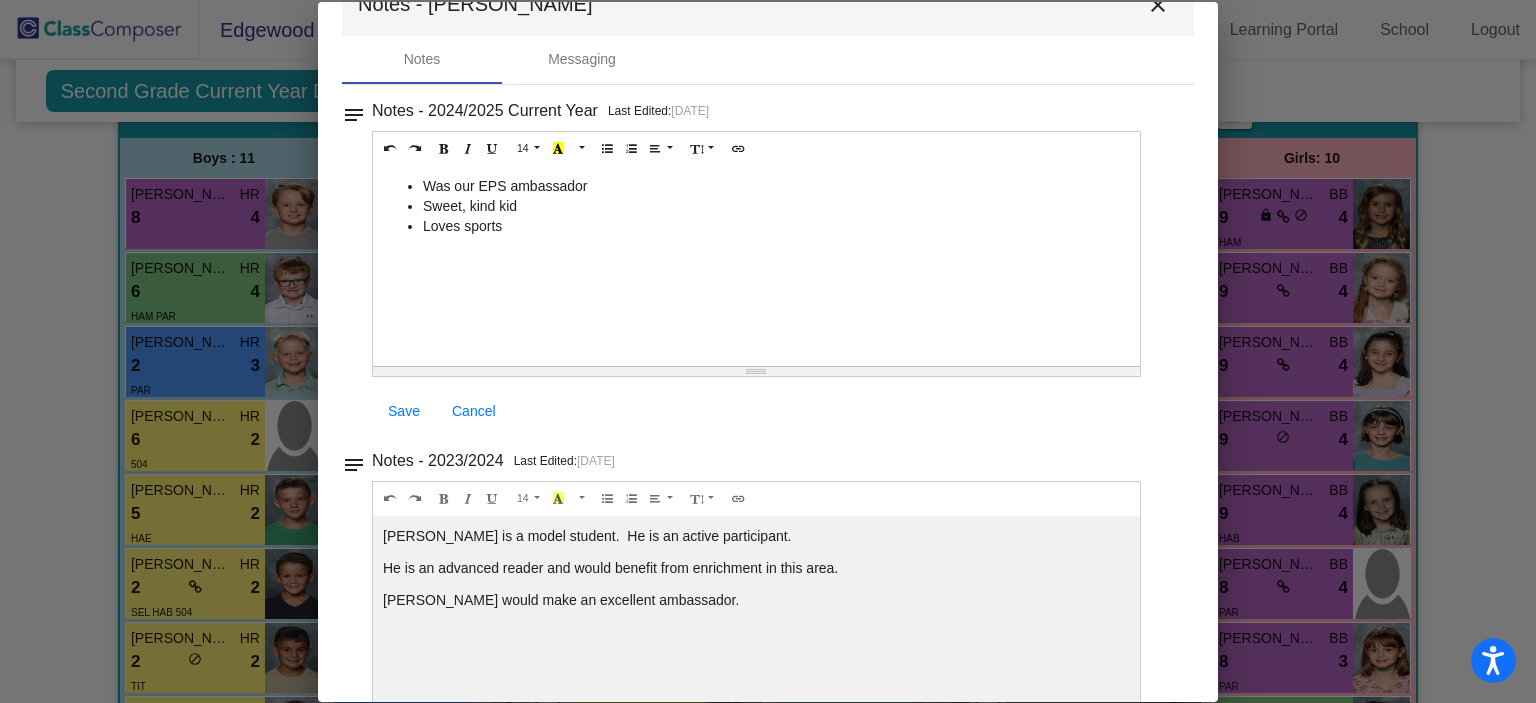 scroll, scrollTop: 100, scrollLeft: 0, axis: vertical 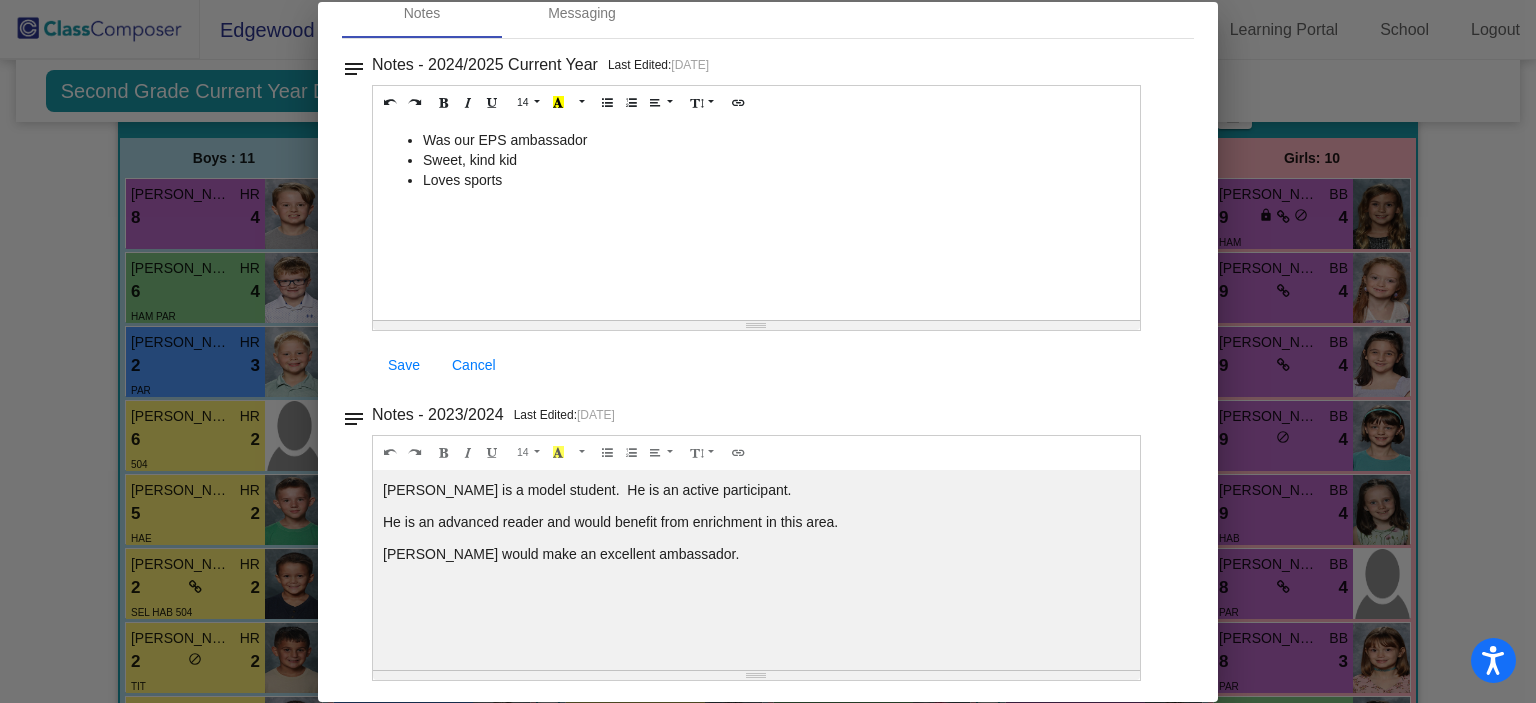 click on "Was our EPS ambassador [PERSON_NAME], kind kid  Loves sports" at bounding box center [756, 220] 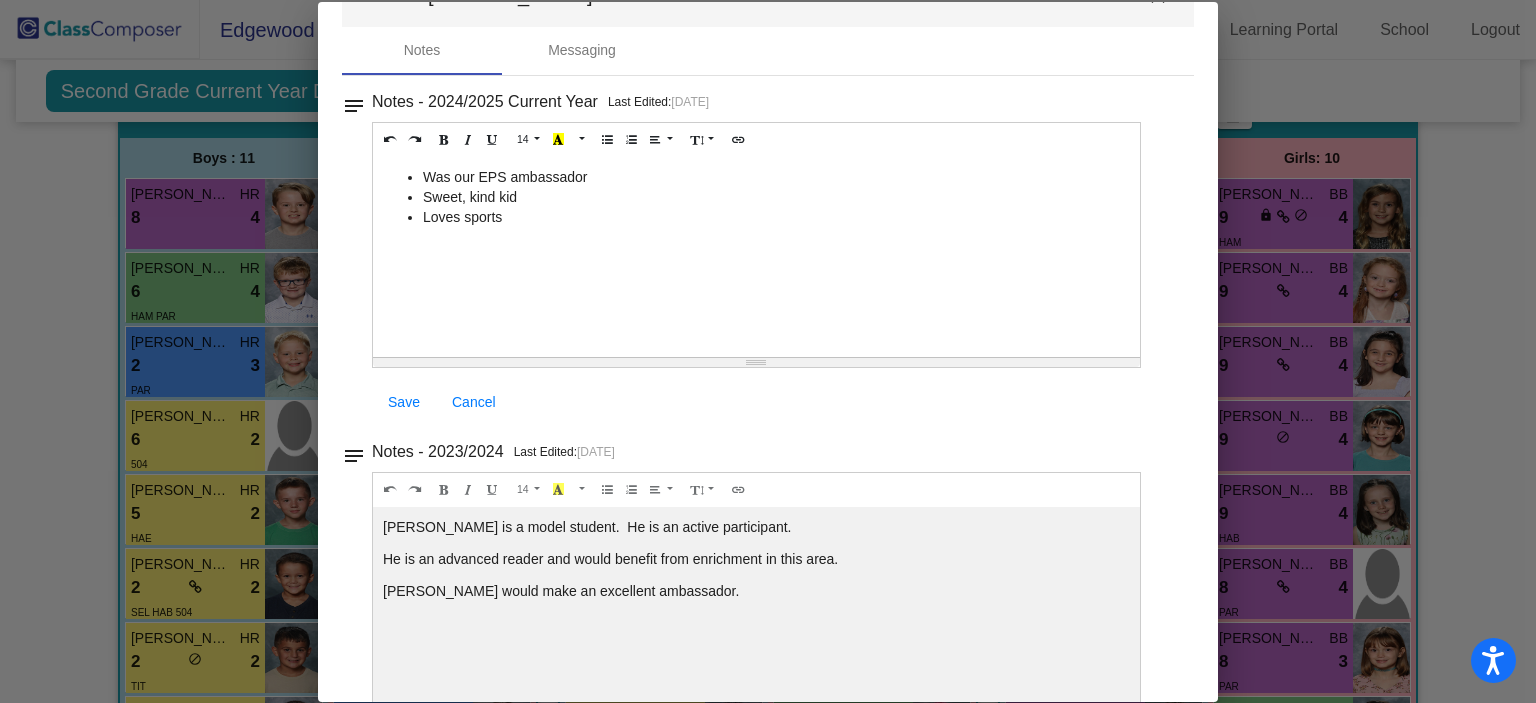 scroll, scrollTop: 0, scrollLeft: 0, axis: both 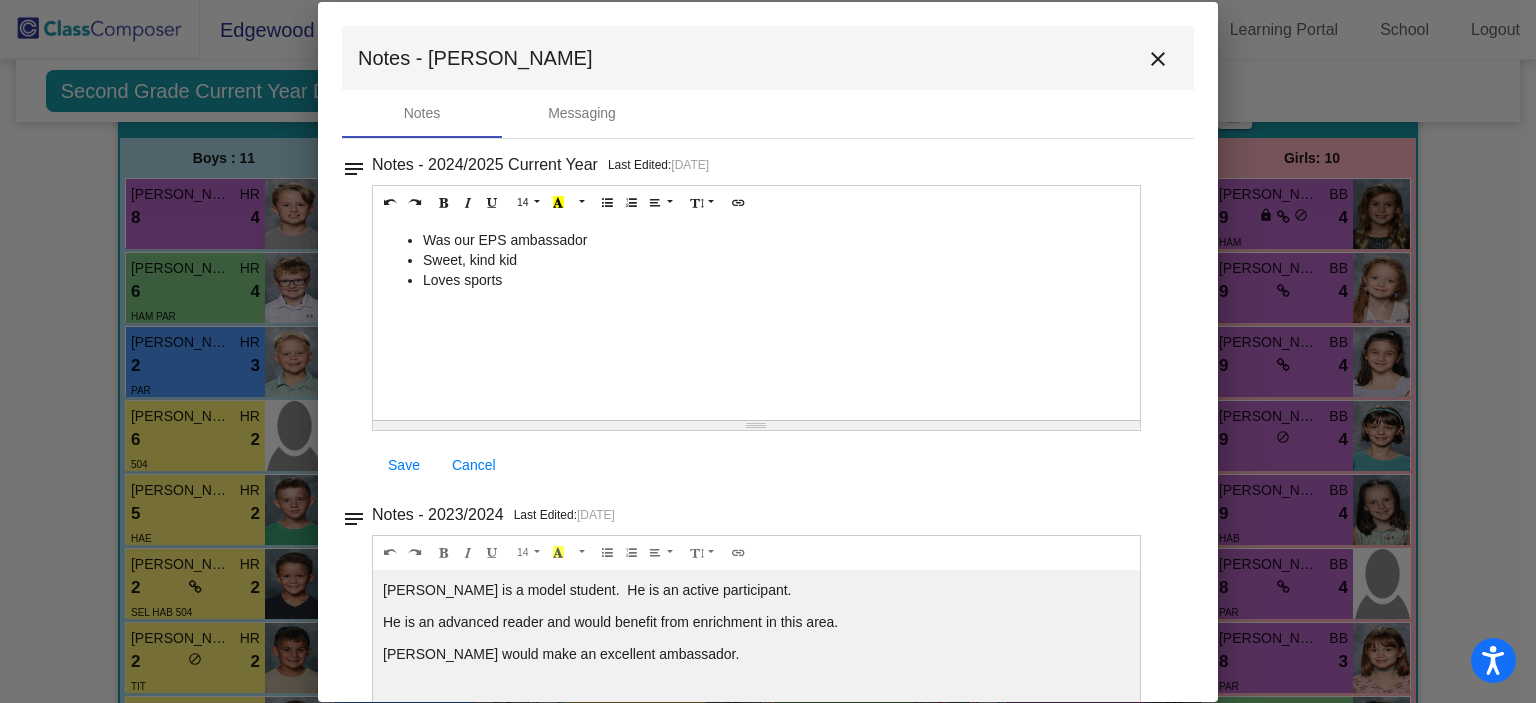 click on "close" at bounding box center [1158, 59] 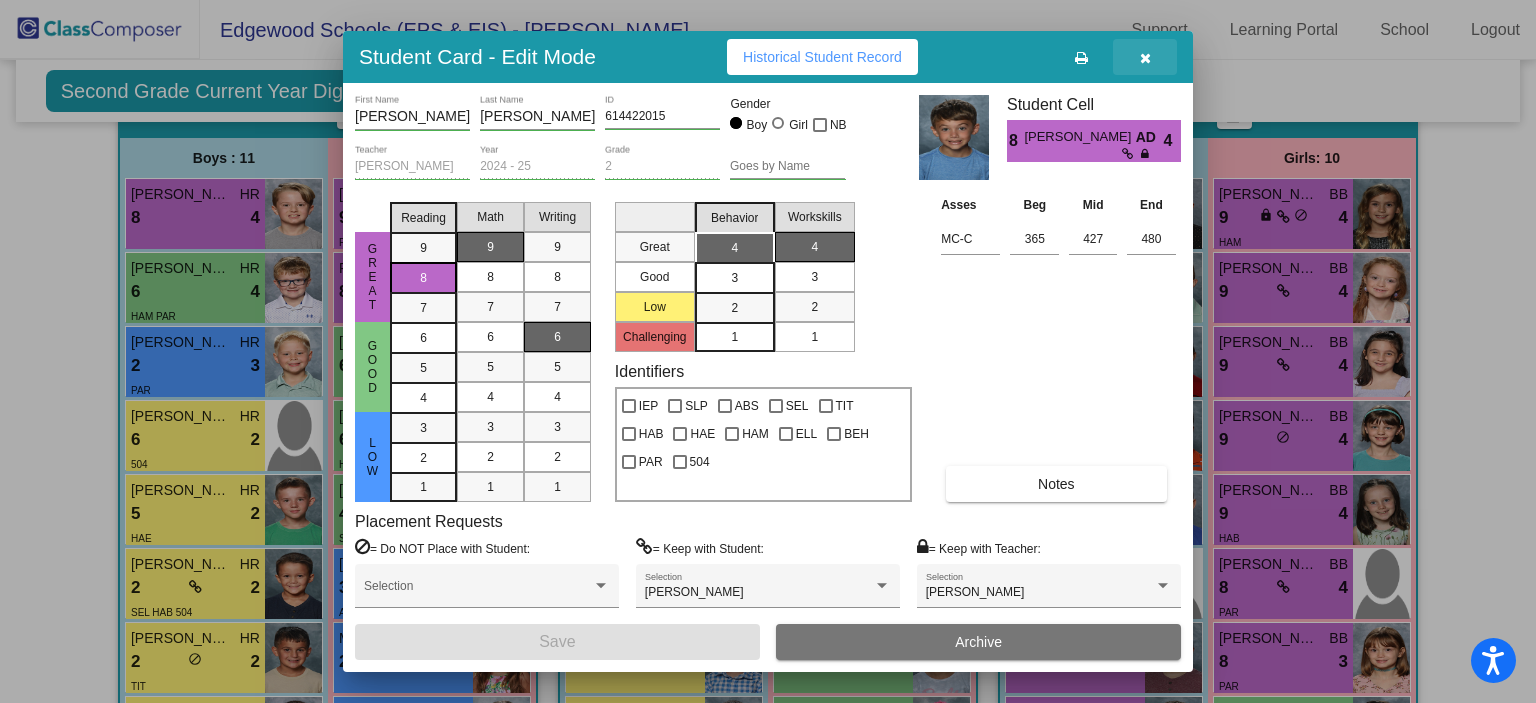 click at bounding box center [1145, 57] 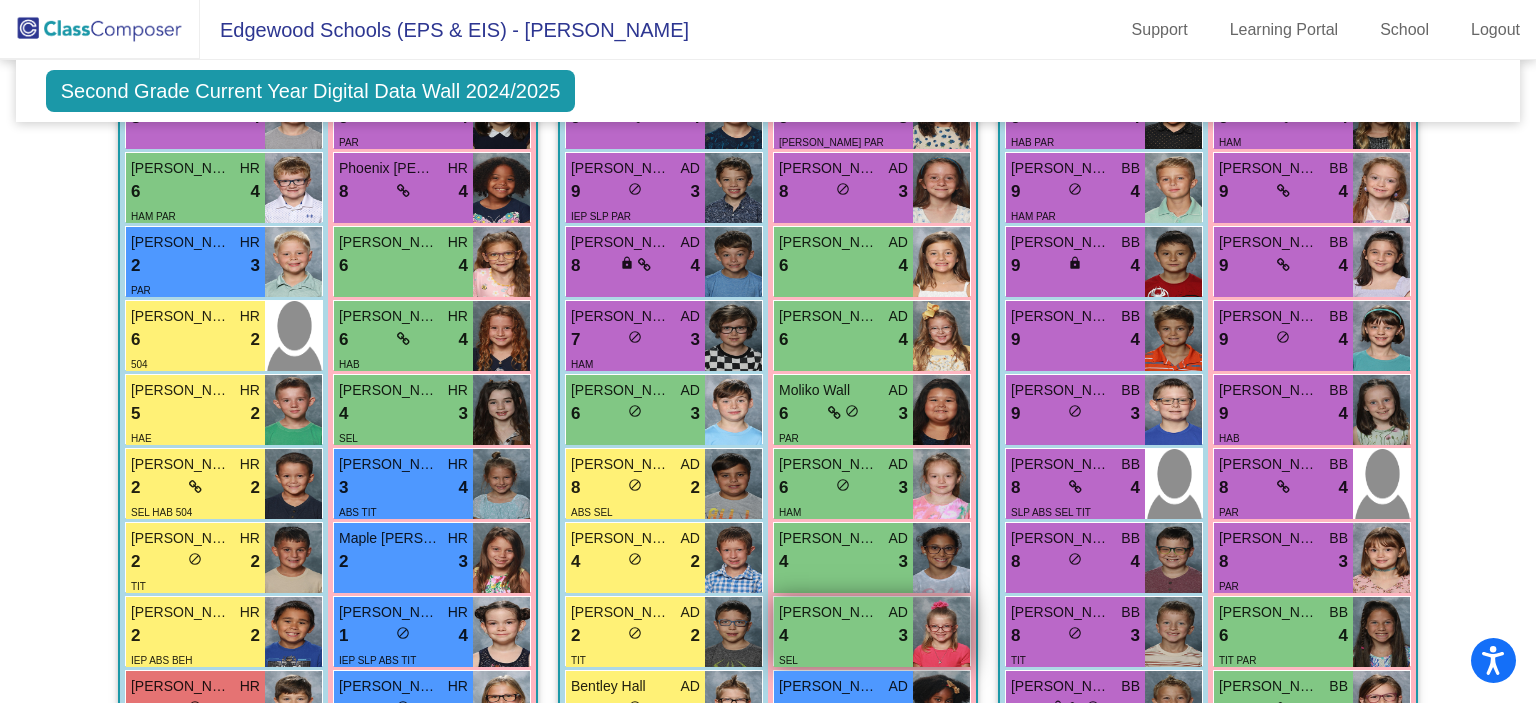 scroll, scrollTop: 2959, scrollLeft: 0, axis: vertical 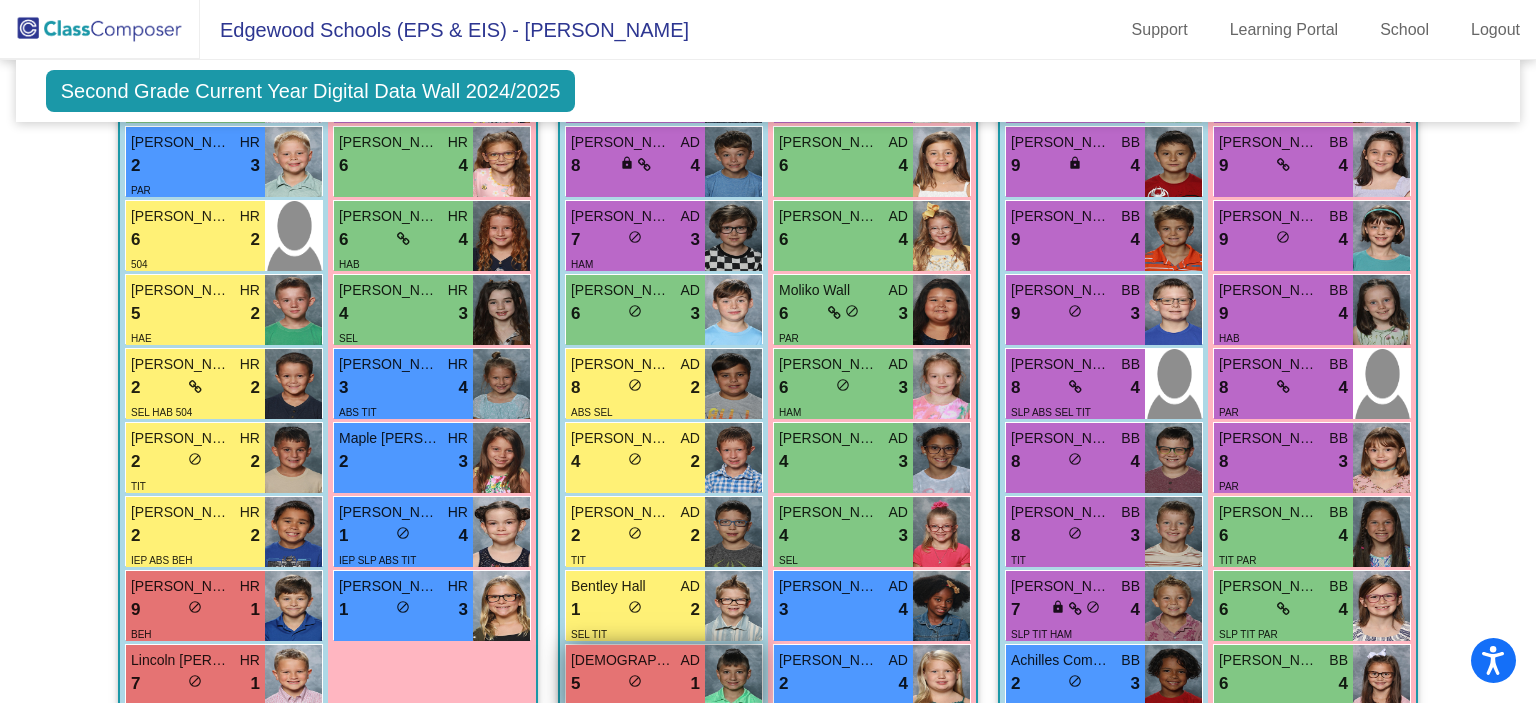 click on "1" at bounding box center (695, 684) 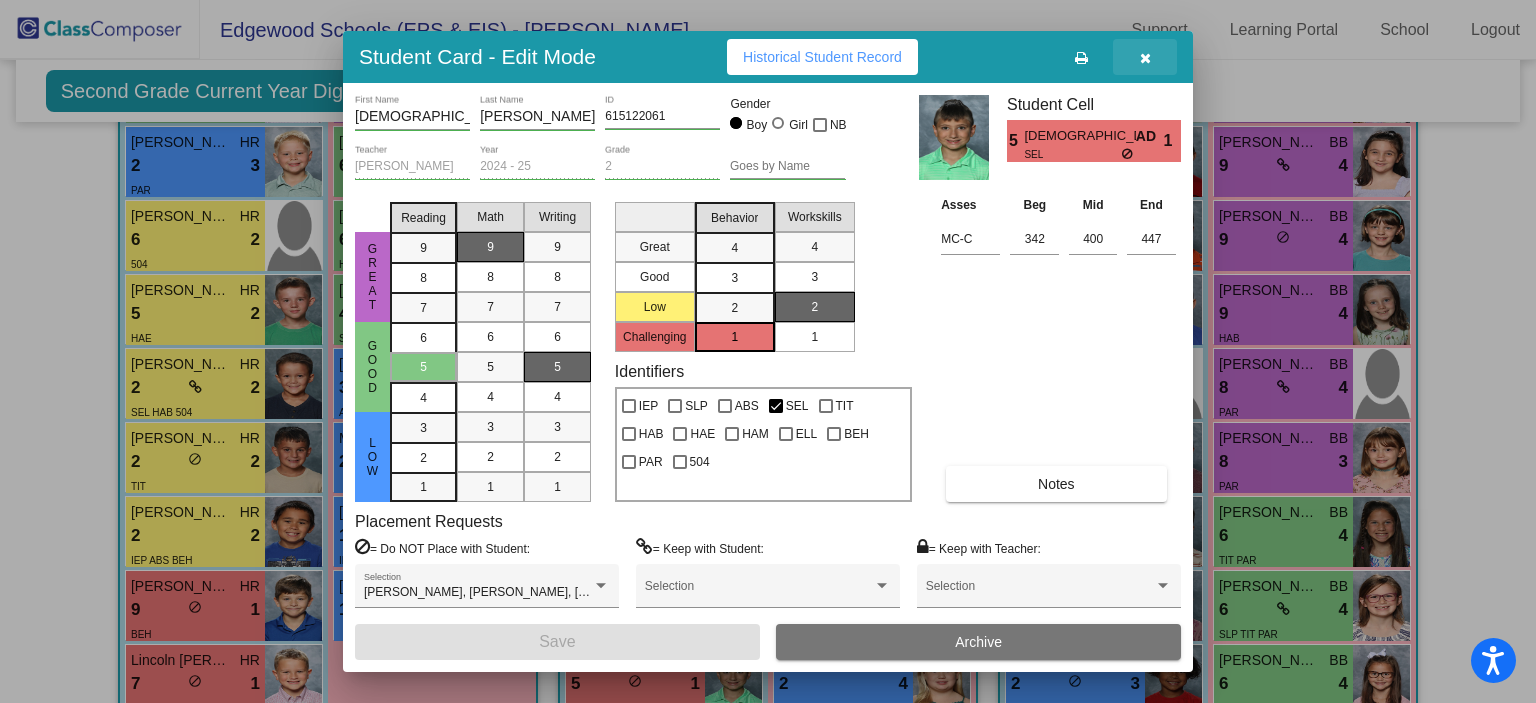 click at bounding box center (1145, 57) 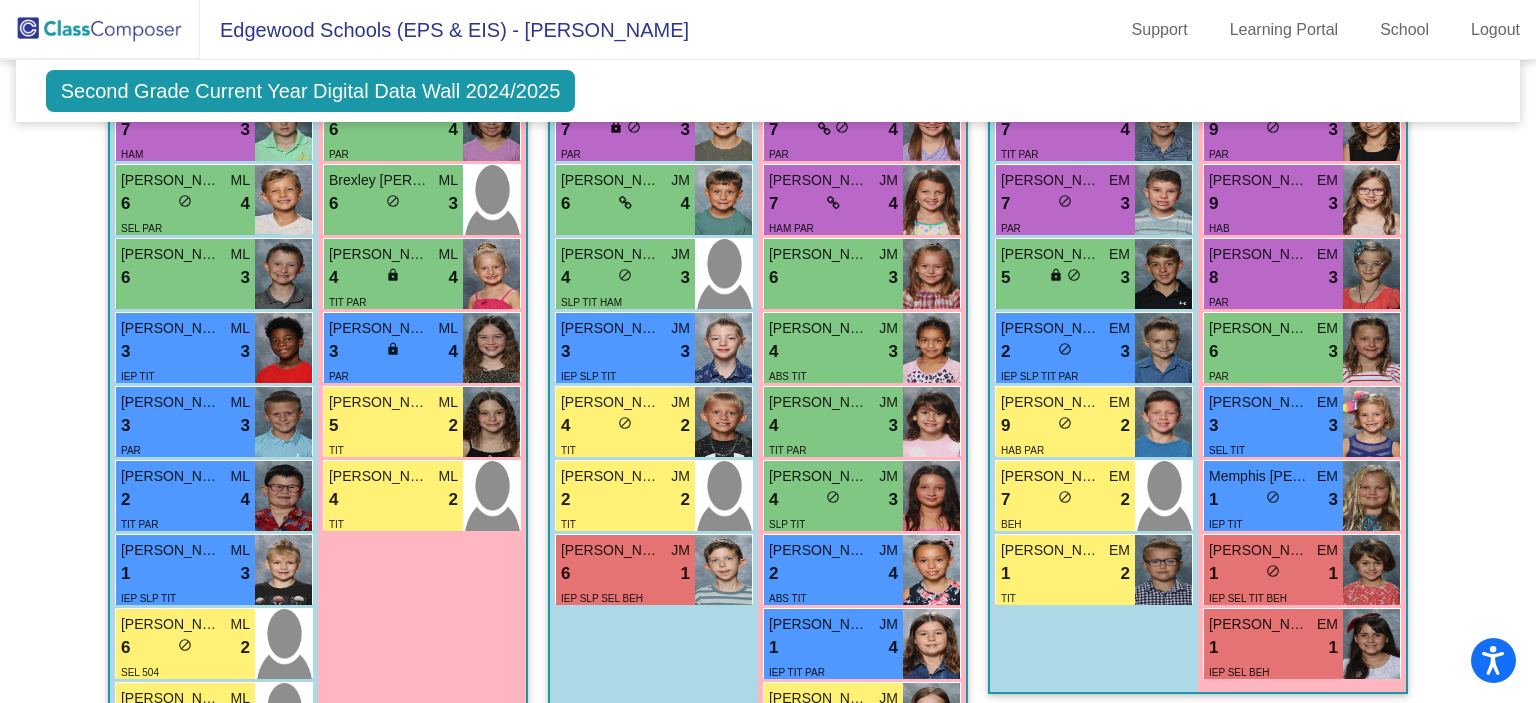 scroll, scrollTop: 1959, scrollLeft: 0, axis: vertical 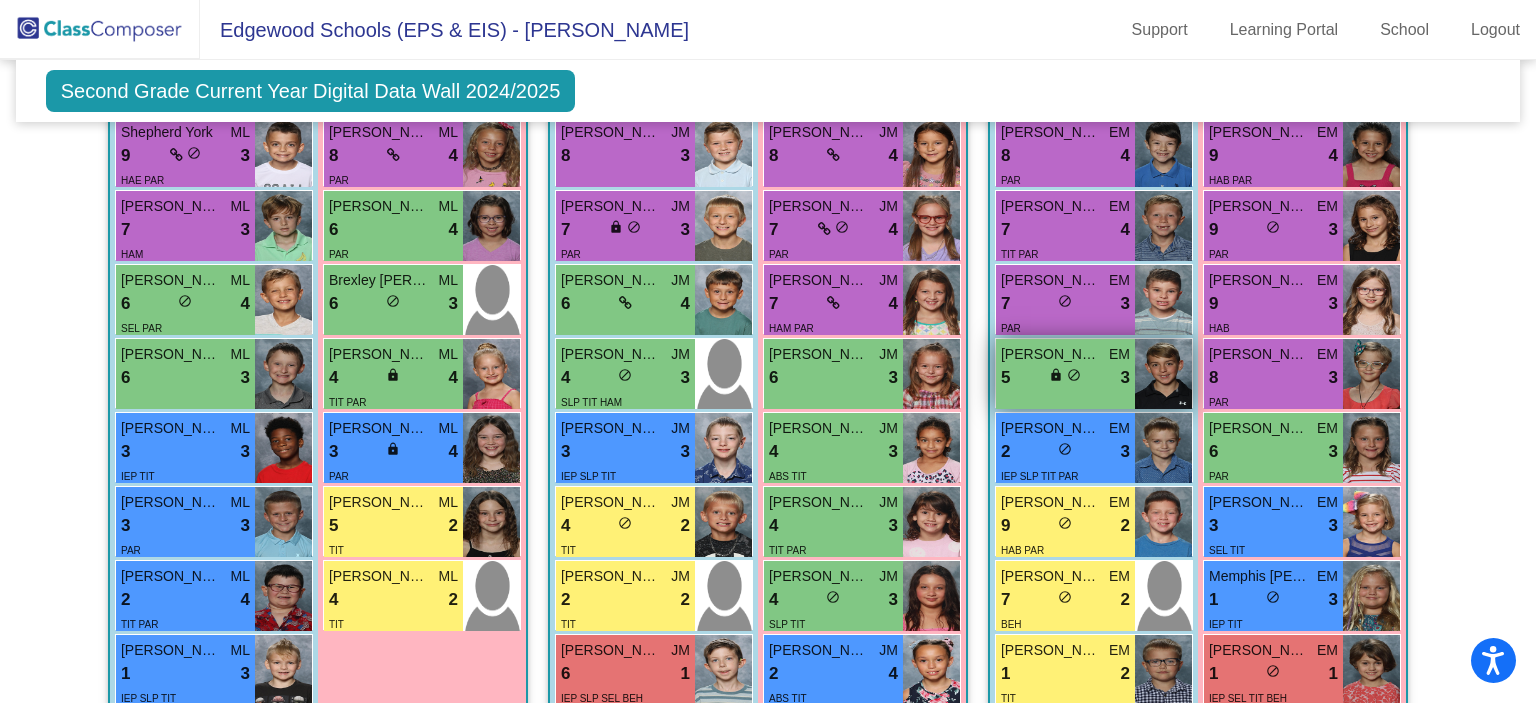 click at bounding box center [1163, 374] 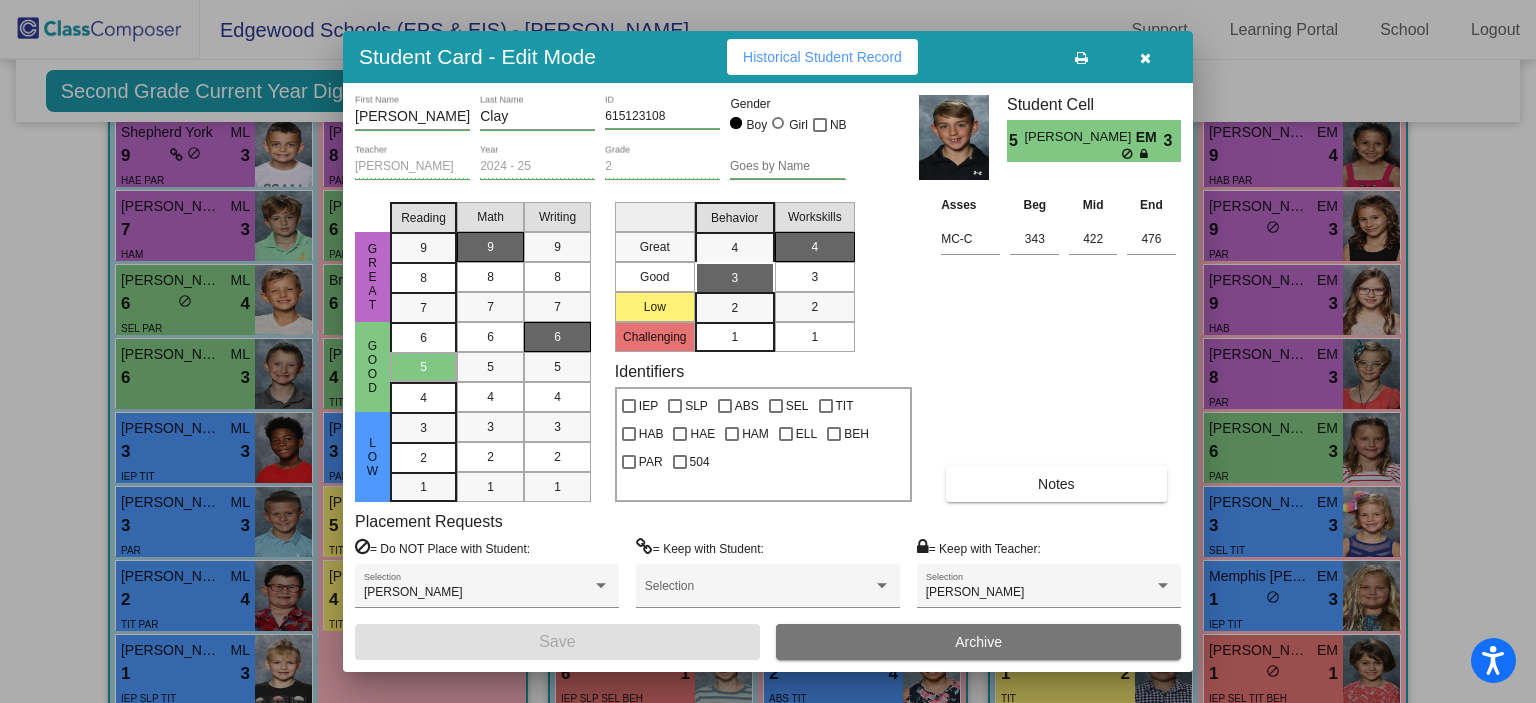 click at bounding box center (1145, 58) 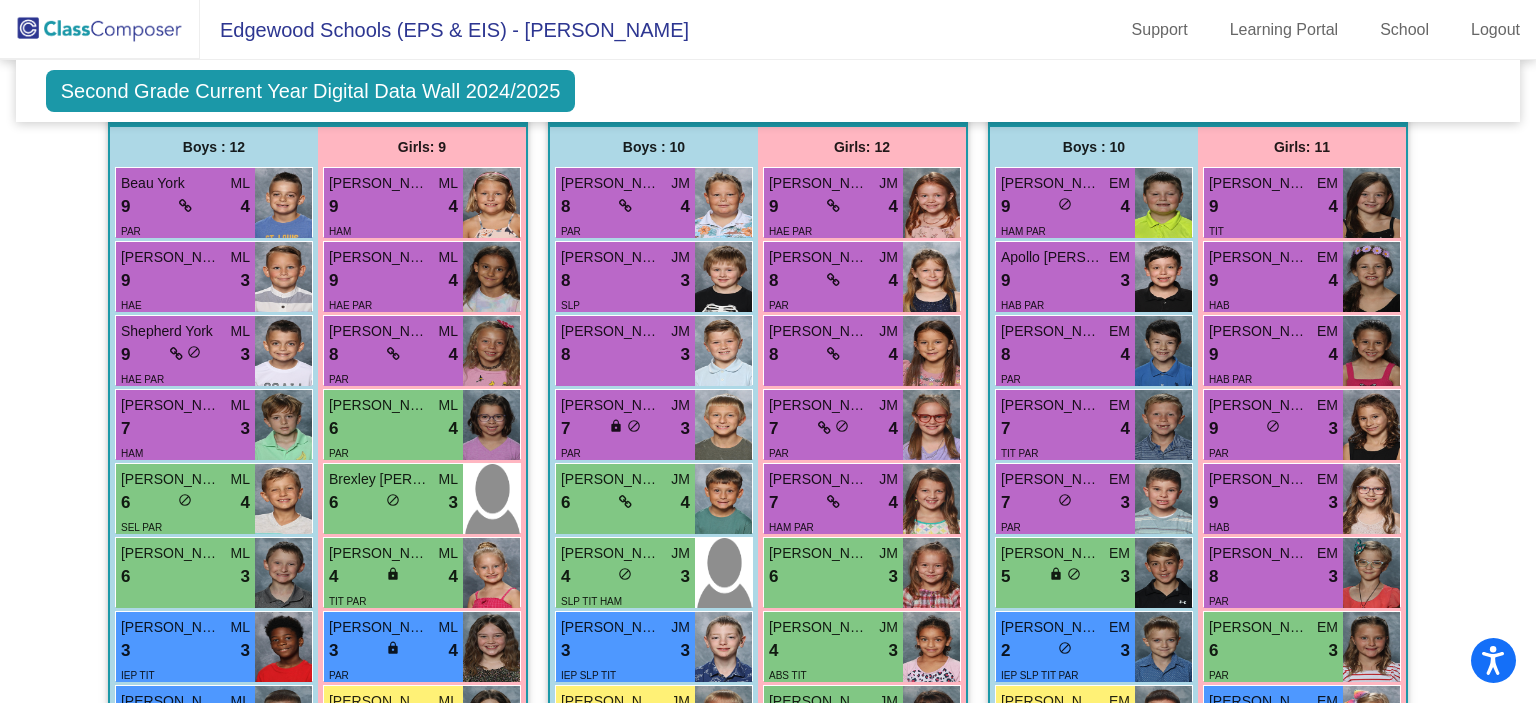 scroll, scrollTop: 1759, scrollLeft: 0, axis: vertical 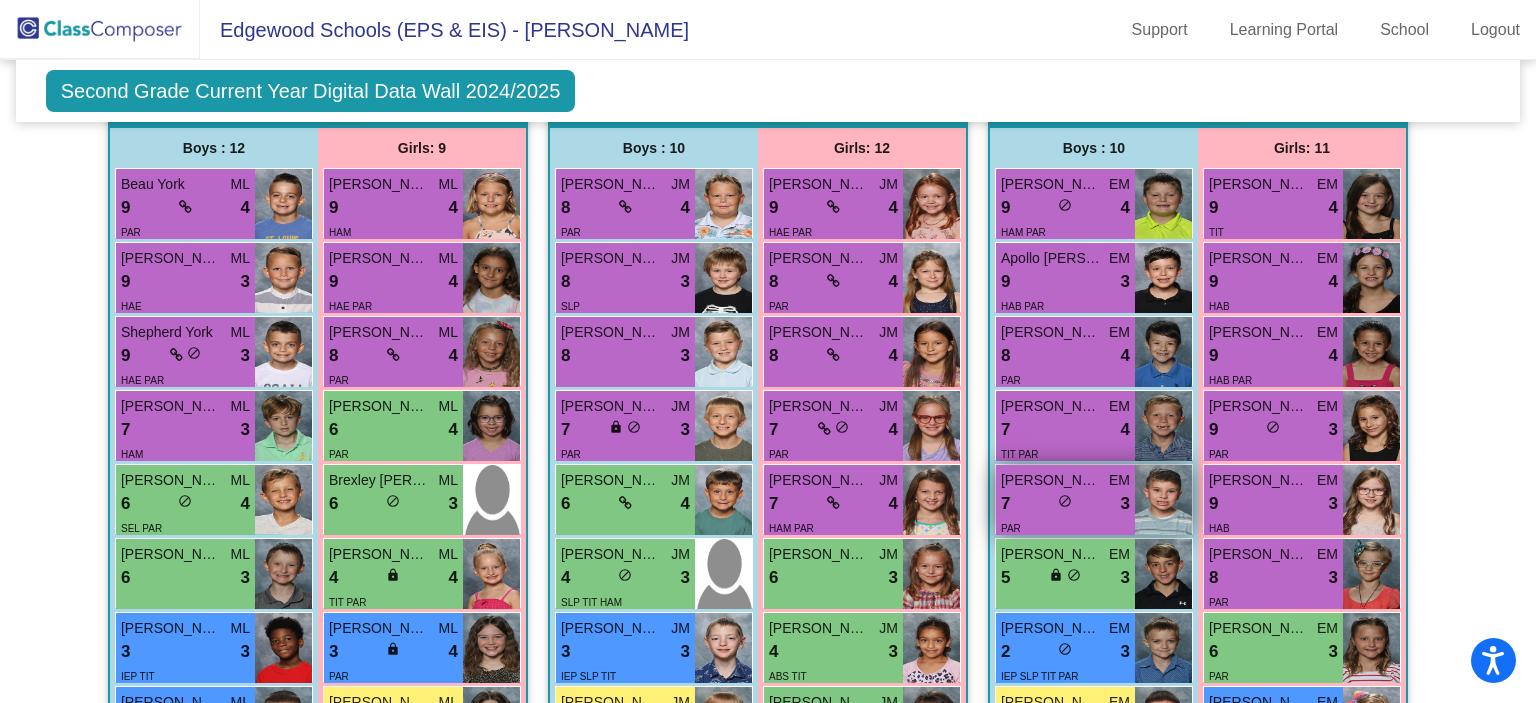 click at bounding box center (1163, 500) 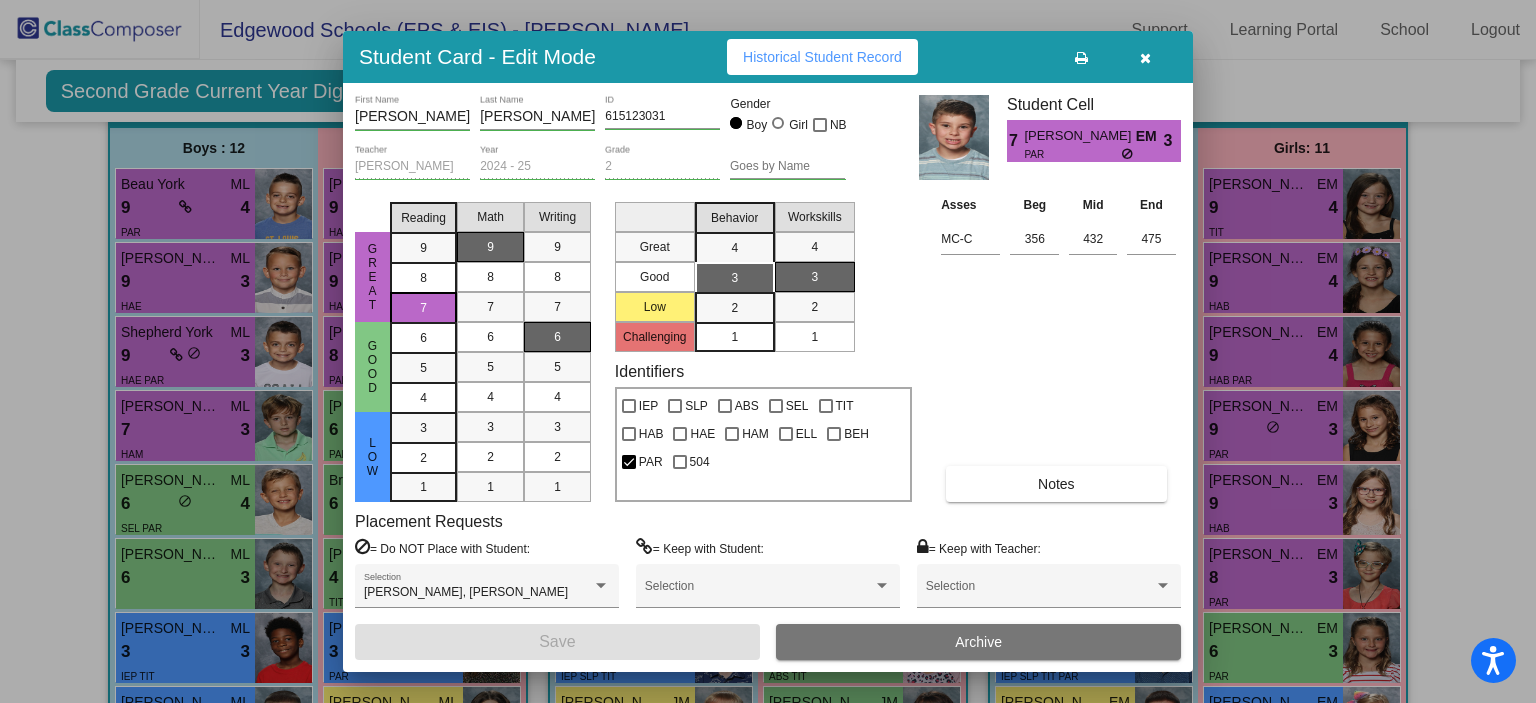 click at bounding box center (1145, 57) 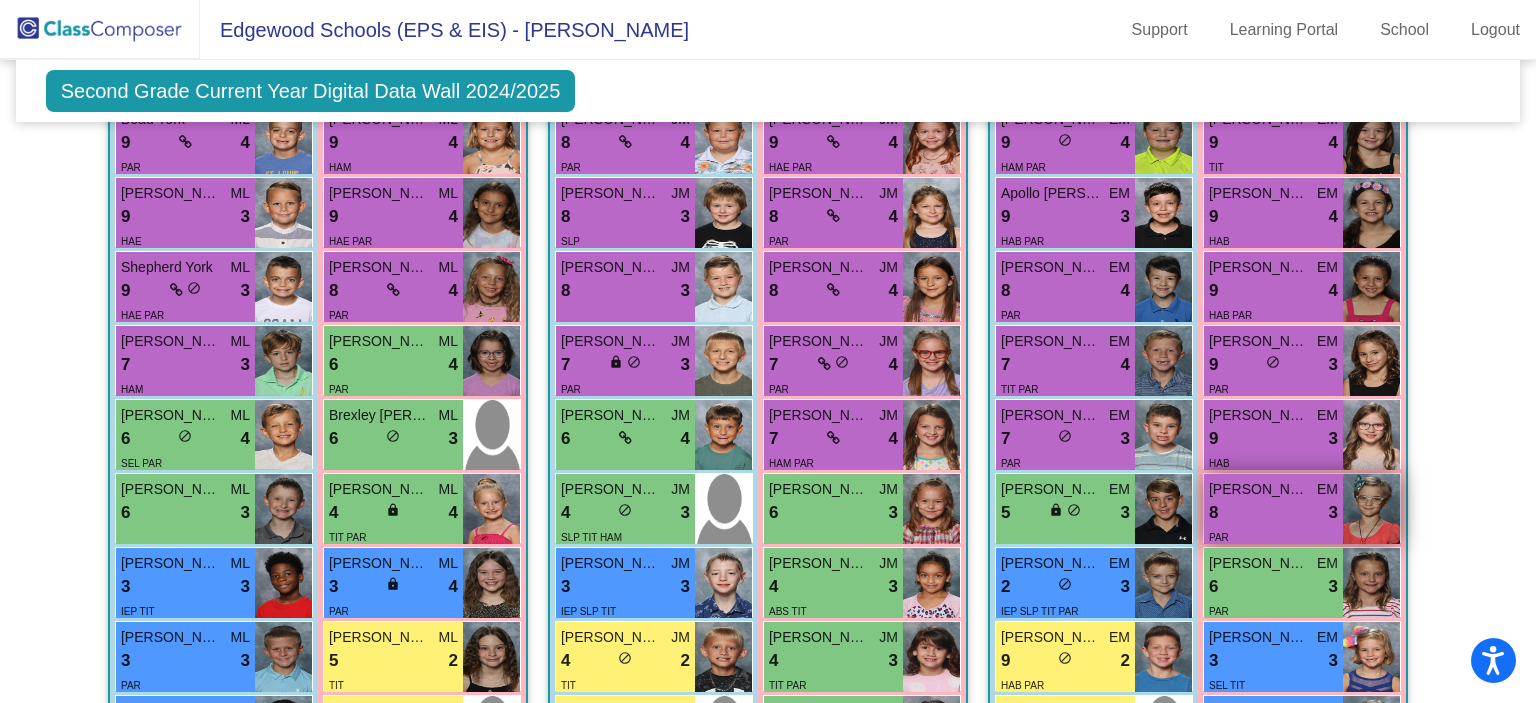 scroll, scrollTop: 1859, scrollLeft: 0, axis: vertical 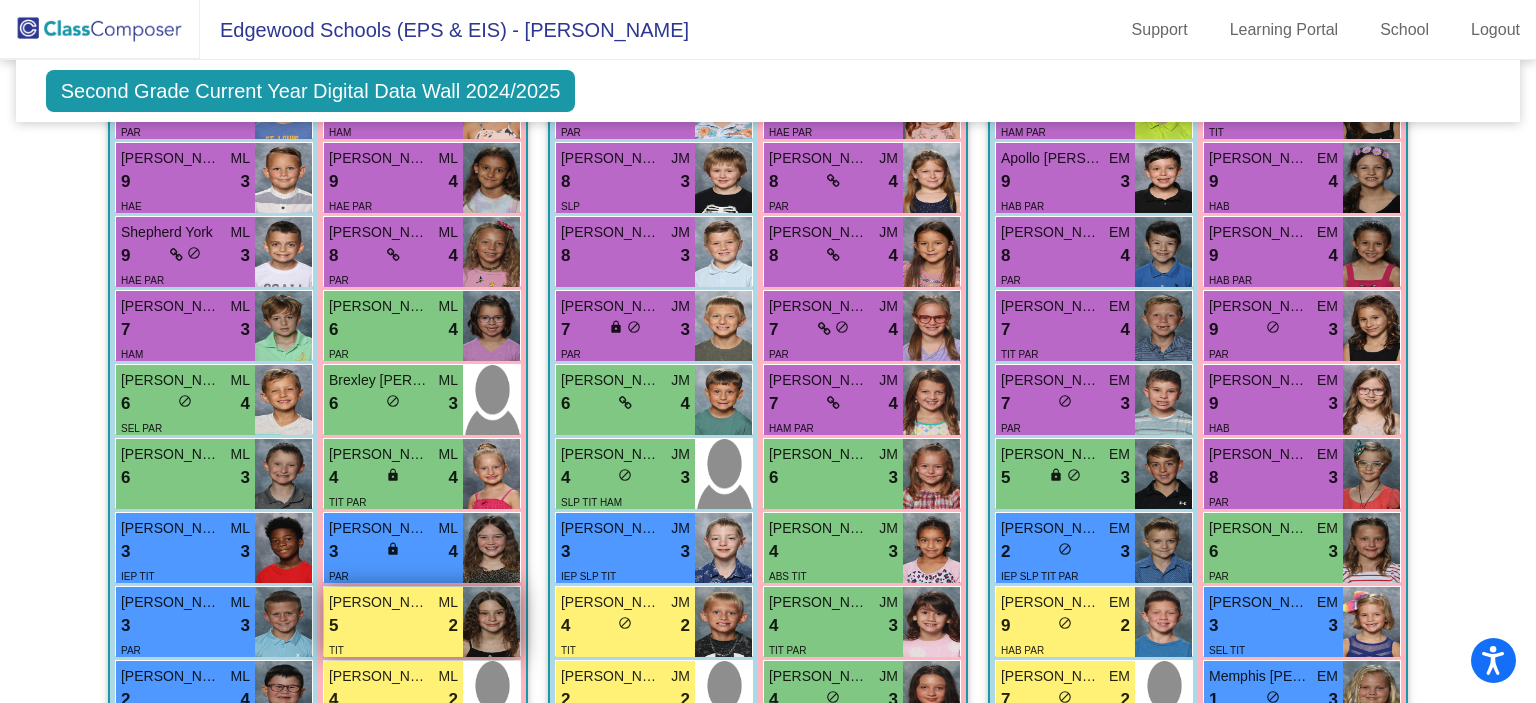 click at bounding box center [491, 622] 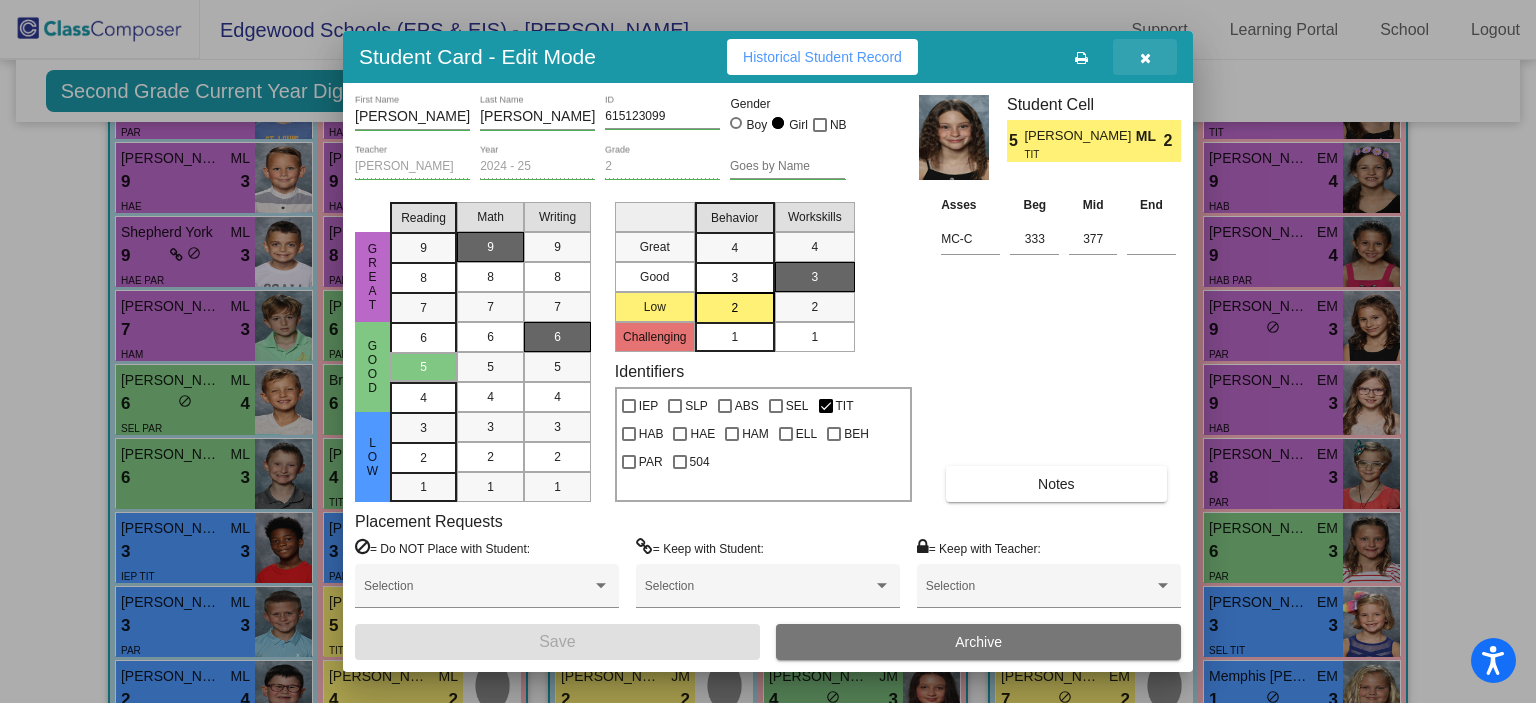 click at bounding box center [1145, 58] 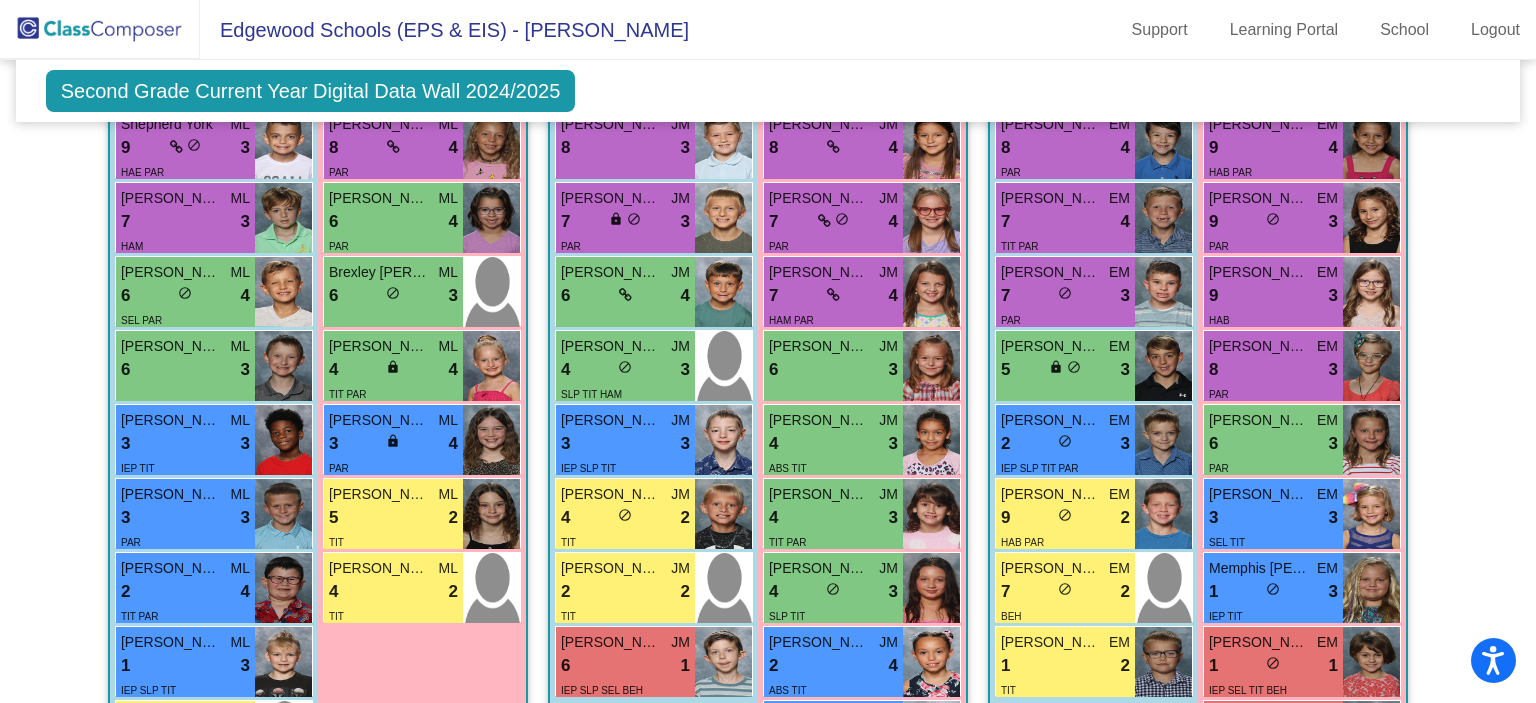 scroll, scrollTop: 2059, scrollLeft: 0, axis: vertical 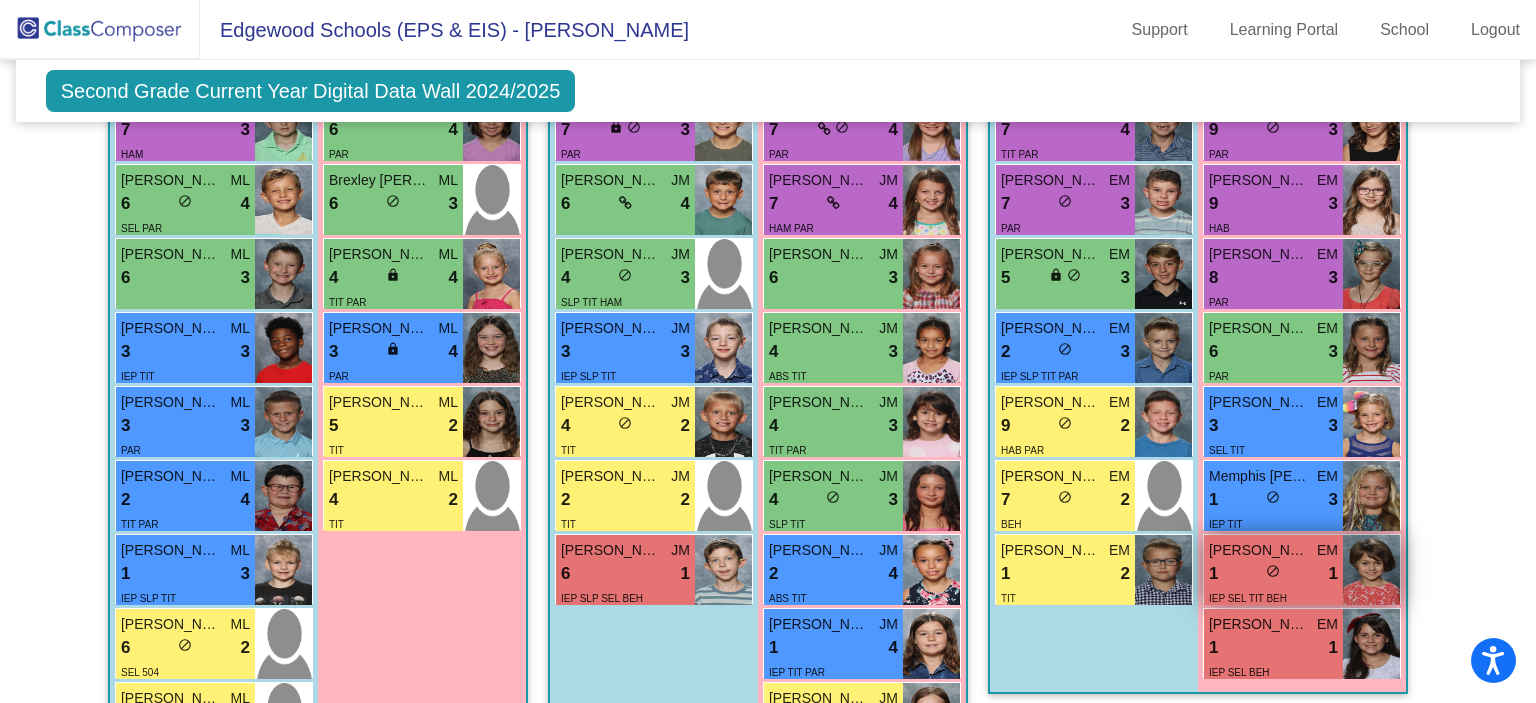 click at bounding box center (1371, 570) 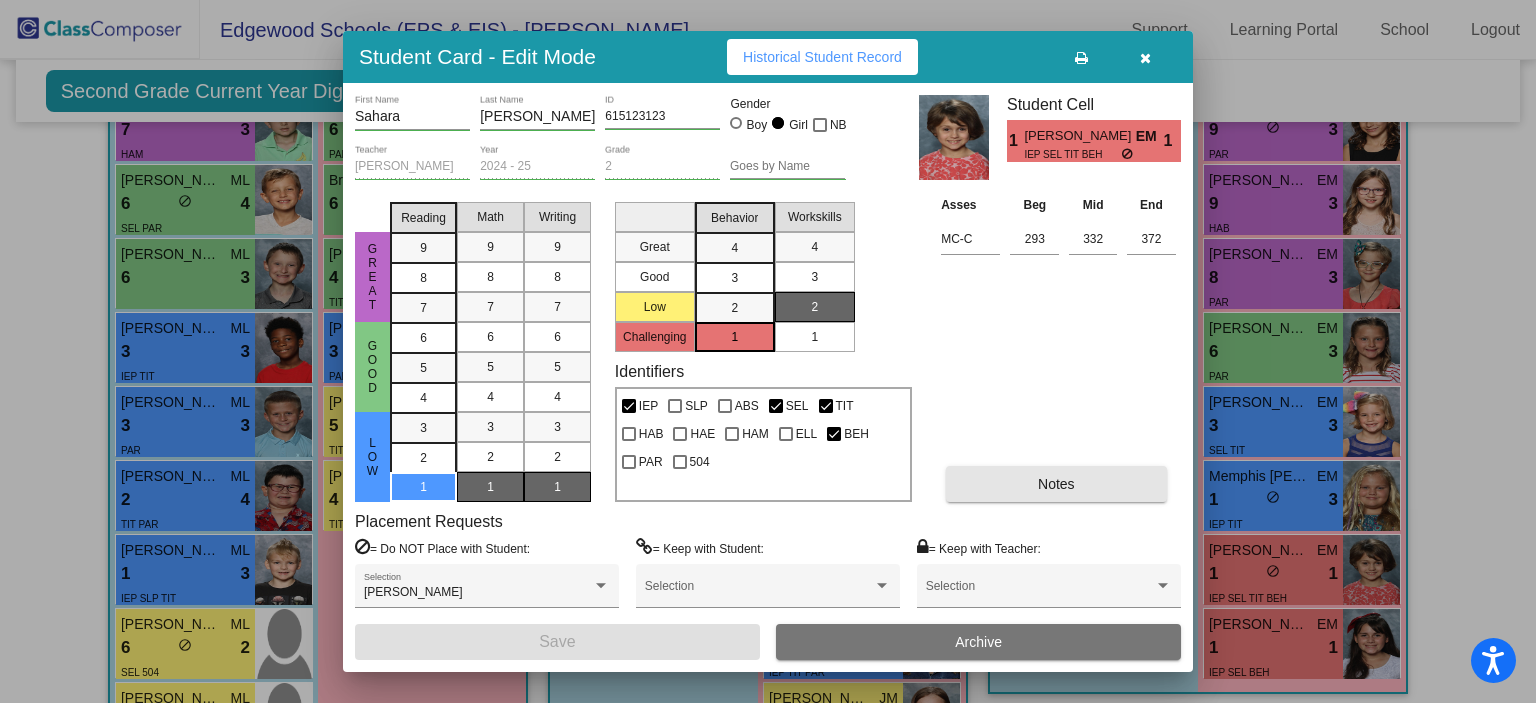 click on "Notes" at bounding box center (1056, 484) 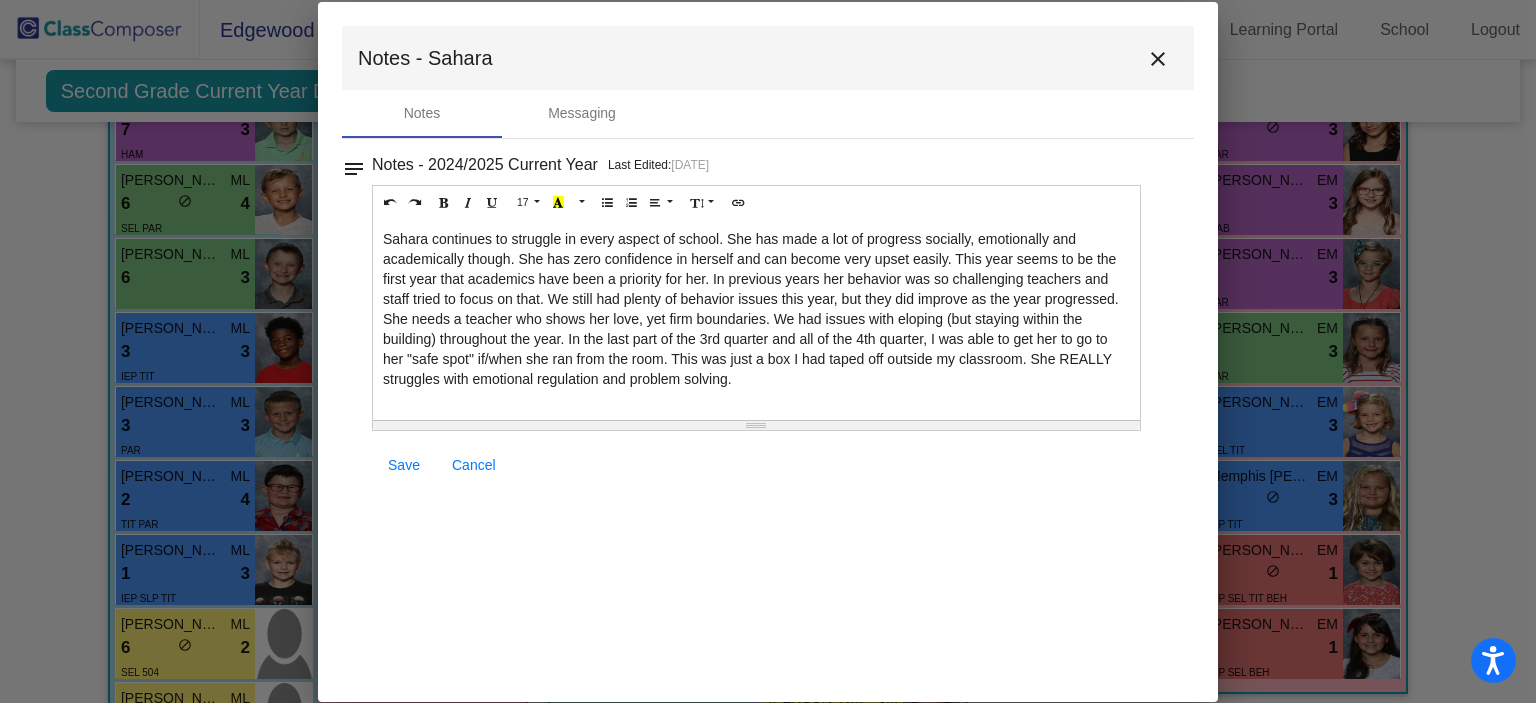 scroll, scrollTop: 0, scrollLeft: 0, axis: both 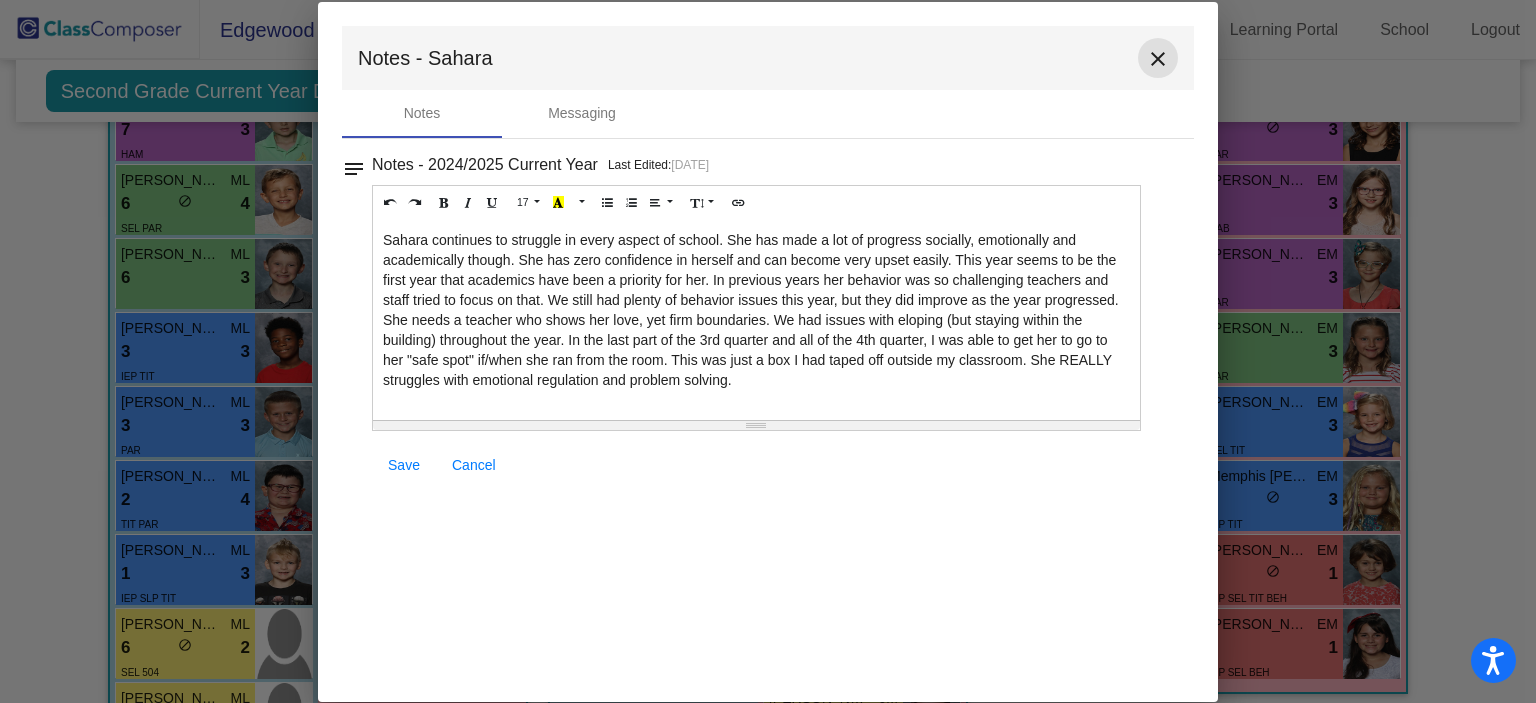 click on "close" at bounding box center [1158, 59] 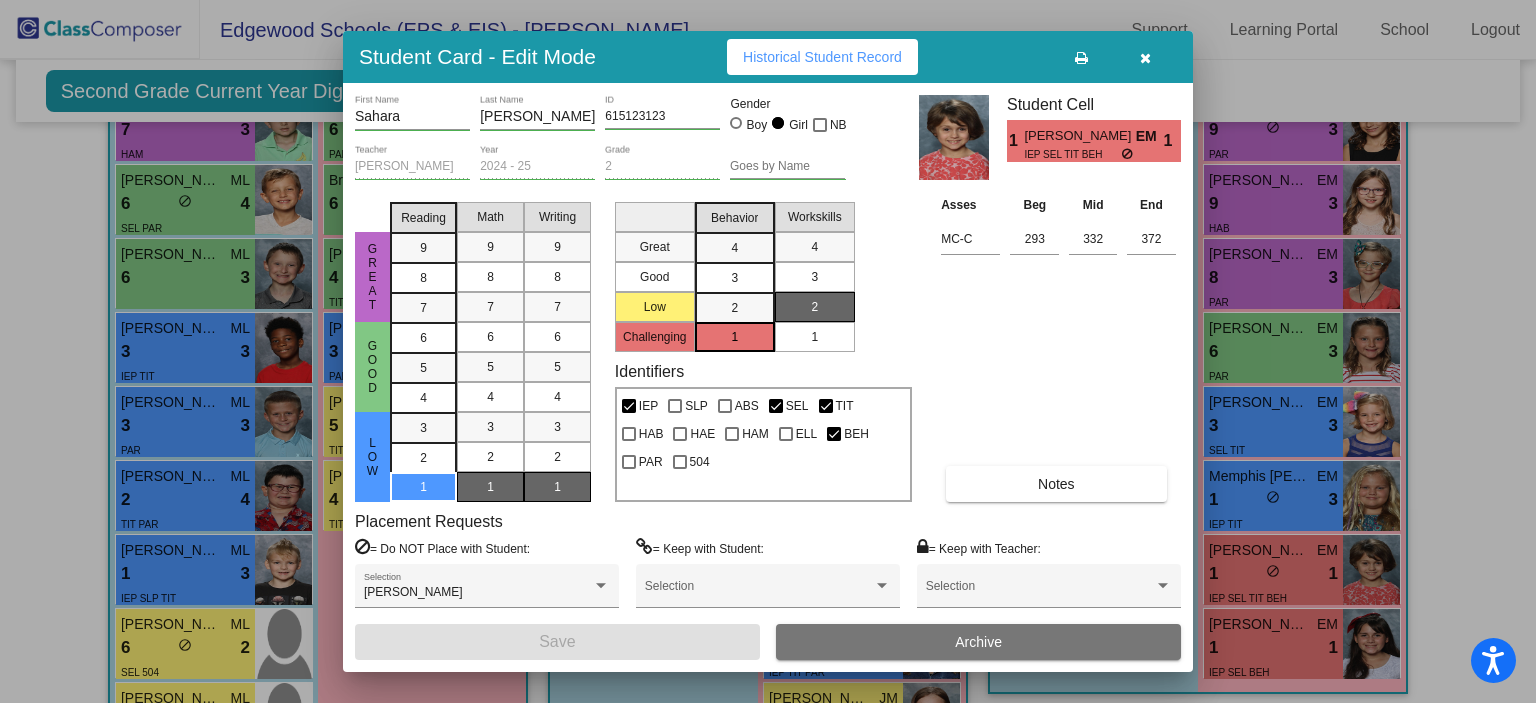 click at bounding box center (1145, 58) 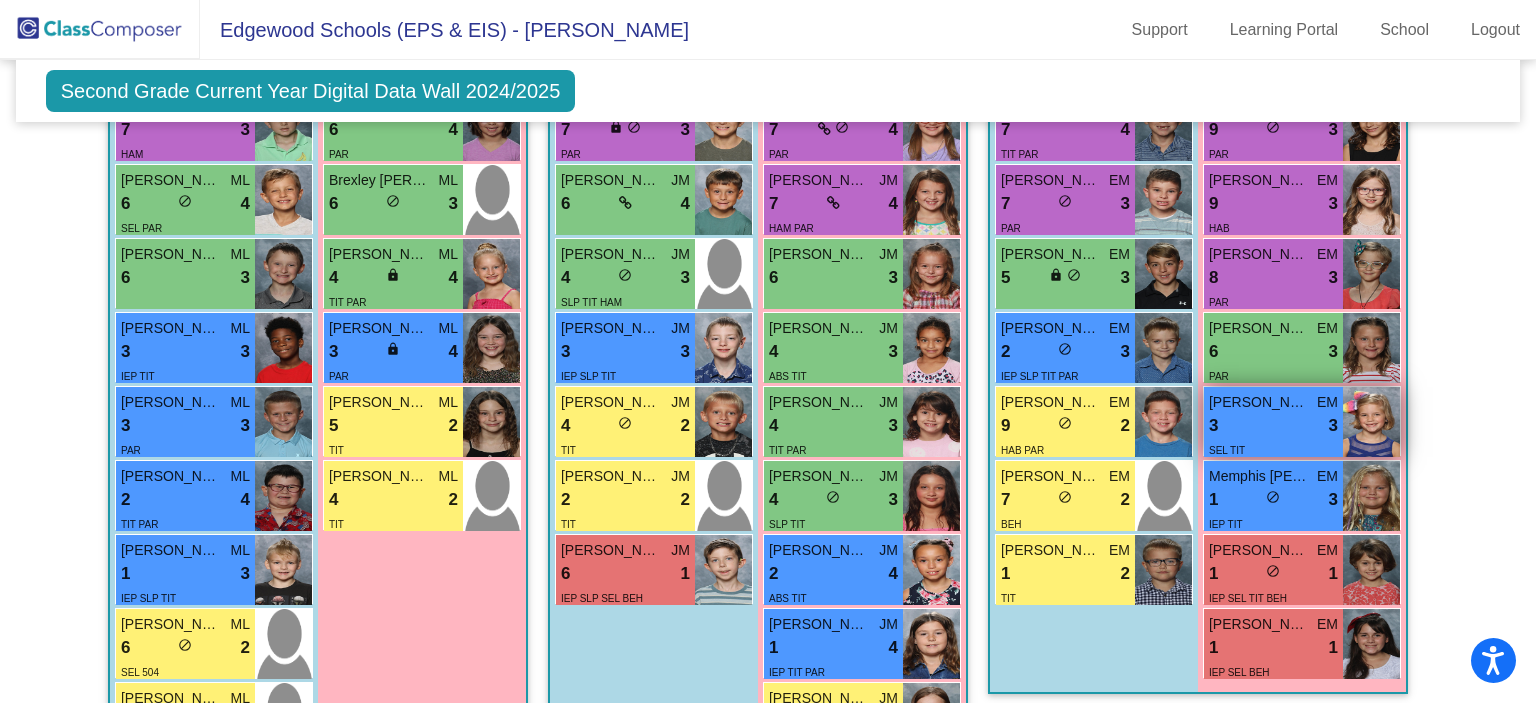 click on "3 lock do_not_disturb_alt 3" at bounding box center (1273, 426) 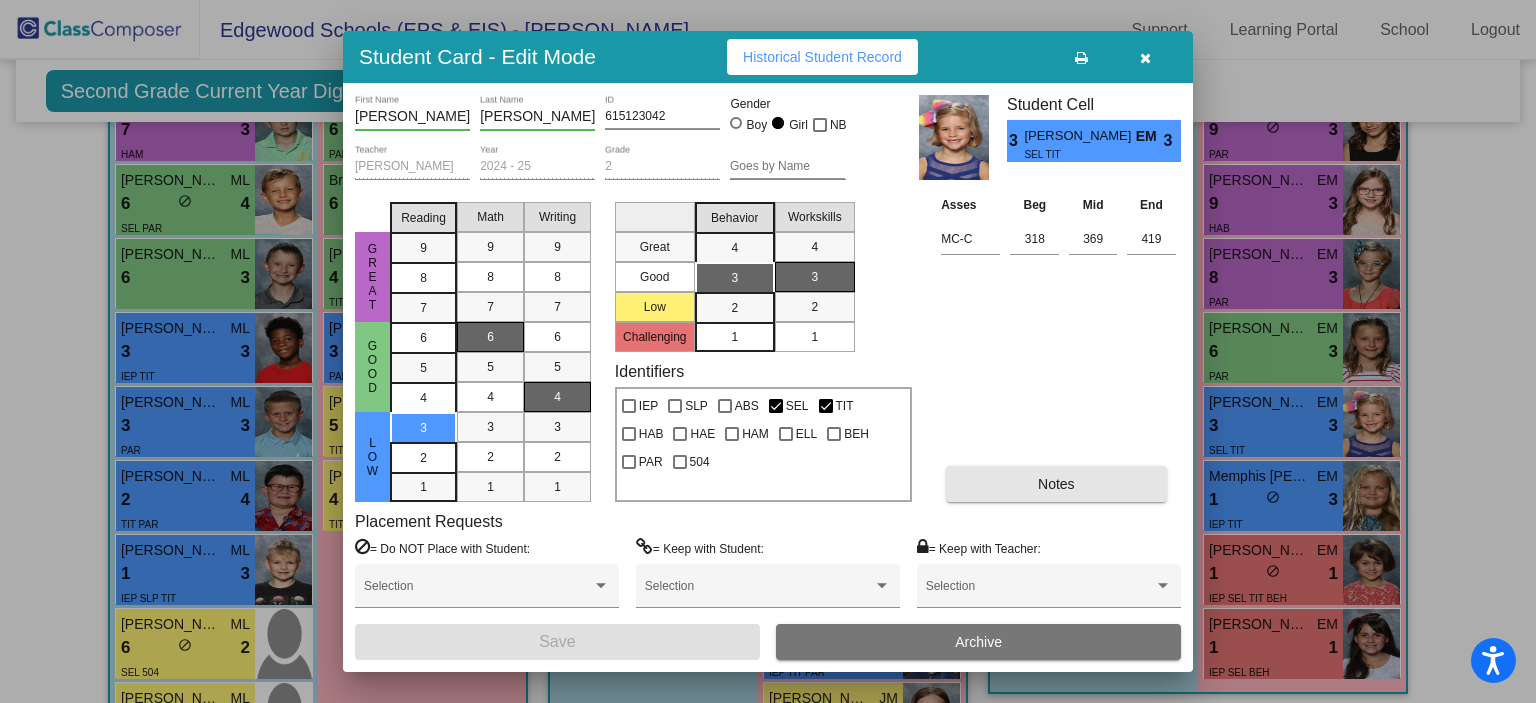 click on "Notes" at bounding box center (1056, 484) 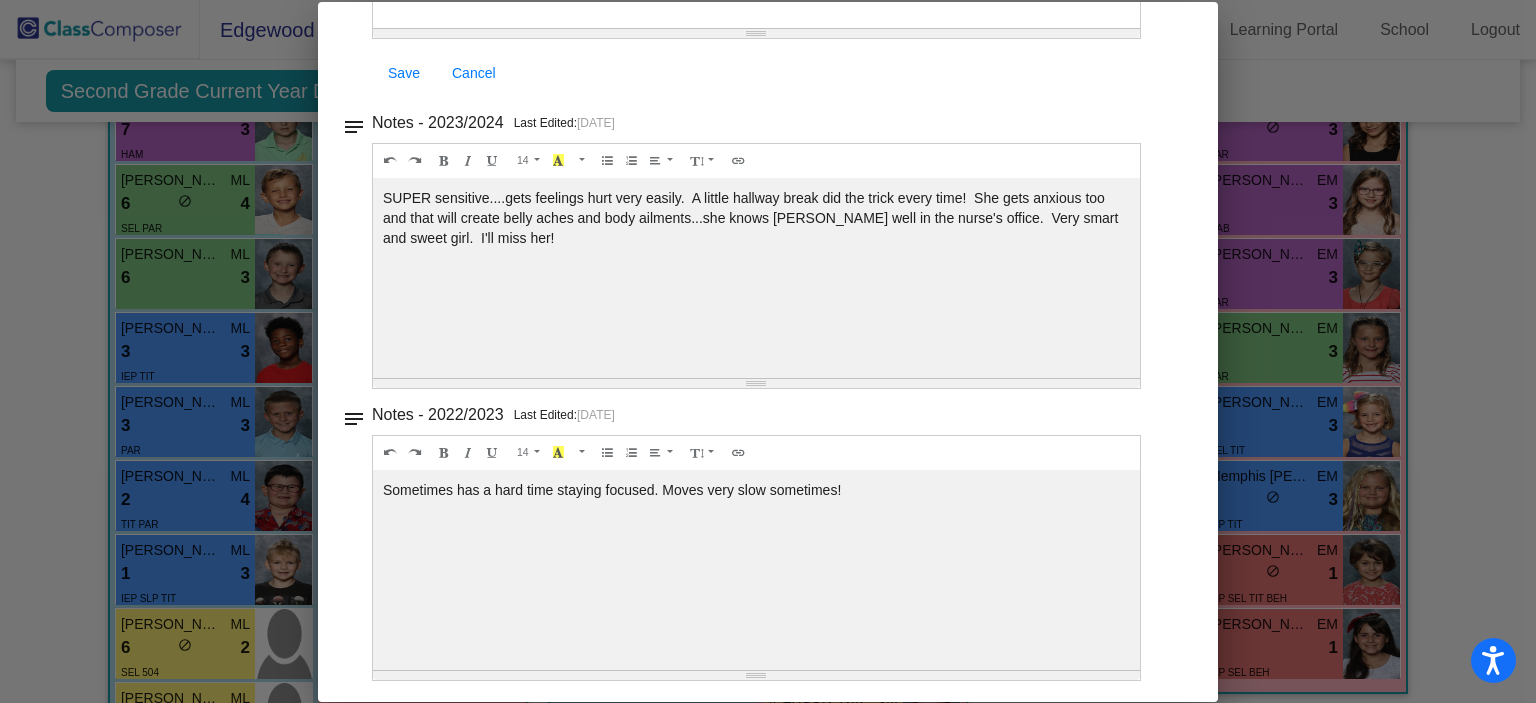 scroll, scrollTop: 0, scrollLeft: 0, axis: both 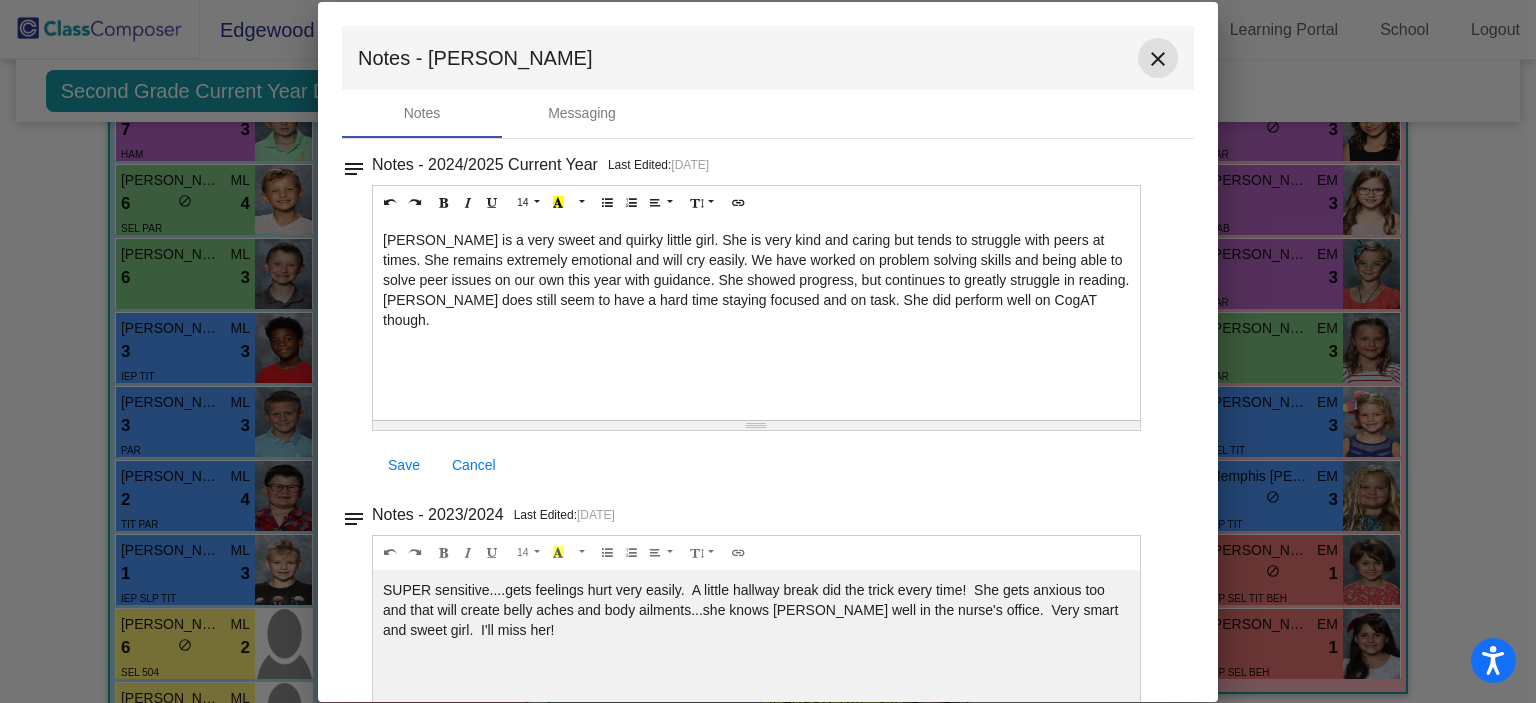 click on "close" at bounding box center [1158, 59] 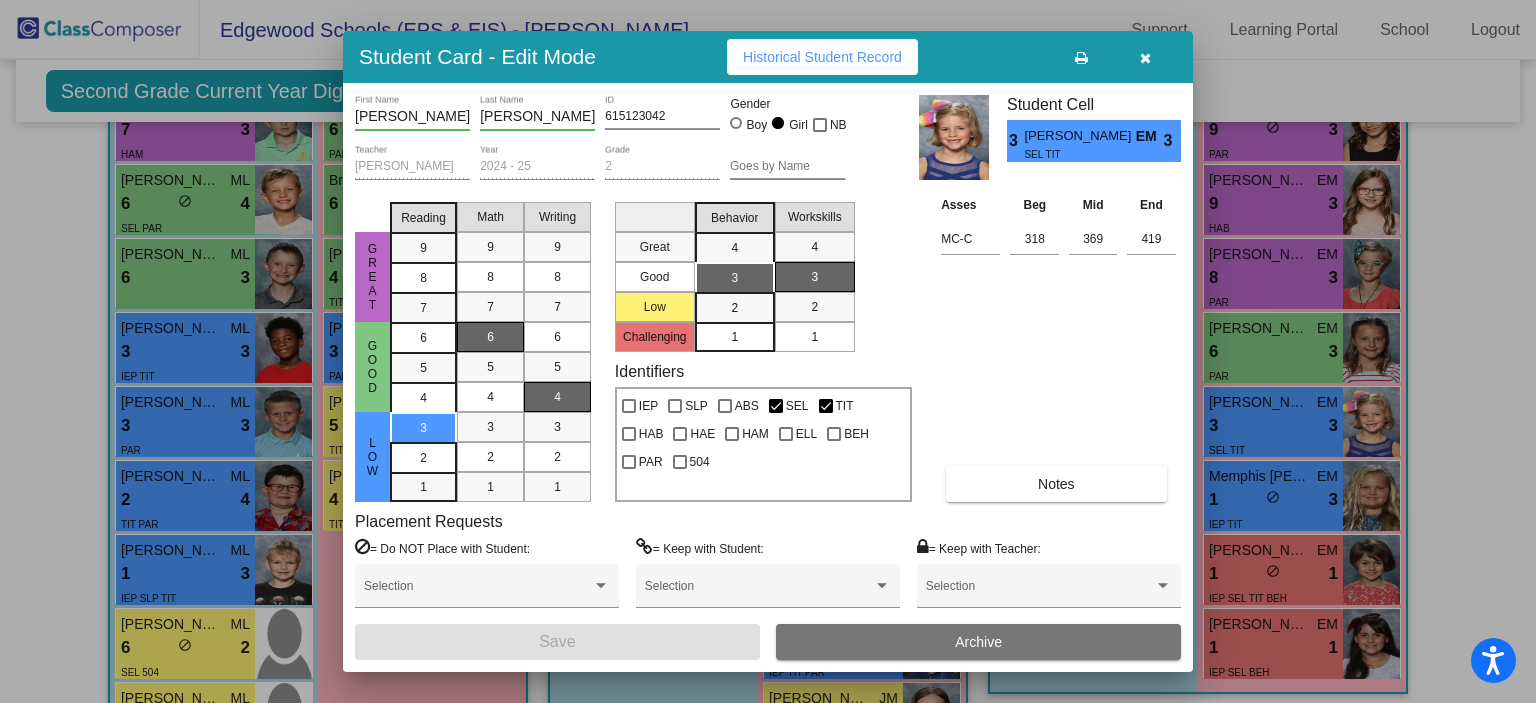 click at bounding box center [1145, 57] 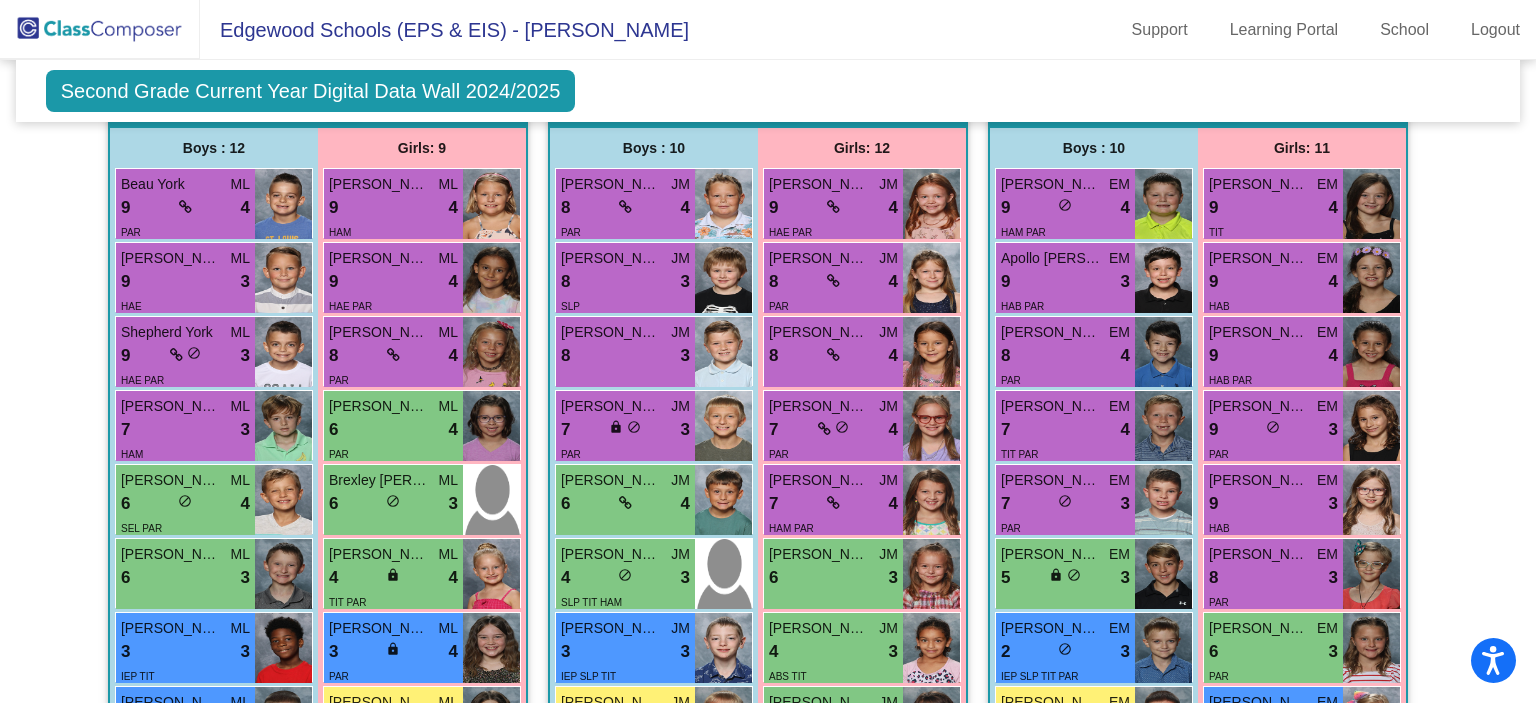 scroll, scrollTop: 1659, scrollLeft: 0, axis: vertical 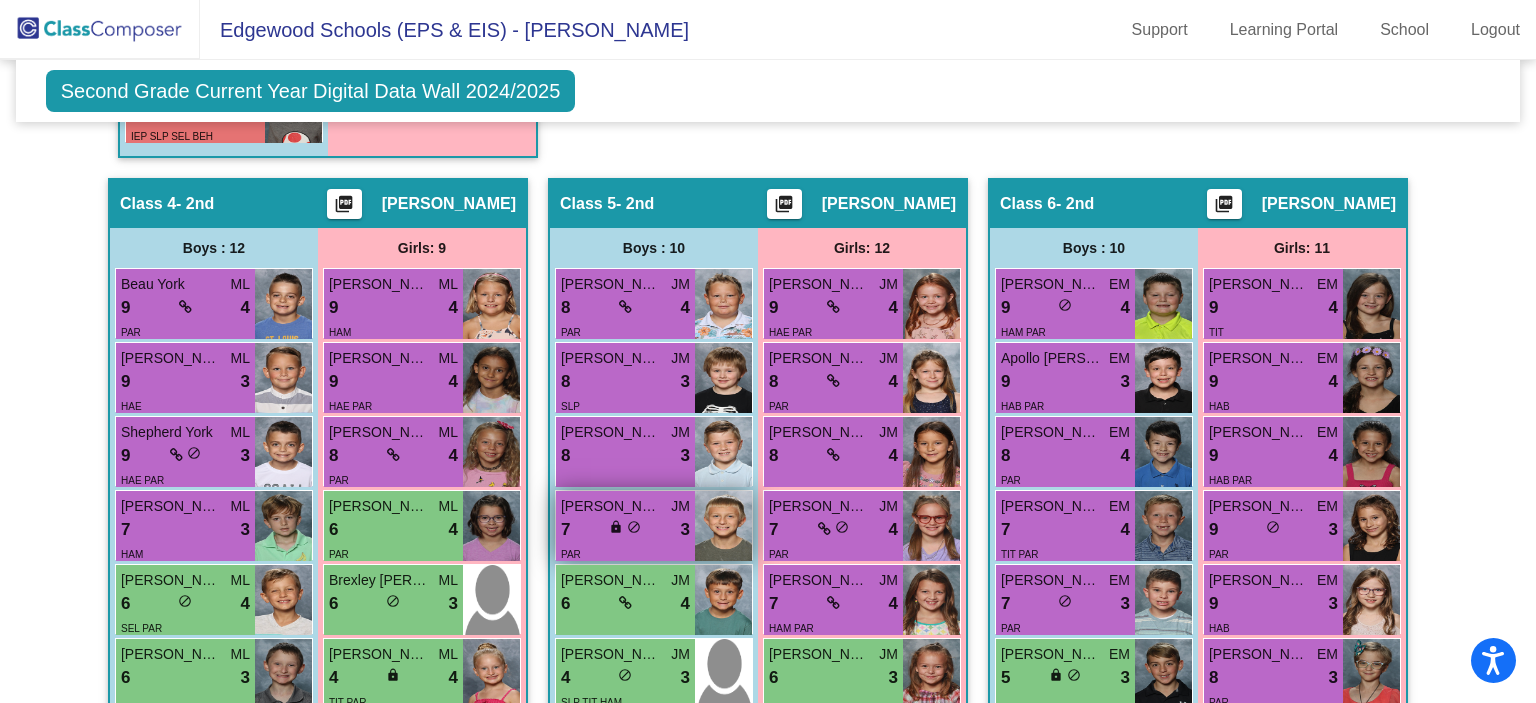 click at bounding box center [723, 526] 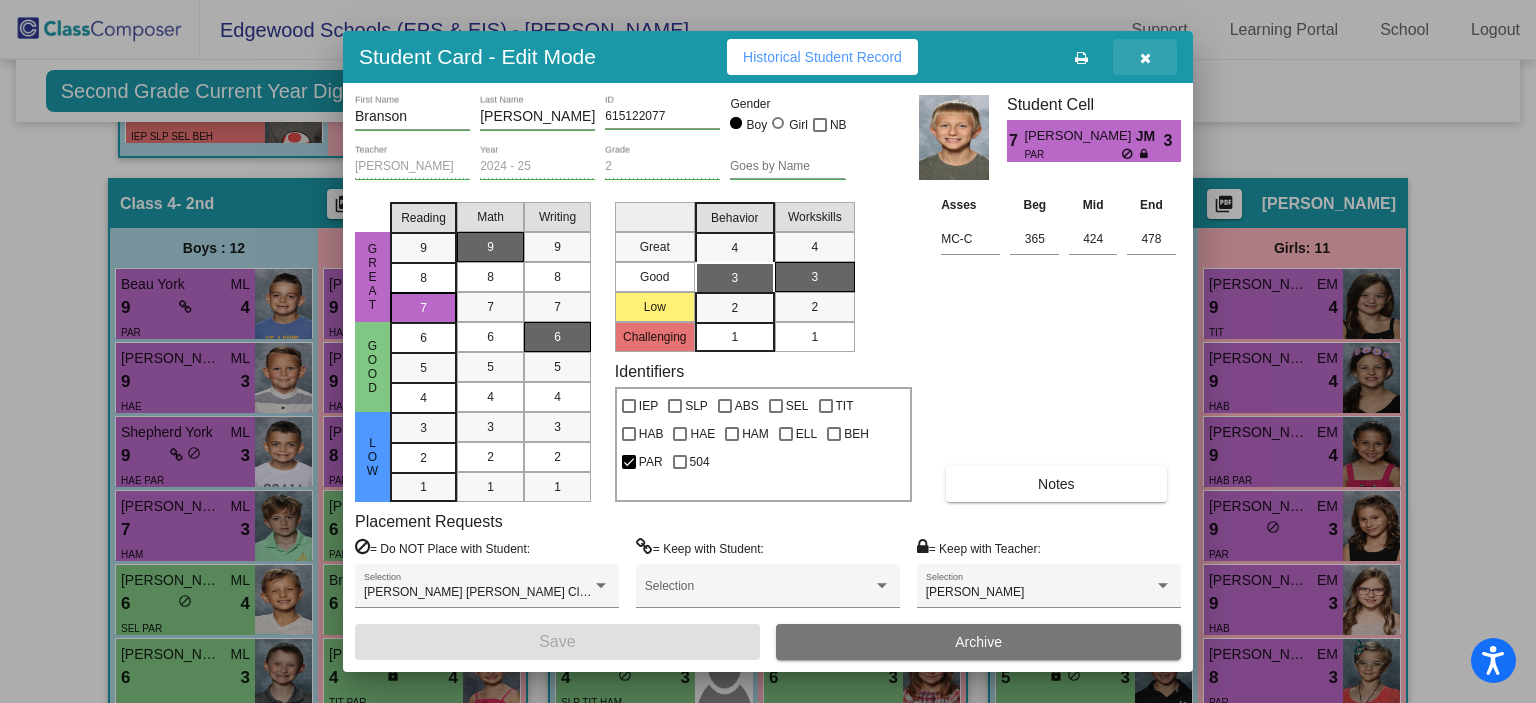 click at bounding box center [1145, 58] 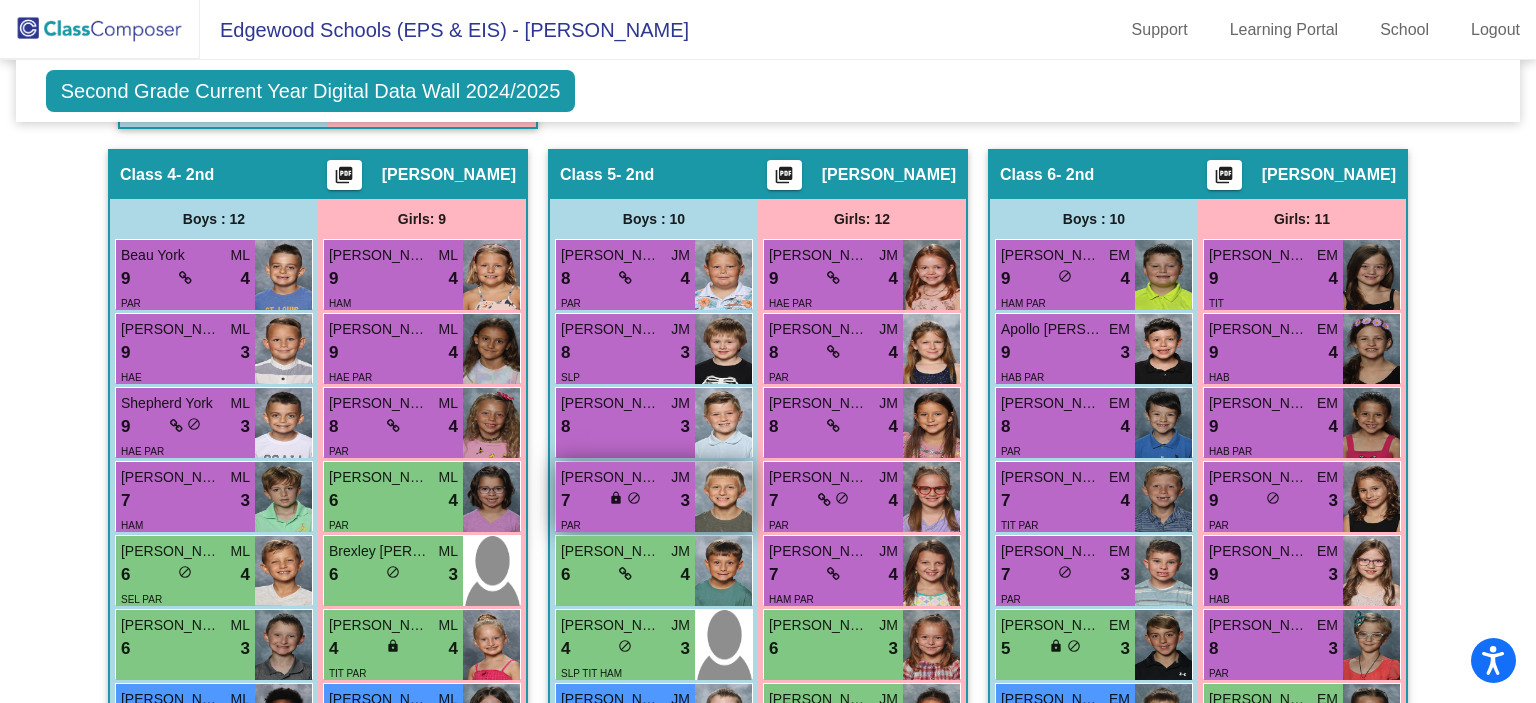 scroll, scrollTop: 1659, scrollLeft: 0, axis: vertical 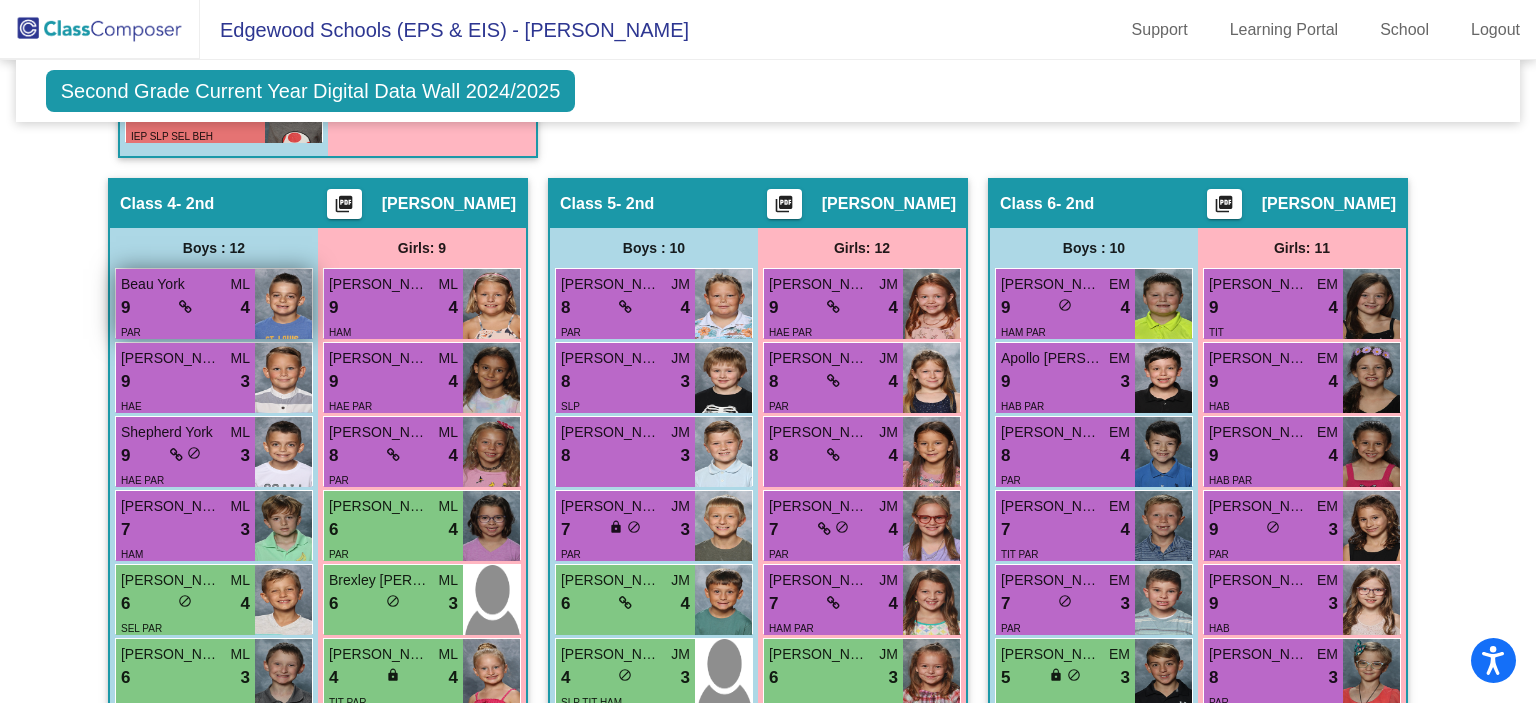 click on "Beau York" at bounding box center (171, 284) 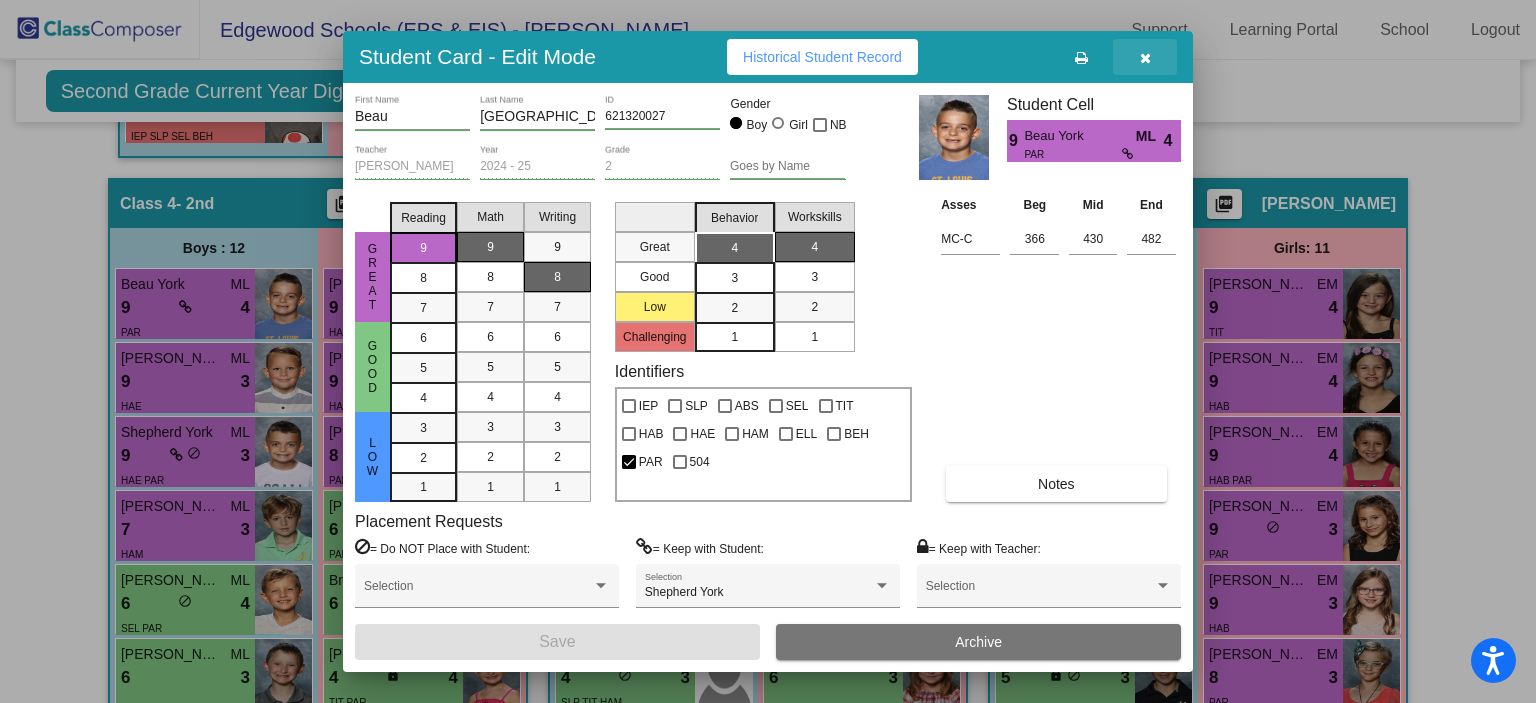 click at bounding box center (1145, 57) 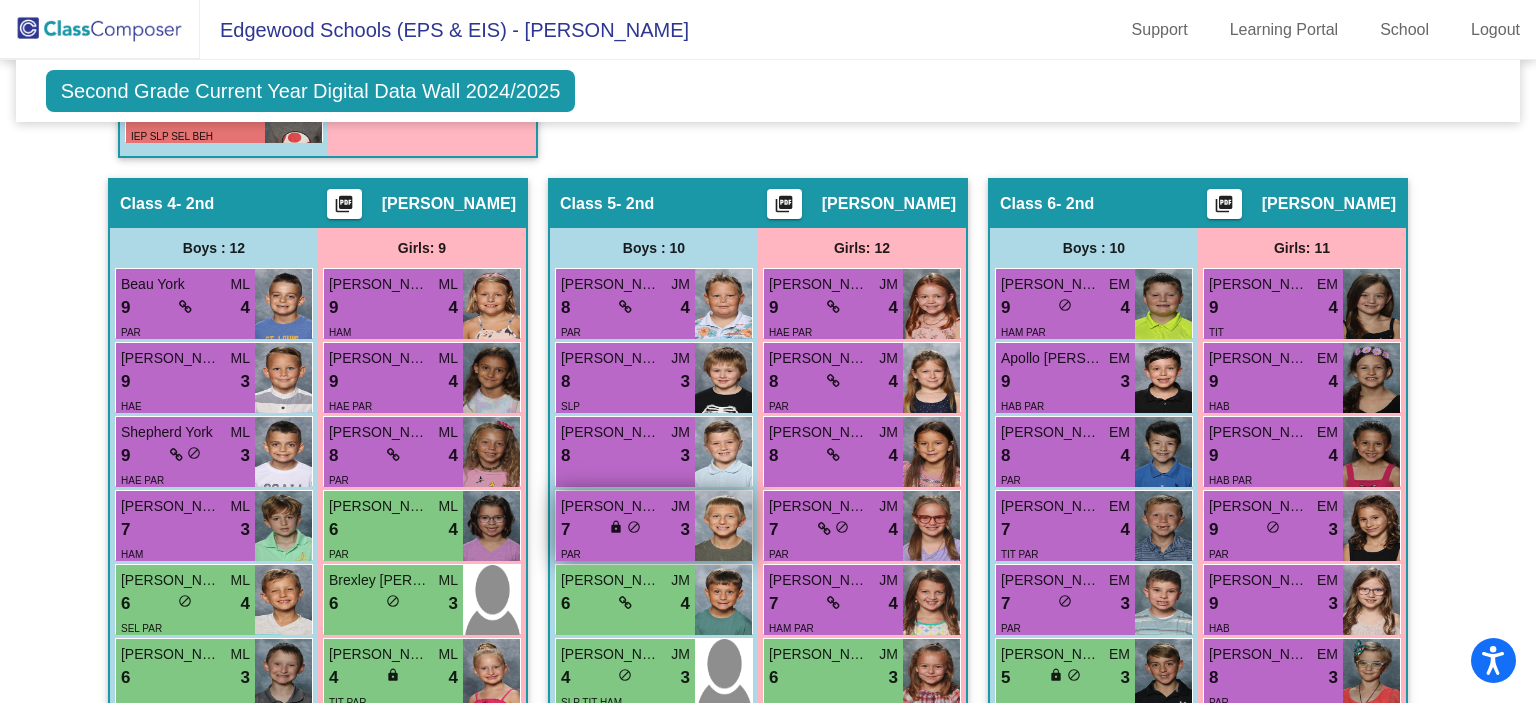 click at bounding box center [723, 526] 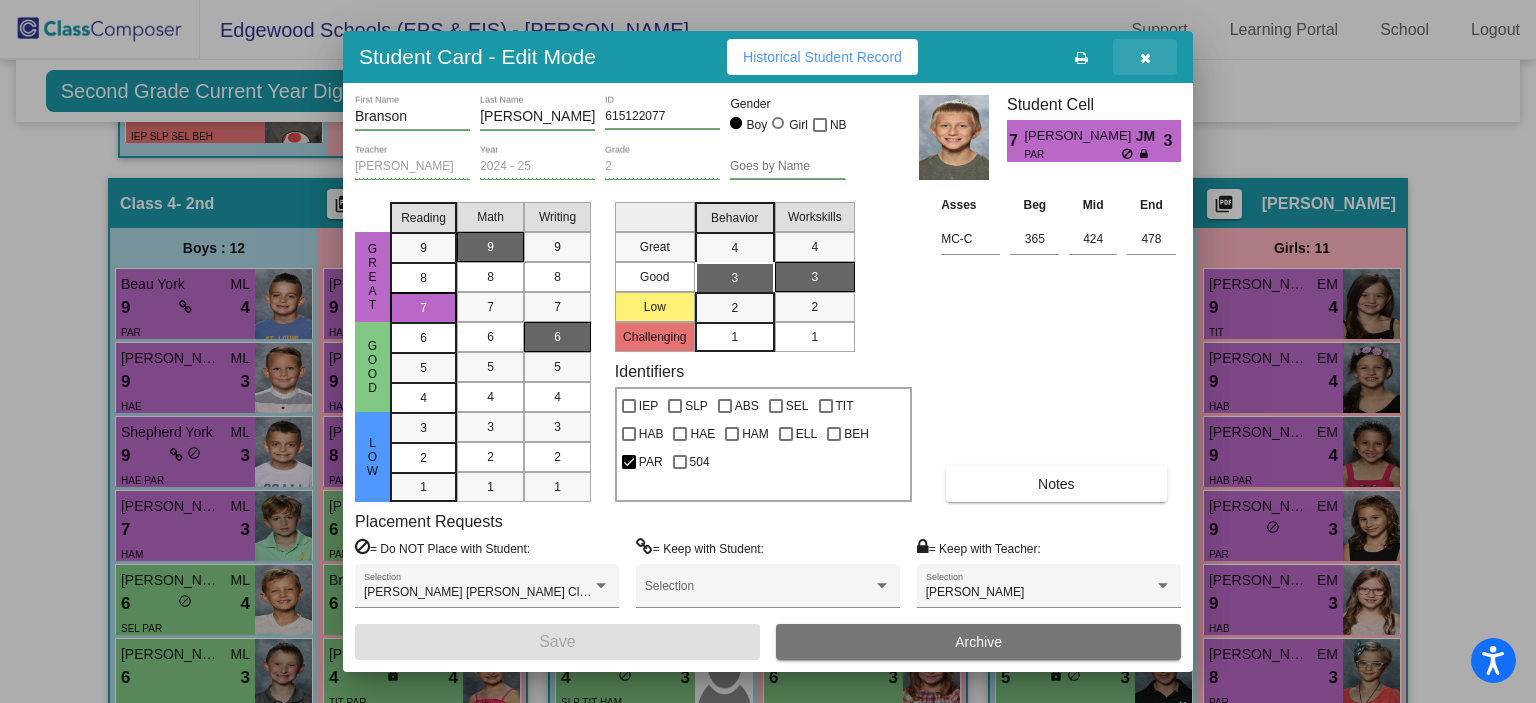 click at bounding box center [1145, 57] 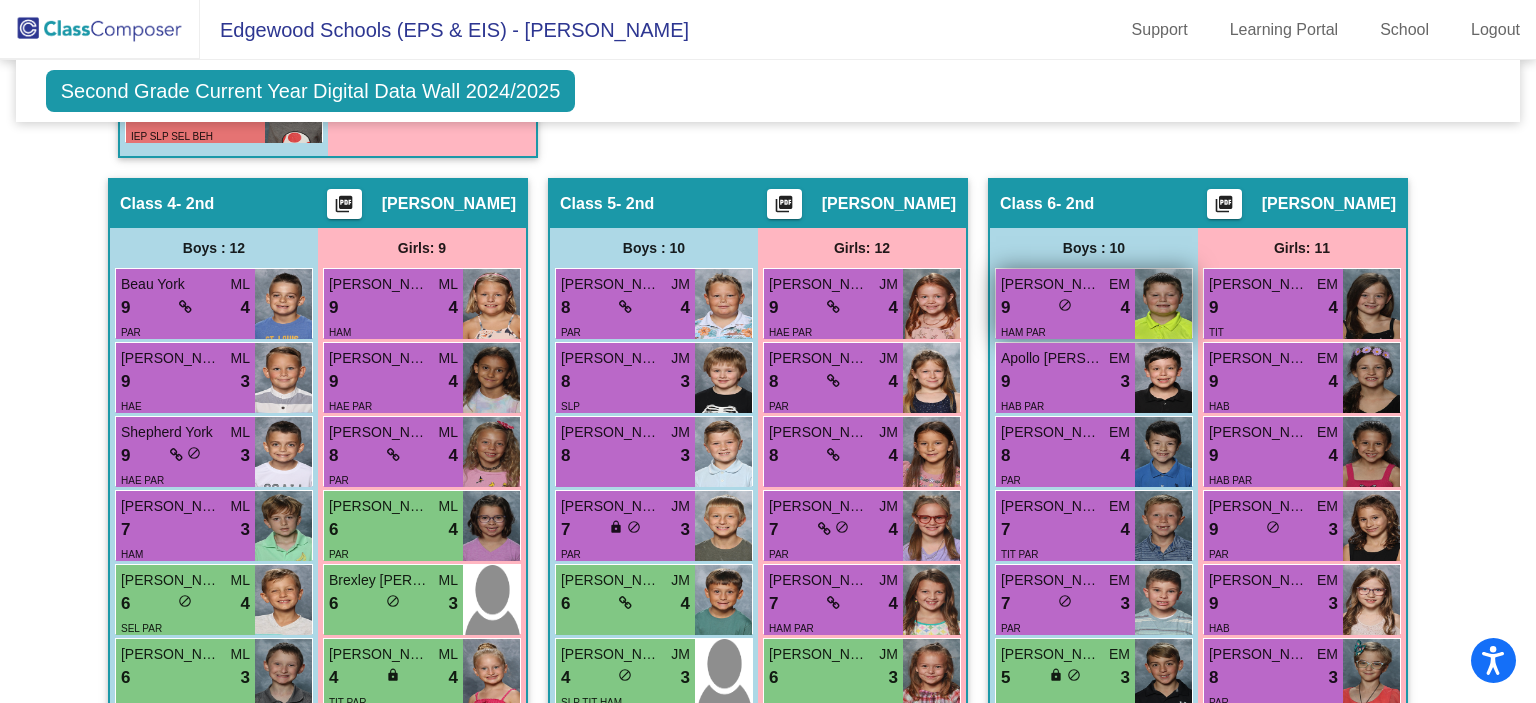 click at bounding box center (1163, 304) 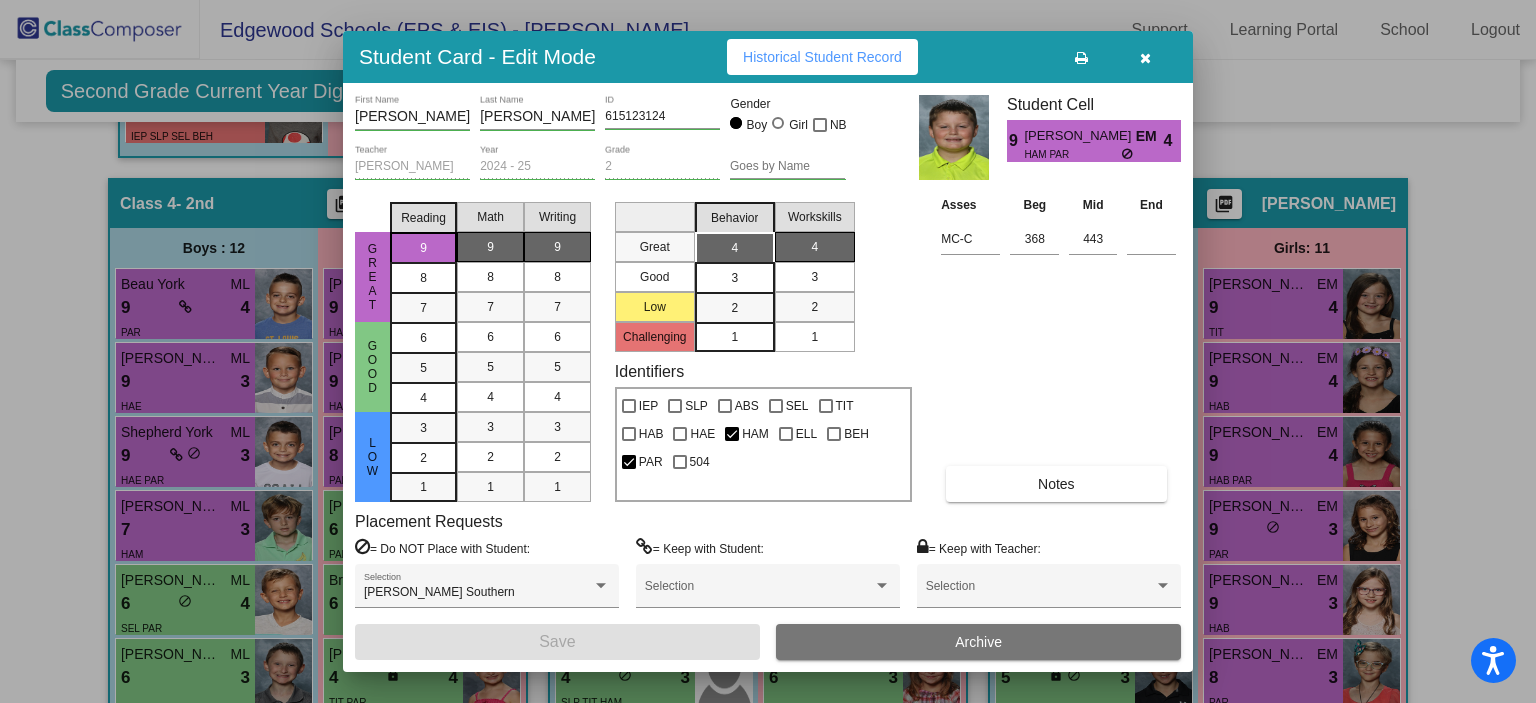 click at bounding box center (1145, 57) 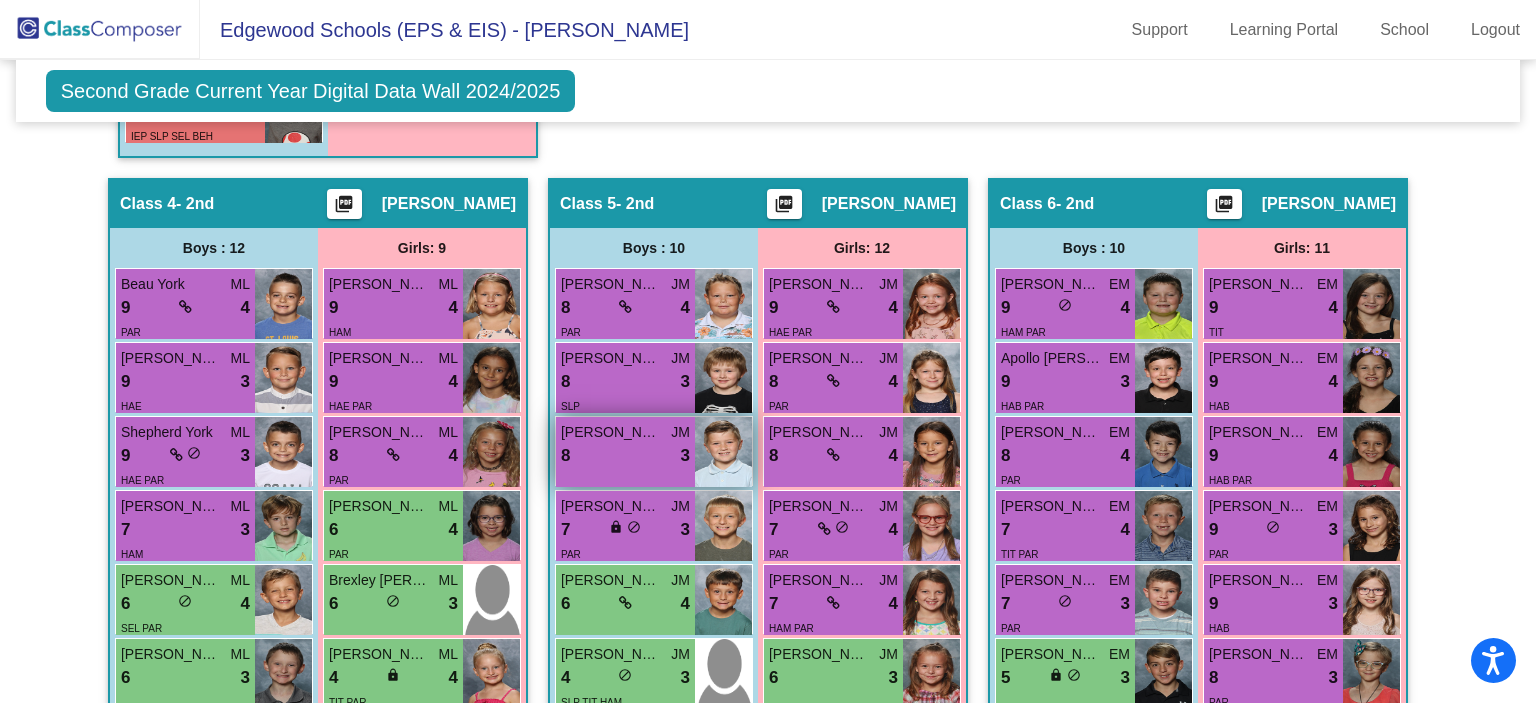 click at bounding box center [723, 452] 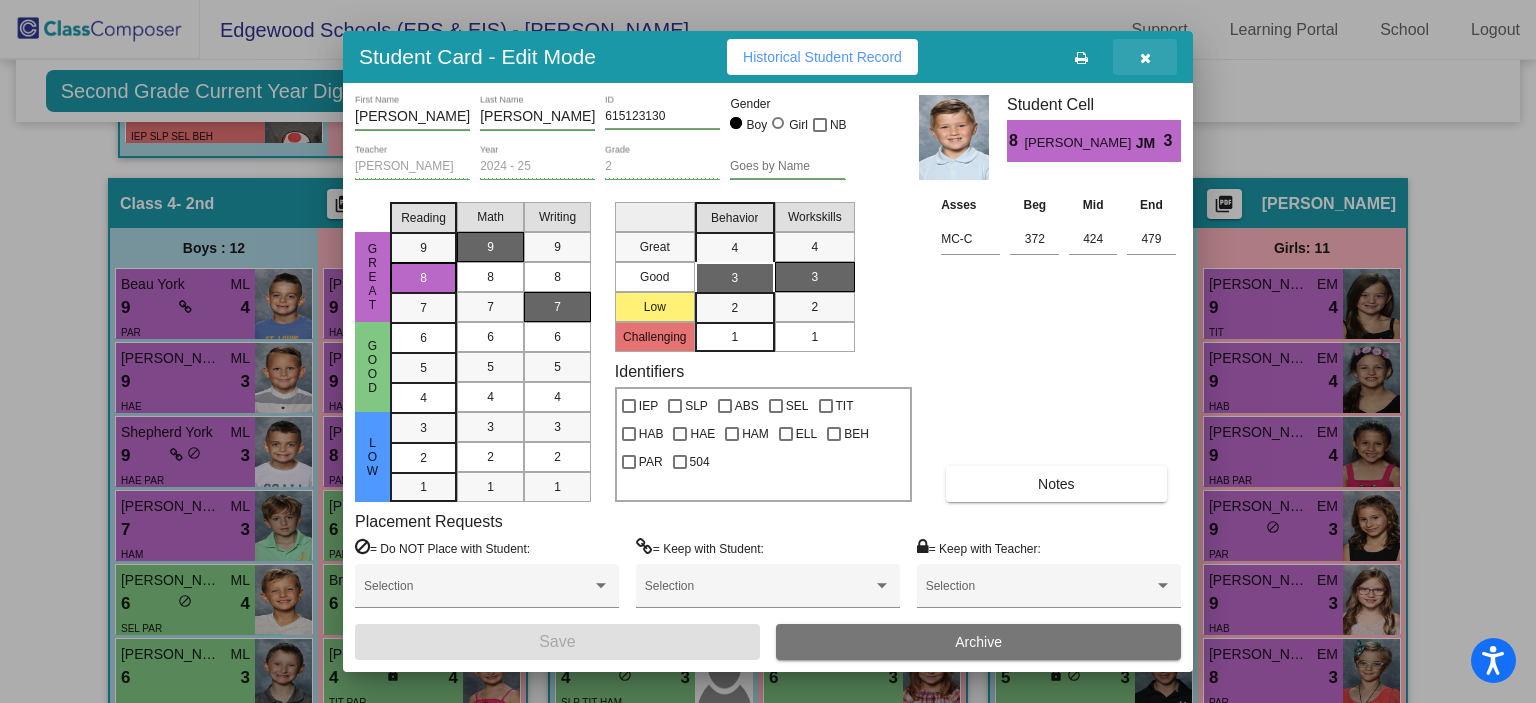 click at bounding box center [1145, 57] 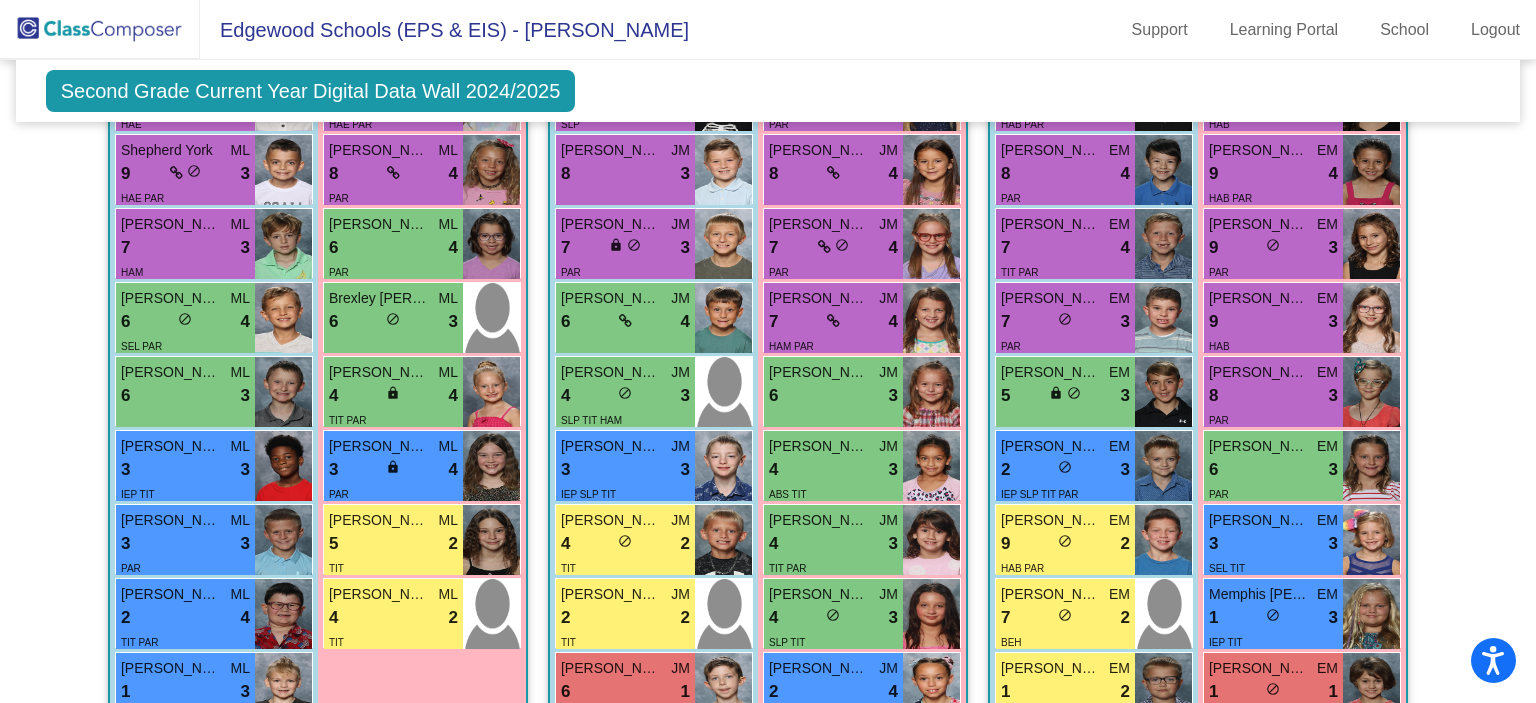 scroll, scrollTop: 1959, scrollLeft: 0, axis: vertical 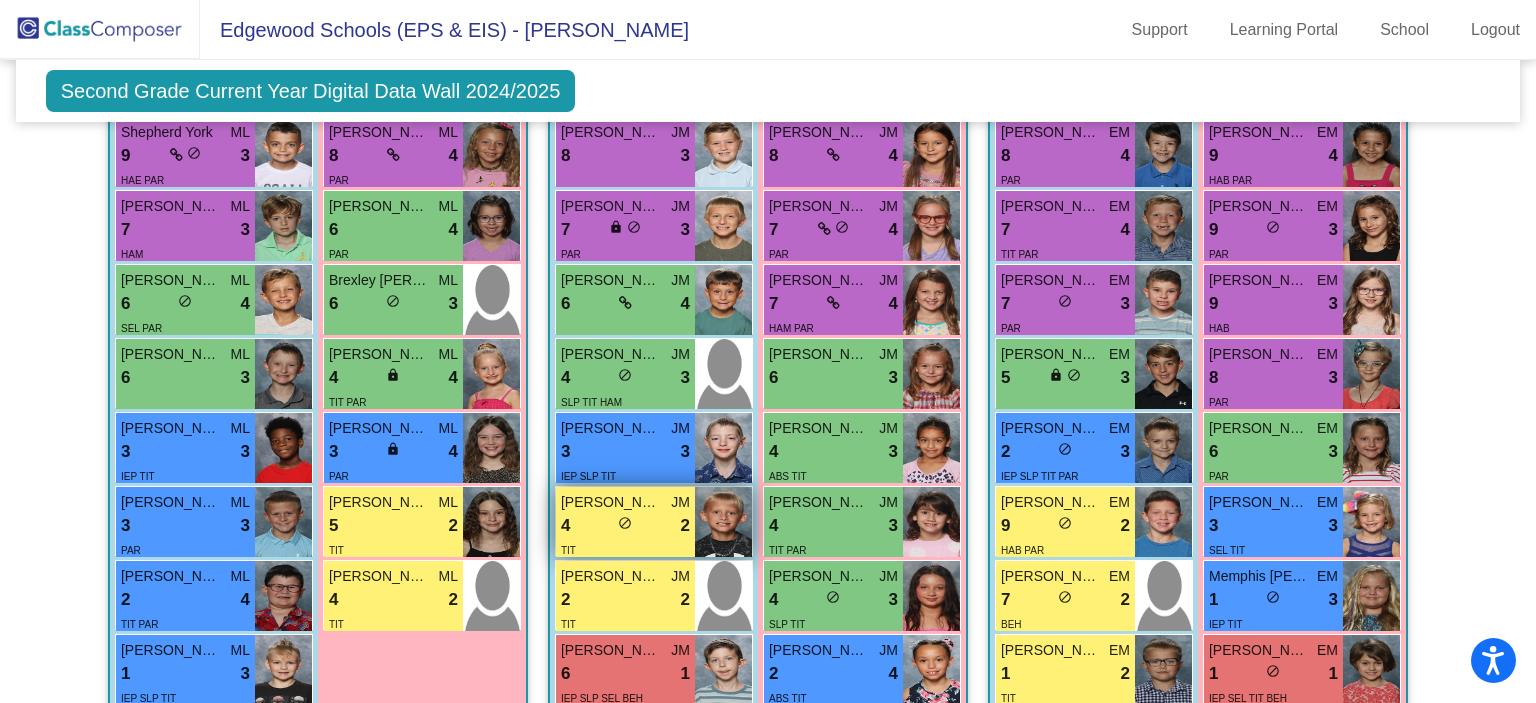 click at bounding box center [723, 522] 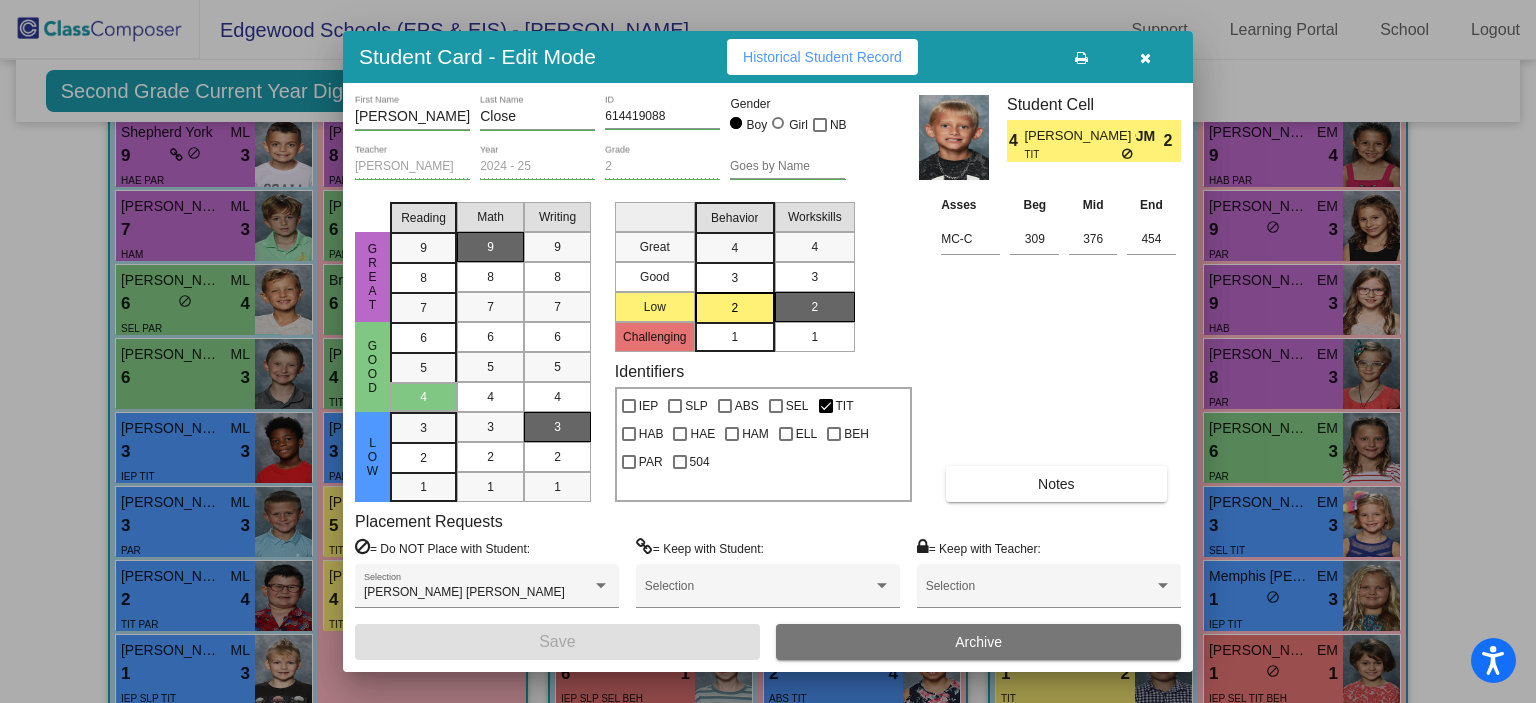 click at bounding box center [1145, 58] 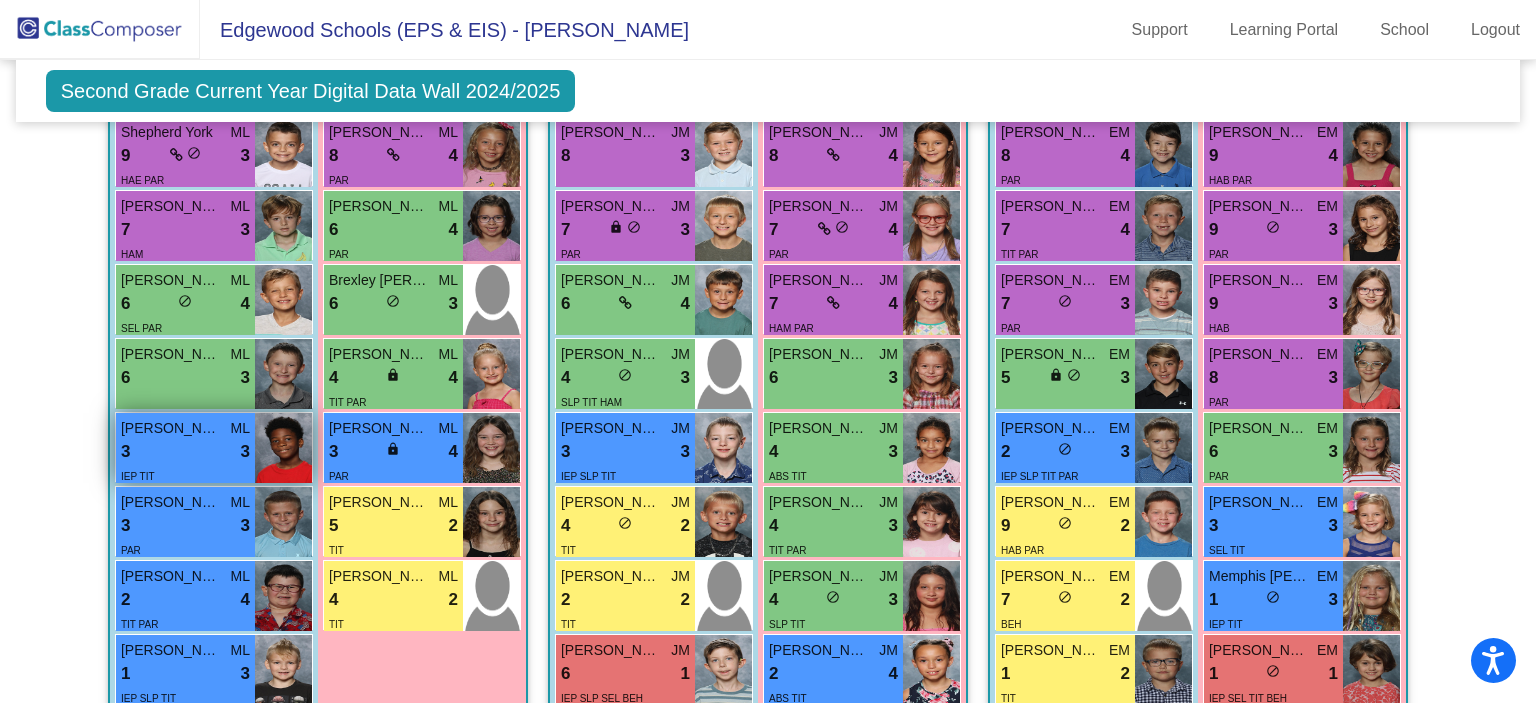 click at bounding box center [283, 448] 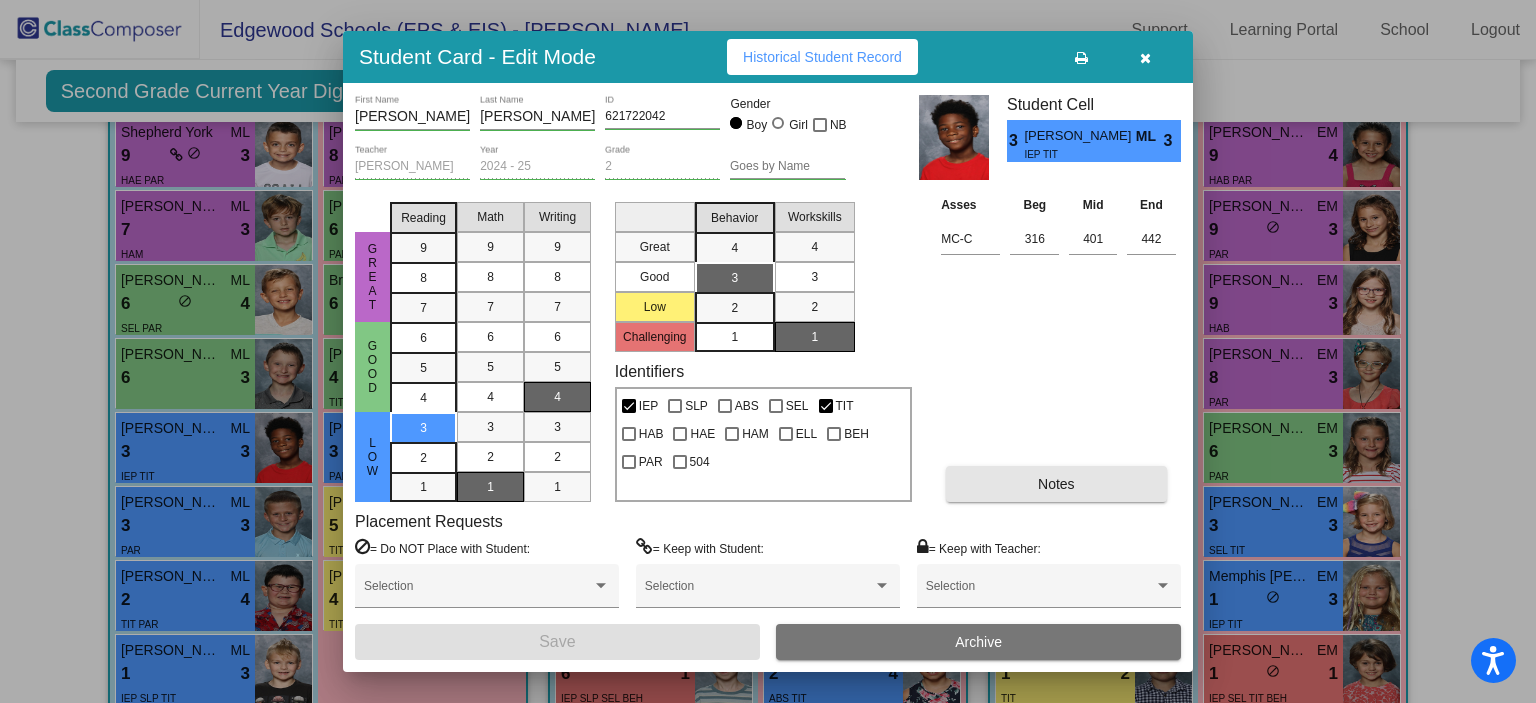 click on "Notes" at bounding box center (1056, 484) 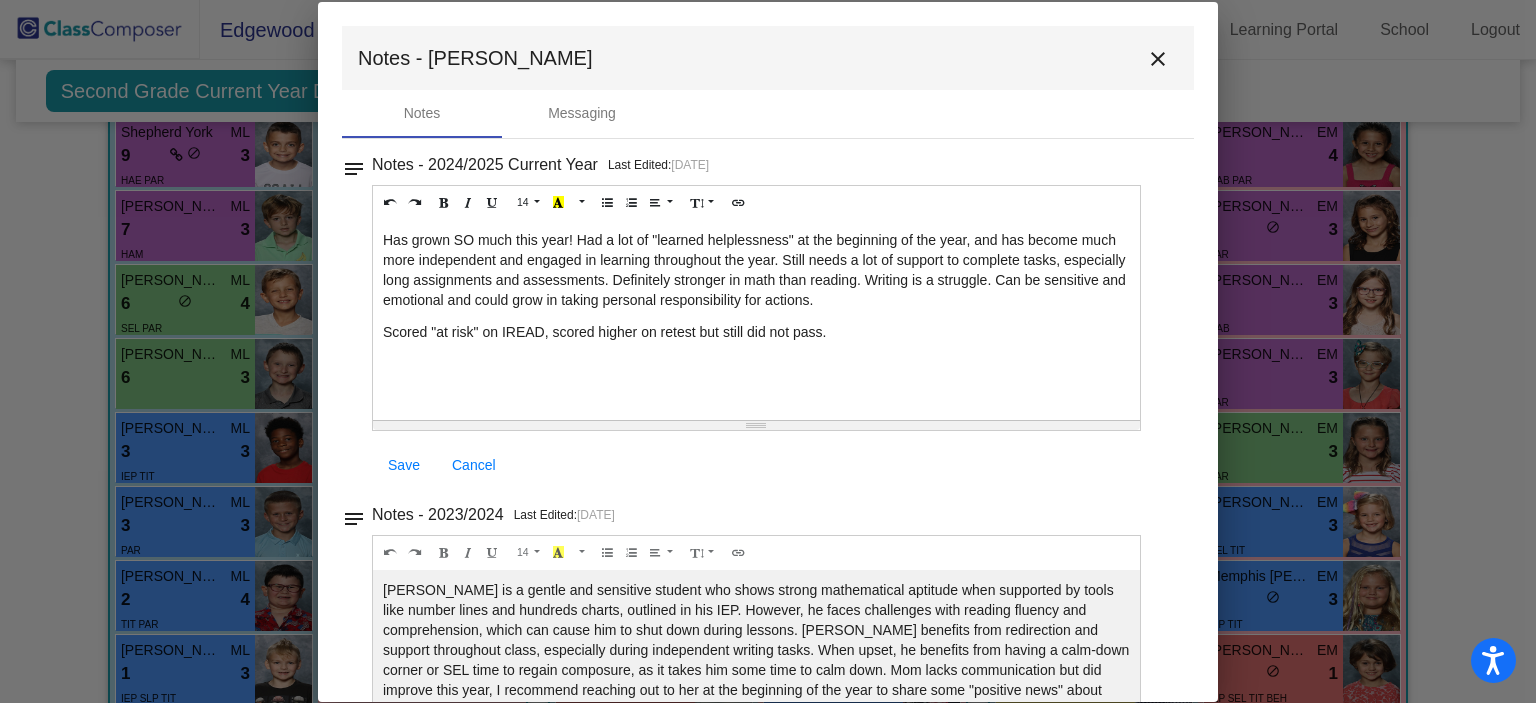 click on "close" at bounding box center [1158, 59] 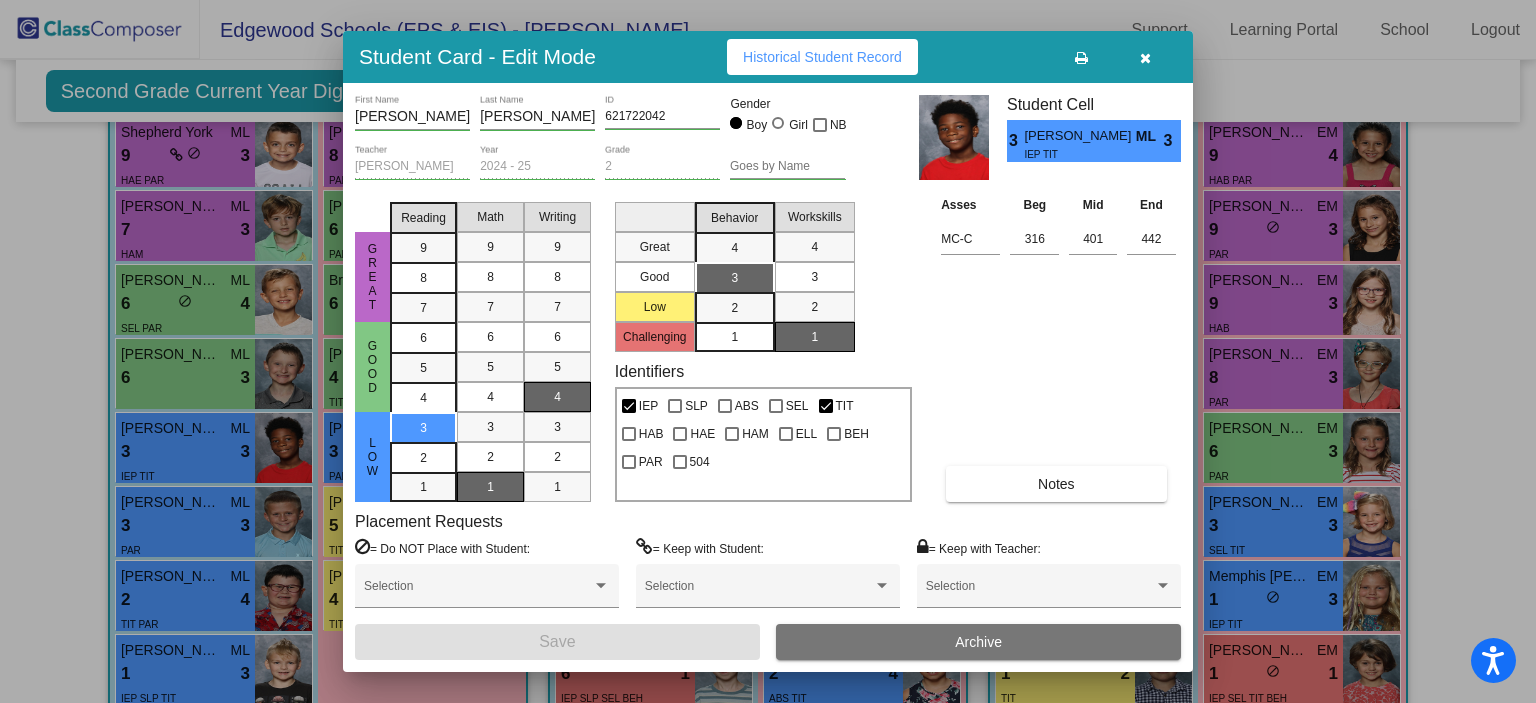 click at bounding box center [1145, 57] 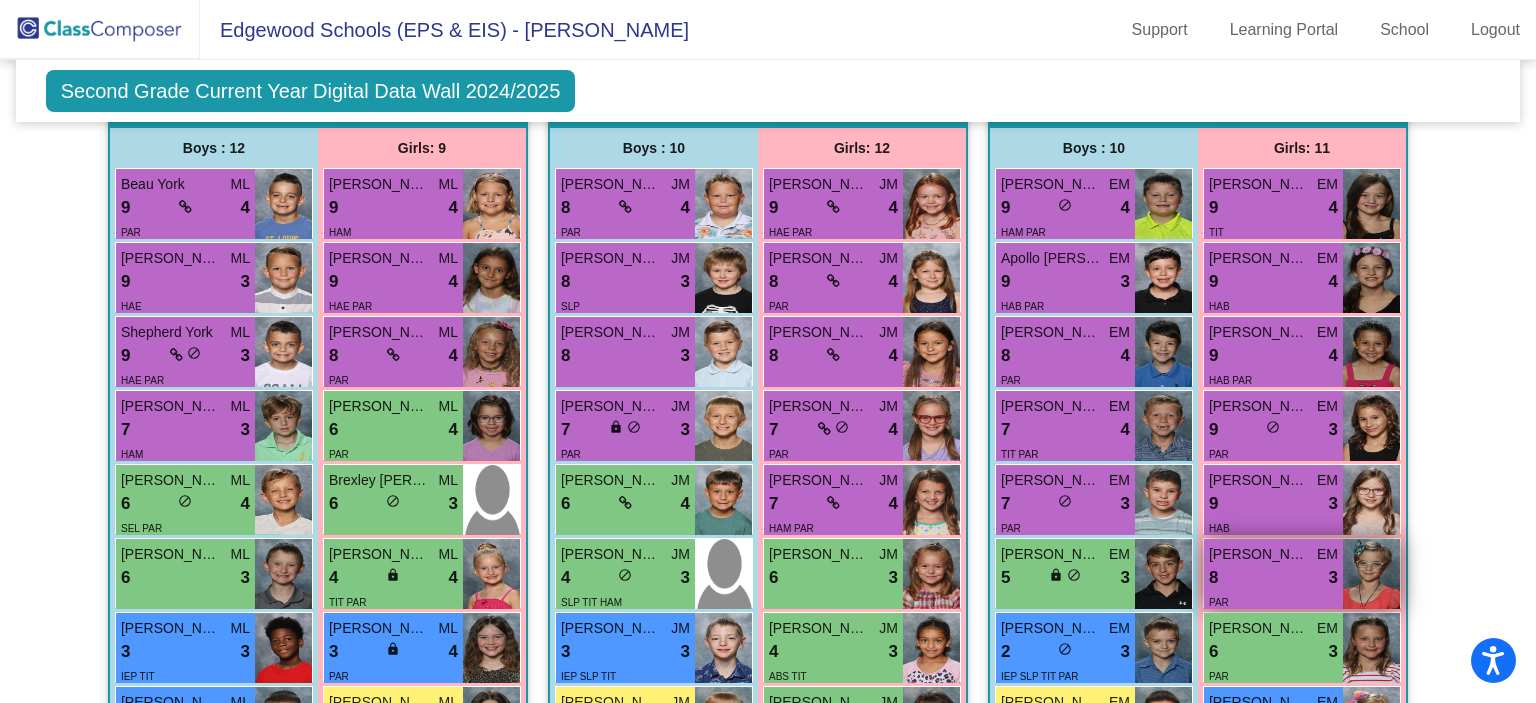 scroll, scrollTop: 1659, scrollLeft: 0, axis: vertical 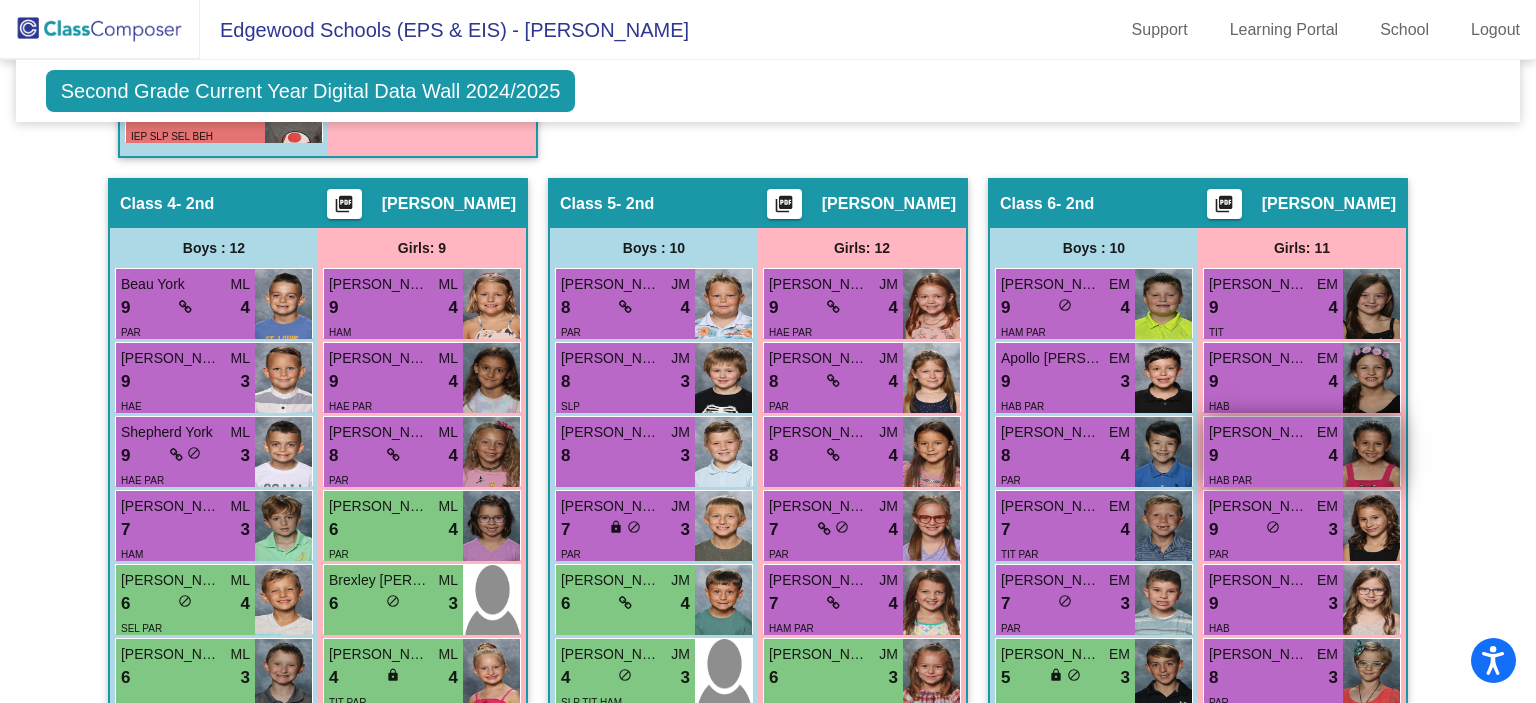 click on "Rhema [PERSON_NAME] 9 lock do_not_disturb_alt 4 HAB PAR" at bounding box center [1273, 452] 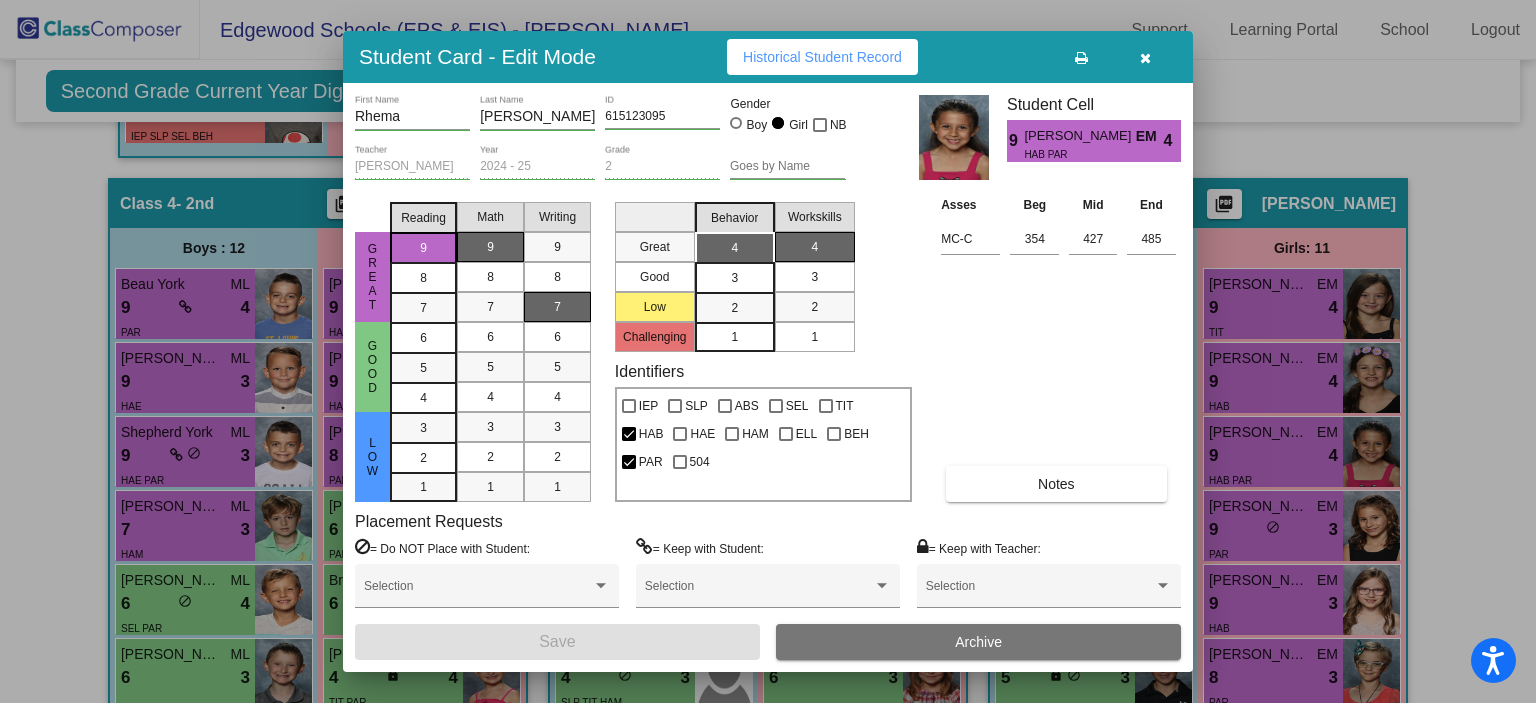 click on "Notes" at bounding box center [1056, 484] 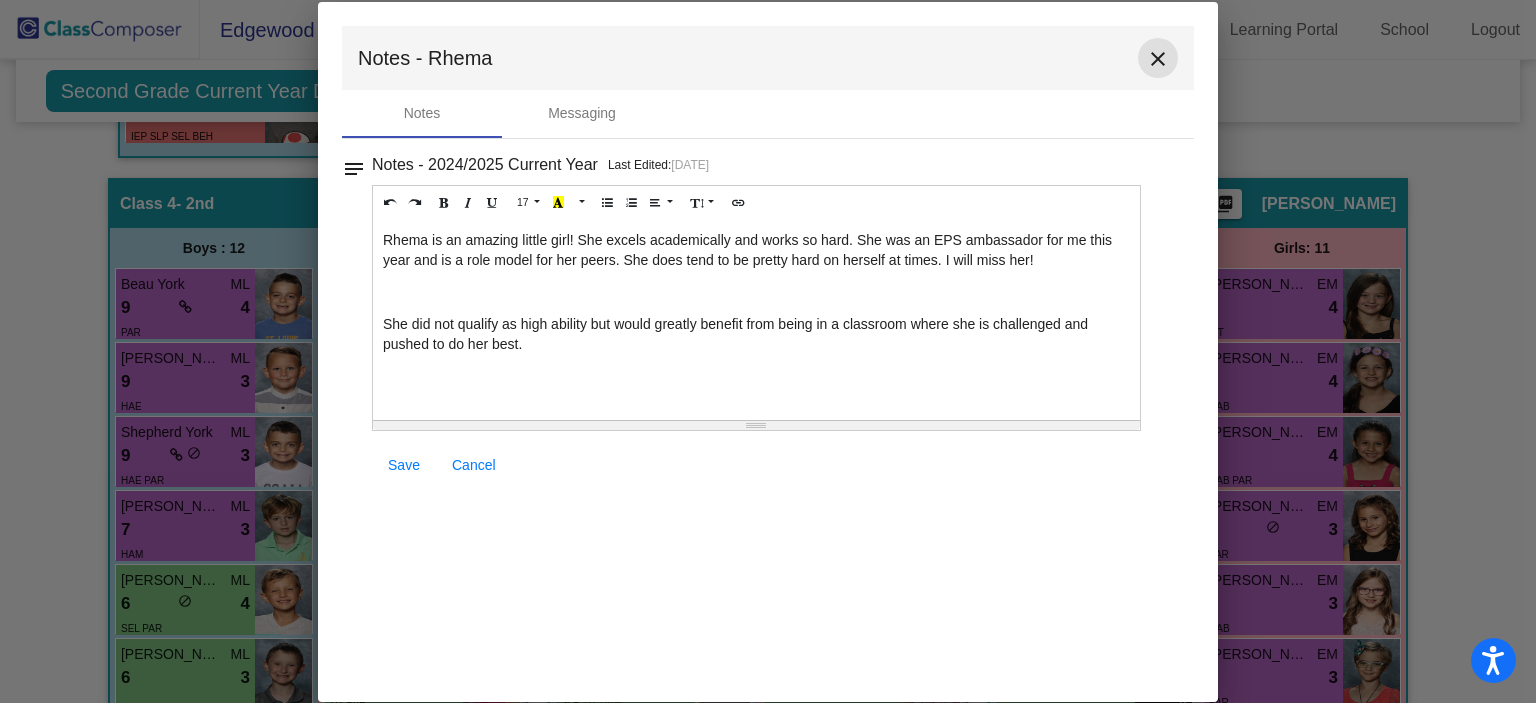 click on "close" at bounding box center [1158, 59] 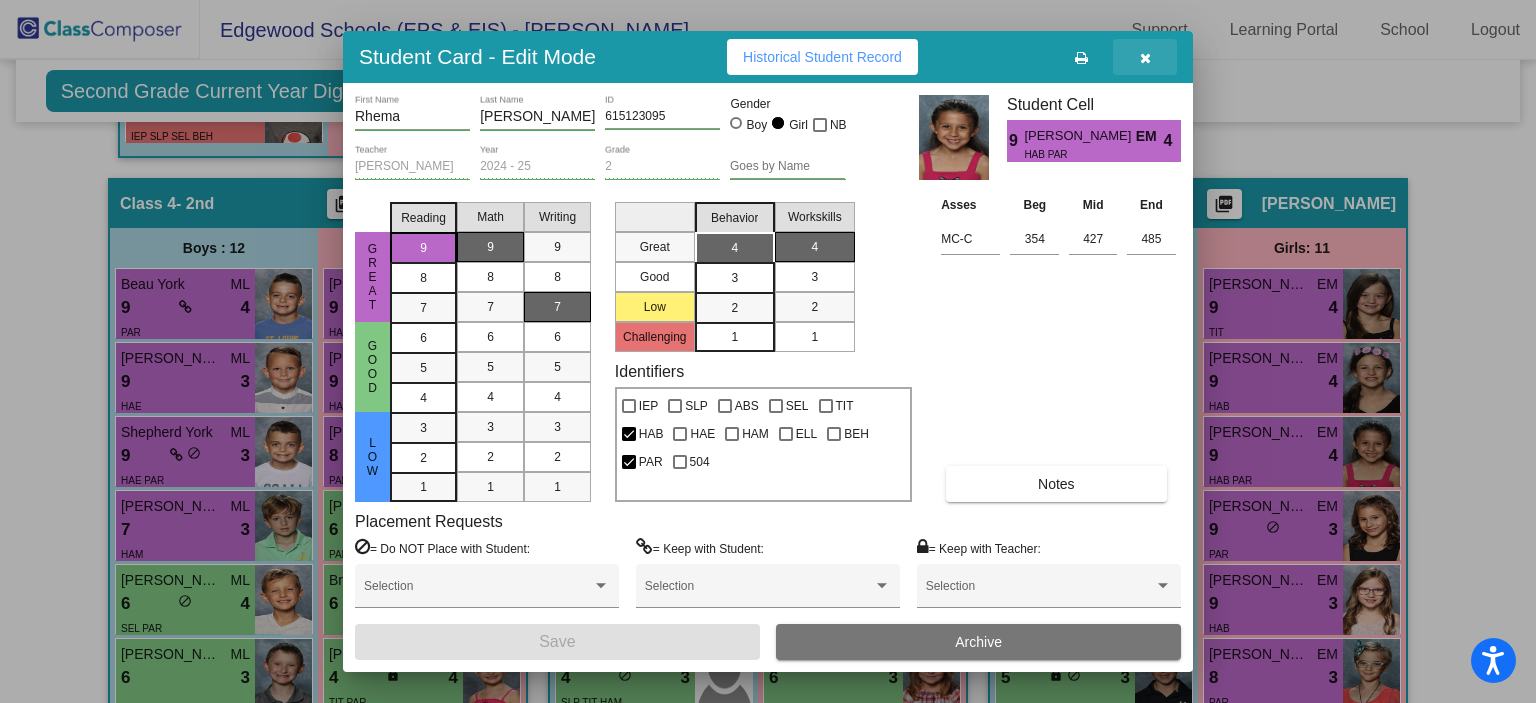 click at bounding box center [1145, 57] 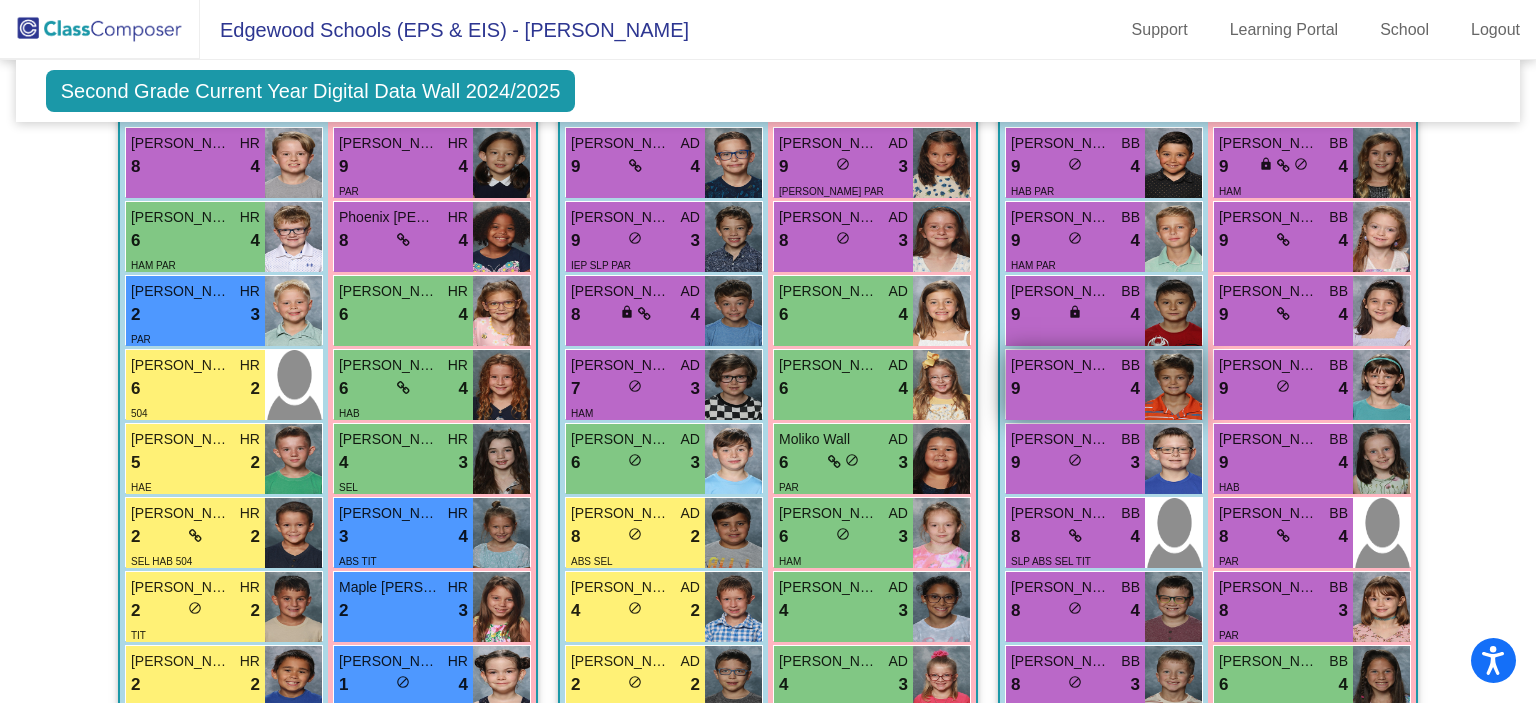 scroll, scrollTop: 2859, scrollLeft: 0, axis: vertical 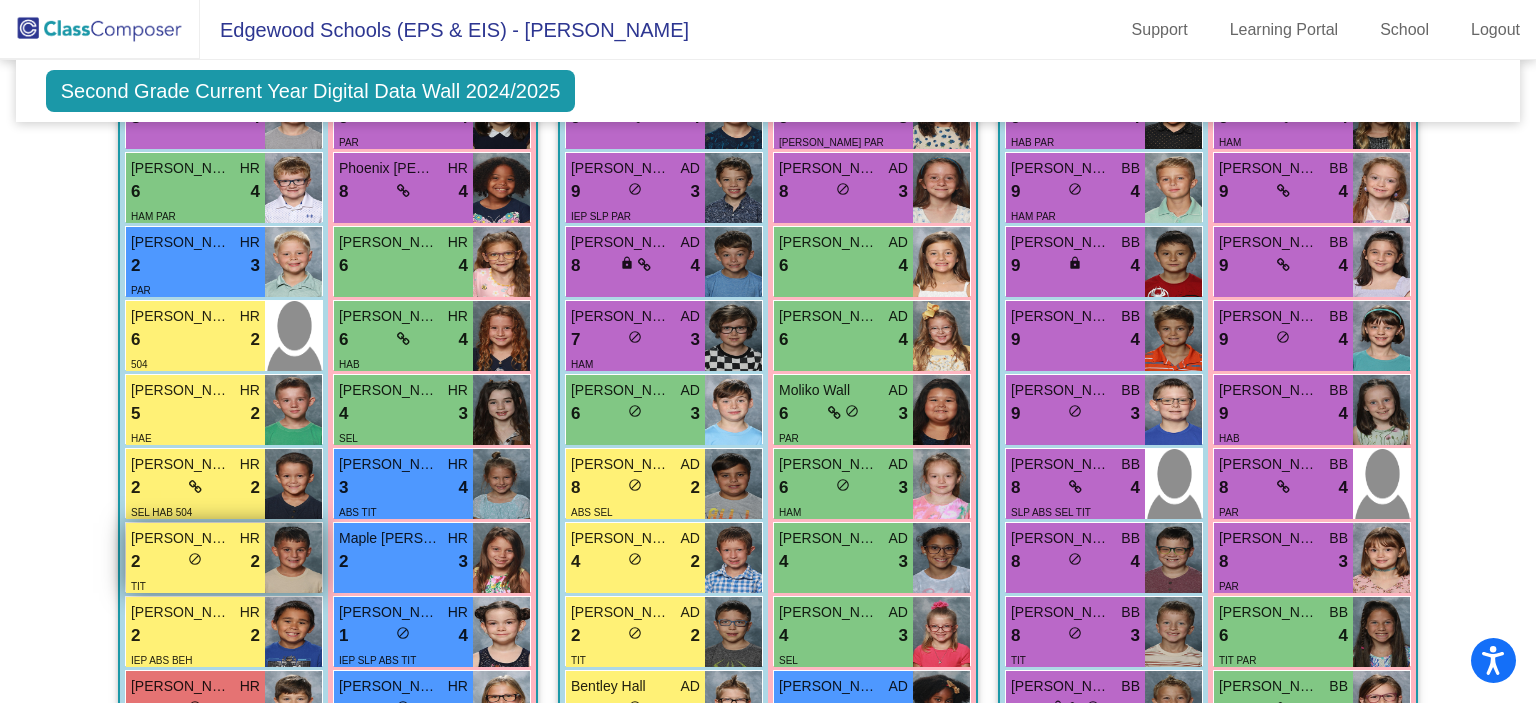 click at bounding box center [293, 558] 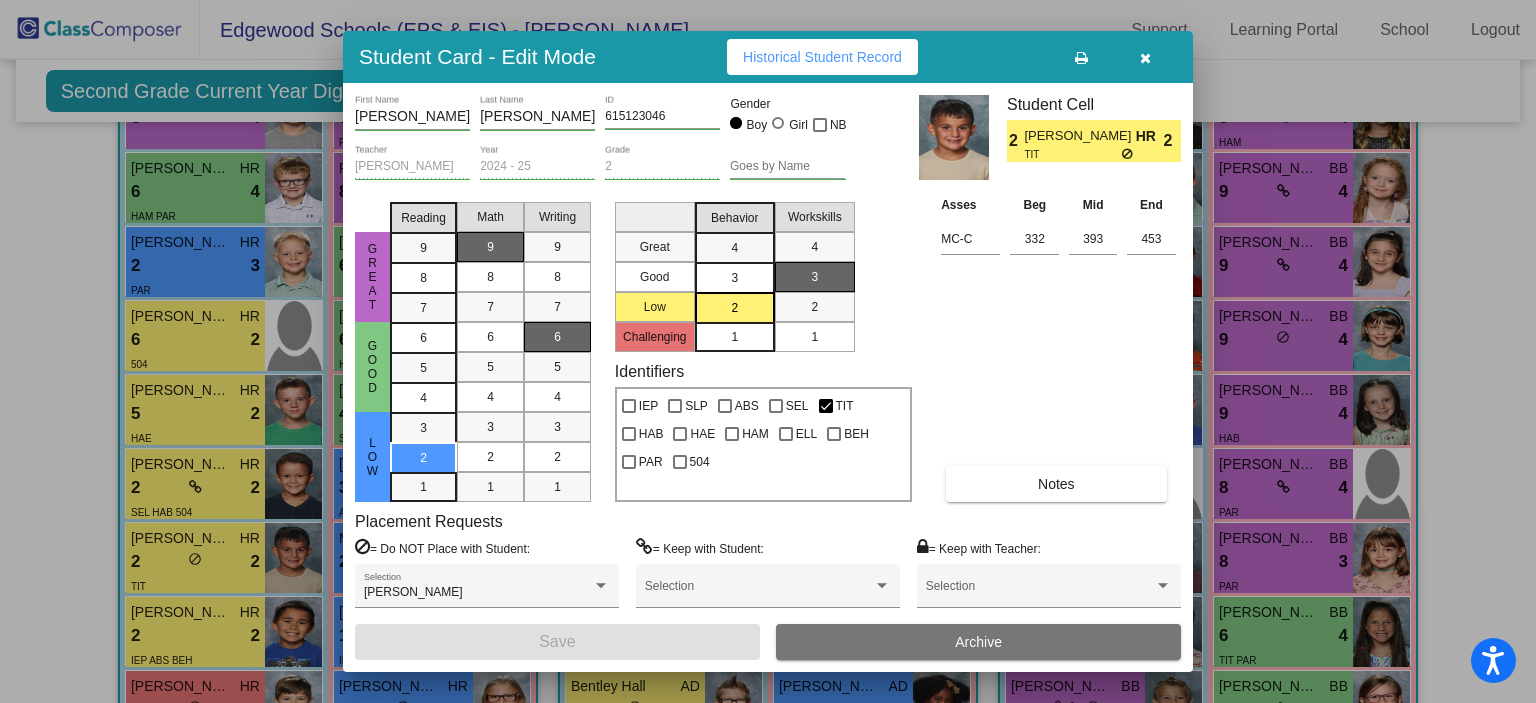 click on "Notes" at bounding box center (1056, 484) 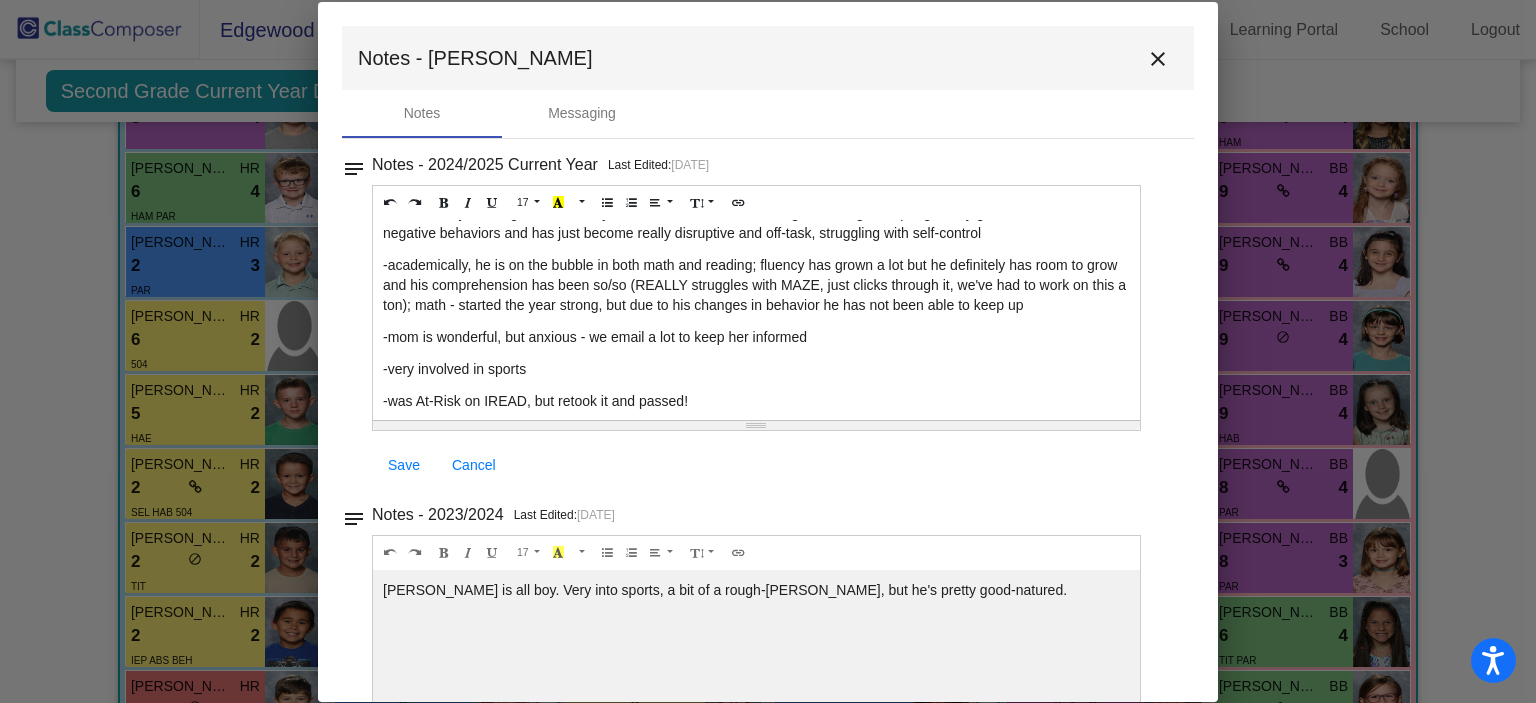 scroll, scrollTop: 40, scrollLeft: 0, axis: vertical 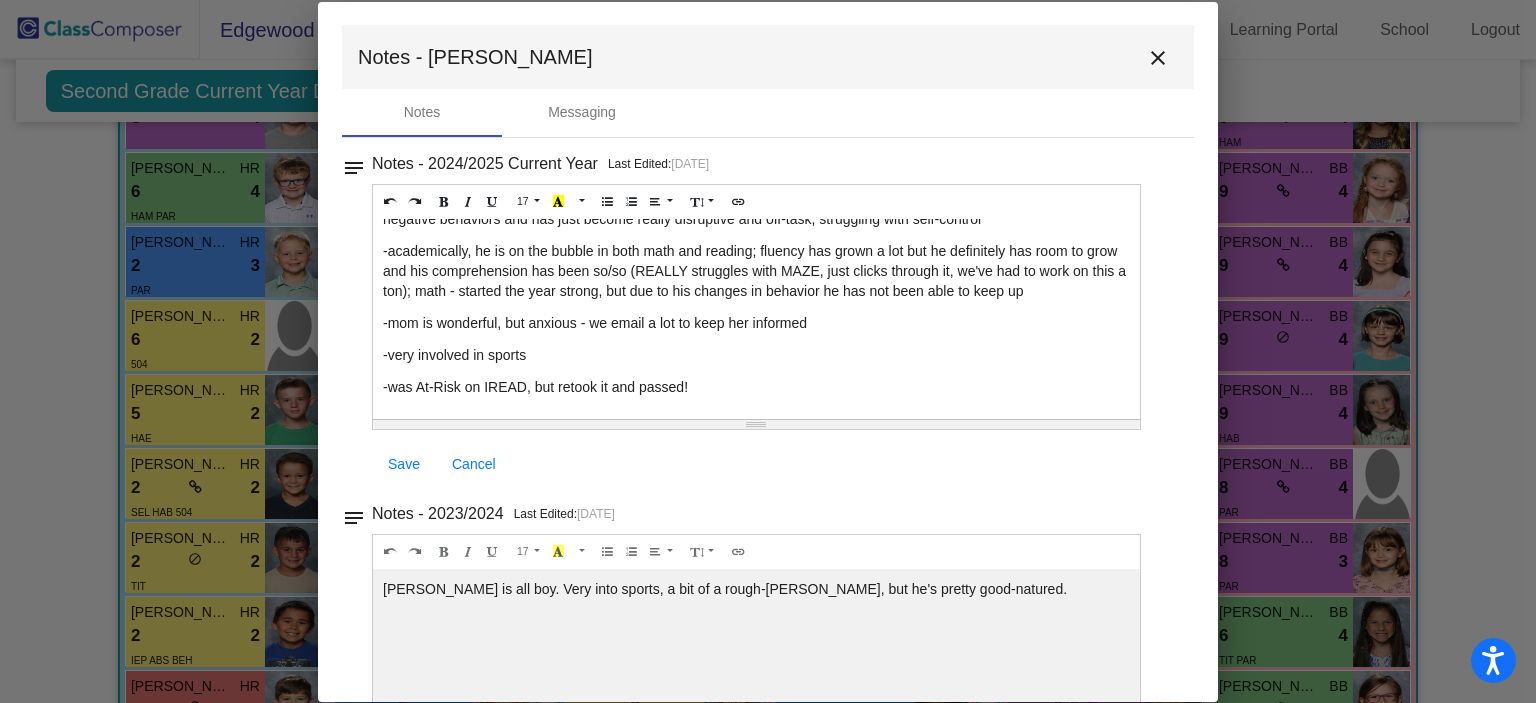 click on "close" at bounding box center [1158, 58] 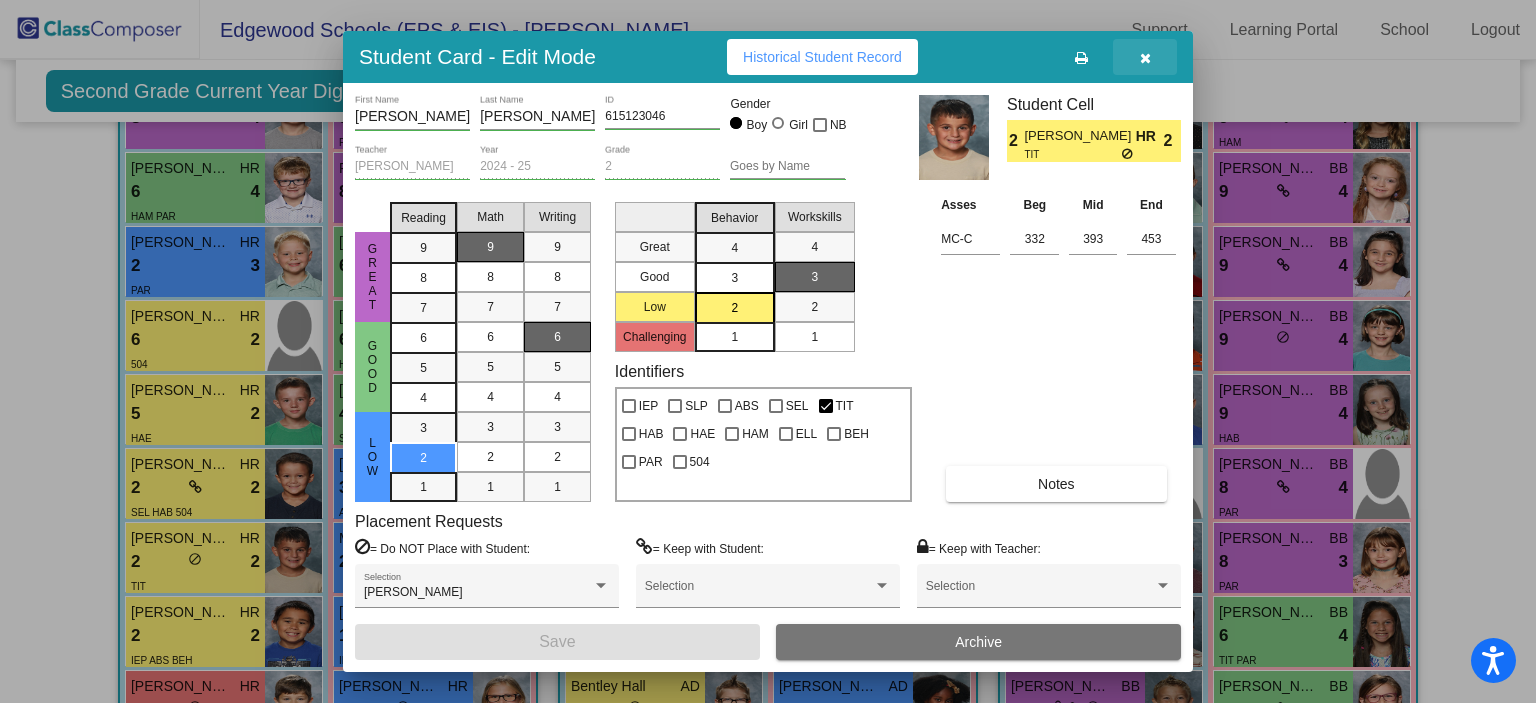 click at bounding box center [1145, 57] 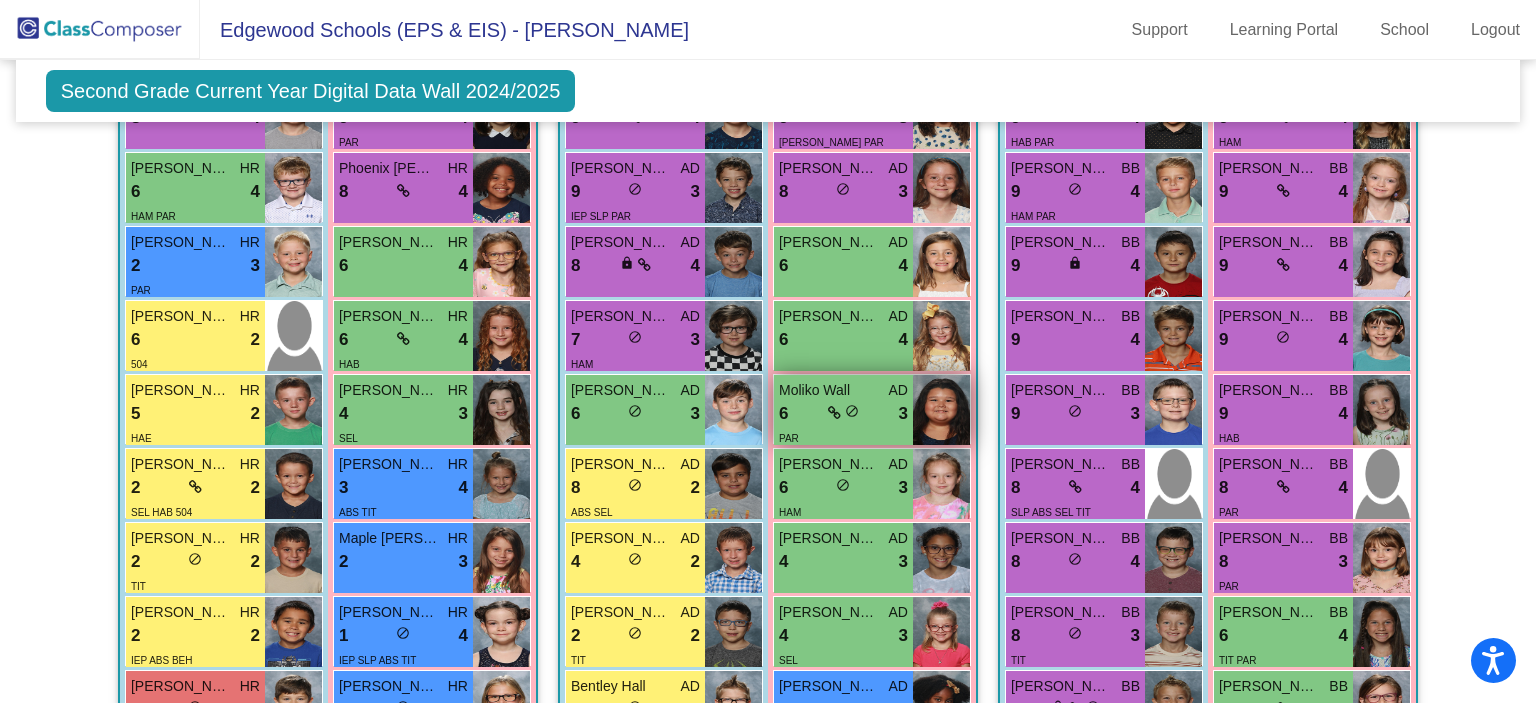 click at bounding box center (941, 410) 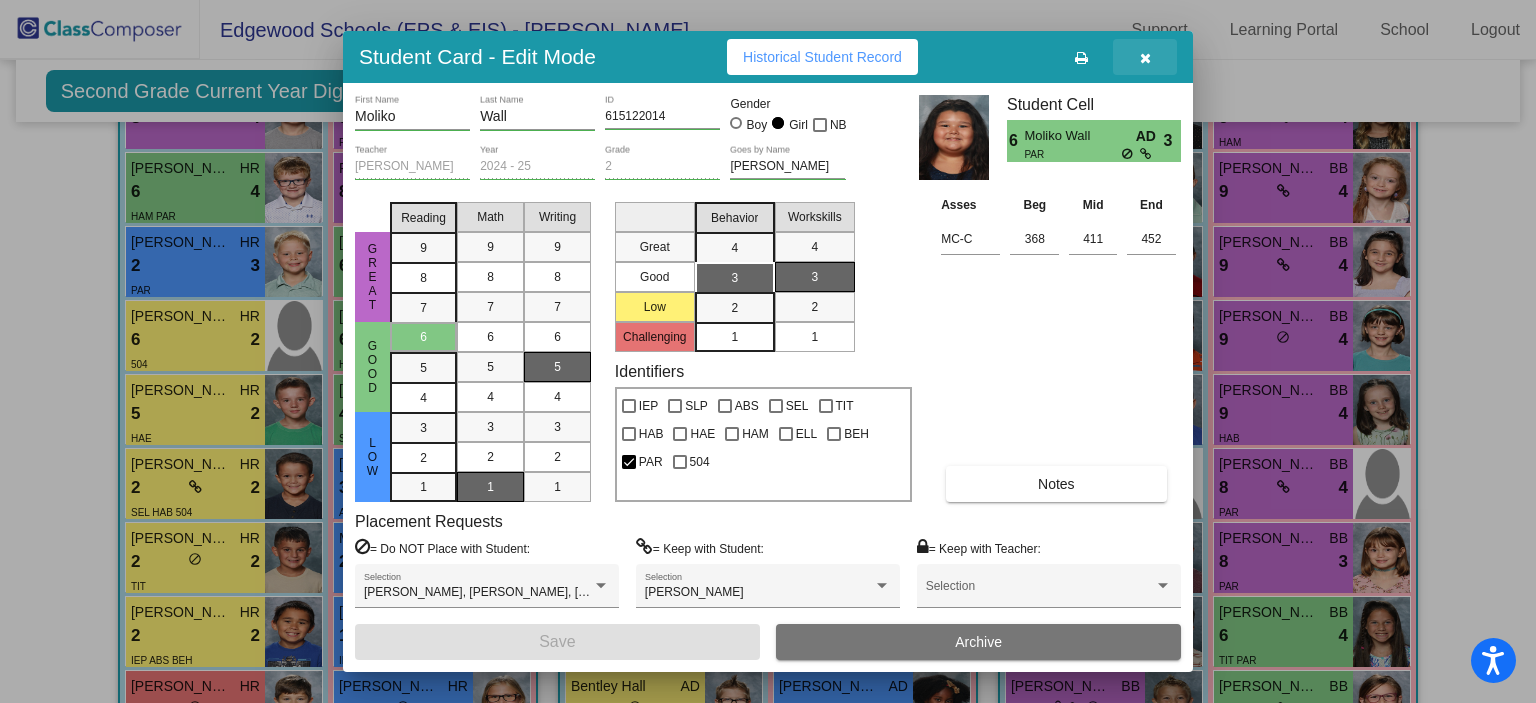 click at bounding box center (1145, 57) 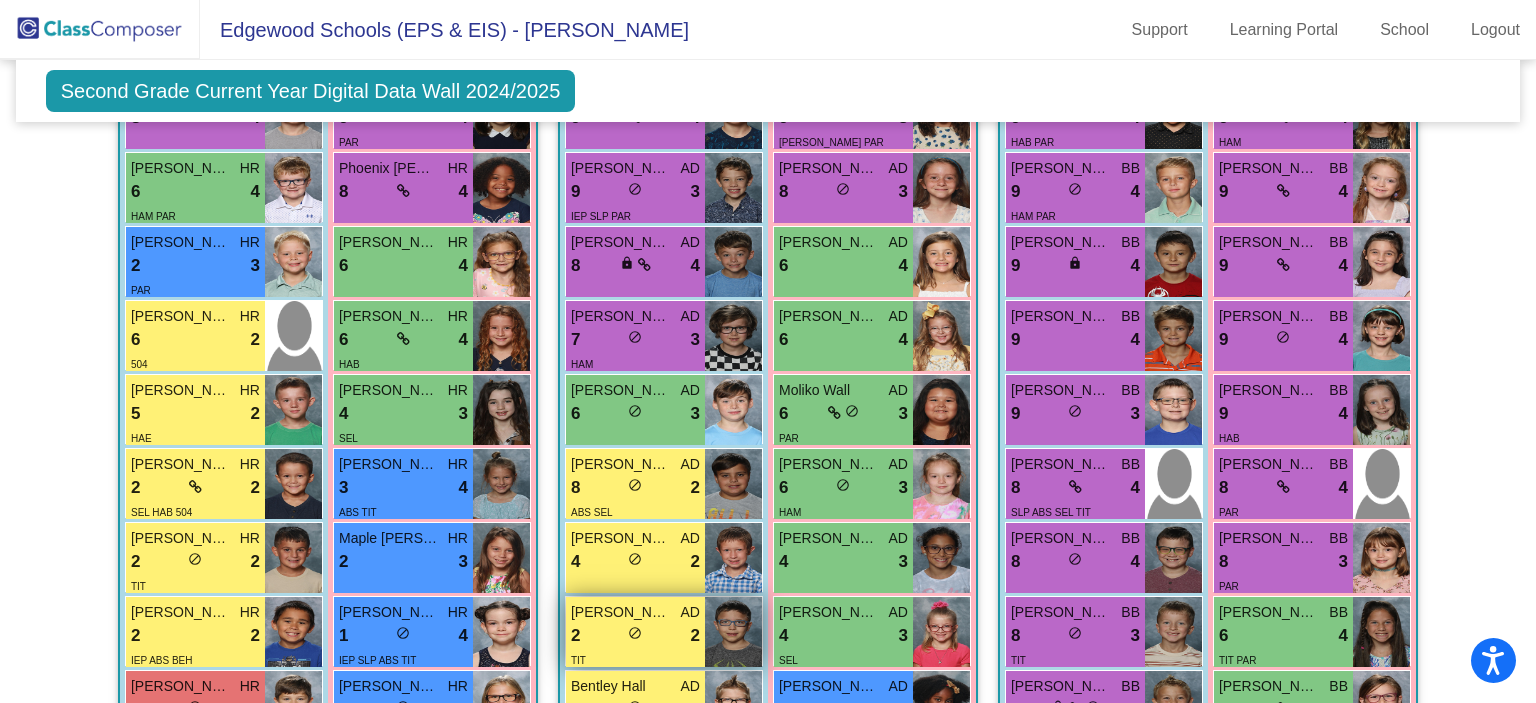 click at bounding box center (733, 632) 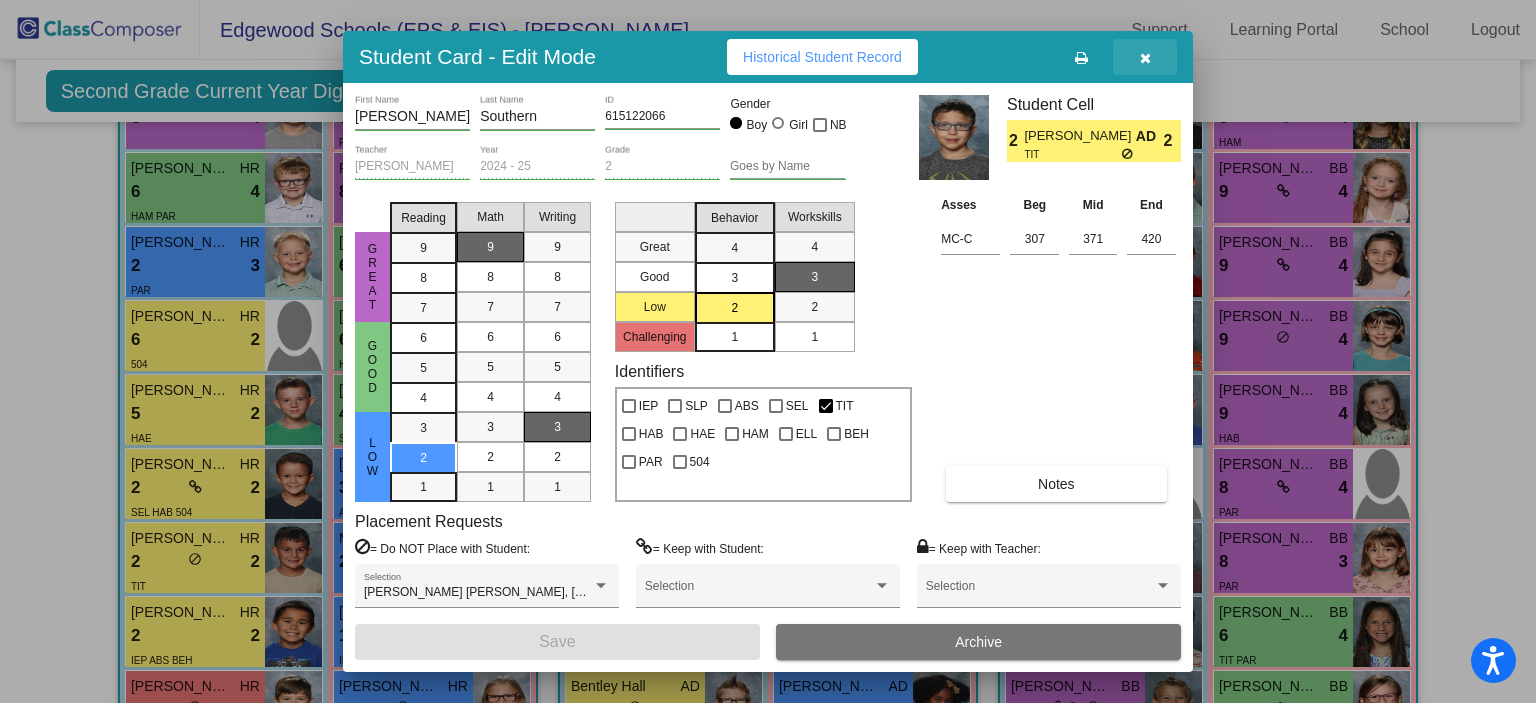click at bounding box center (1145, 57) 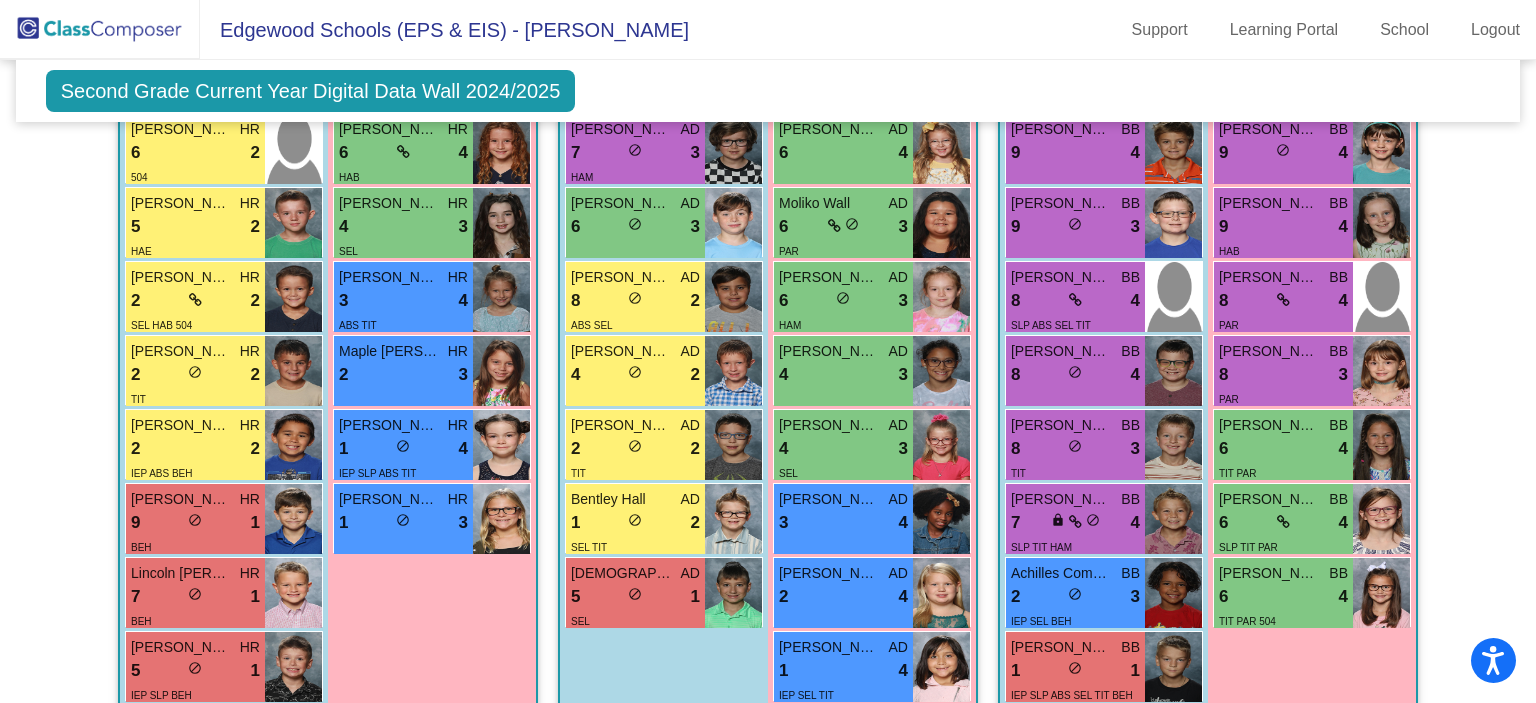 scroll, scrollTop: 3059, scrollLeft: 0, axis: vertical 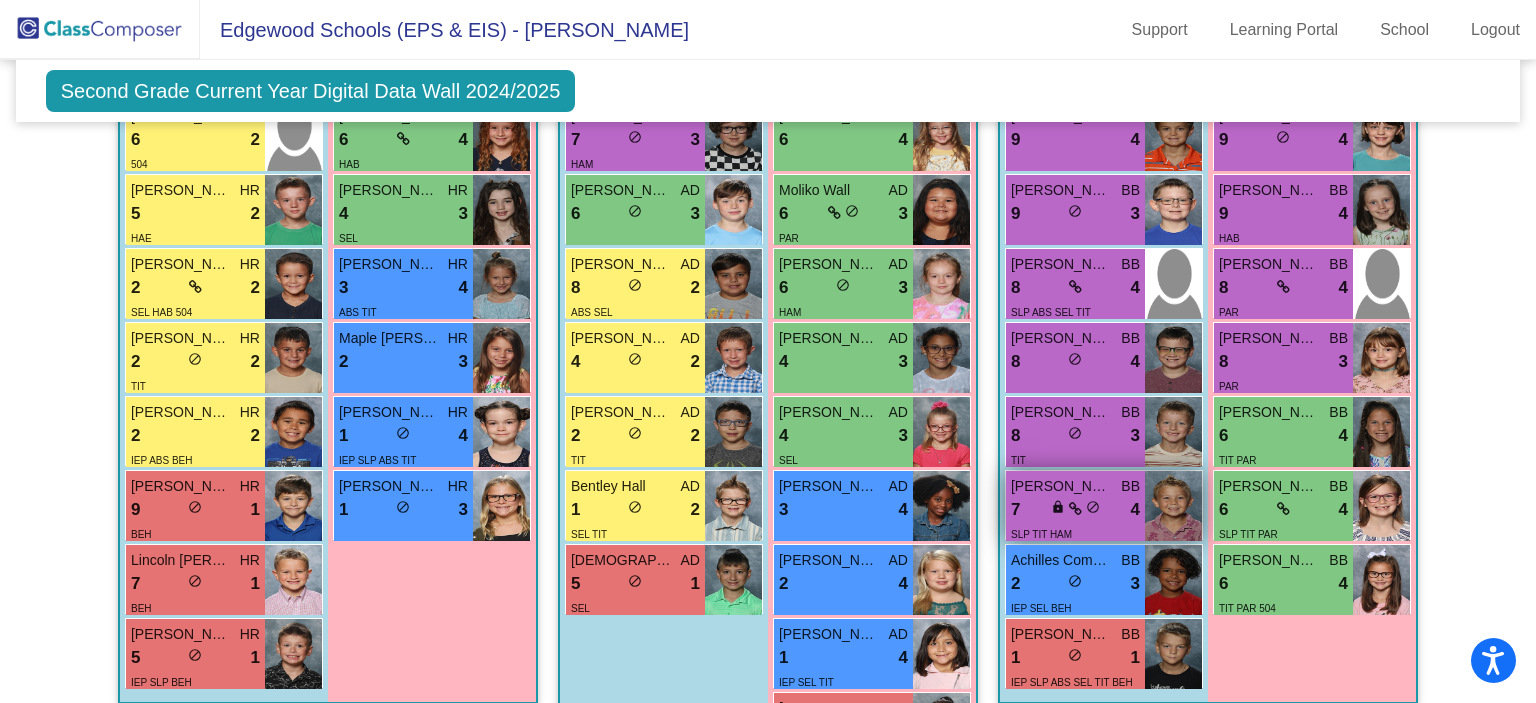click at bounding box center [1173, 506] 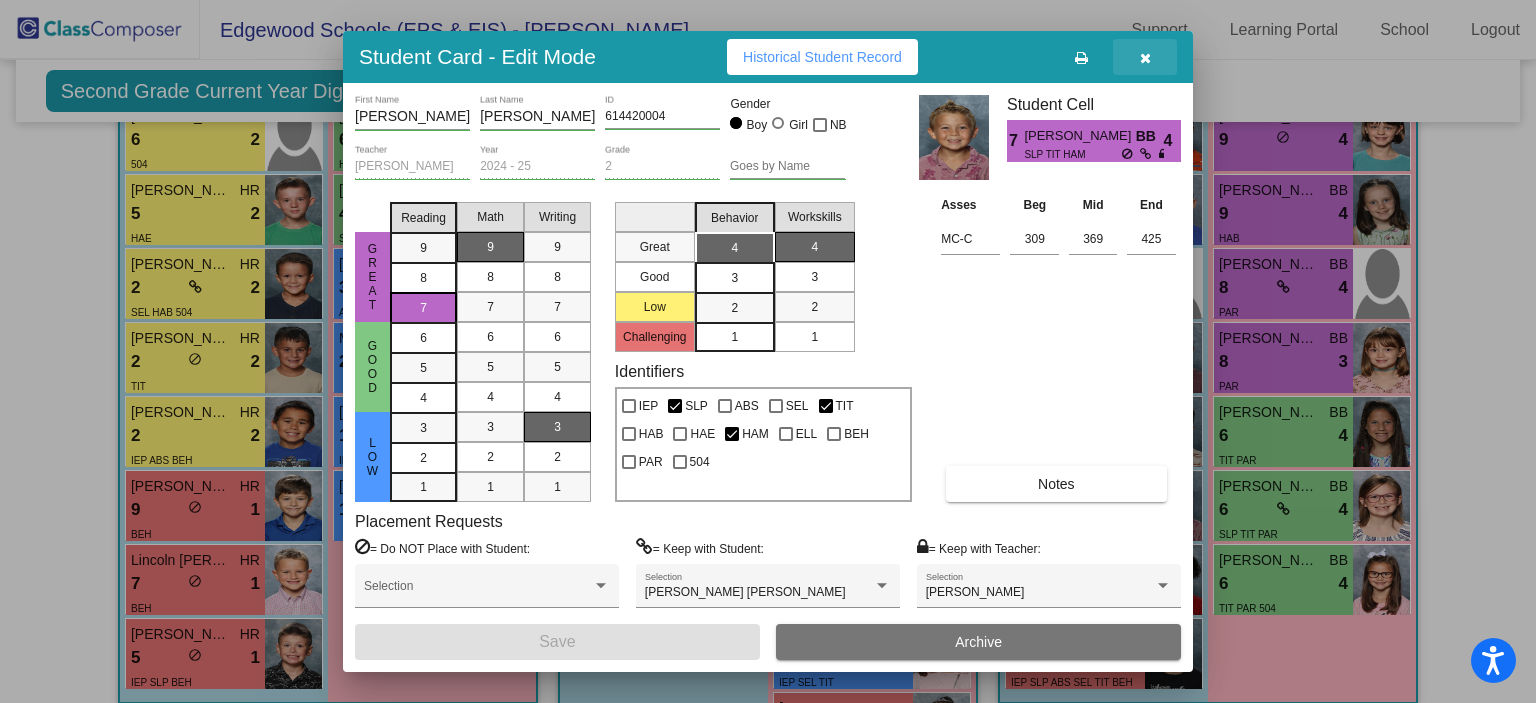 click at bounding box center [1145, 57] 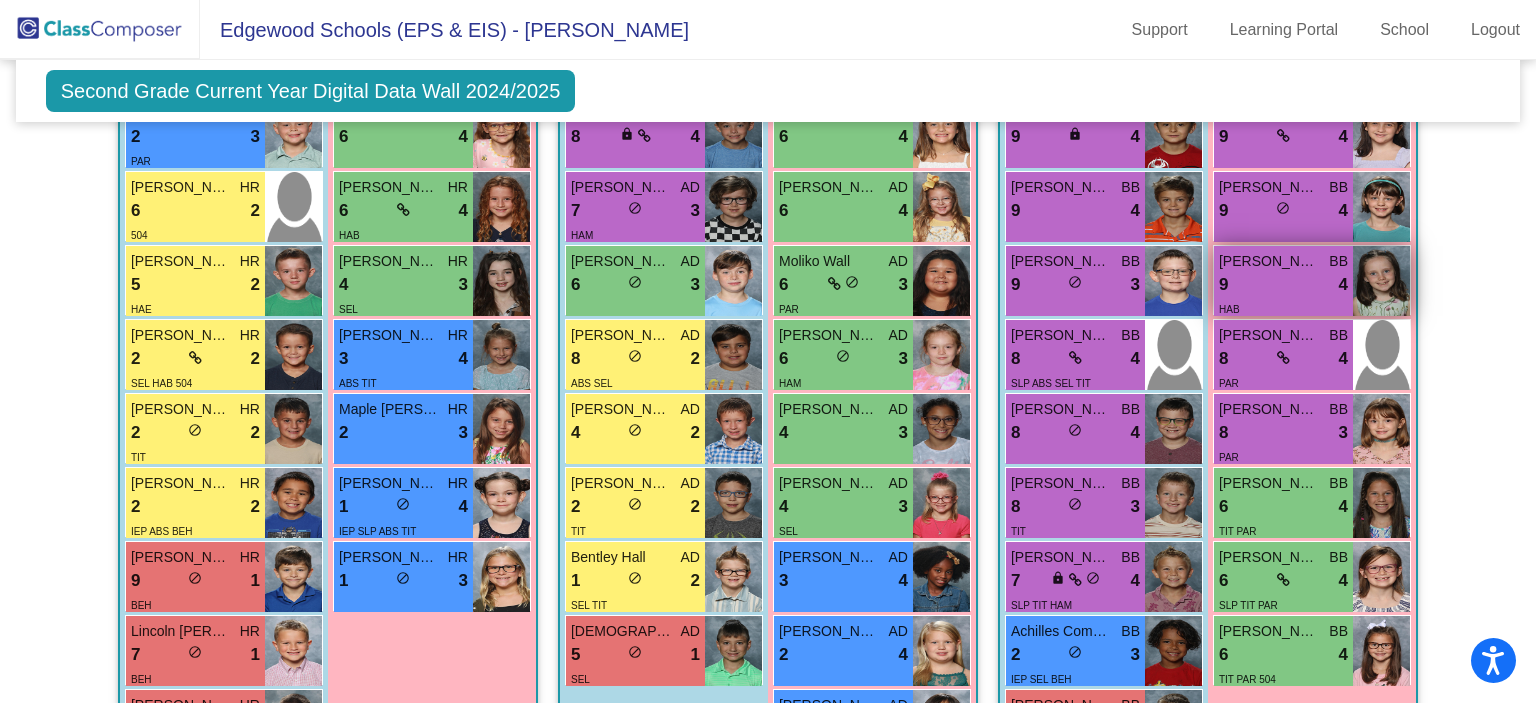 scroll, scrollTop: 2959, scrollLeft: 0, axis: vertical 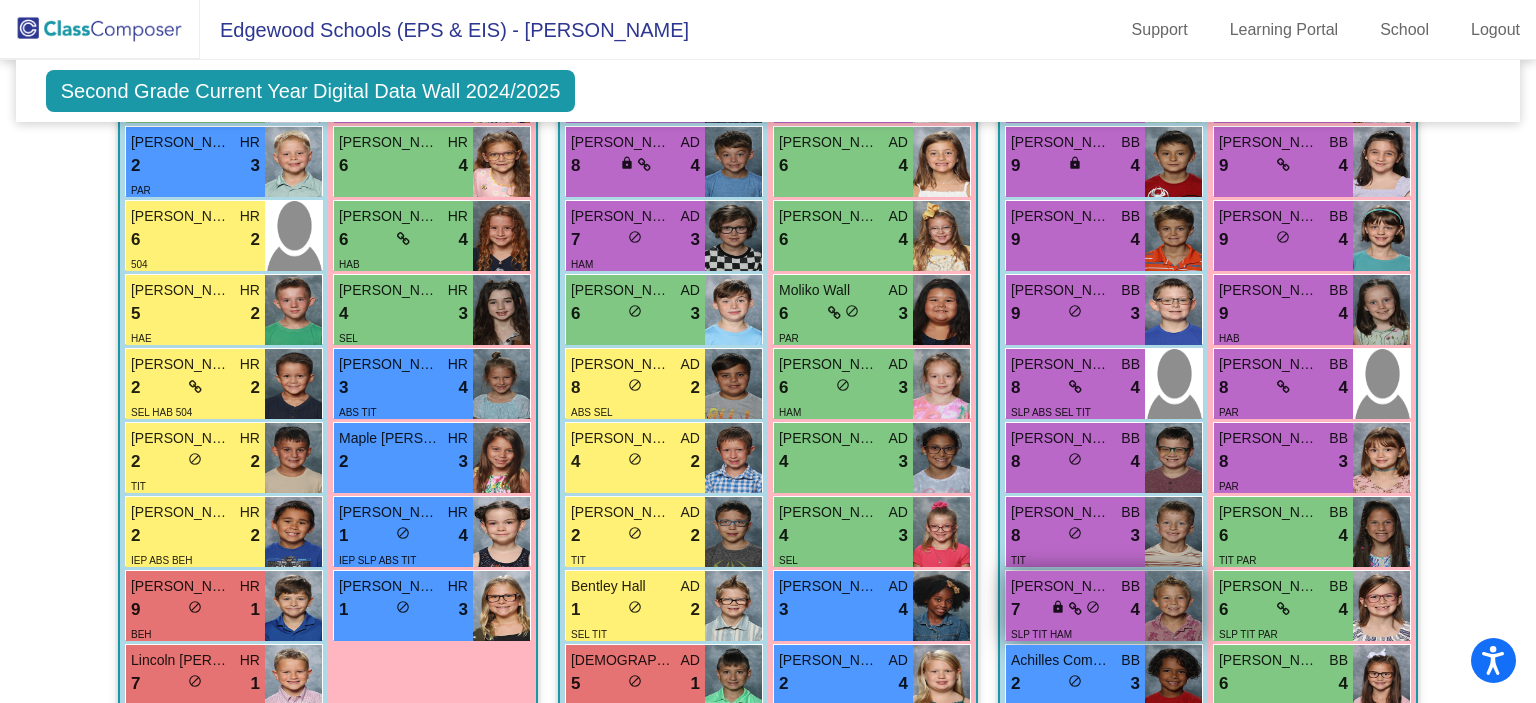 click at bounding box center (1173, 606) 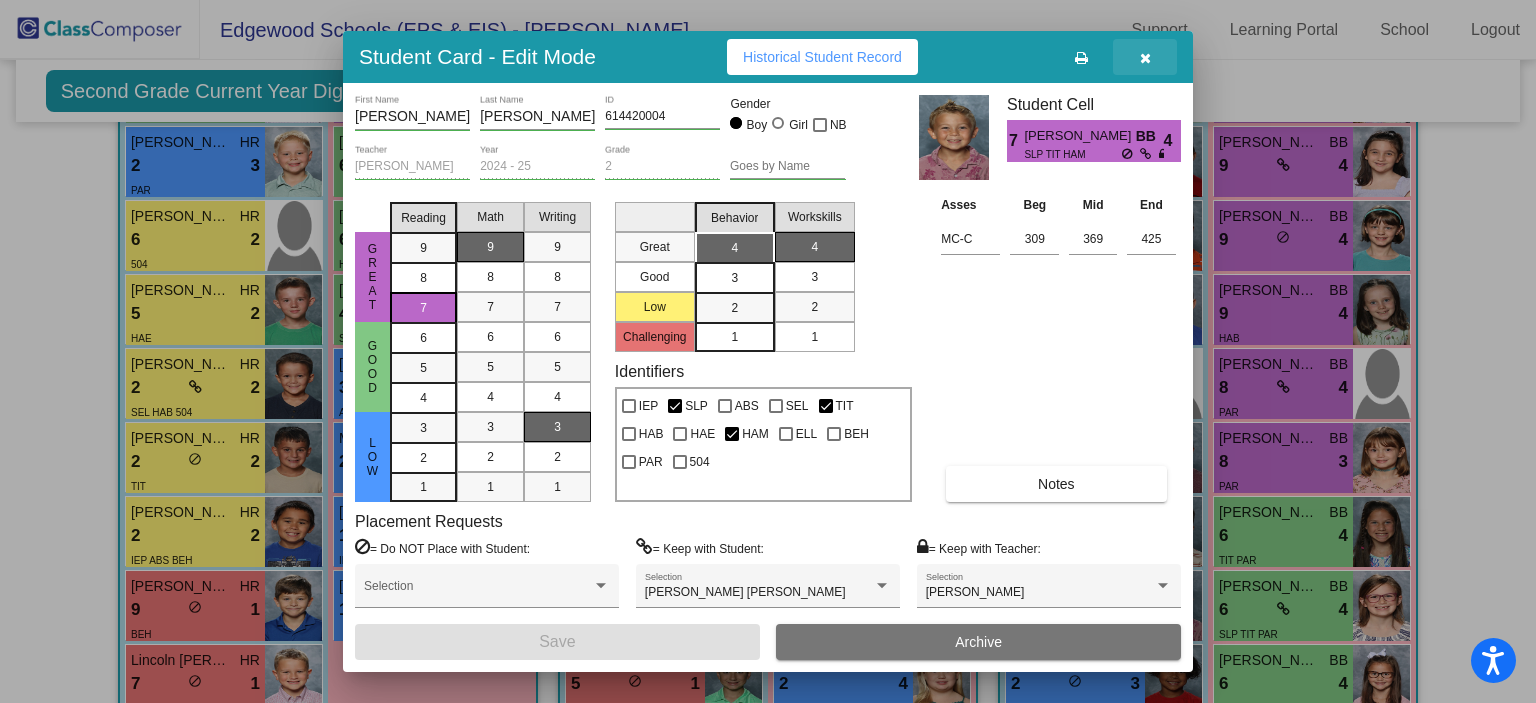 click at bounding box center (1145, 58) 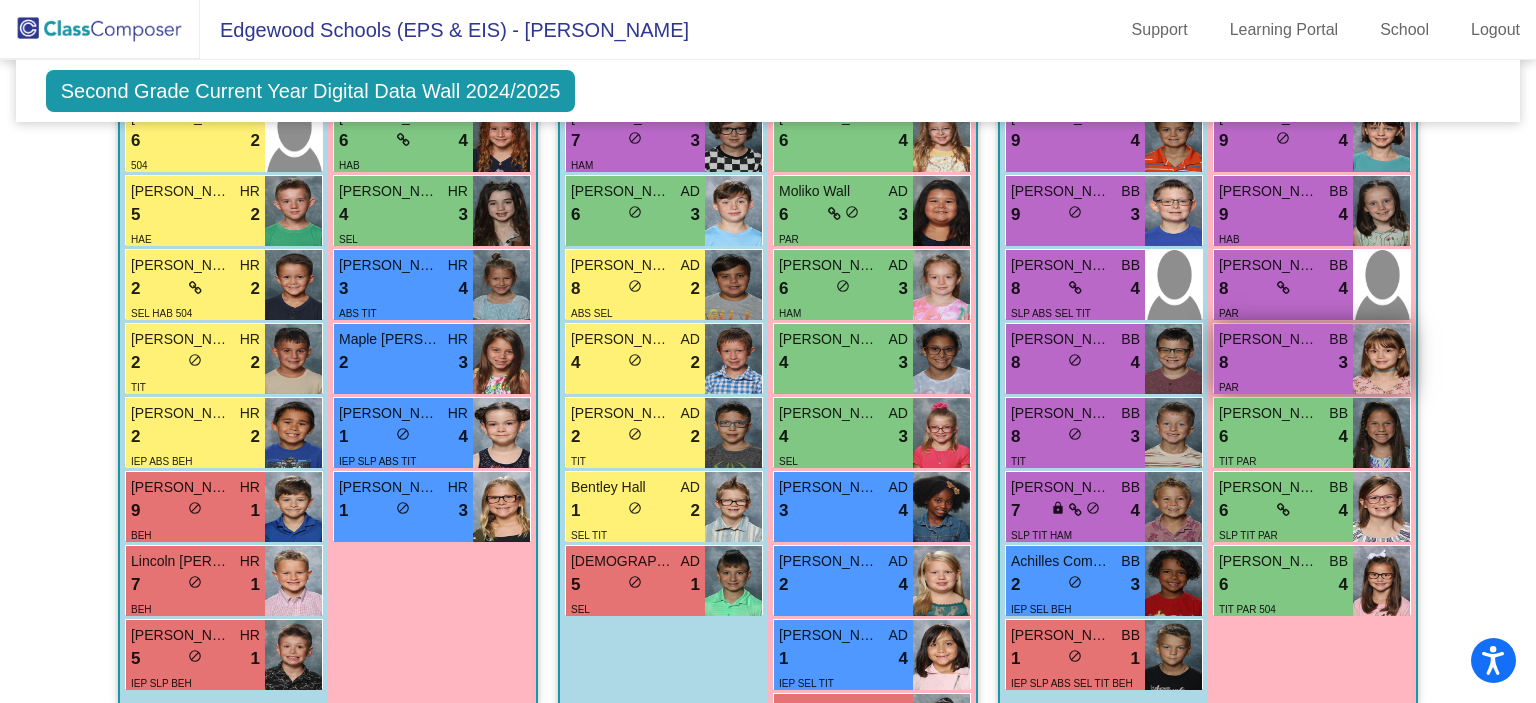 scroll, scrollTop: 3059, scrollLeft: 0, axis: vertical 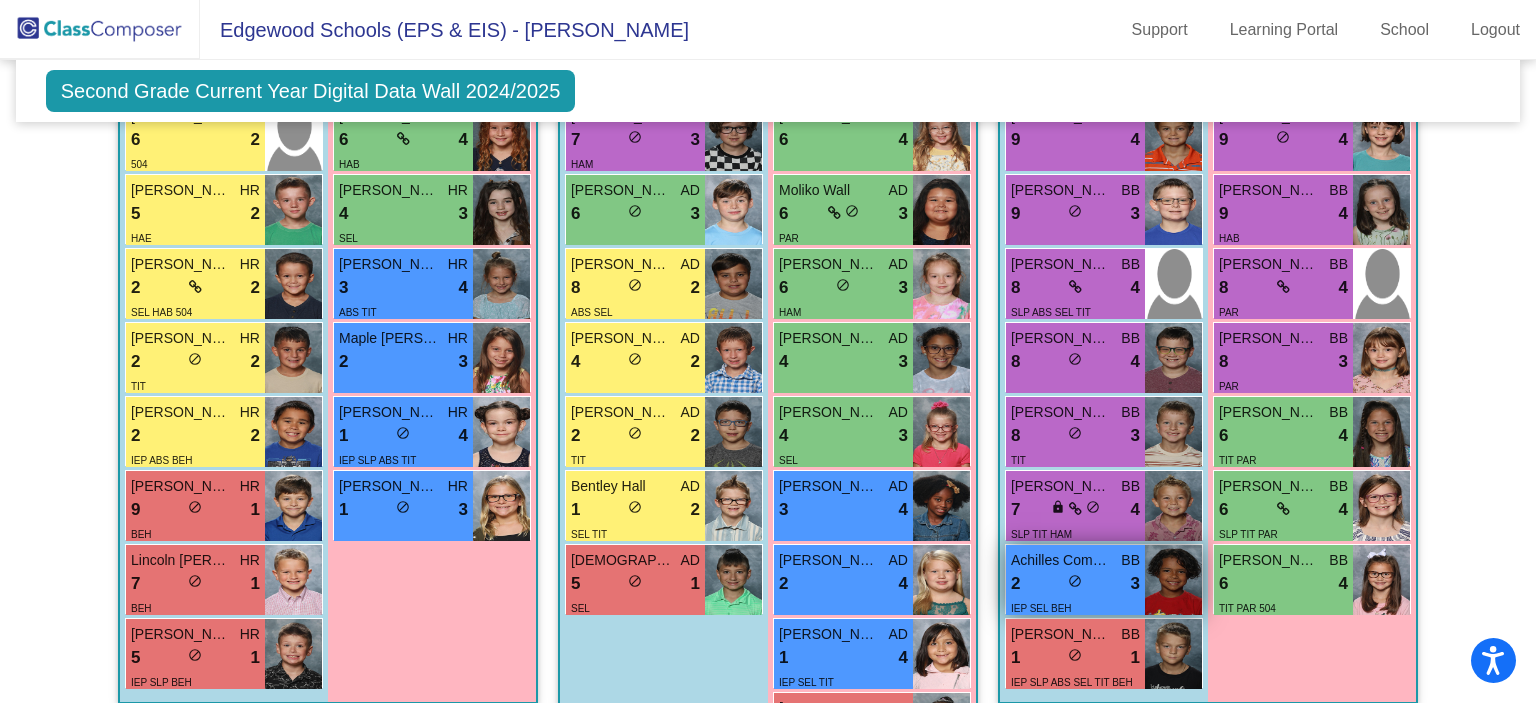 click at bounding box center (1173, 580) 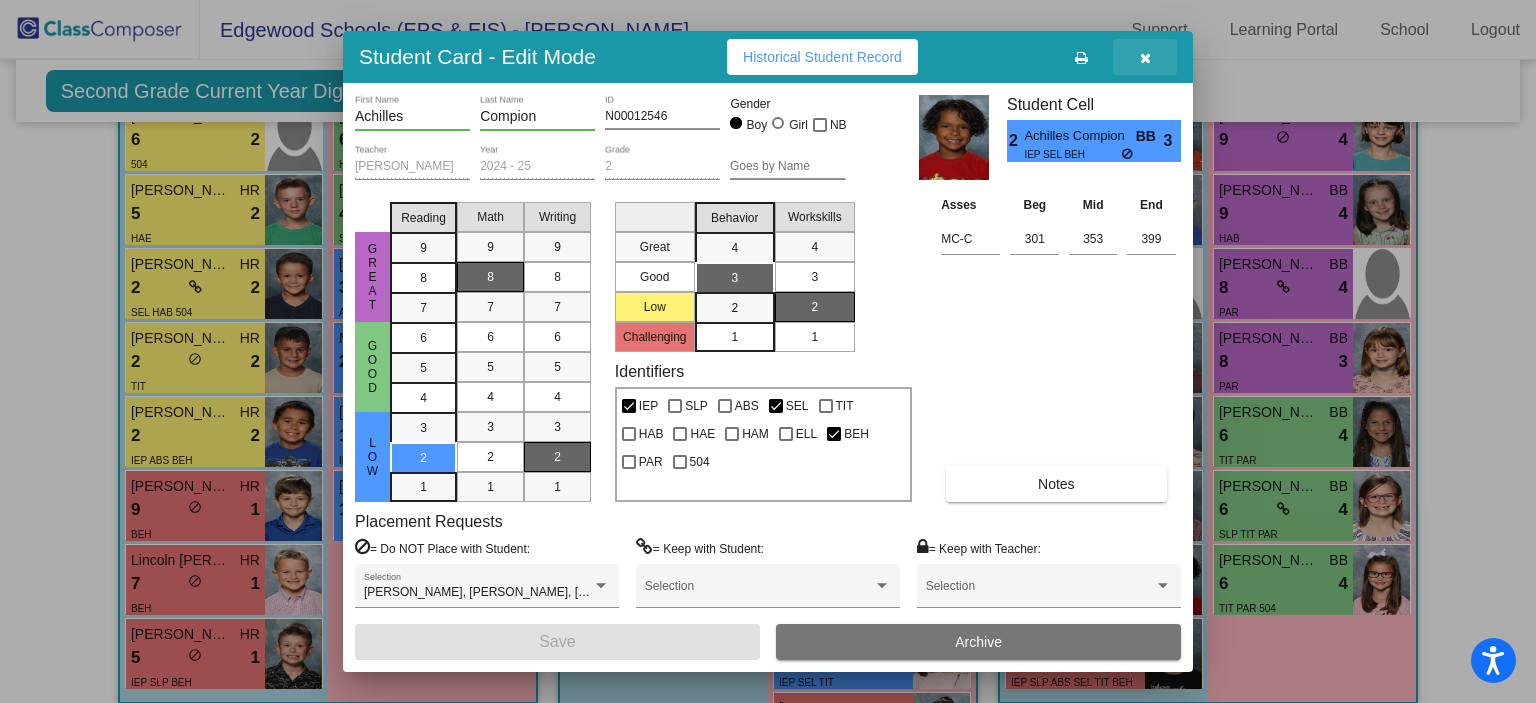 click at bounding box center (1145, 58) 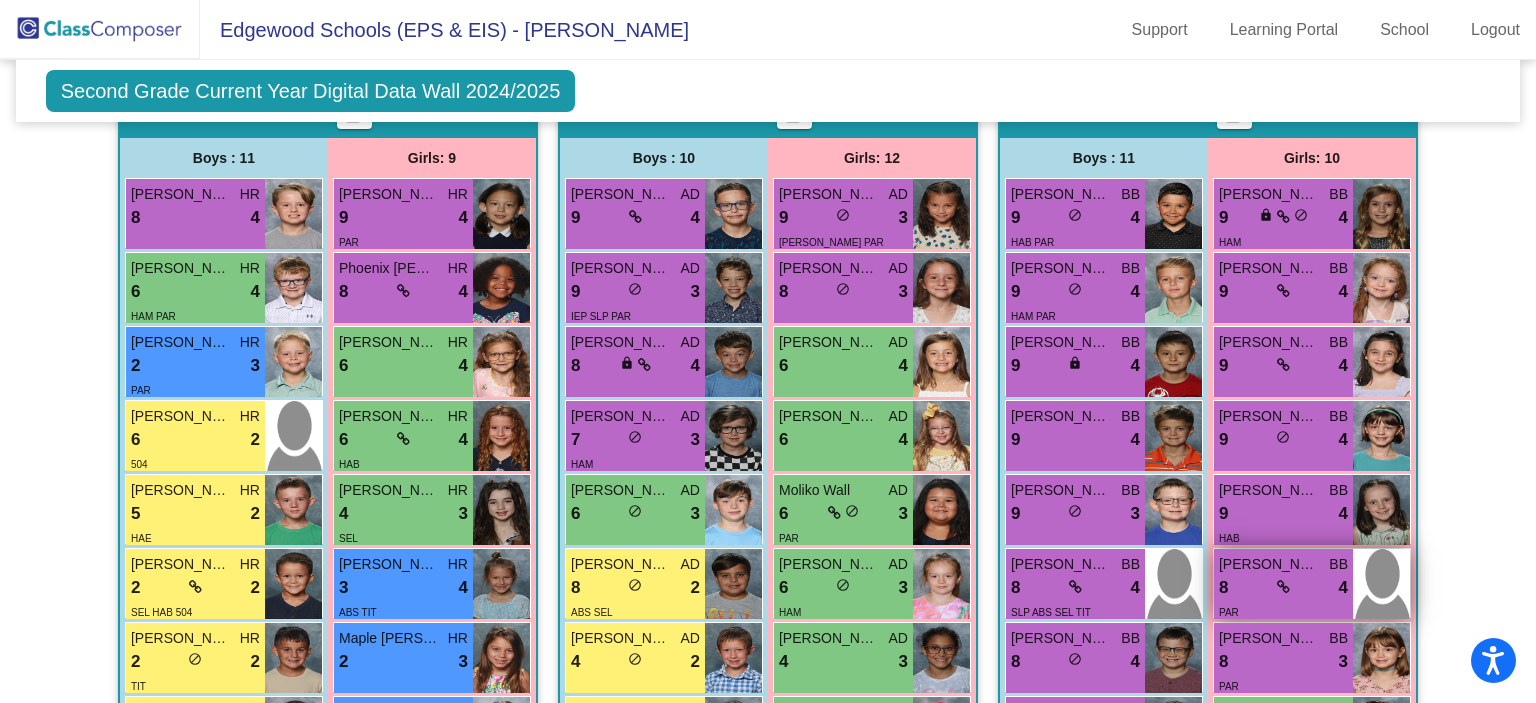 scroll, scrollTop: 2659, scrollLeft: 0, axis: vertical 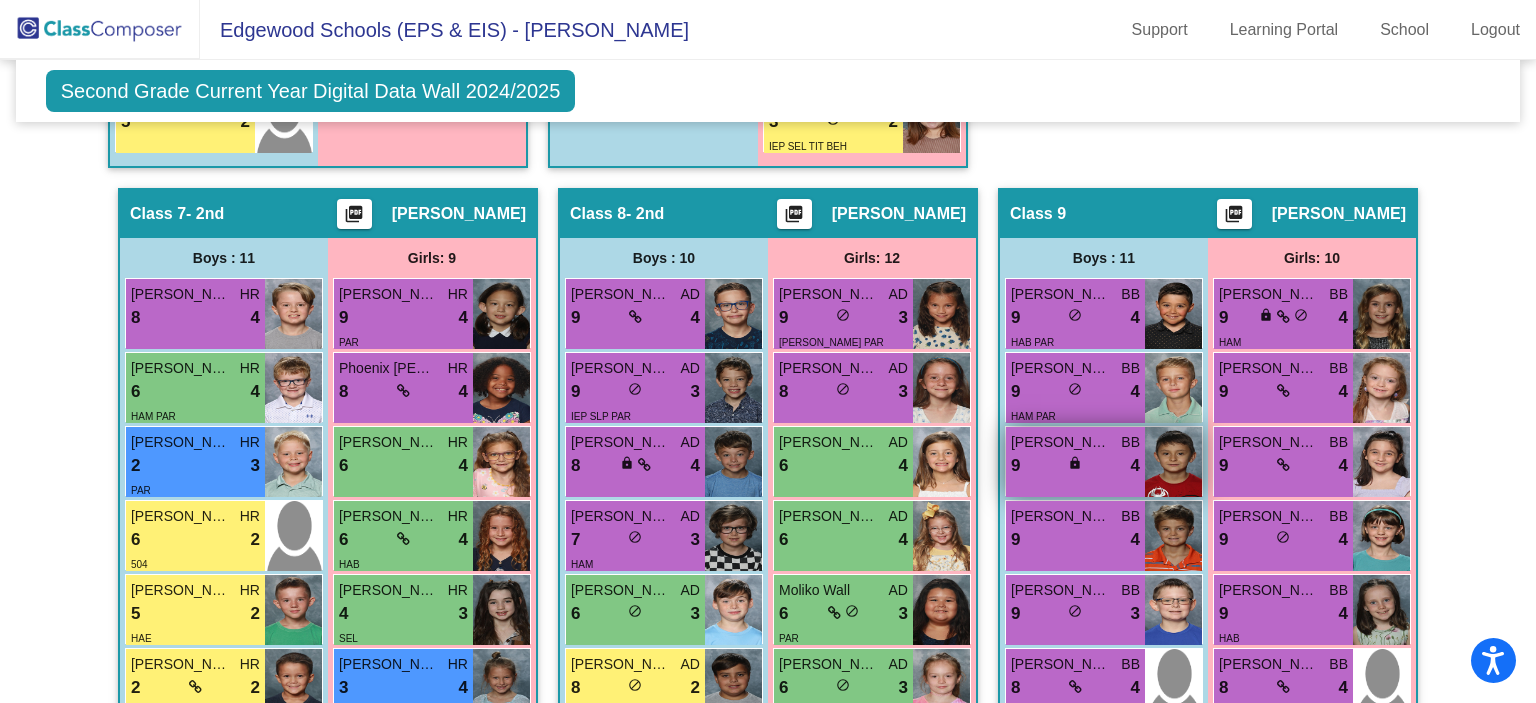 click at bounding box center [1173, 462] 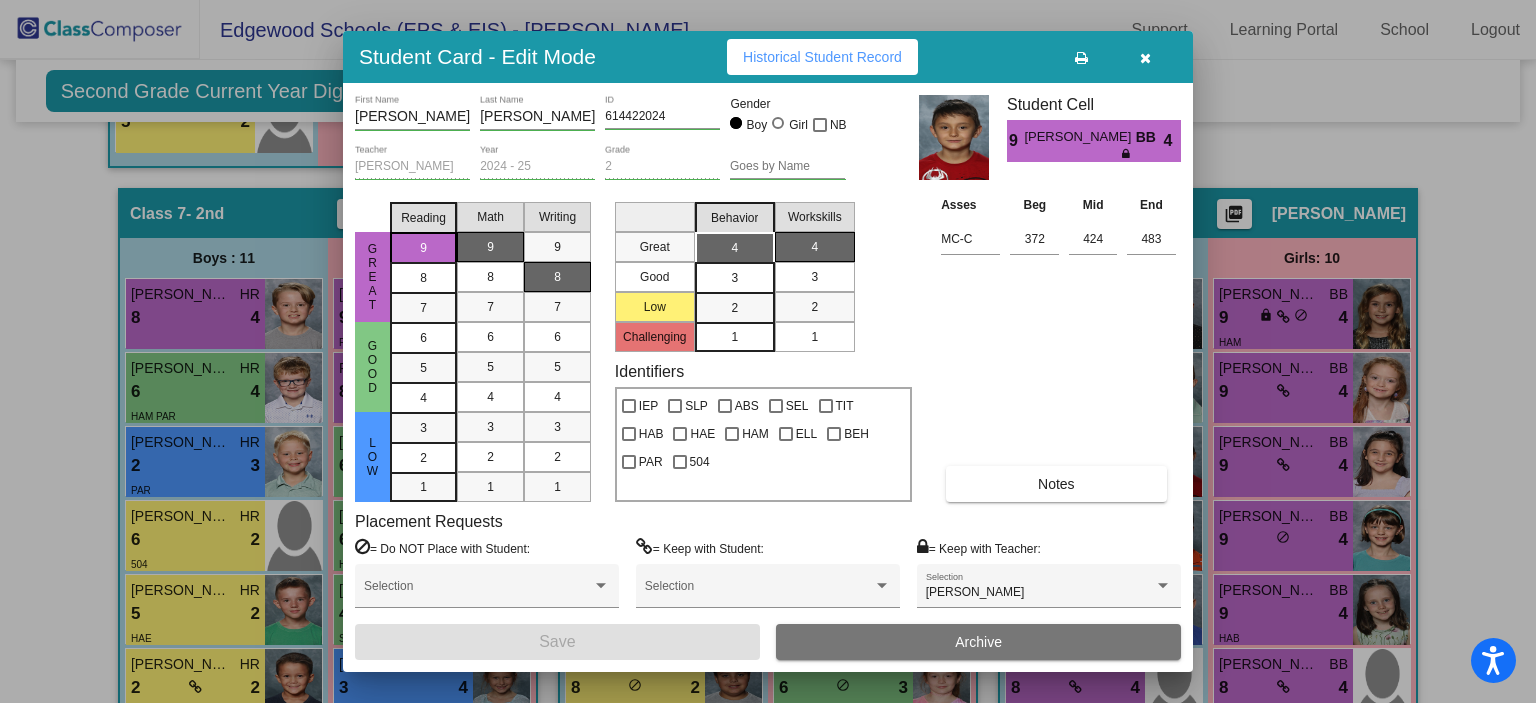 click at bounding box center (1145, 57) 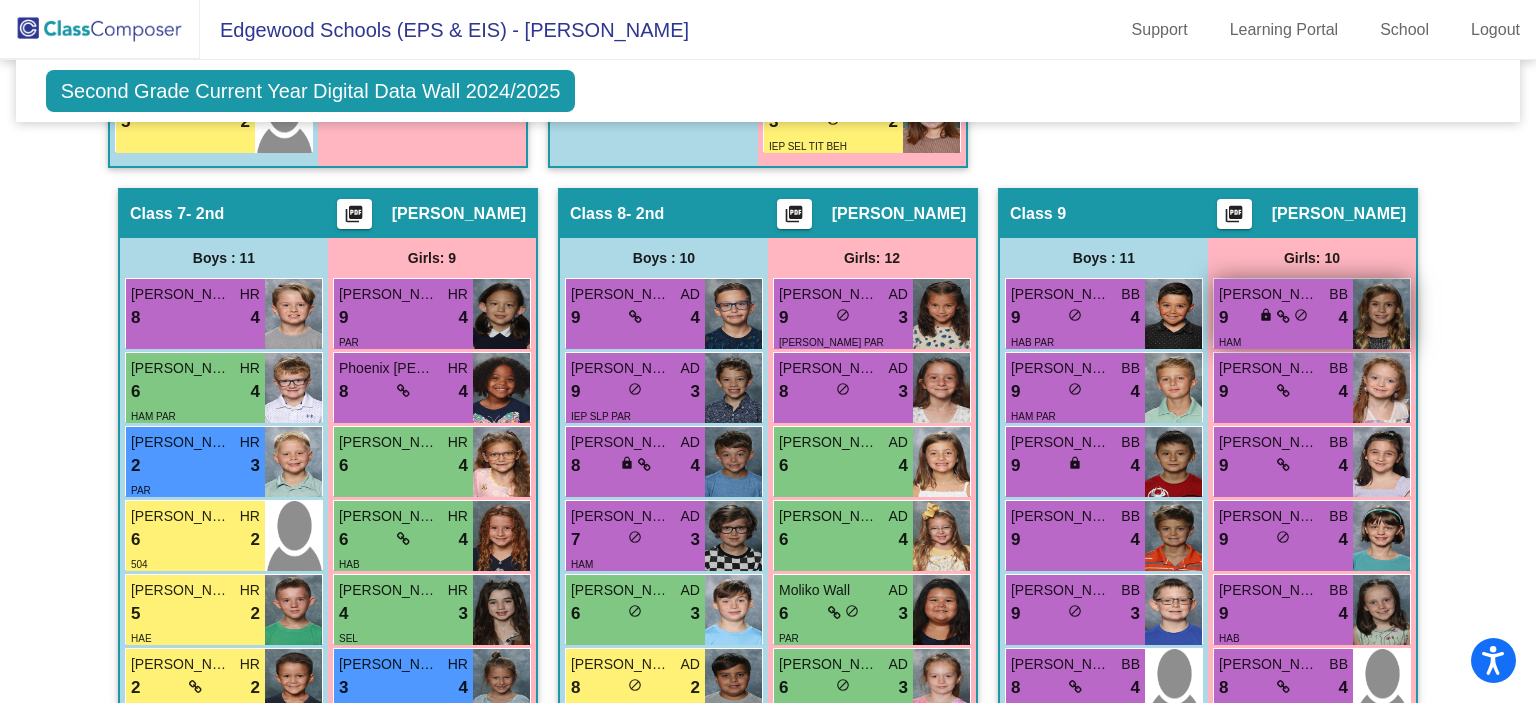 click at bounding box center [1381, 314] 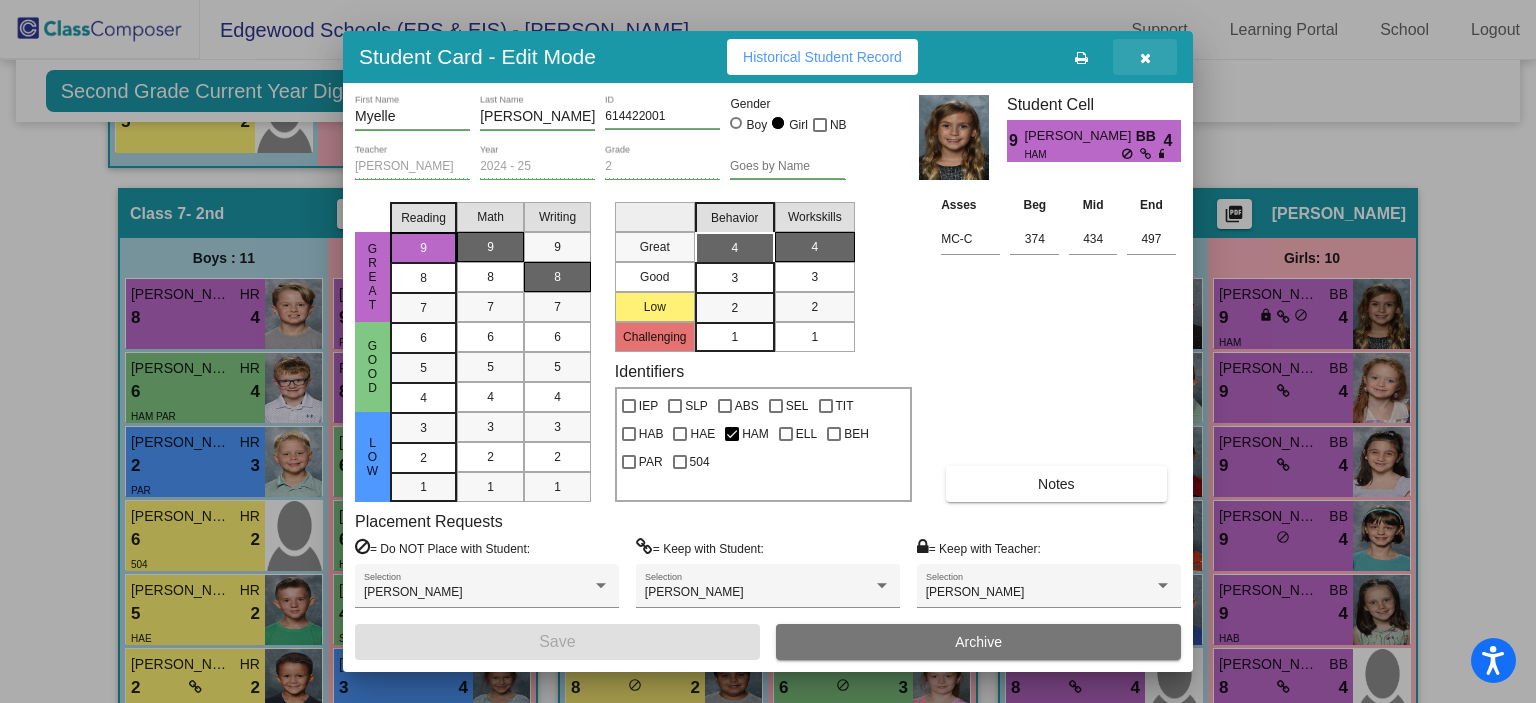 click at bounding box center (1145, 58) 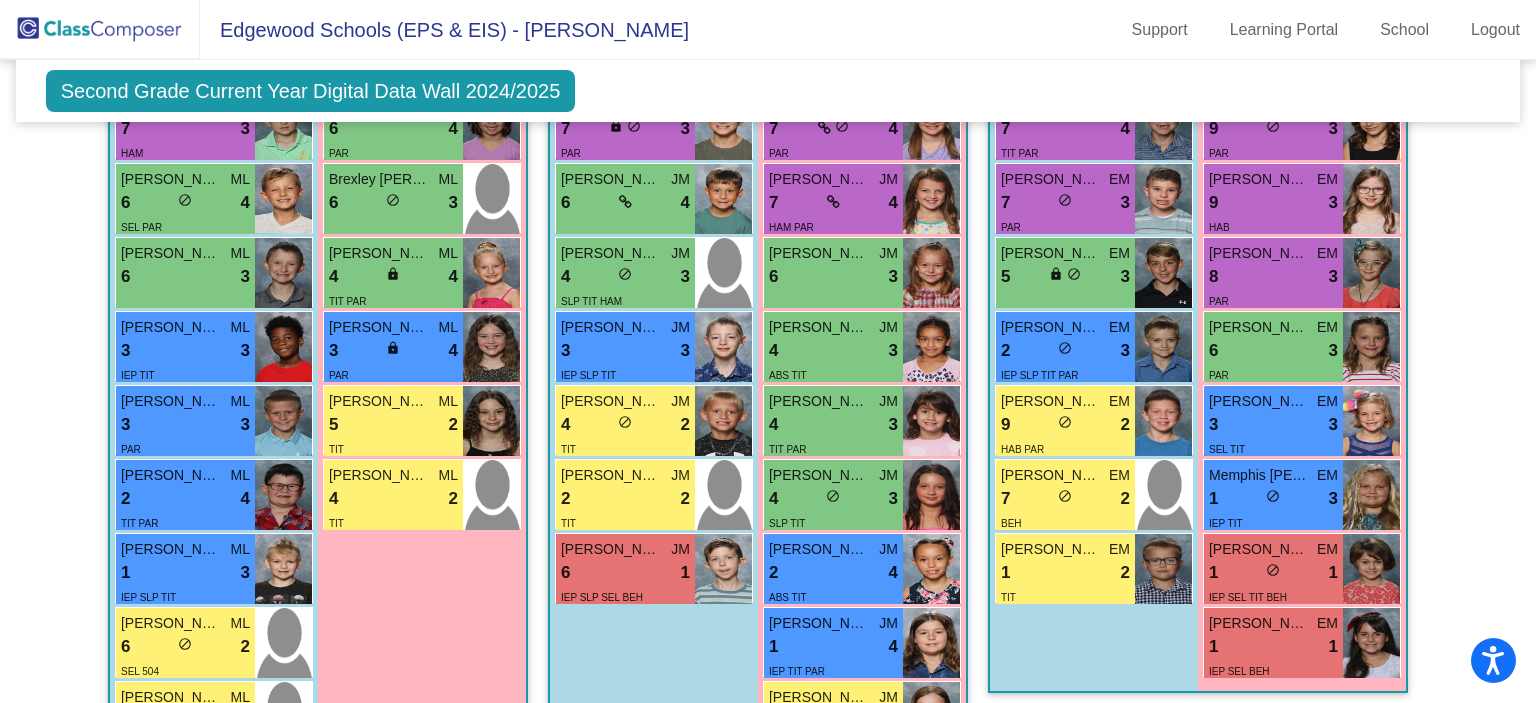 scroll, scrollTop: 2059, scrollLeft: 0, axis: vertical 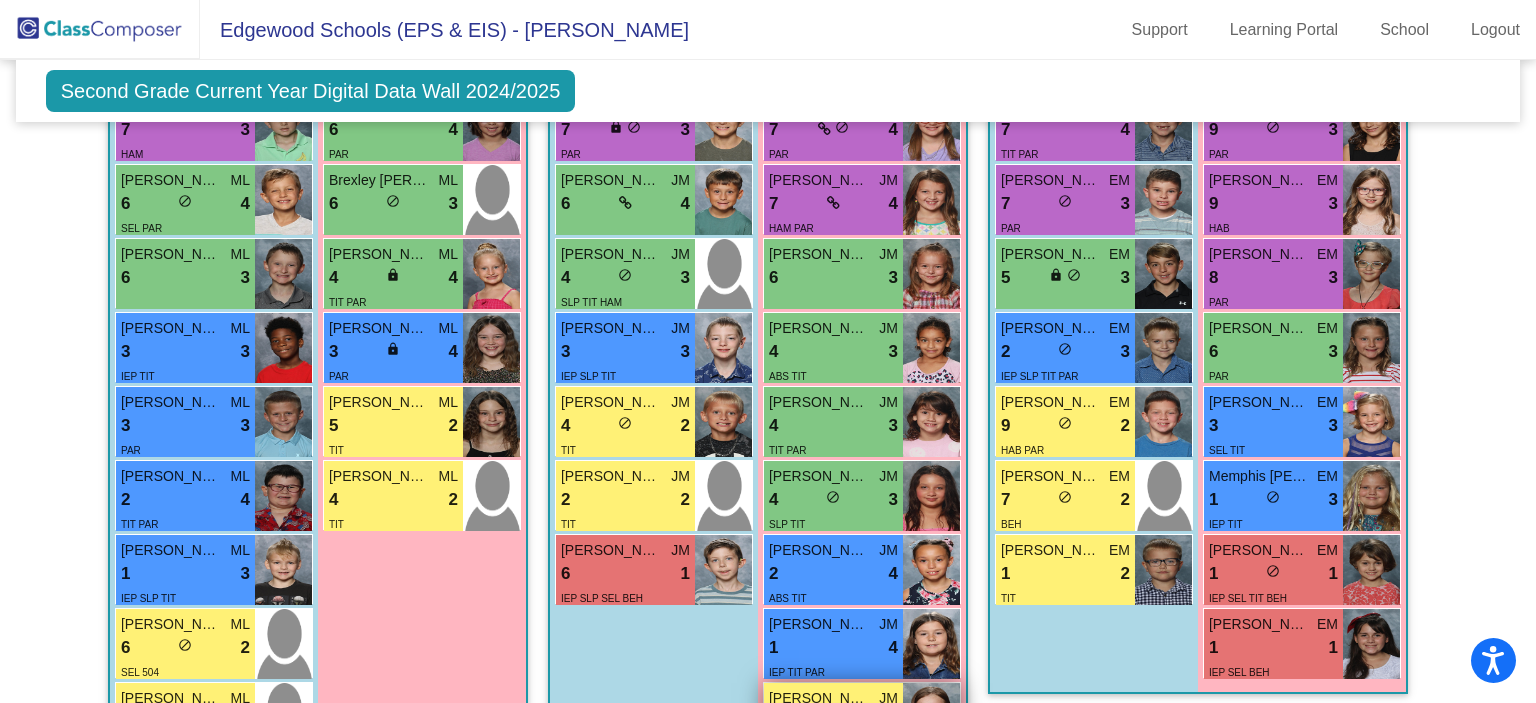 click at bounding box center (931, 718) 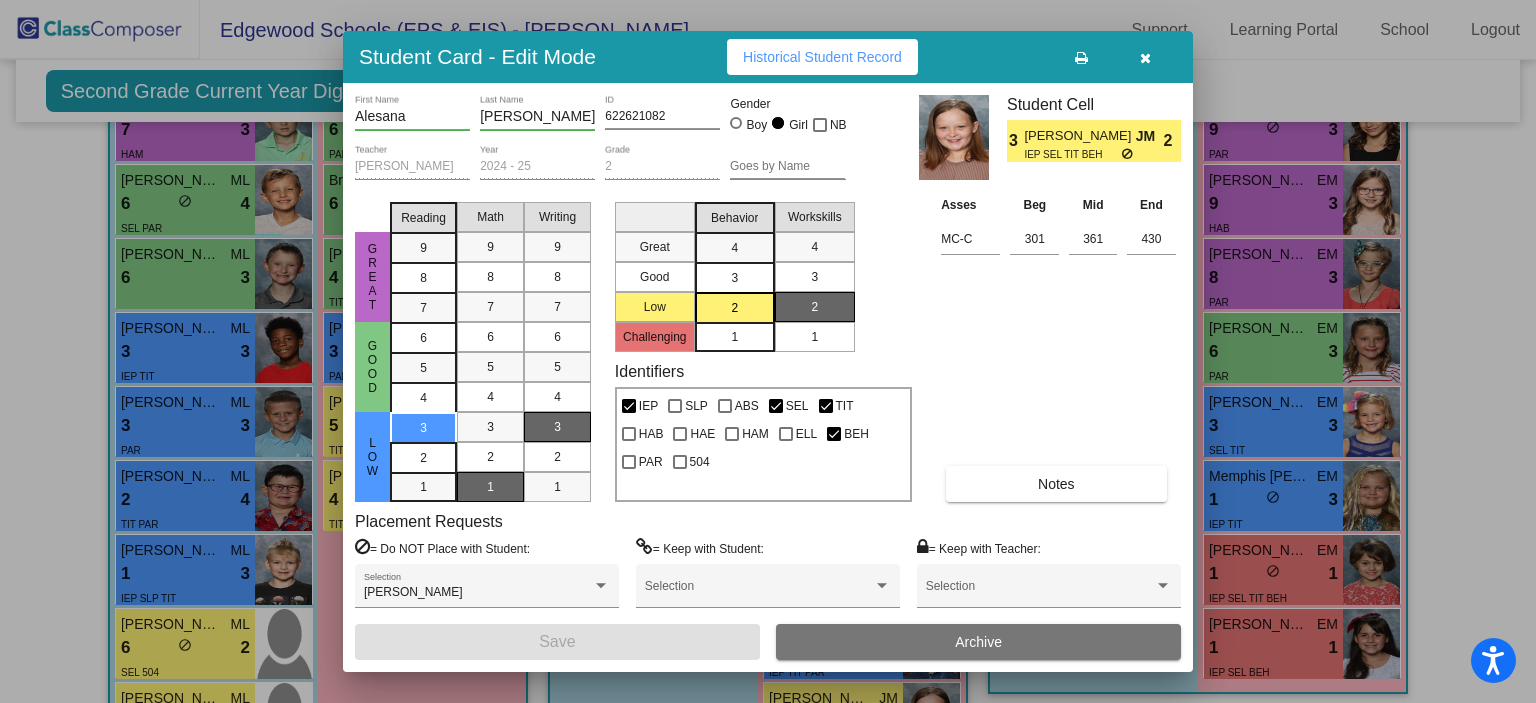 click at bounding box center [1145, 58] 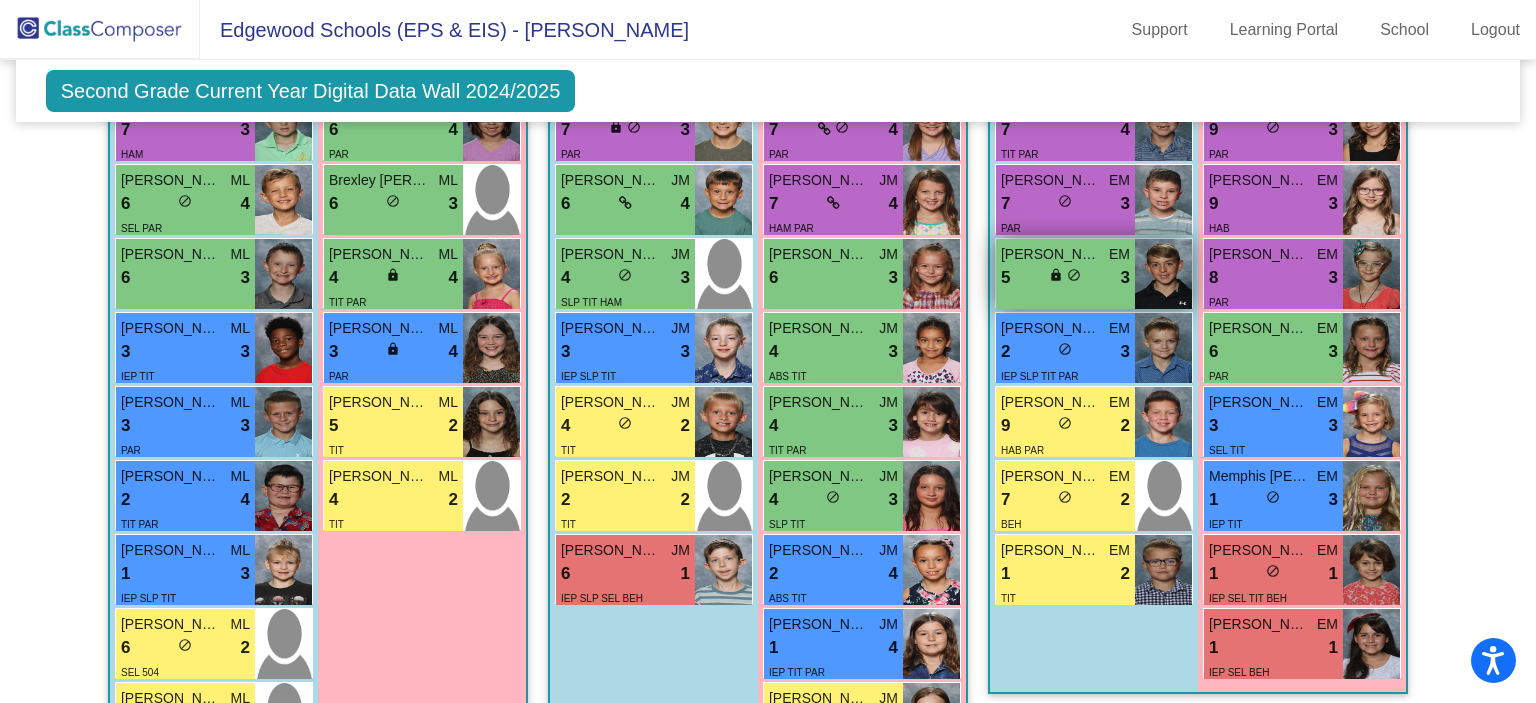 click at bounding box center (1163, 274) 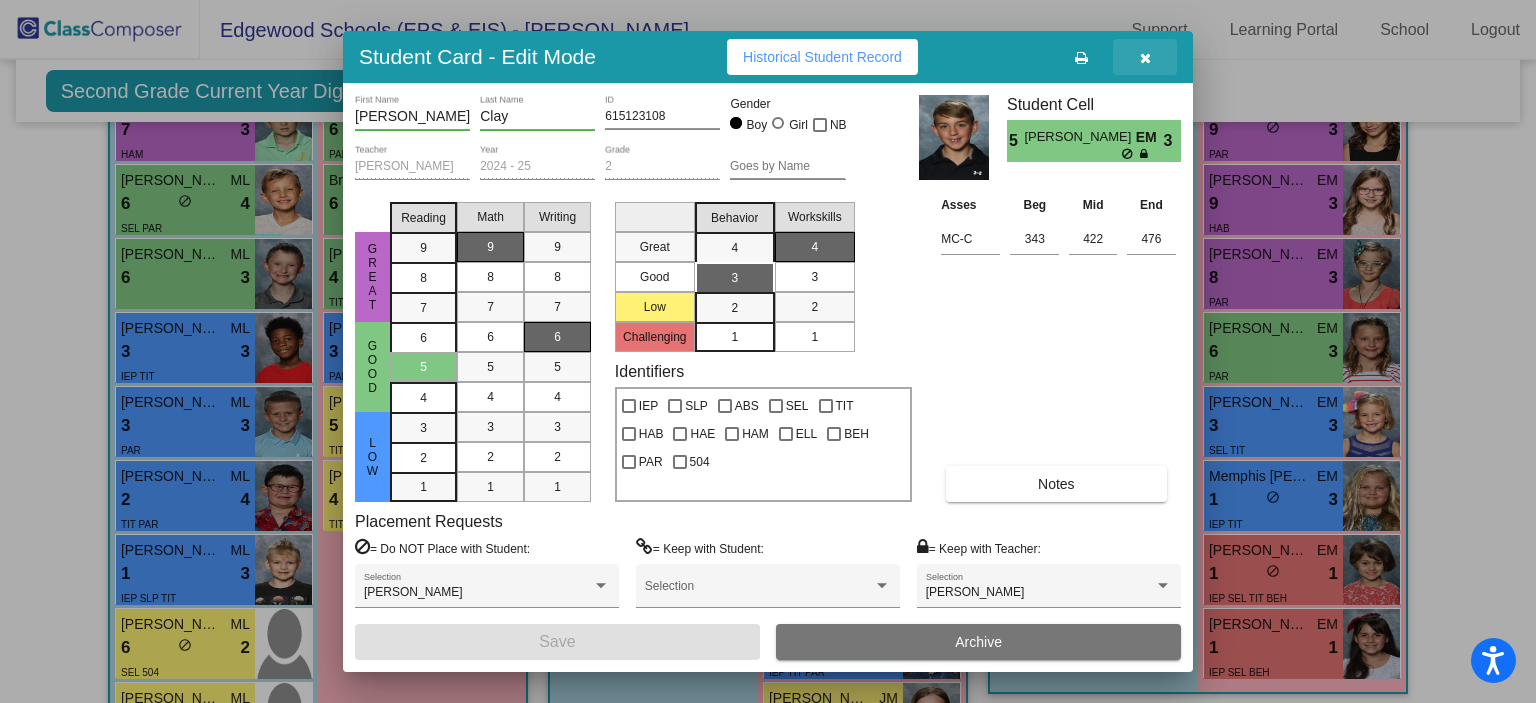 click at bounding box center [1145, 57] 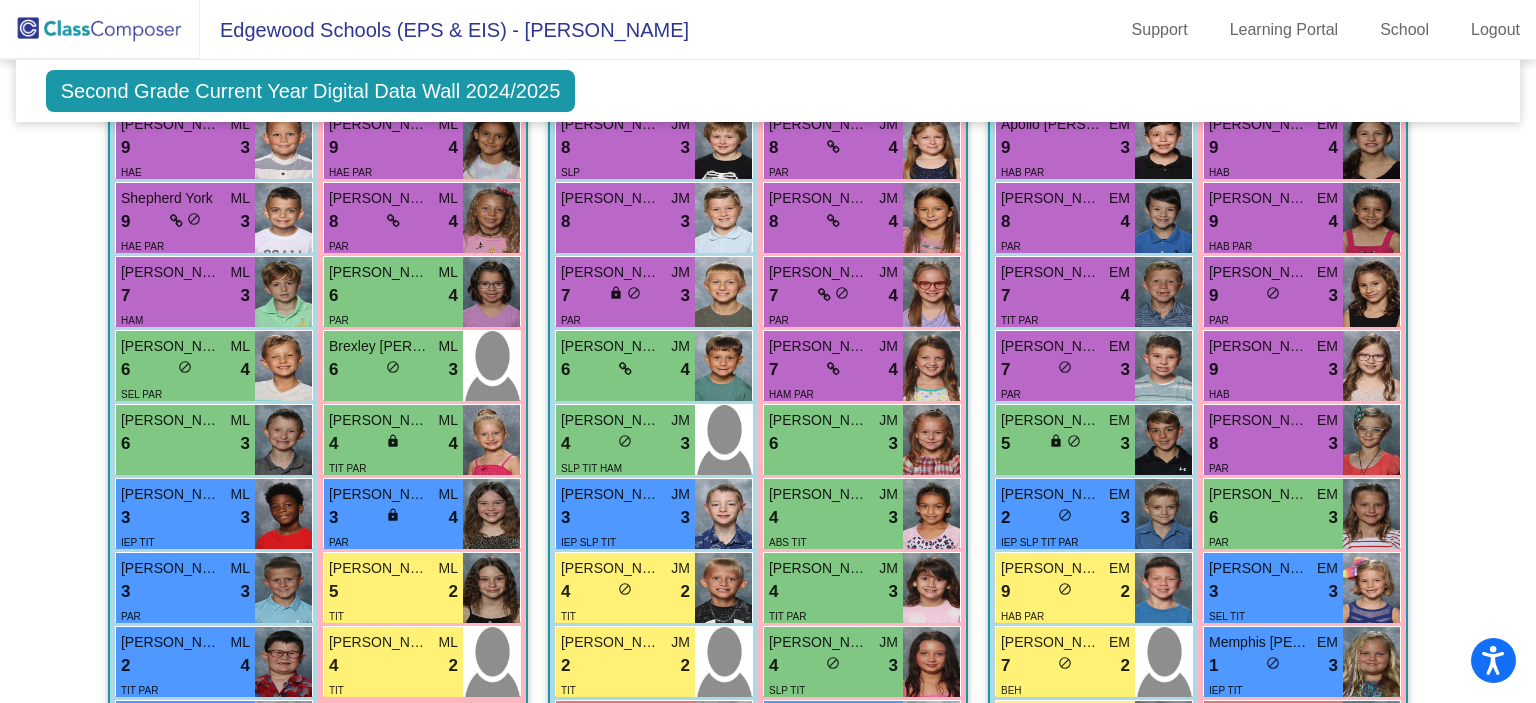 scroll, scrollTop: 1859, scrollLeft: 0, axis: vertical 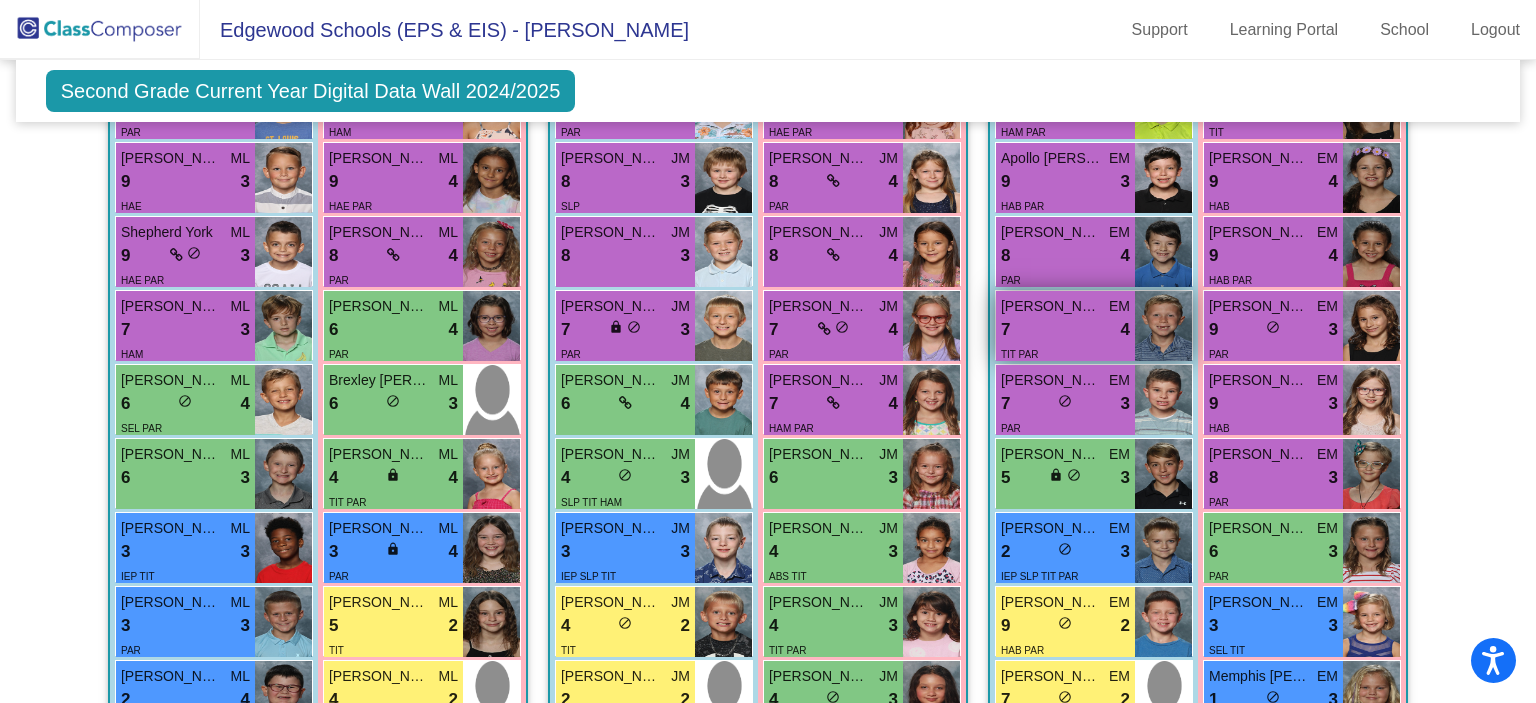 click at bounding box center (1163, 326) 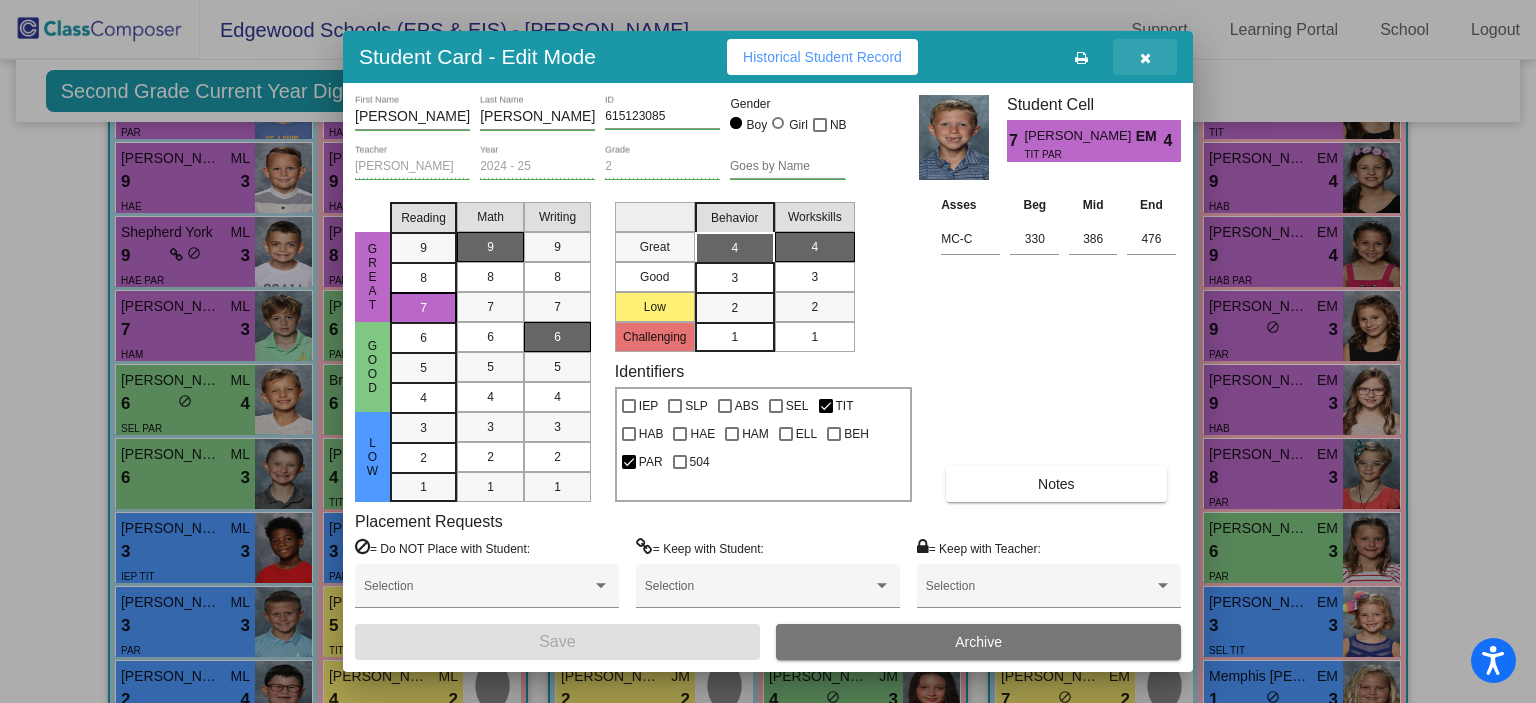 click at bounding box center [1145, 57] 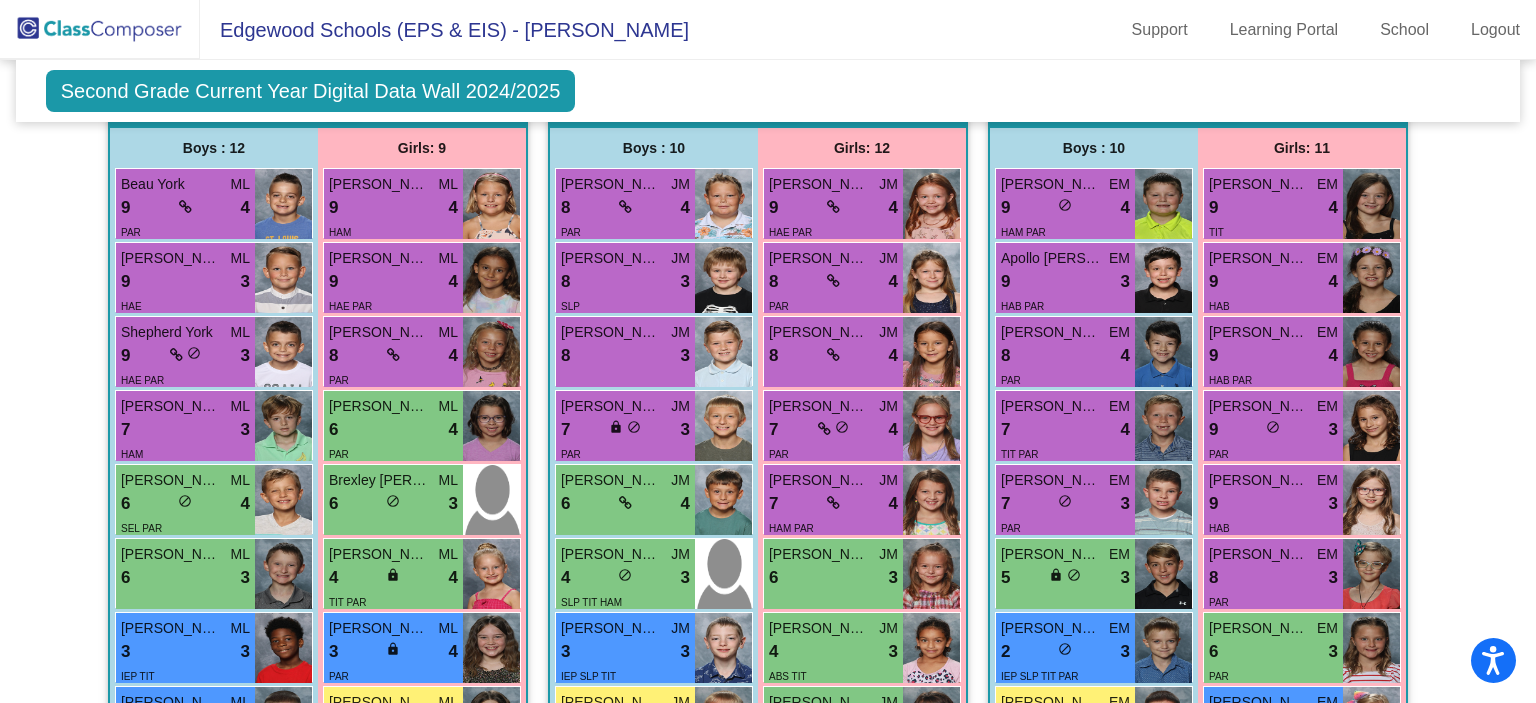 scroll, scrollTop: 1659, scrollLeft: 0, axis: vertical 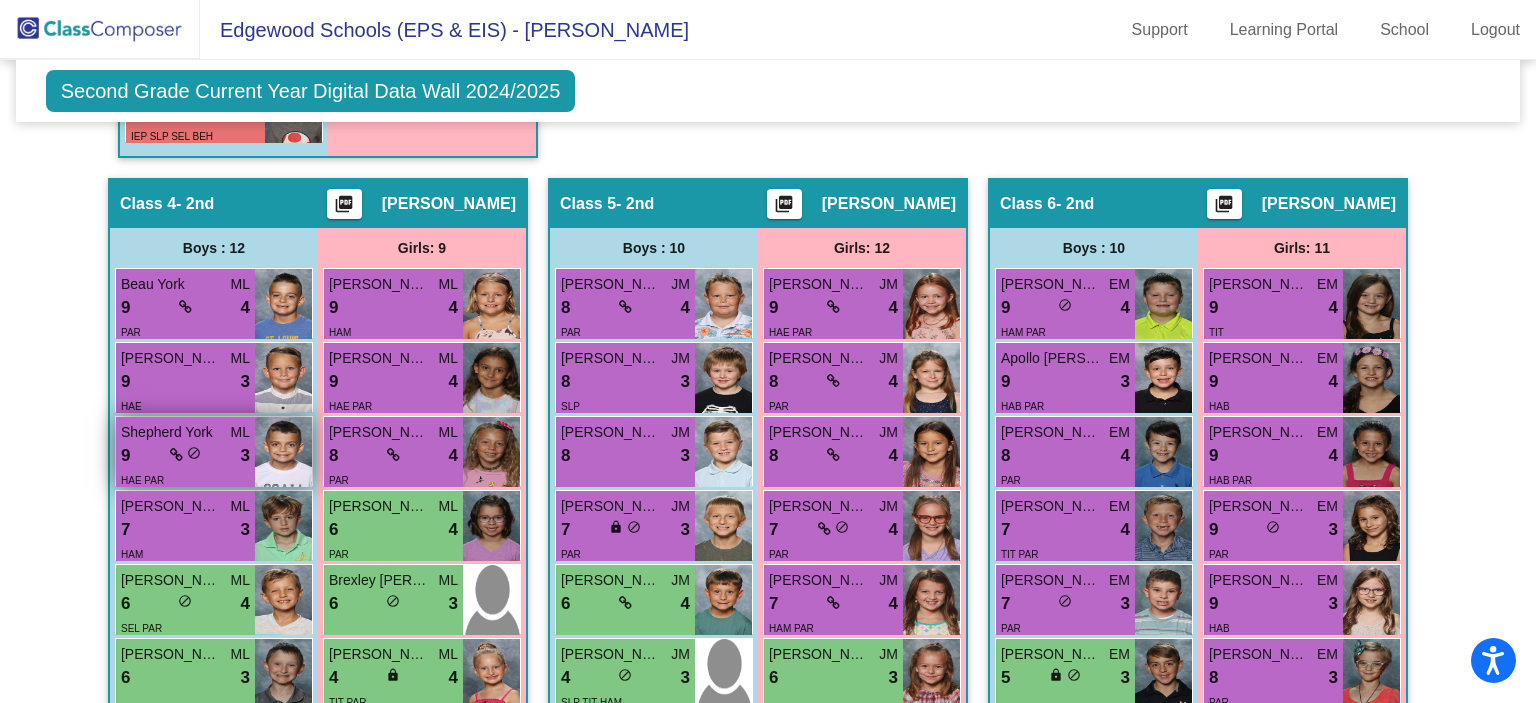 click at bounding box center [283, 452] 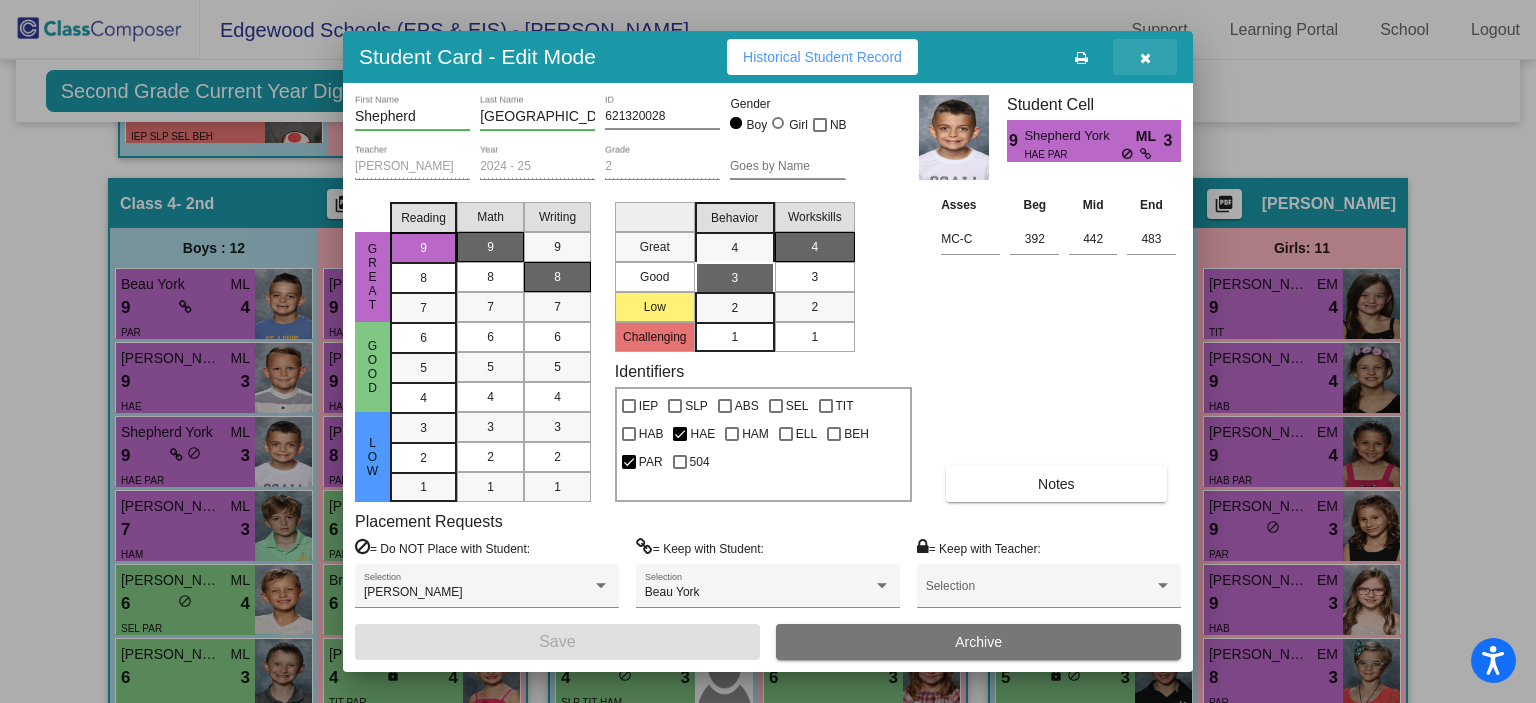click at bounding box center [1145, 58] 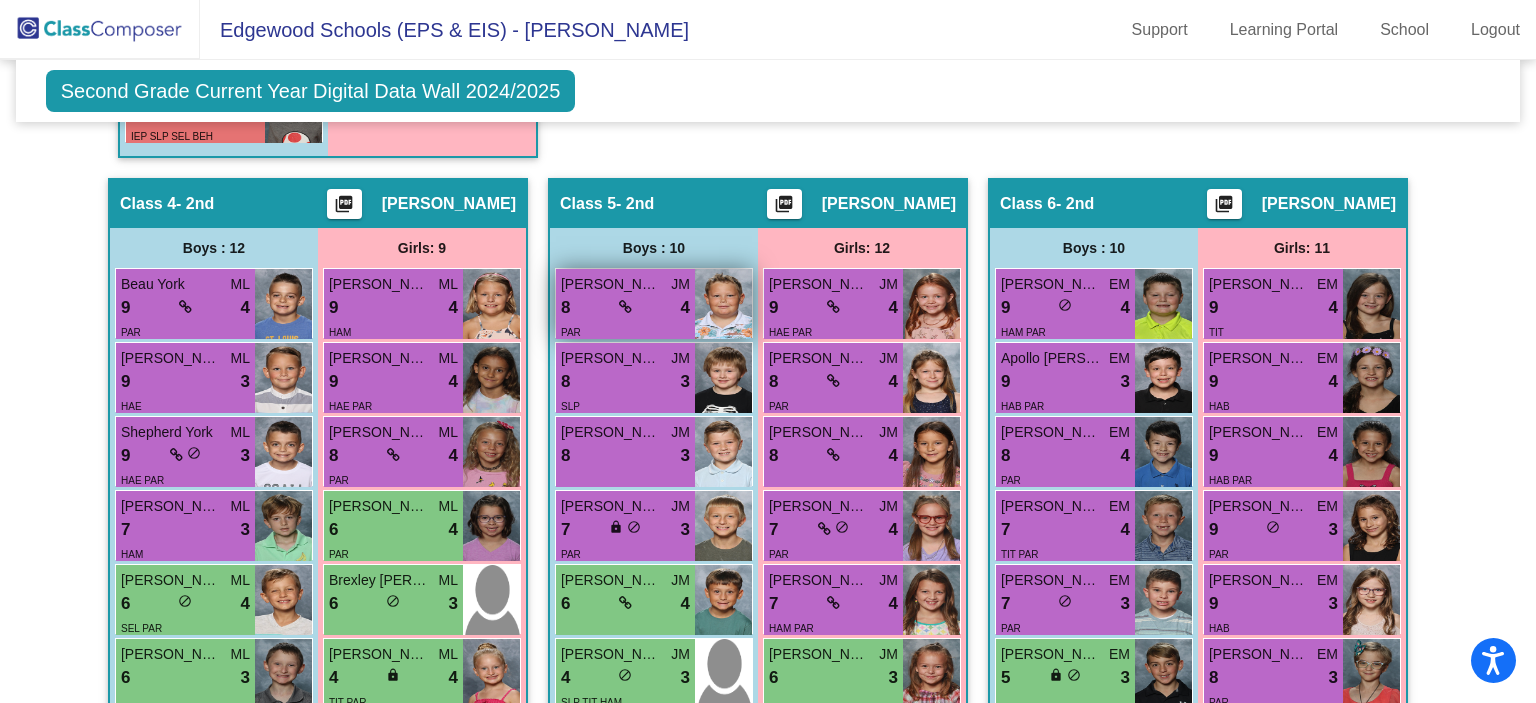 click on "4" at bounding box center [685, 308] 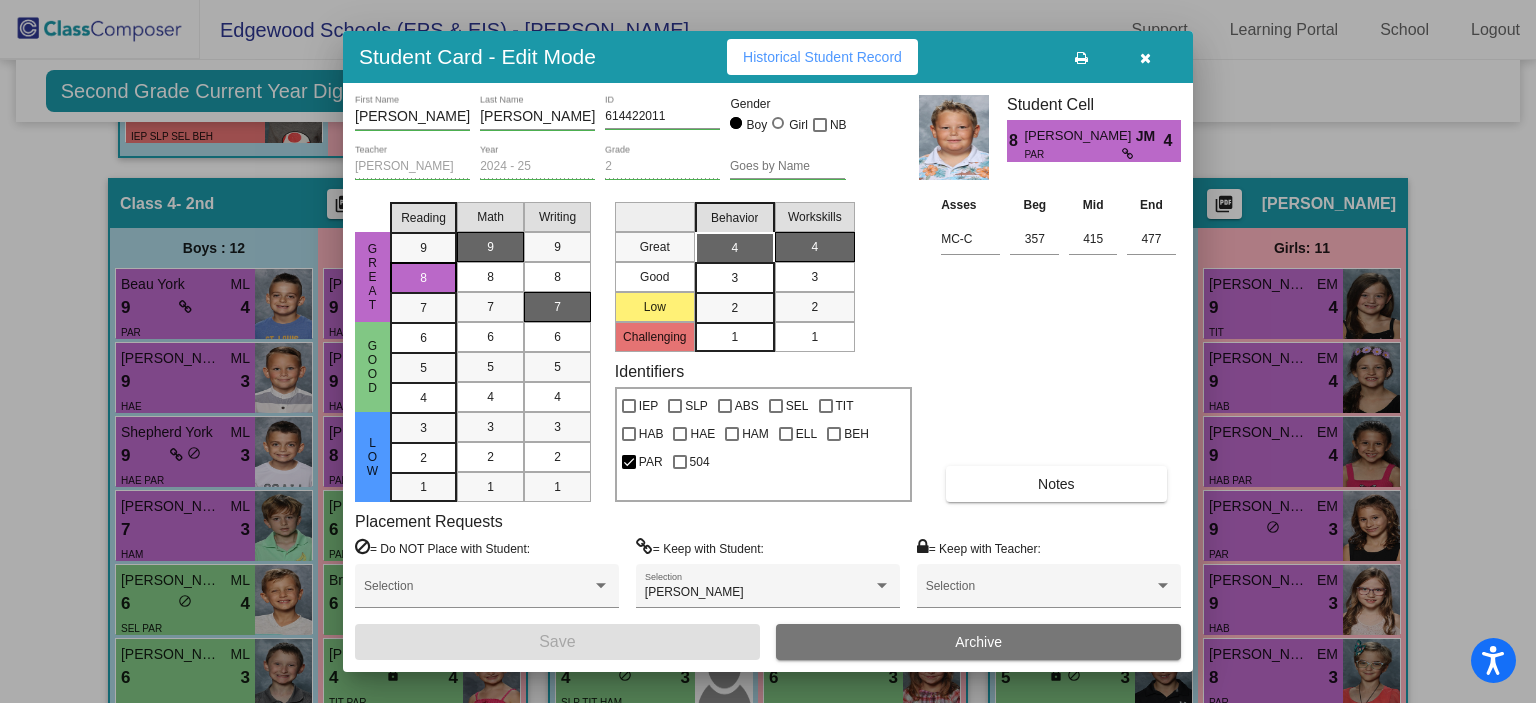 click at bounding box center (1145, 58) 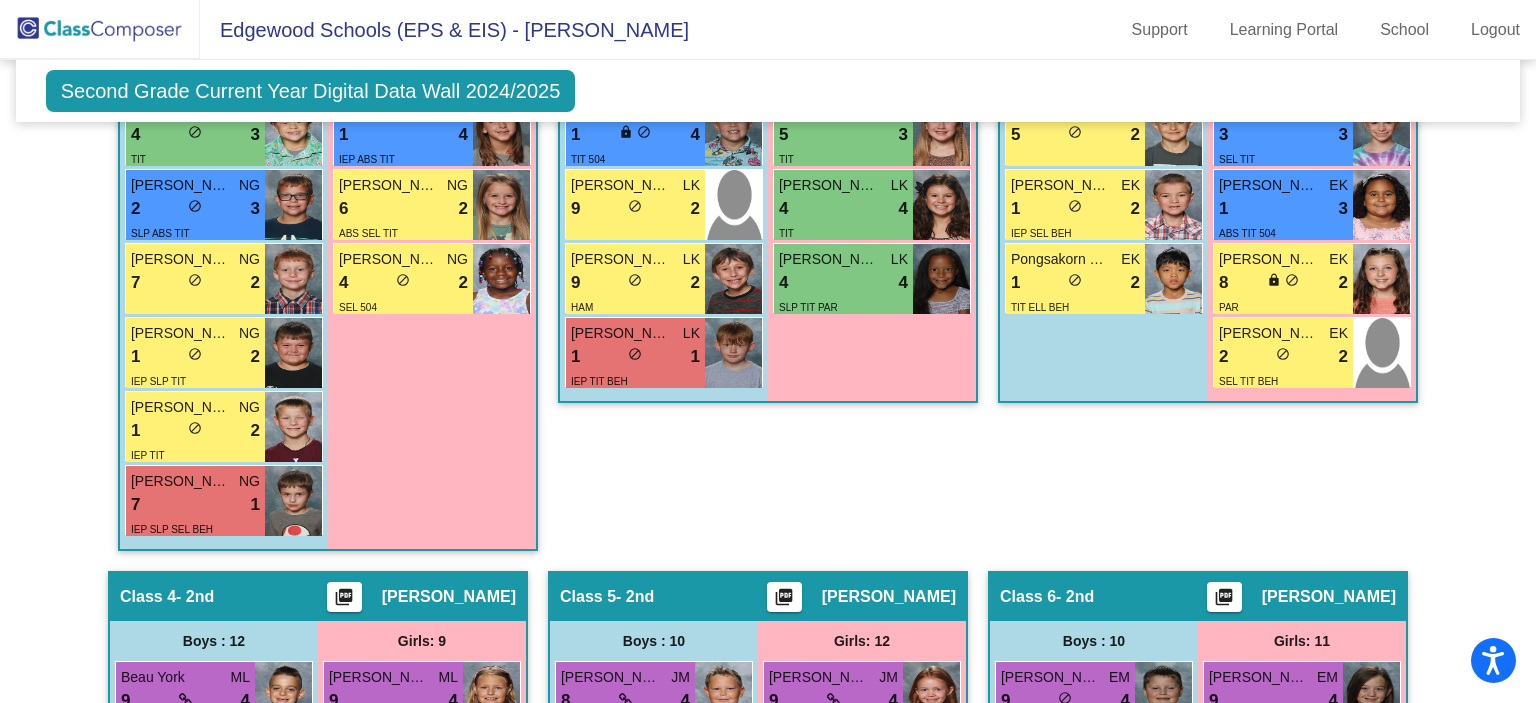scroll, scrollTop: 1259, scrollLeft: 0, axis: vertical 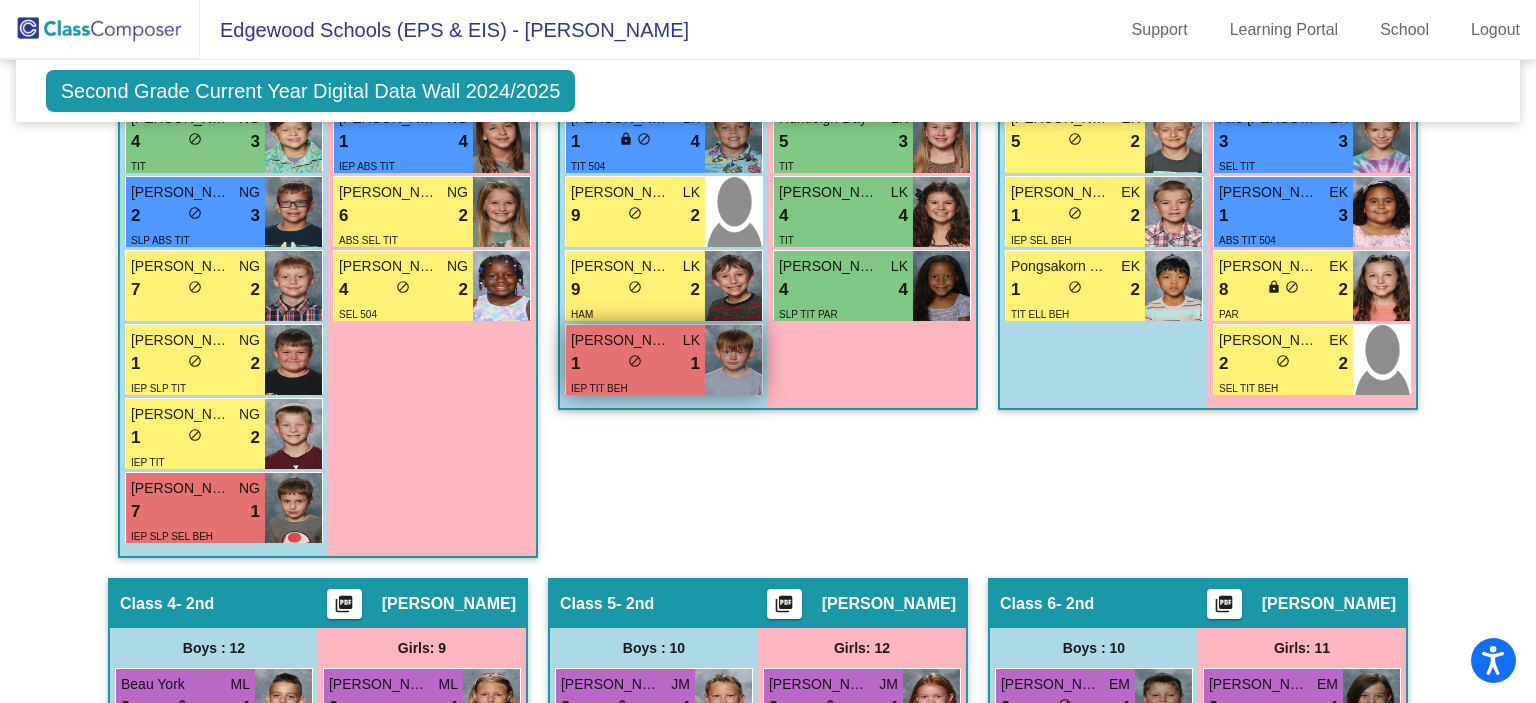 click at bounding box center [733, 360] 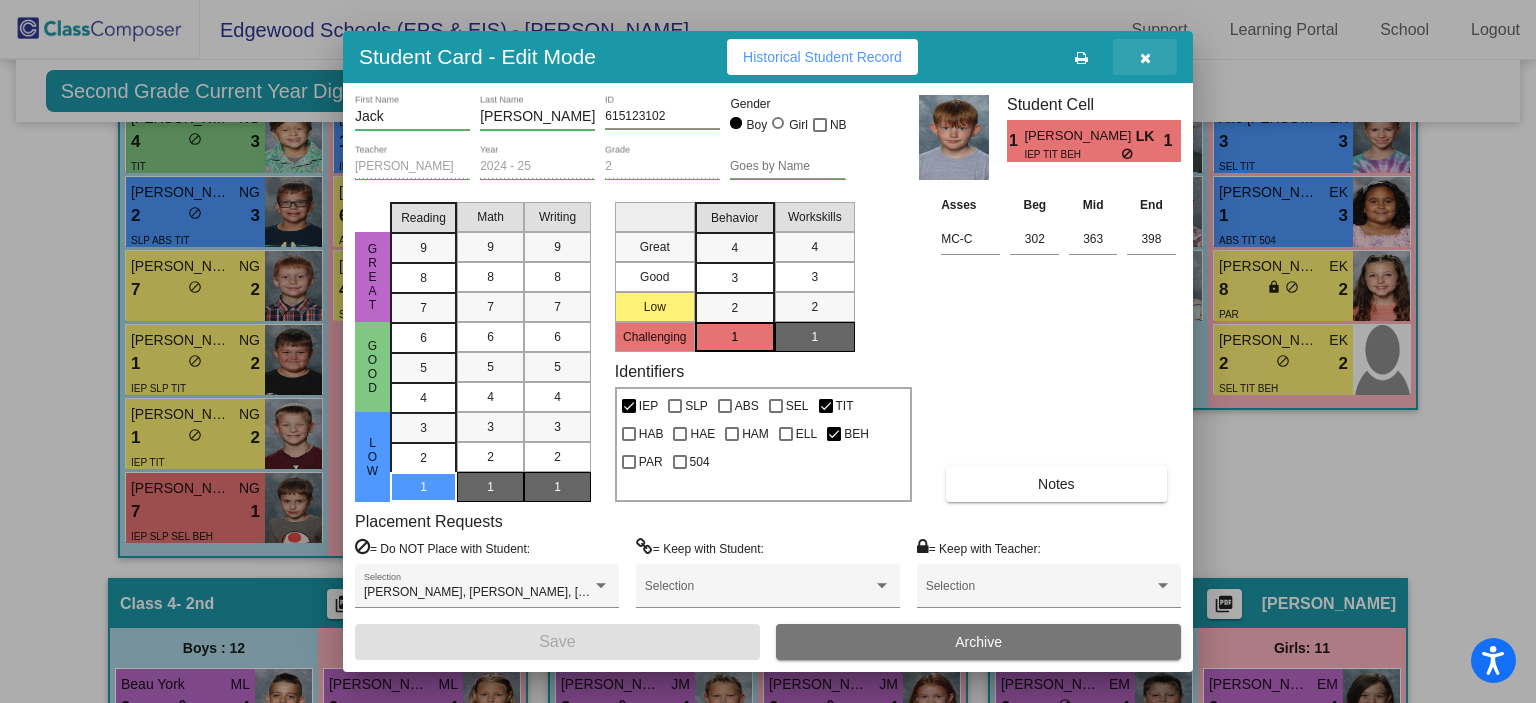 click at bounding box center [1145, 57] 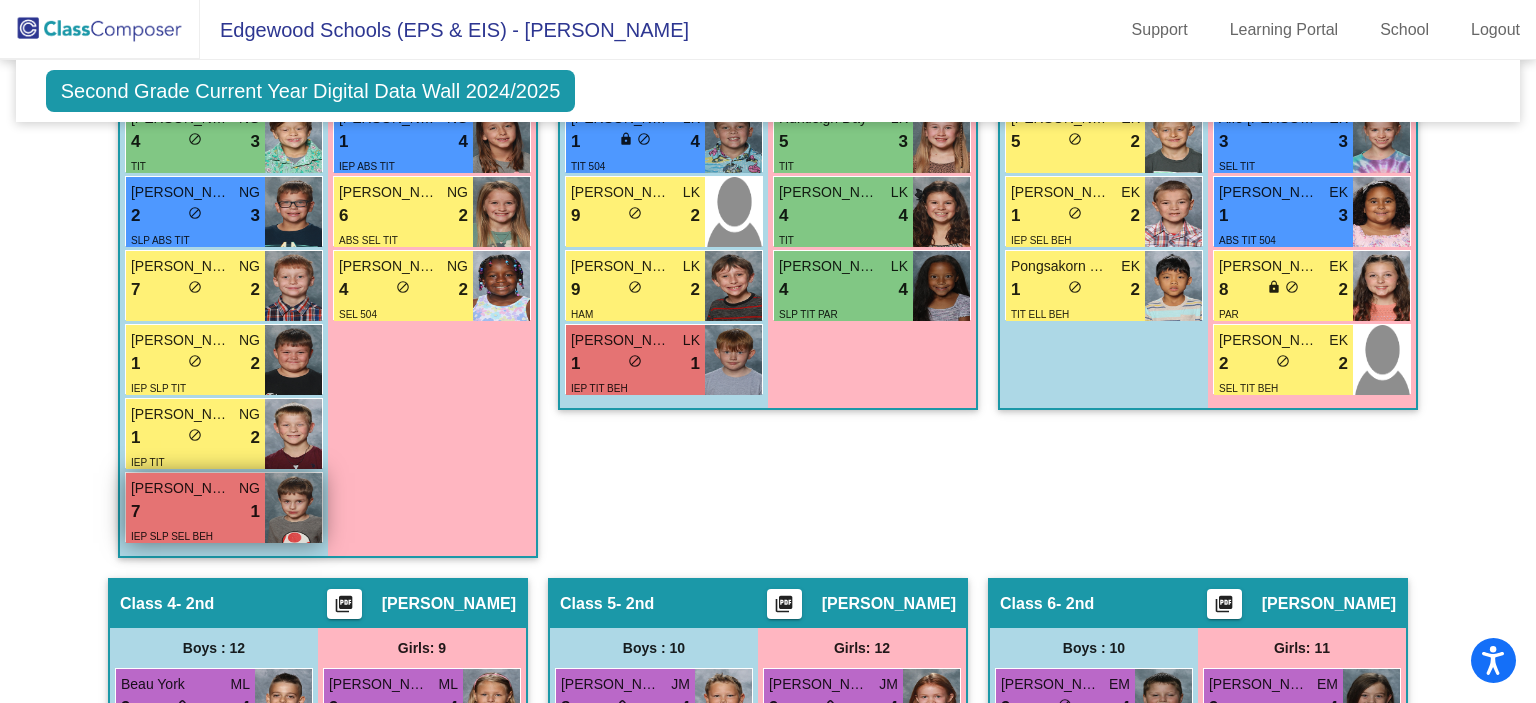 click at bounding box center [293, 508] 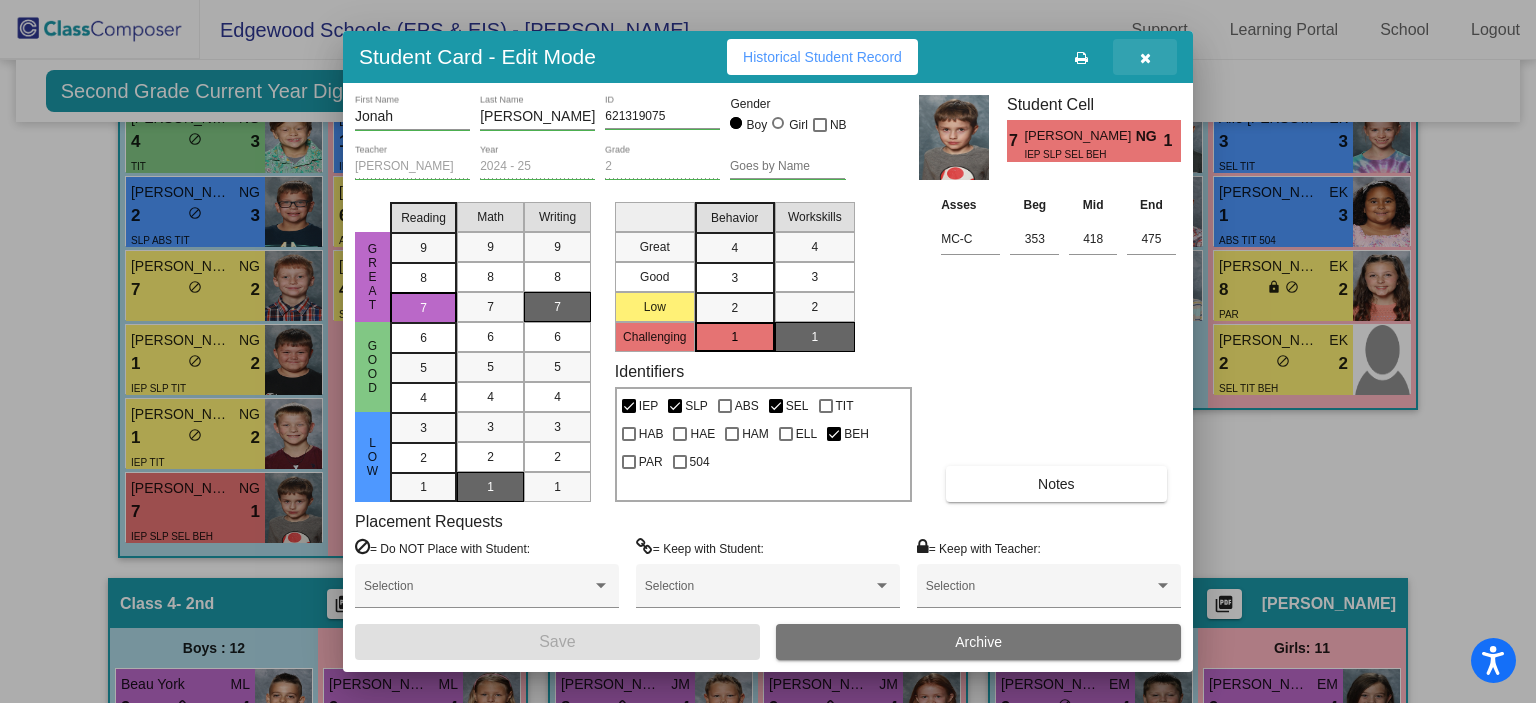 click at bounding box center (1145, 58) 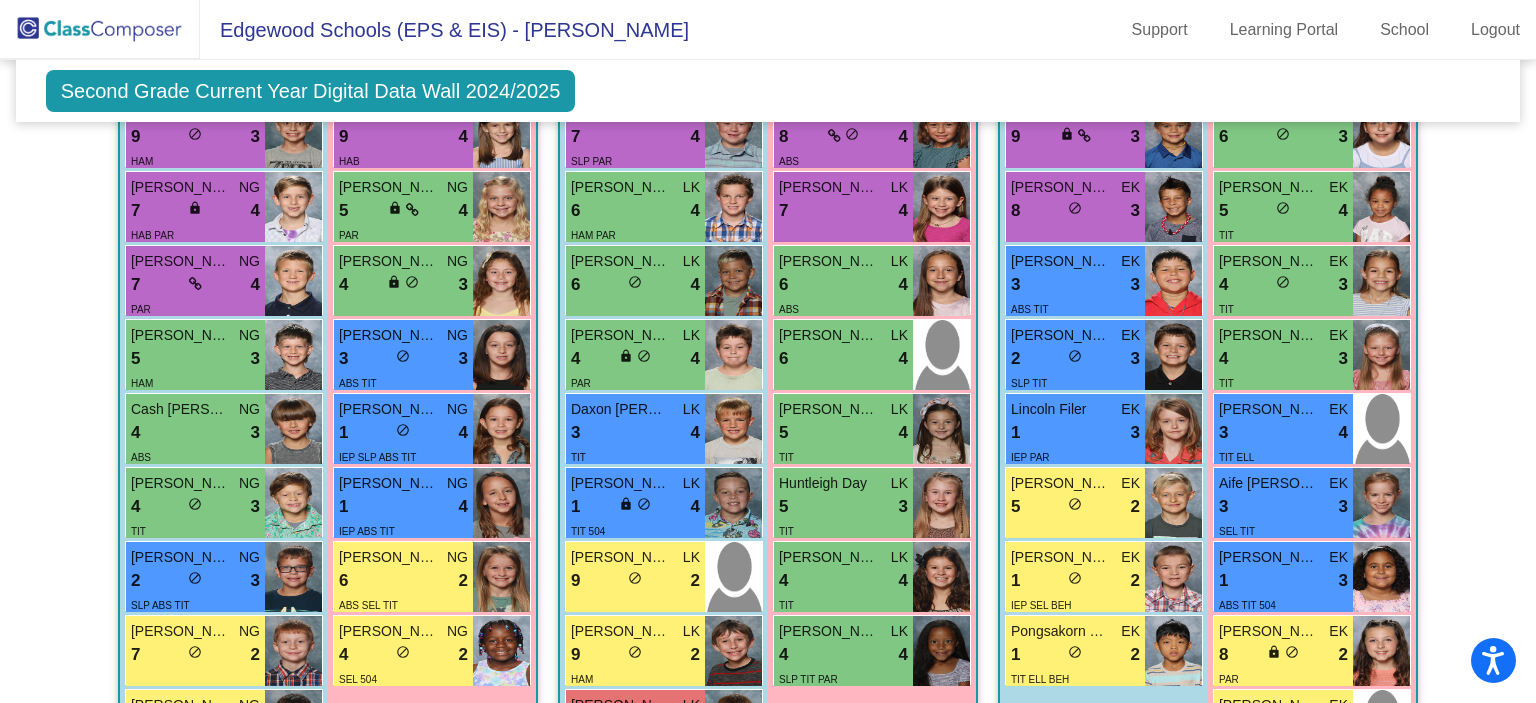 scroll, scrollTop: 859, scrollLeft: 0, axis: vertical 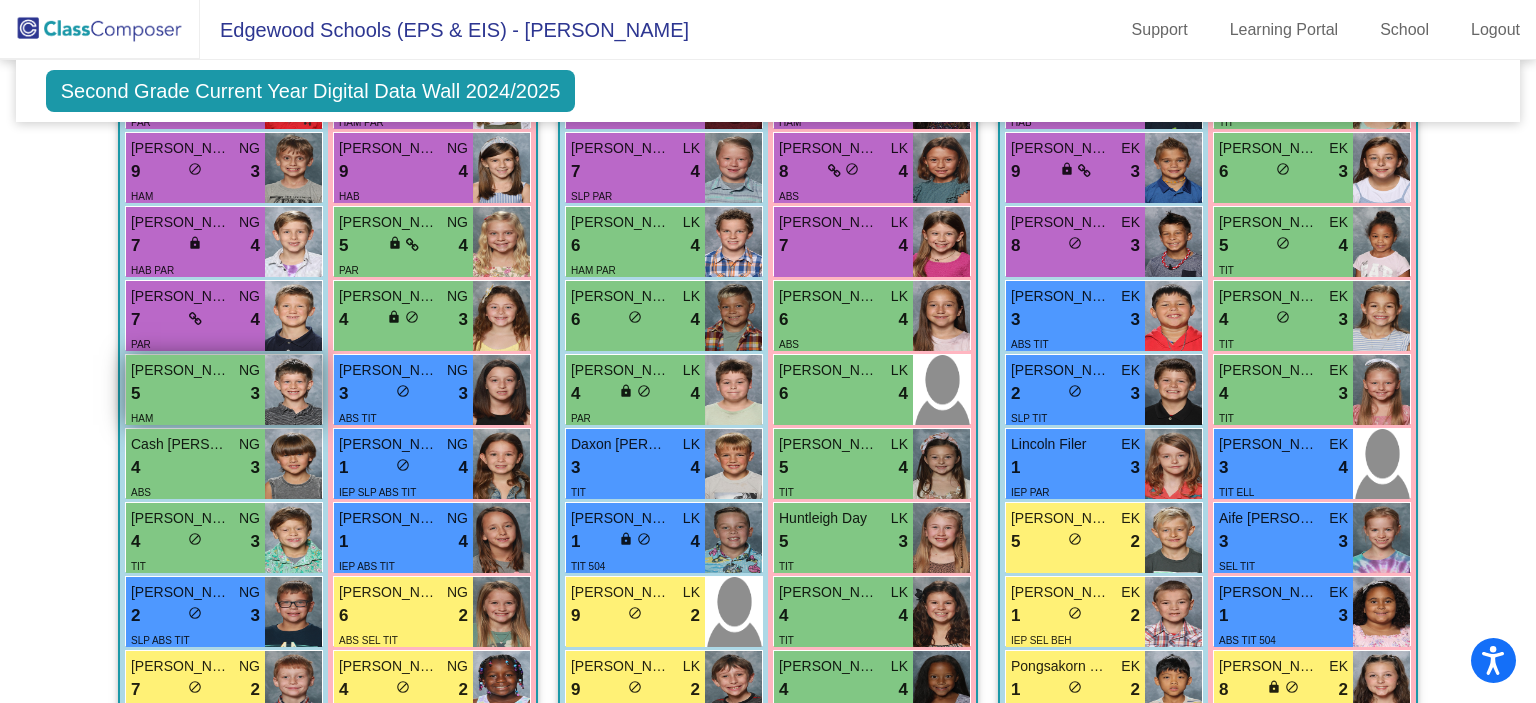 click at bounding box center (293, 390) 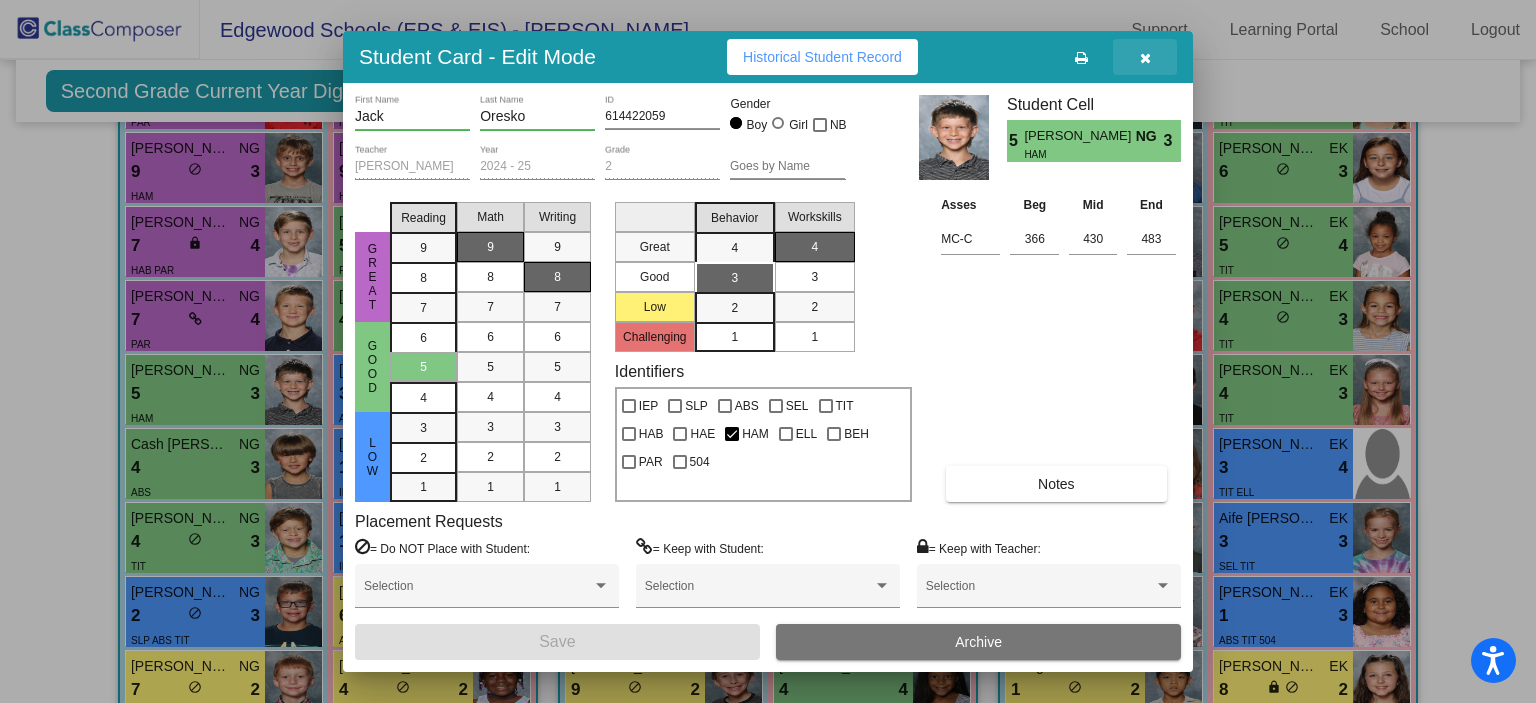 click at bounding box center [1145, 58] 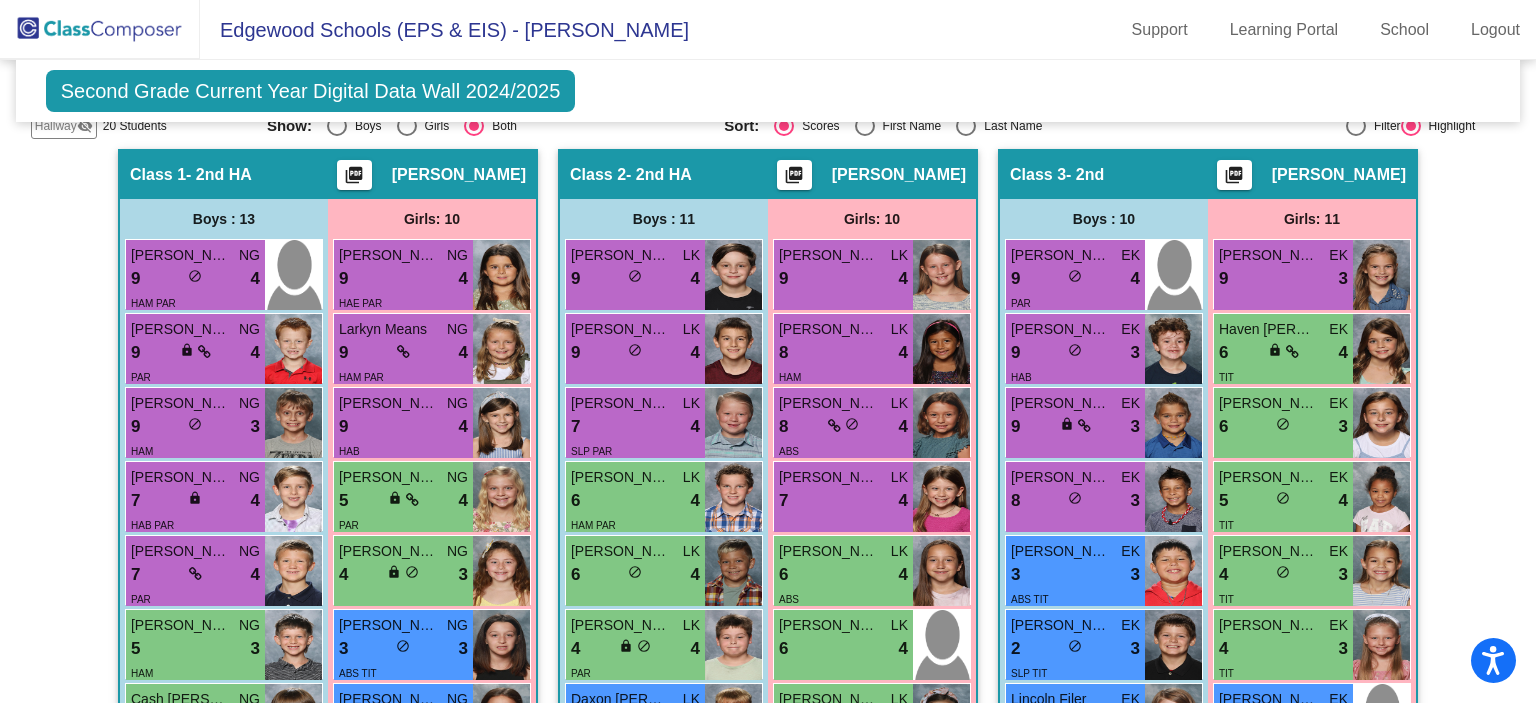 scroll, scrollTop: 559, scrollLeft: 0, axis: vertical 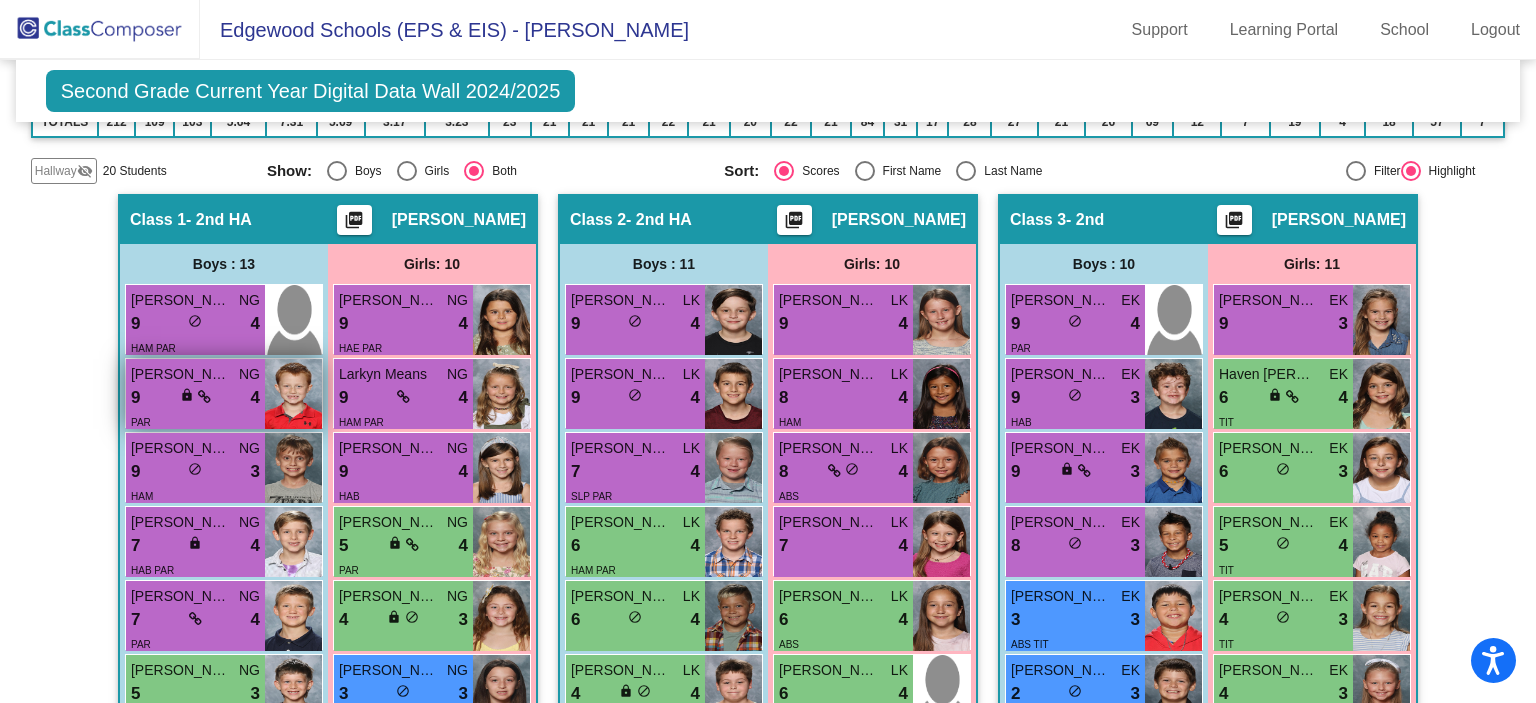 click at bounding box center (293, 394) 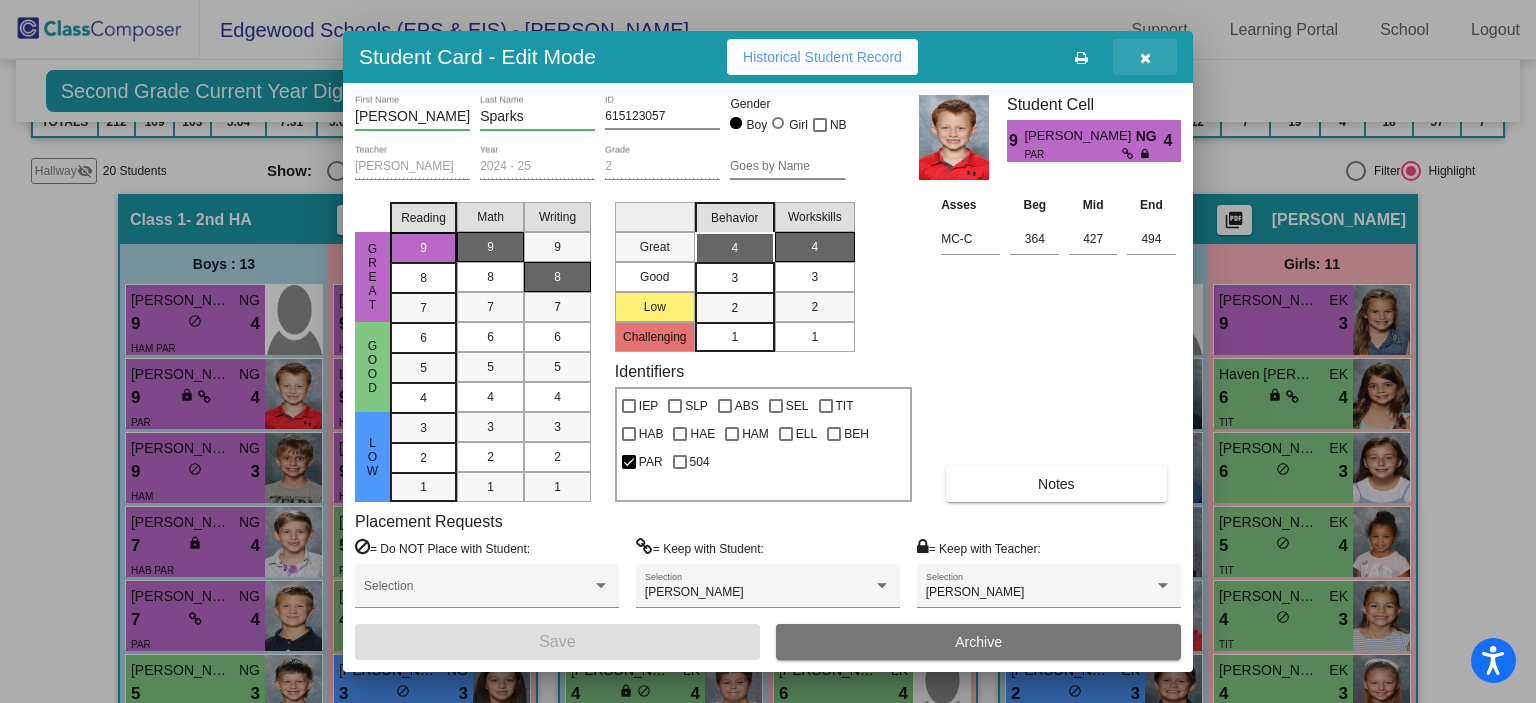 click at bounding box center [1145, 58] 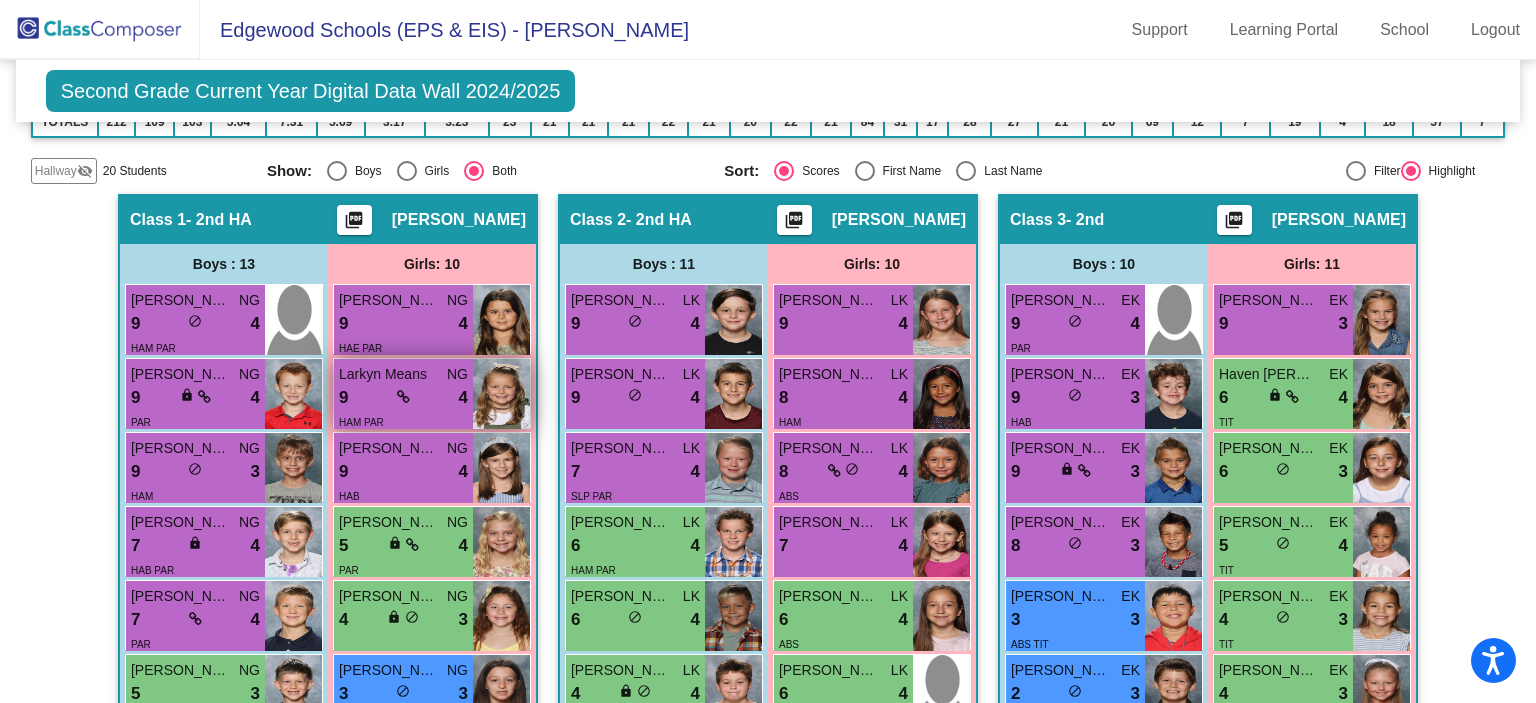 click at bounding box center [501, 394] 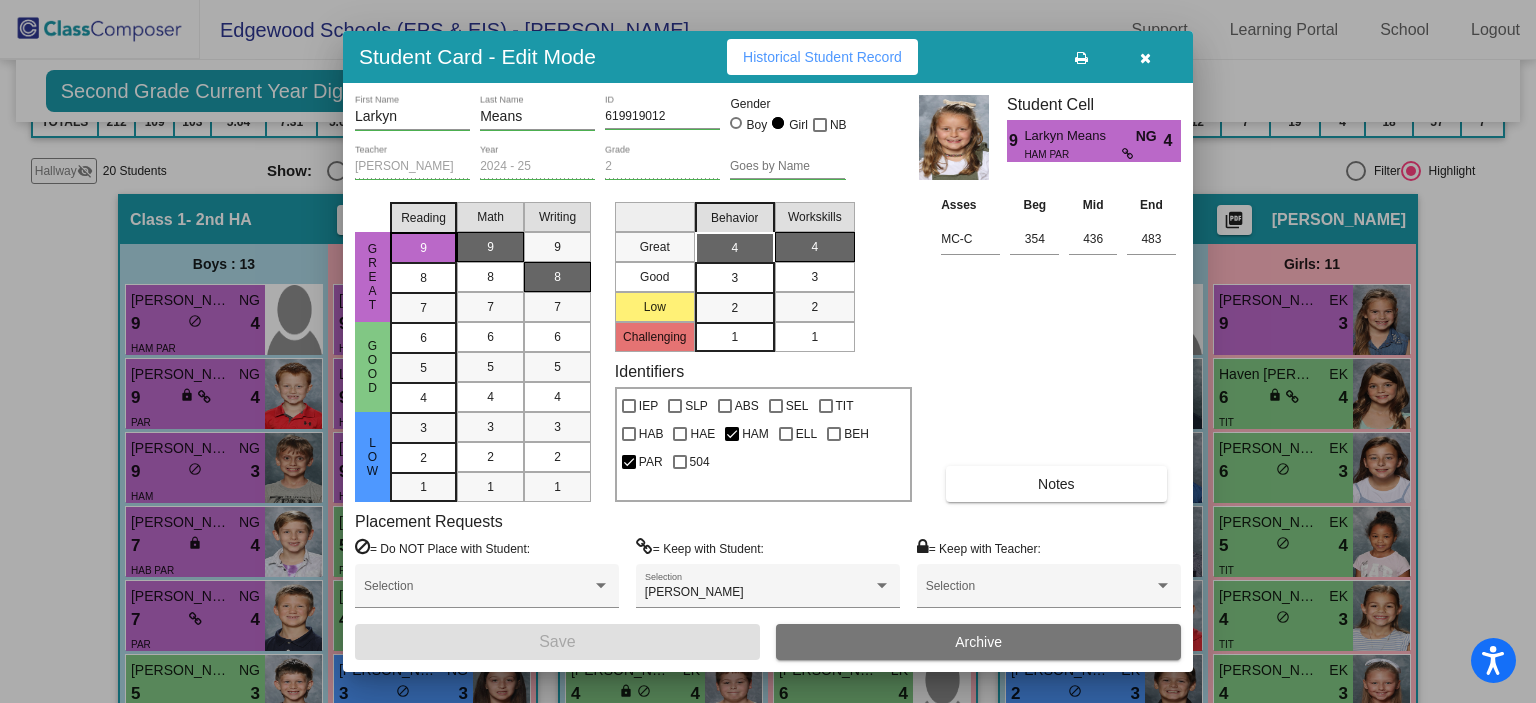 click at bounding box center (1145, 58) 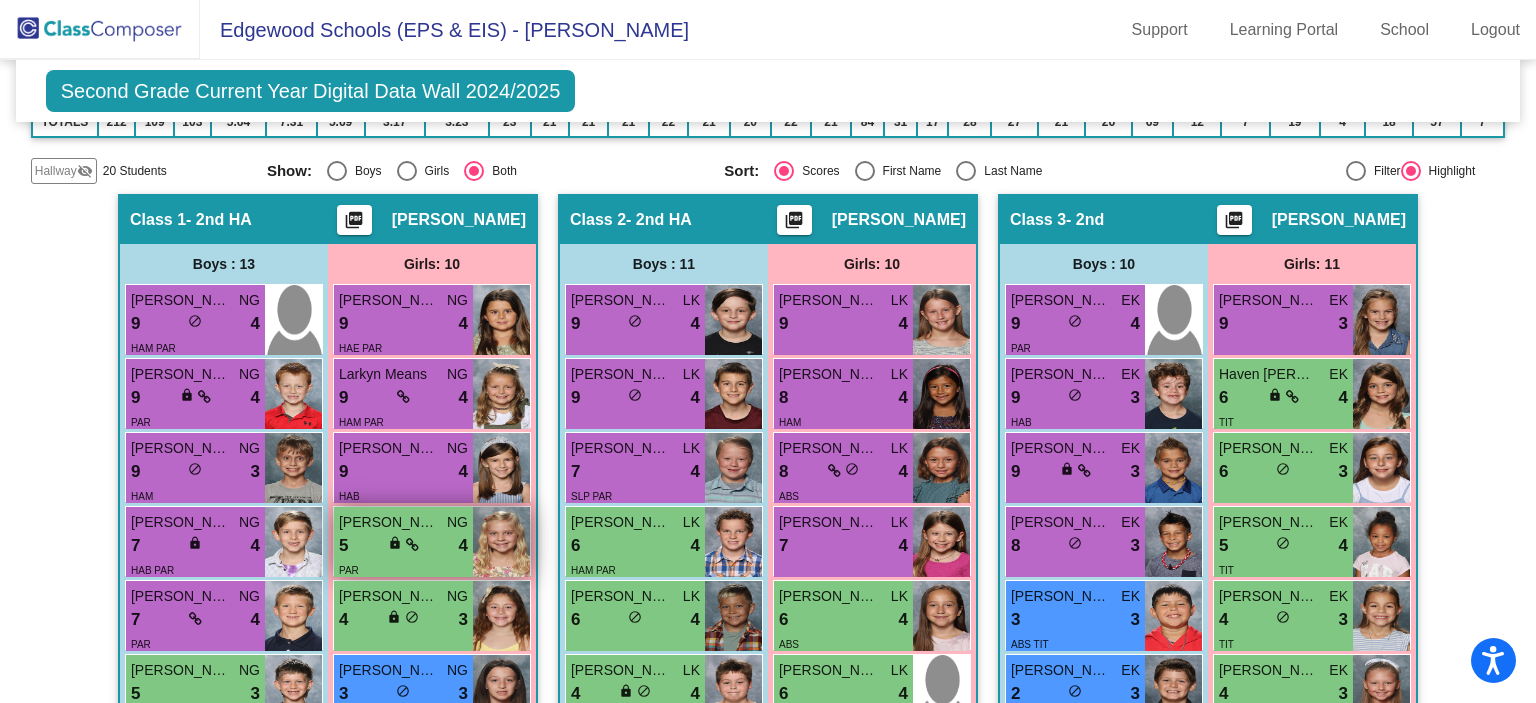 click at bounding box center [501, 542] 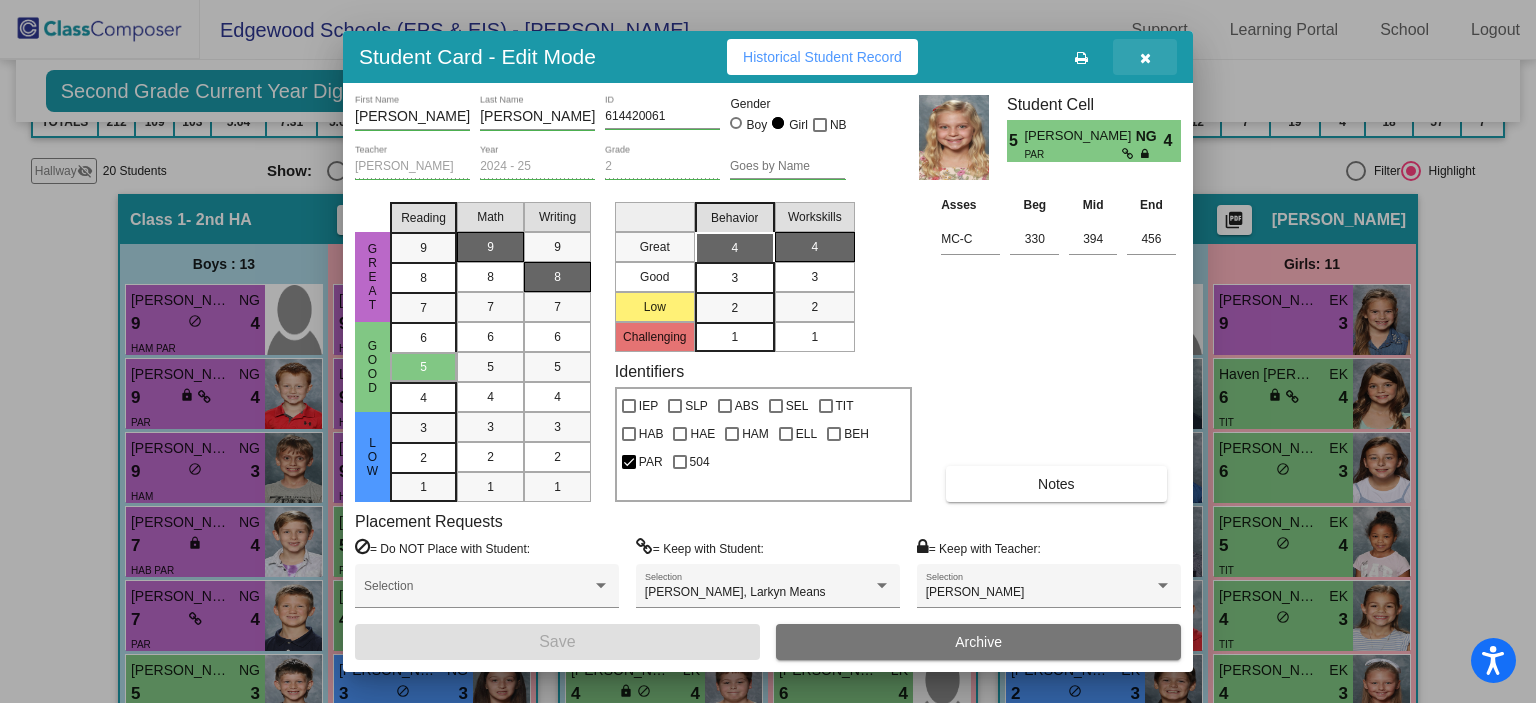 click at bounding box center [1145, 57] 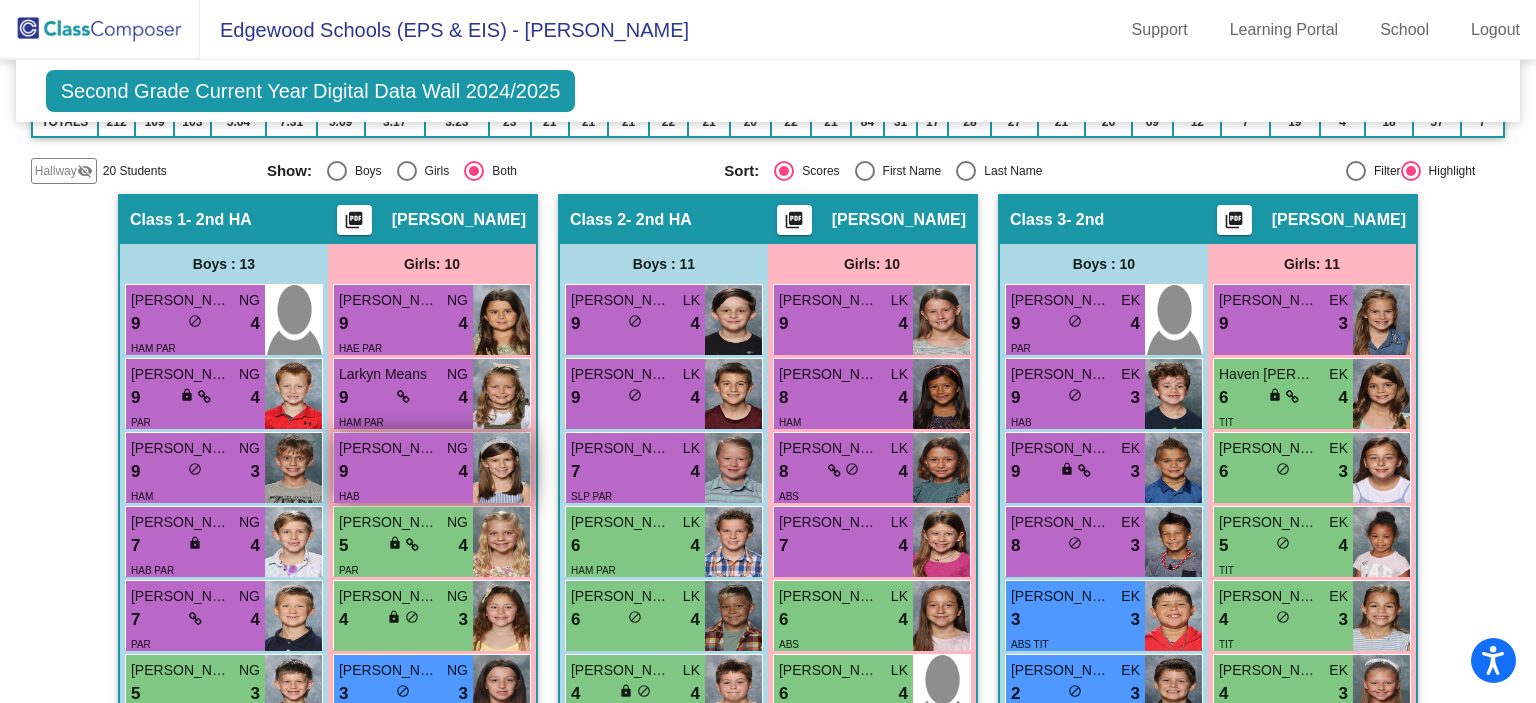 click at bounding box center (501, 468) 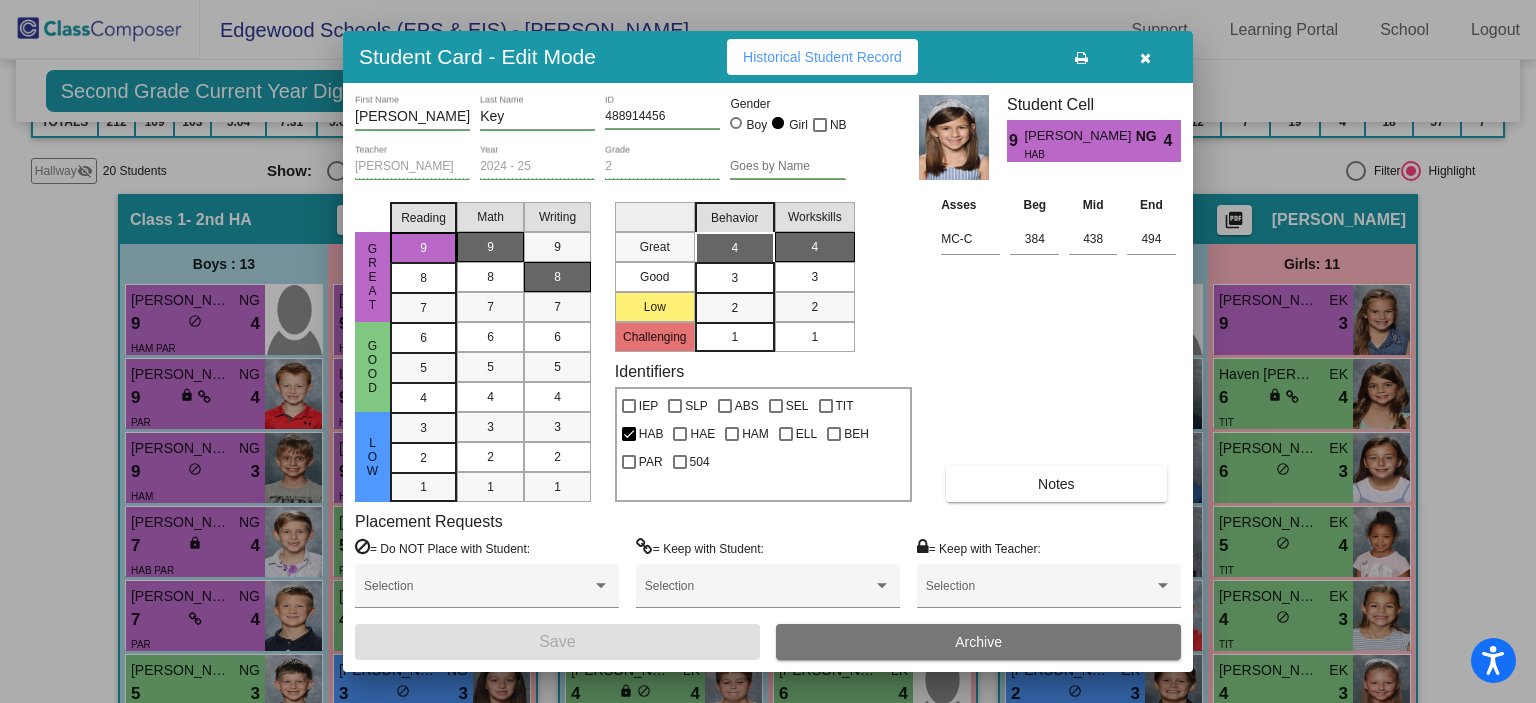 click at bounding box center (1145, 57) 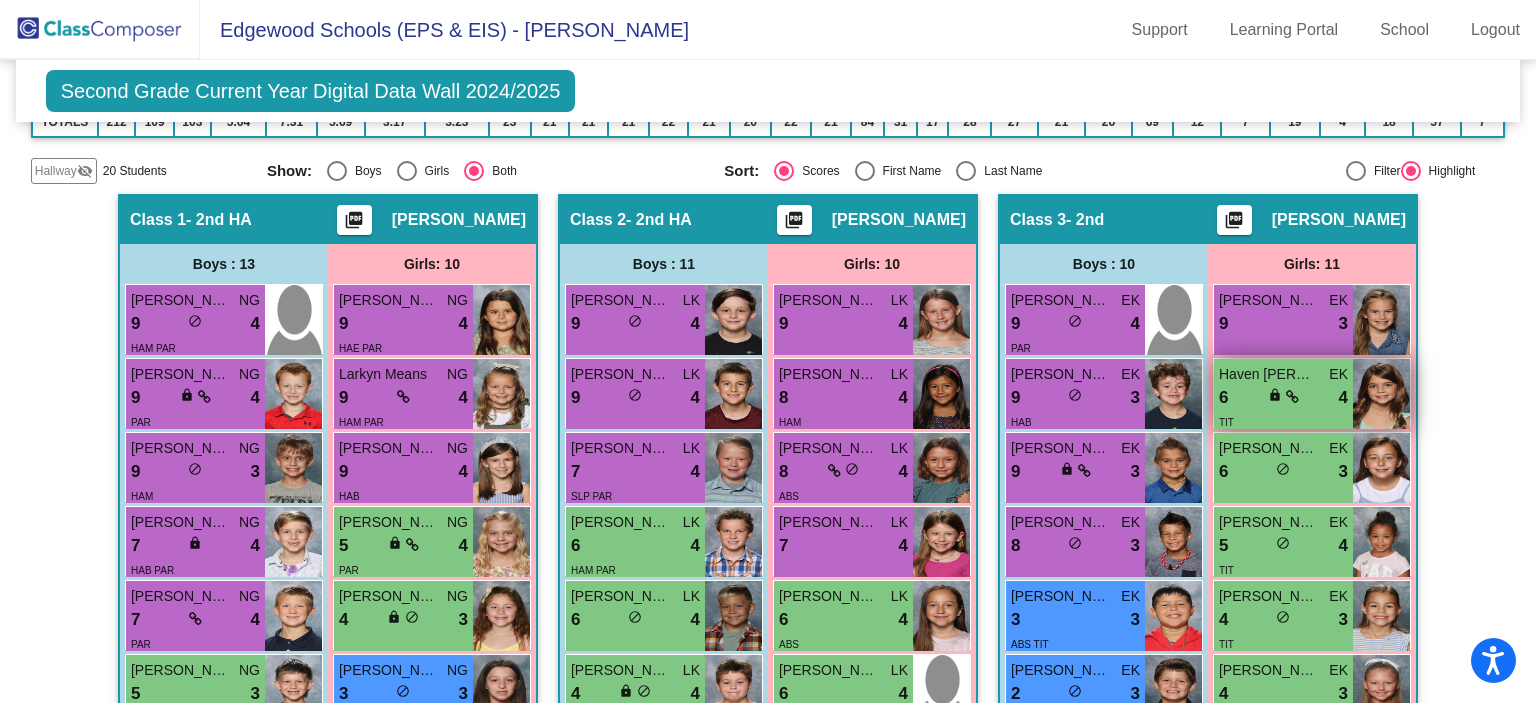 click at bounding box center (1381, 394) 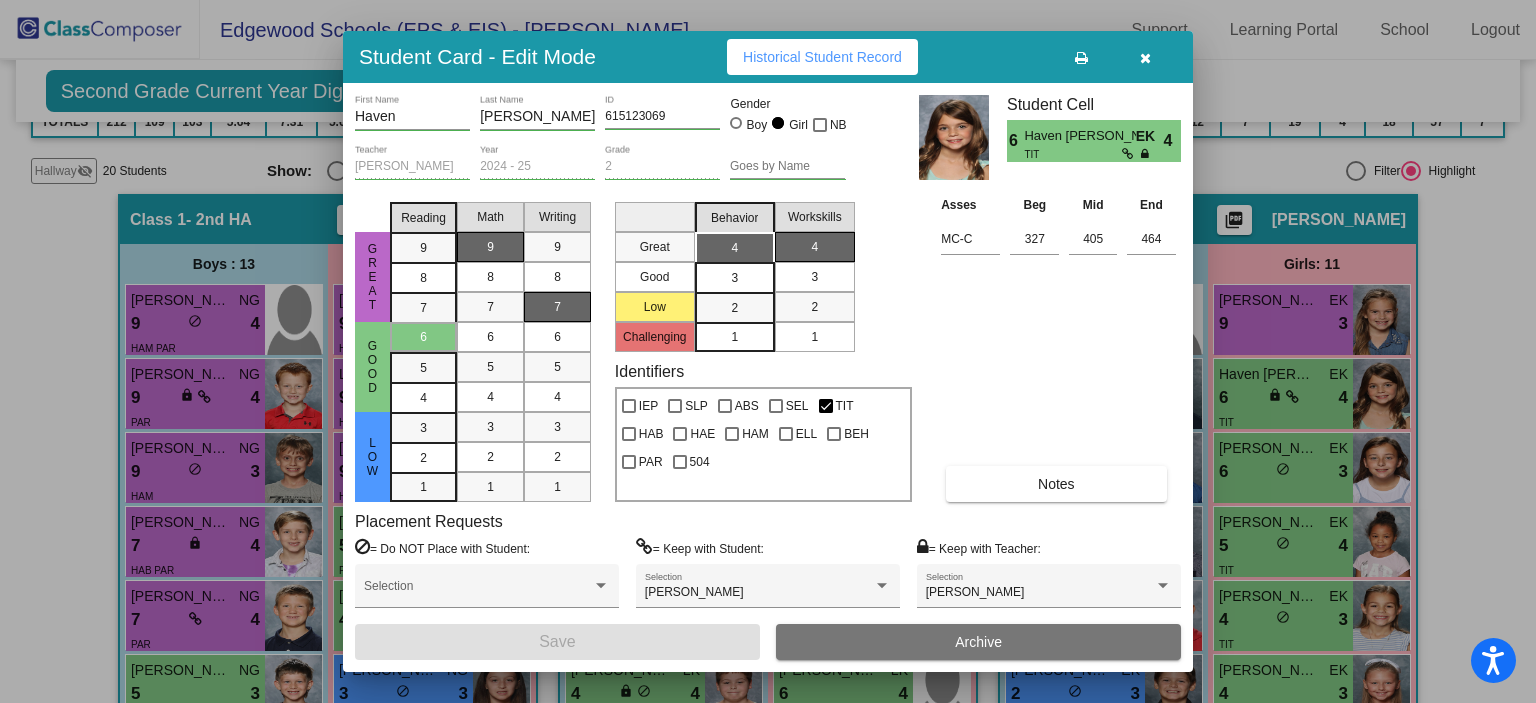 click at bounding box center (1145, 58) 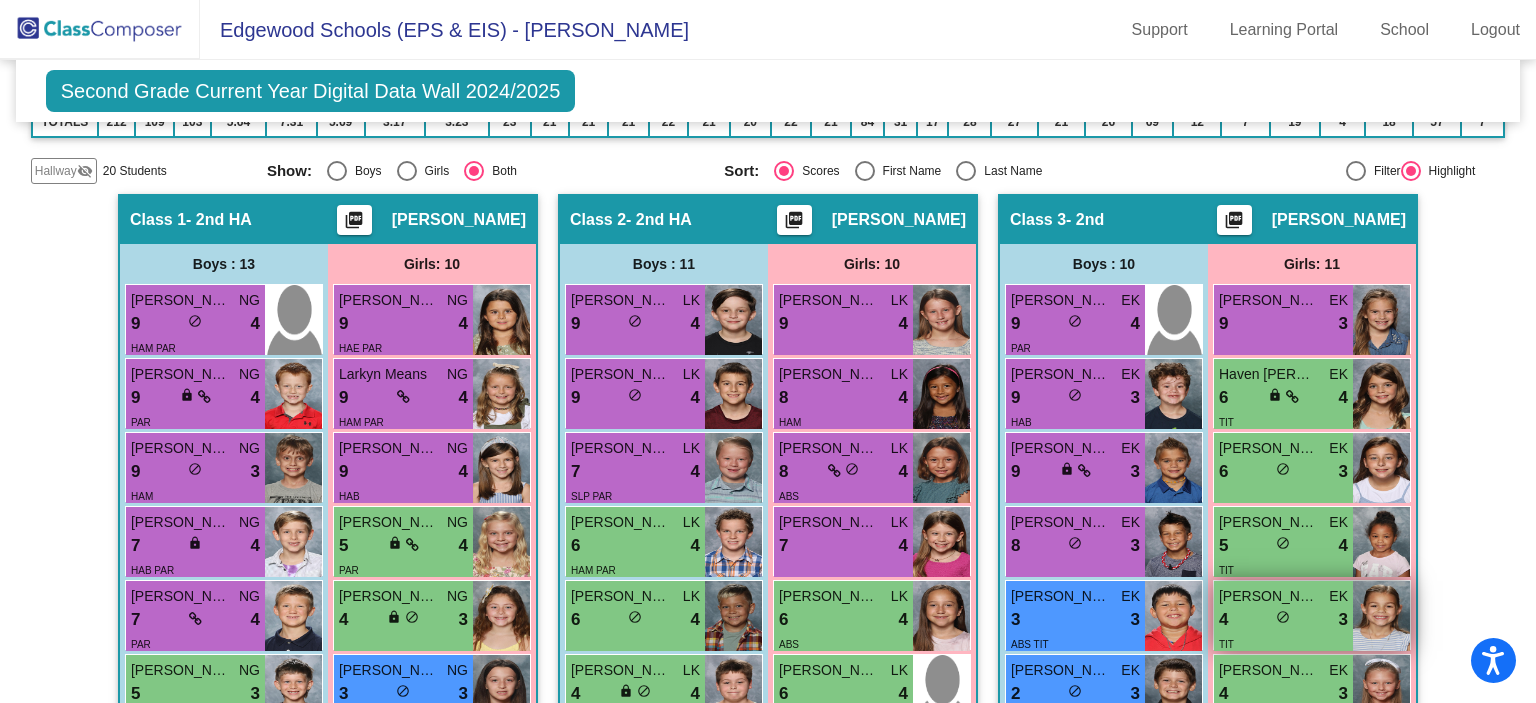 click at bounding box center [1381, 616] 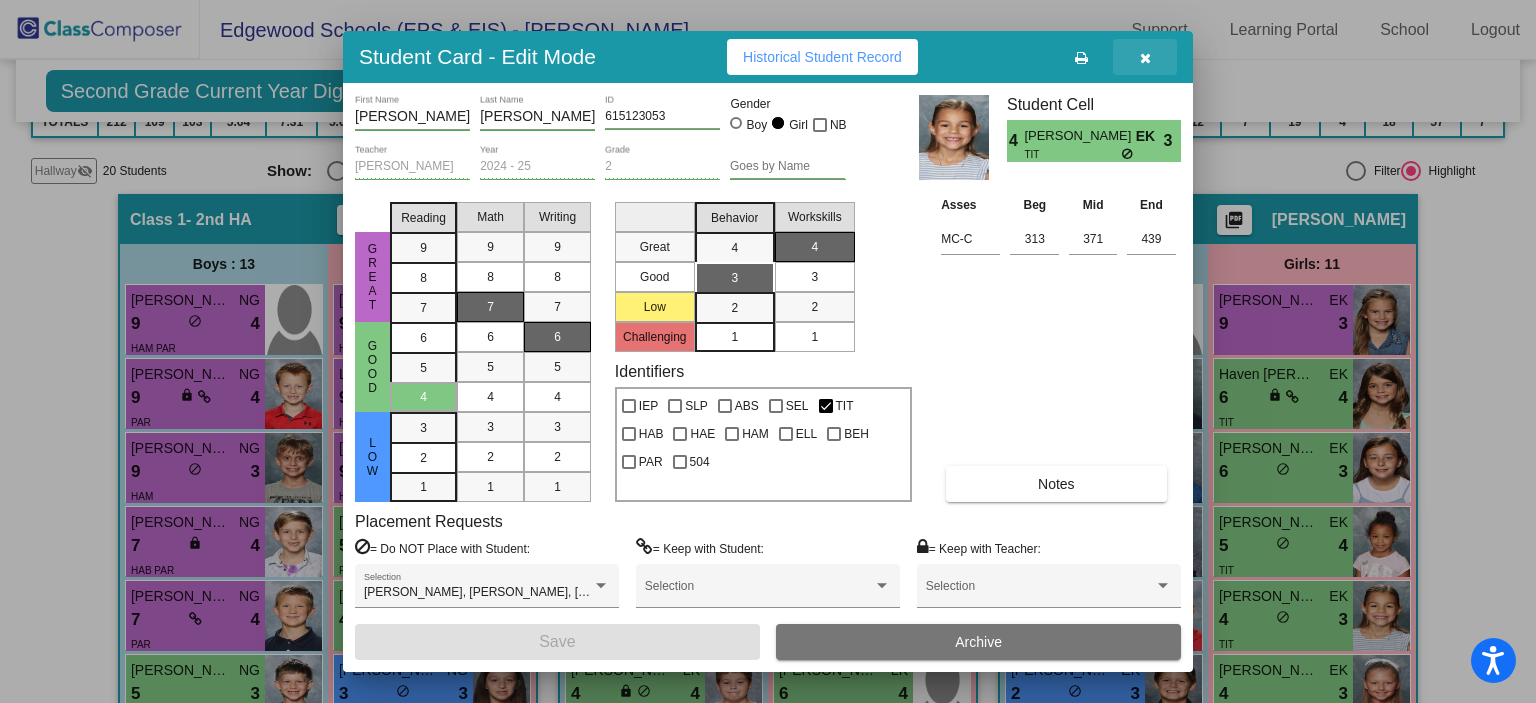 click at bounding box center [1145, 58] 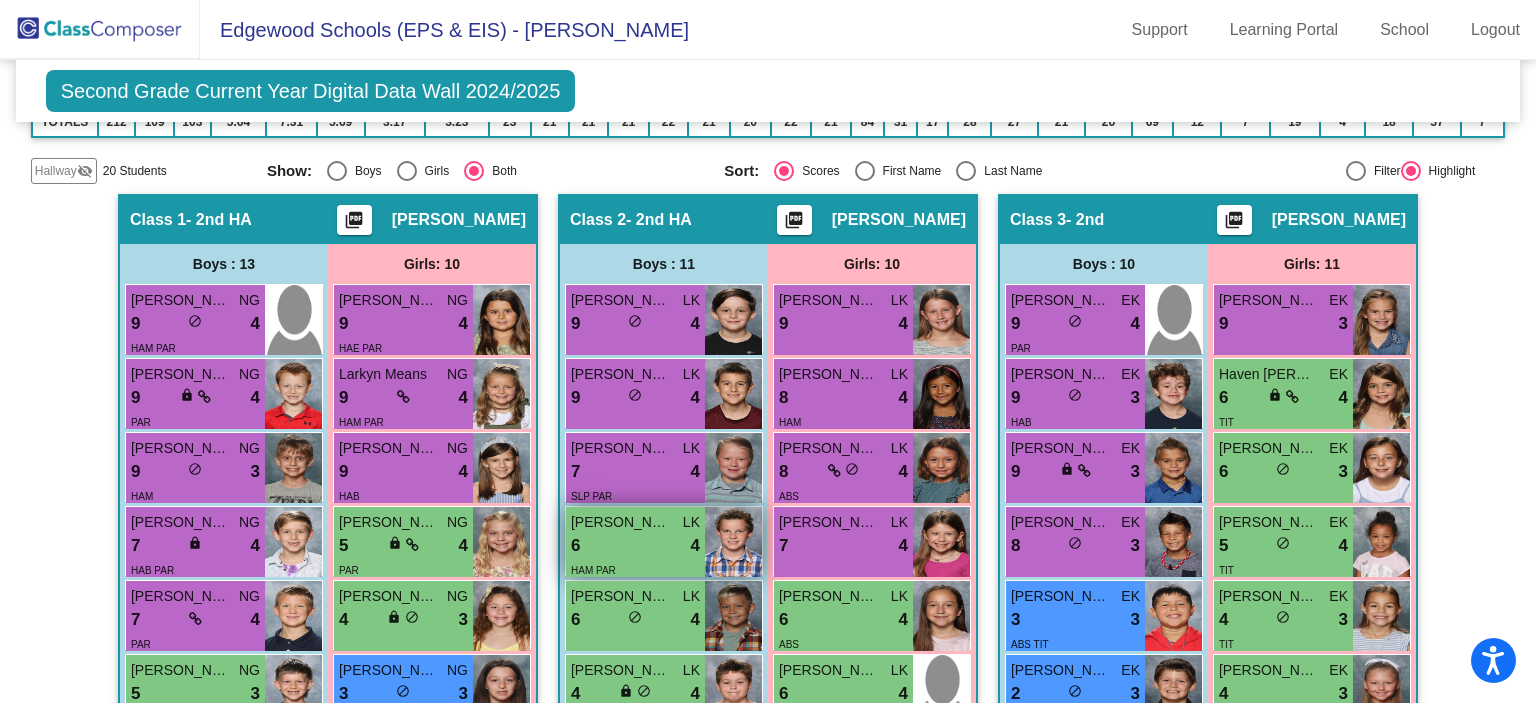click at bounding box center (733, 542) 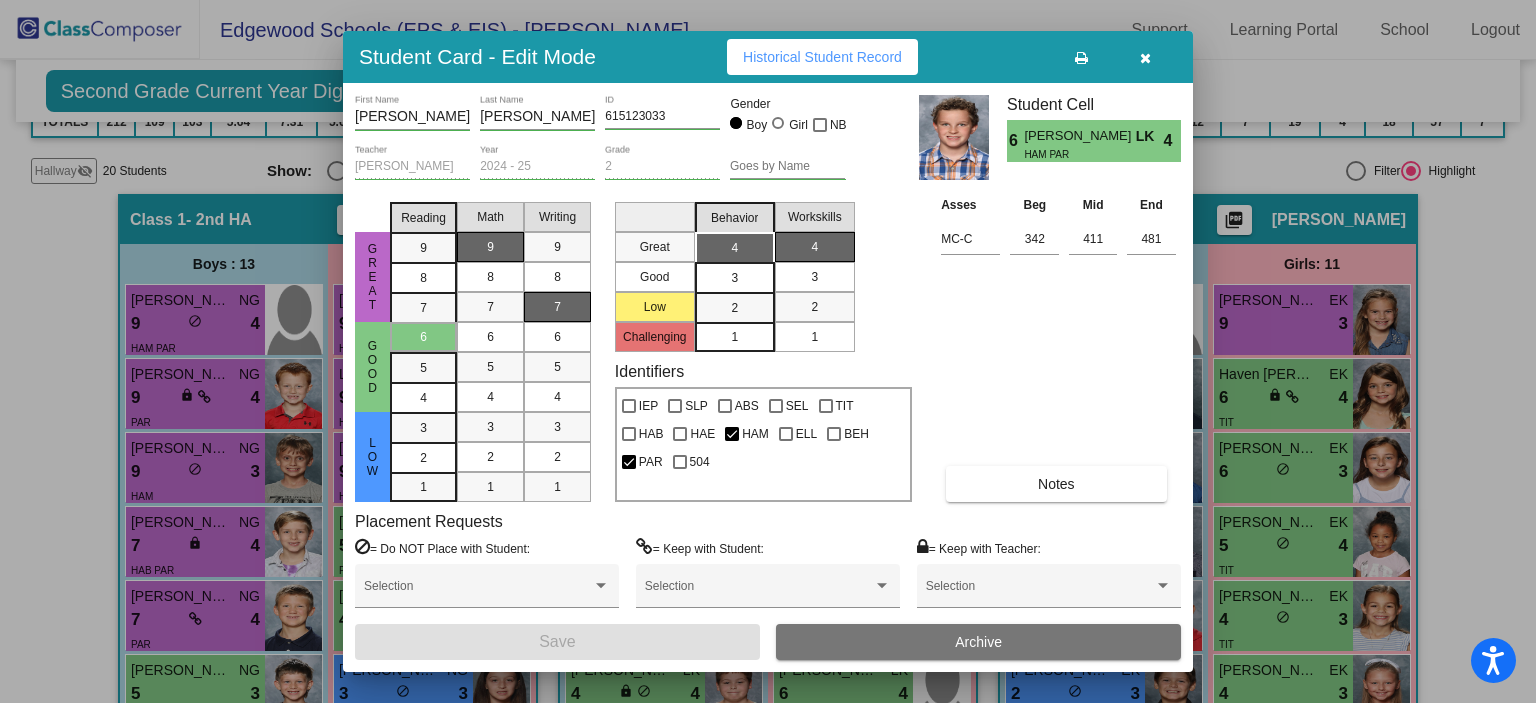 click at bounding box center (1145, 57) 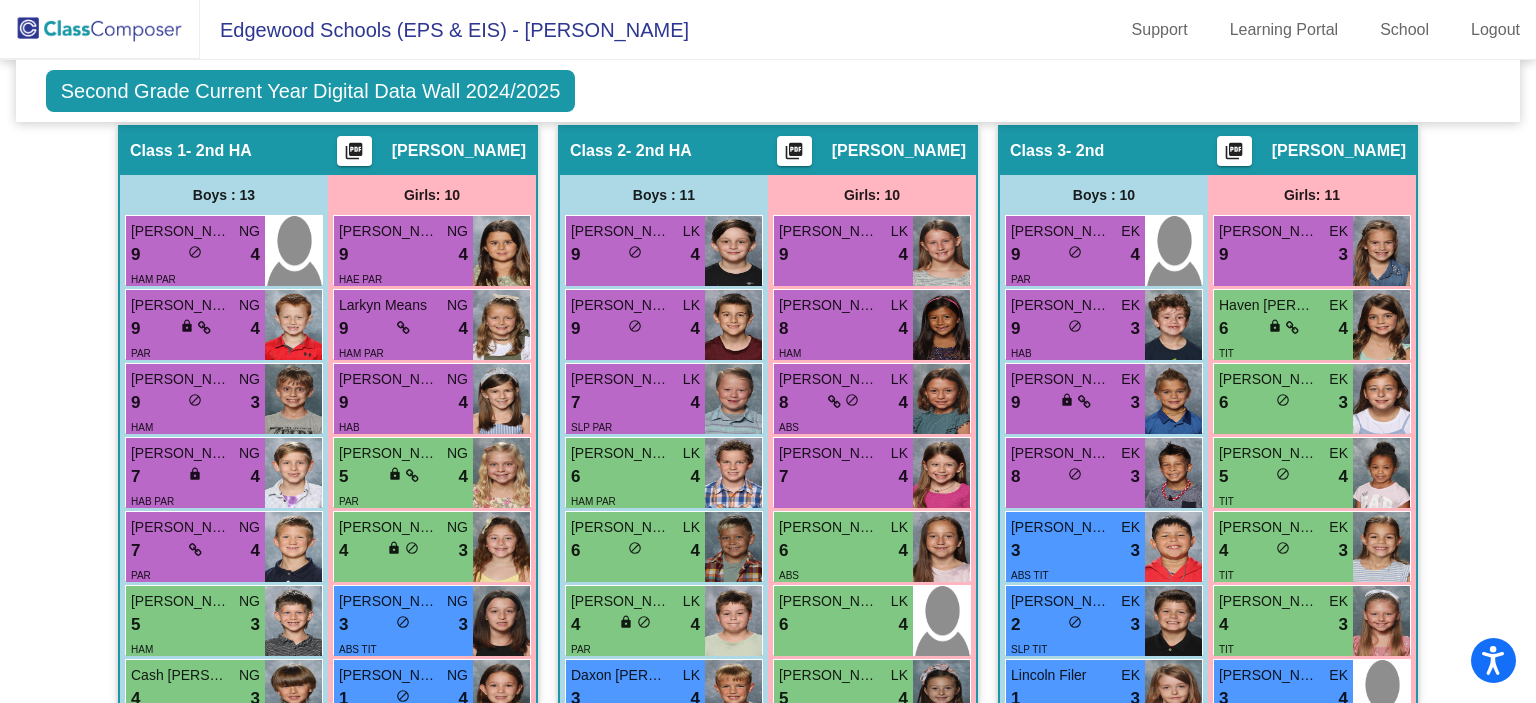scroll, scrollTop: 659, scrollLeft: 0, axis: vertical 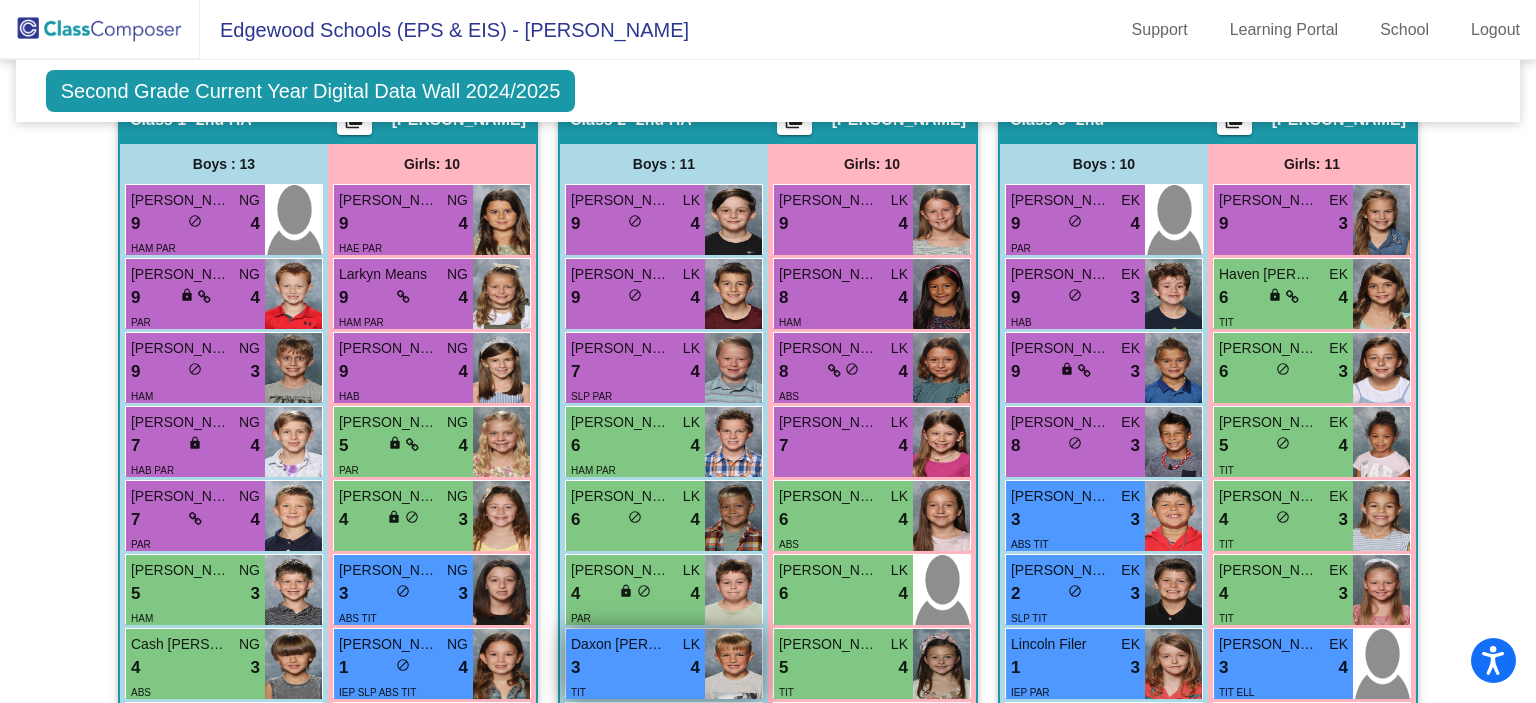 click at bounding box center [733, 664] 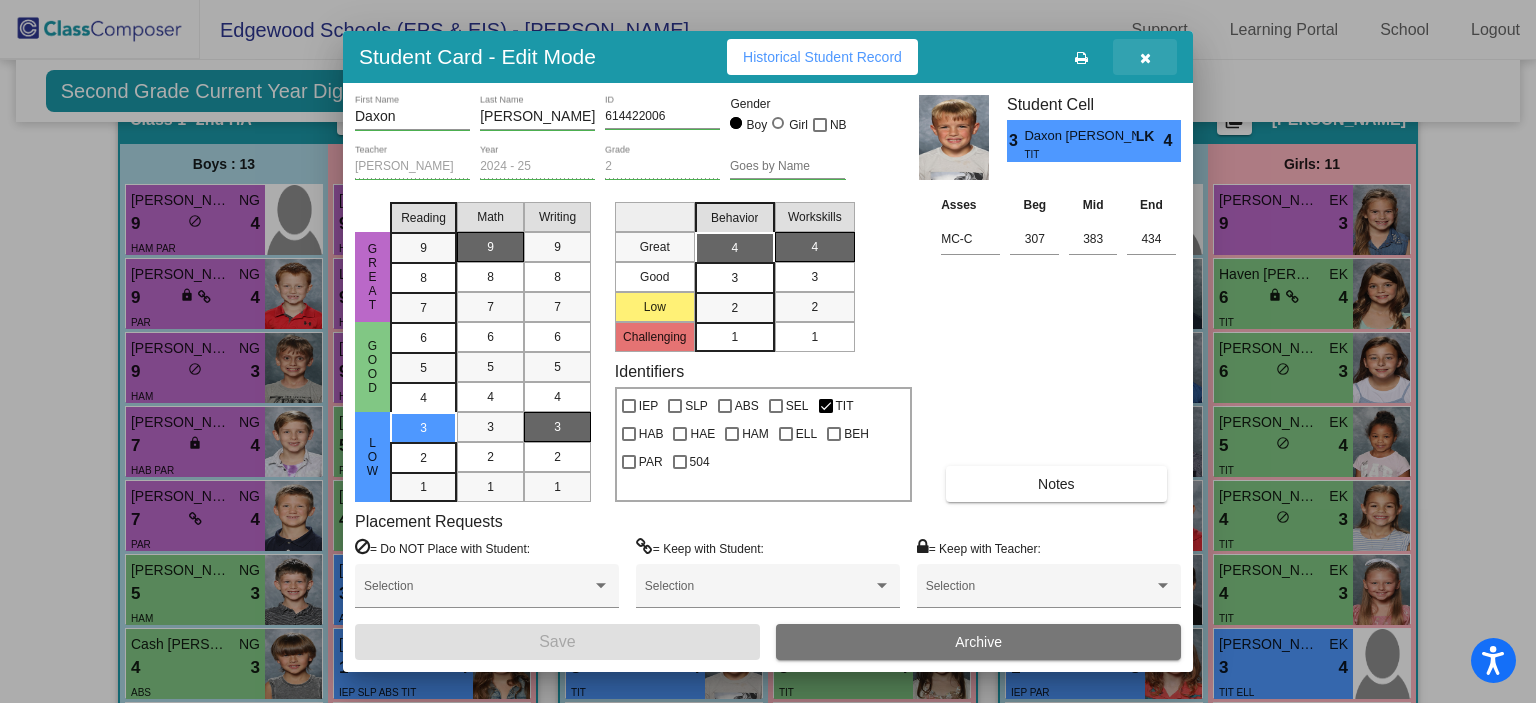 click at bounding box center (1145, 57) 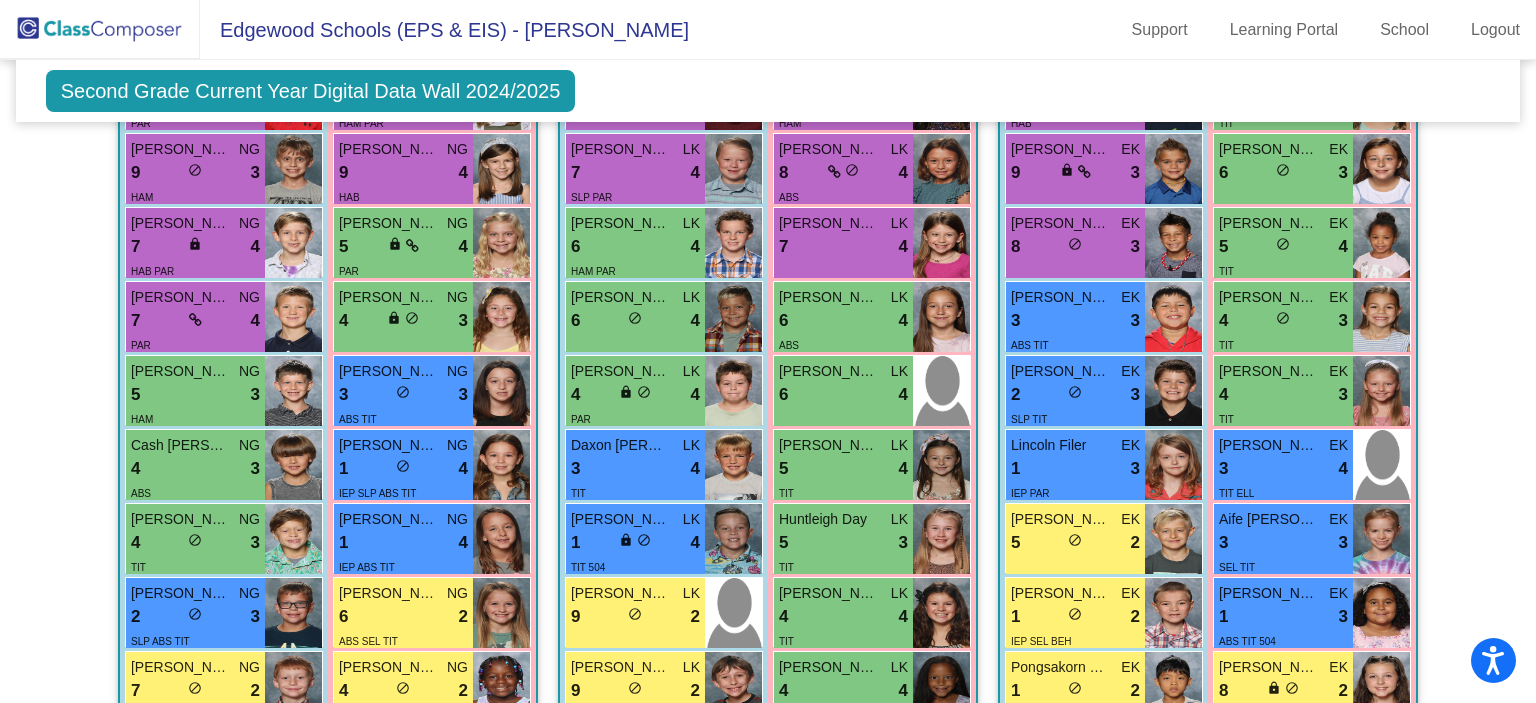 scroll, scrollTop: 859, scrollLeft: 0, axis: vertical 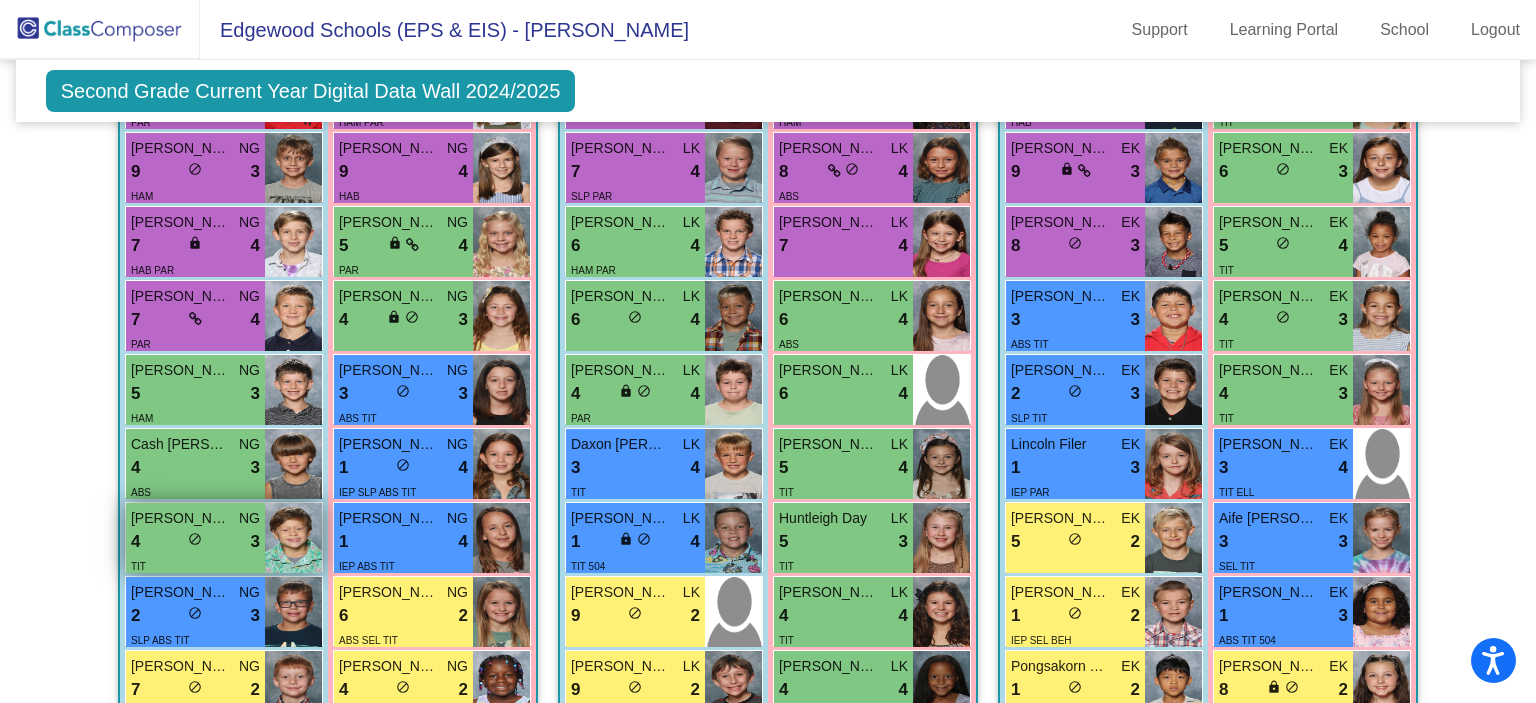 click at bounding box center [293, 538] 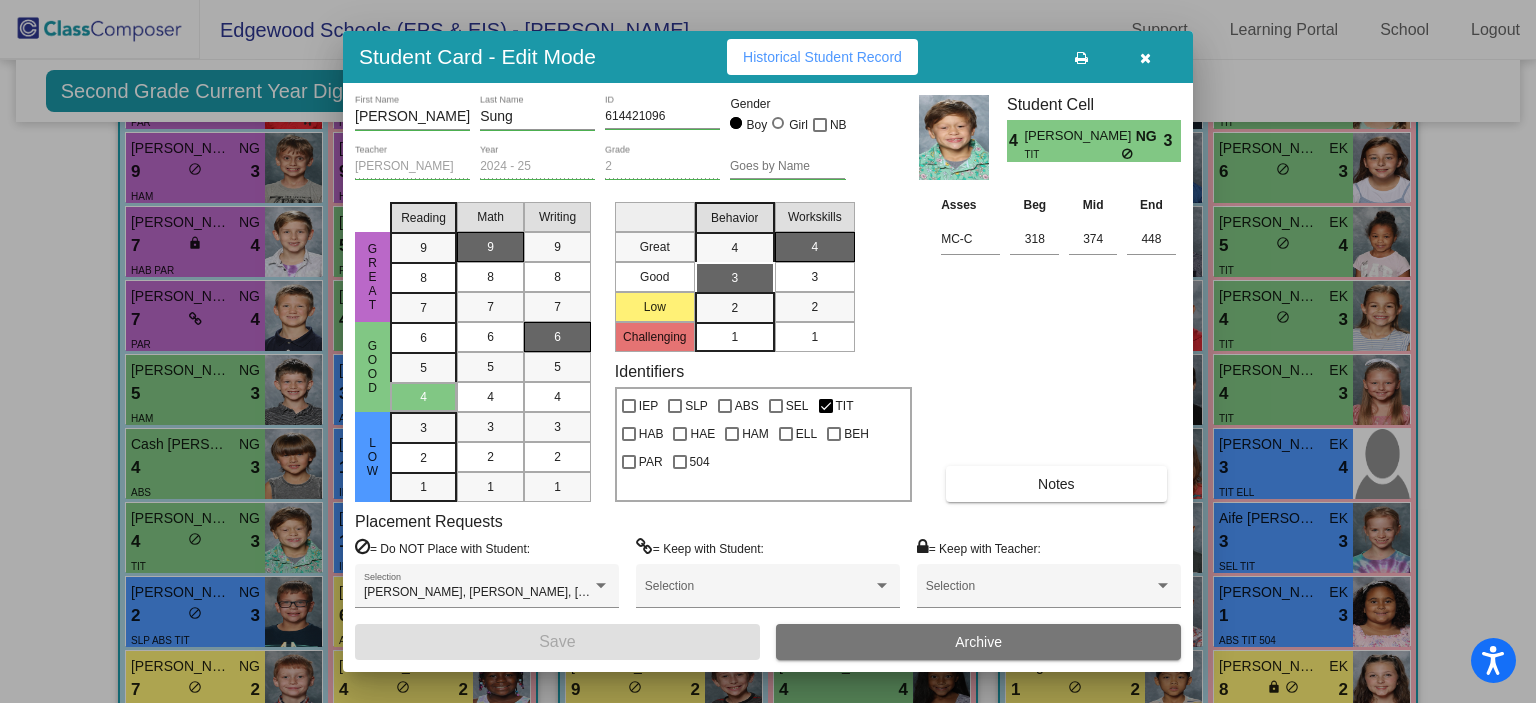 click at bounding box center (1145, 57) 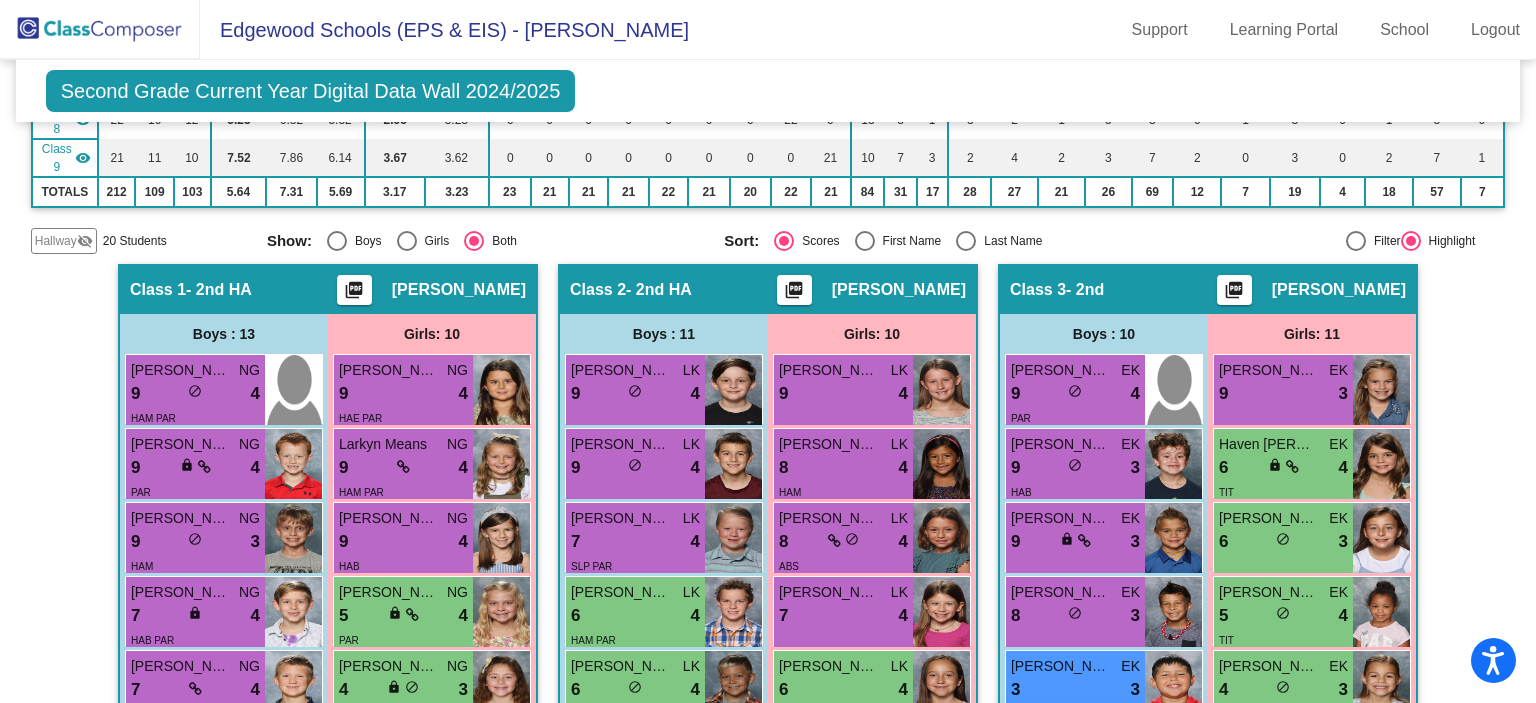 scroll, scrollTop: 459, scrollLeft: 0, axis: vertical 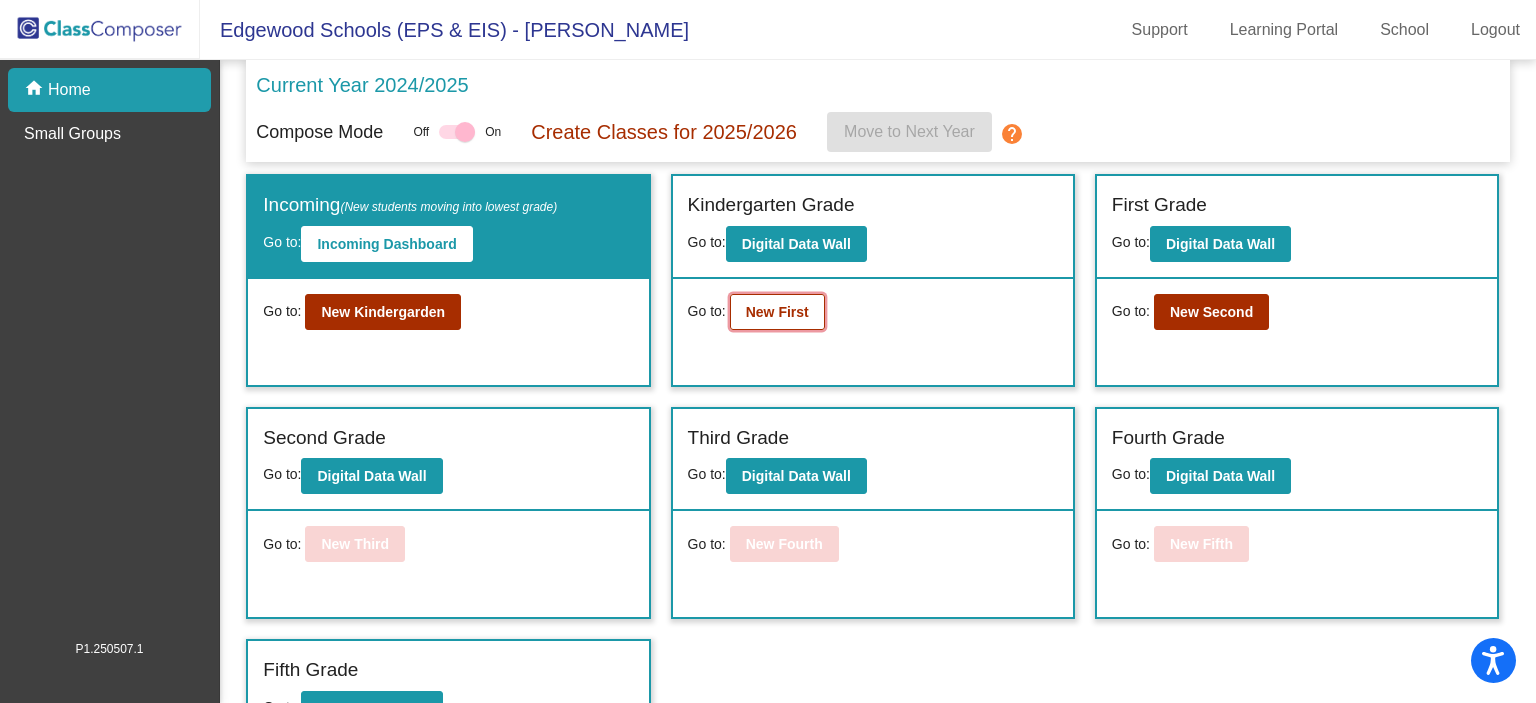 click on "New First" 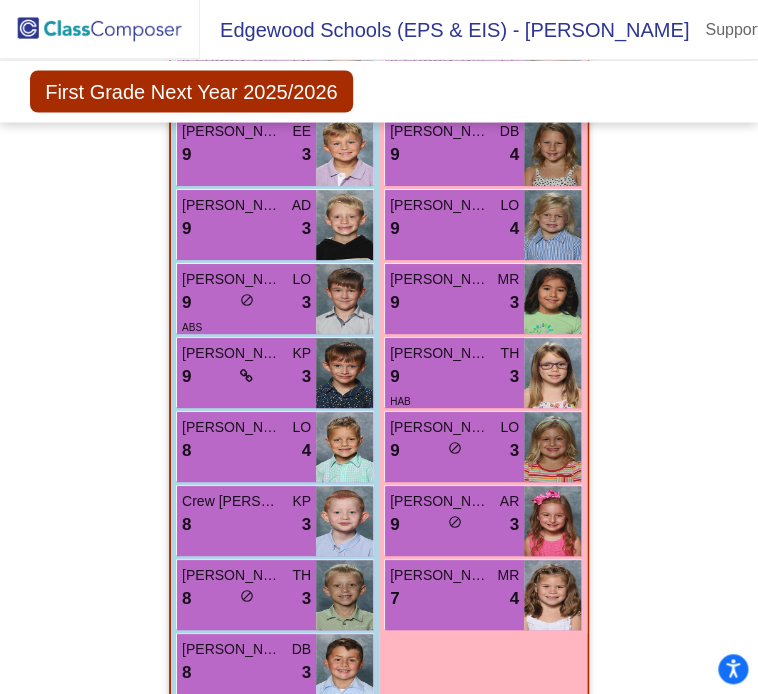 scroll, scrollTop: 900, scrollLeft: 0, axis: vertical 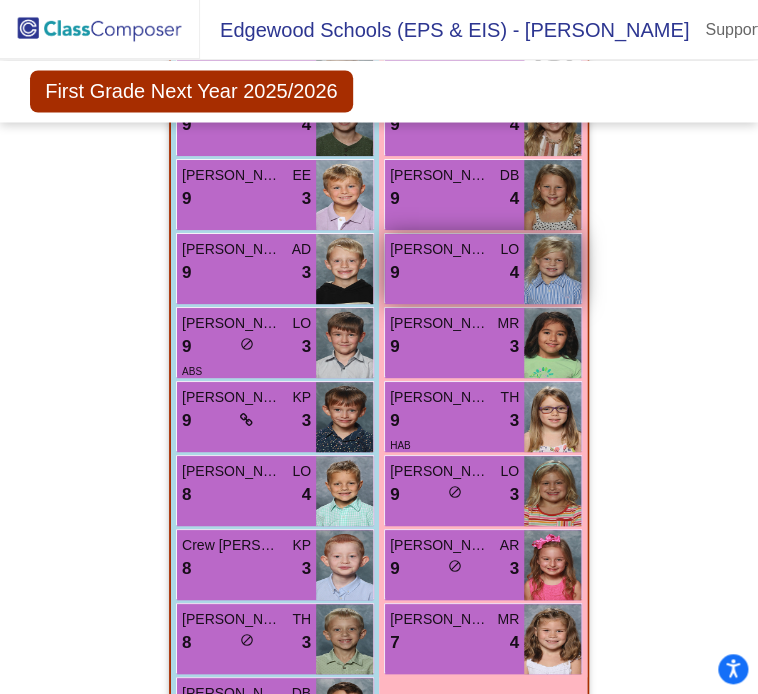 click at bounding box center (552, 269) 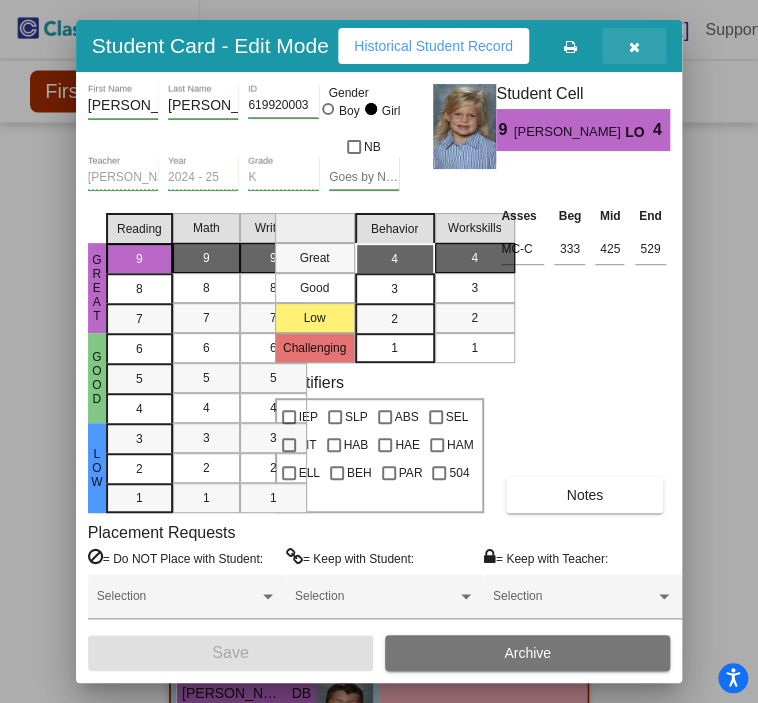 click at bounding box center [634, 46] 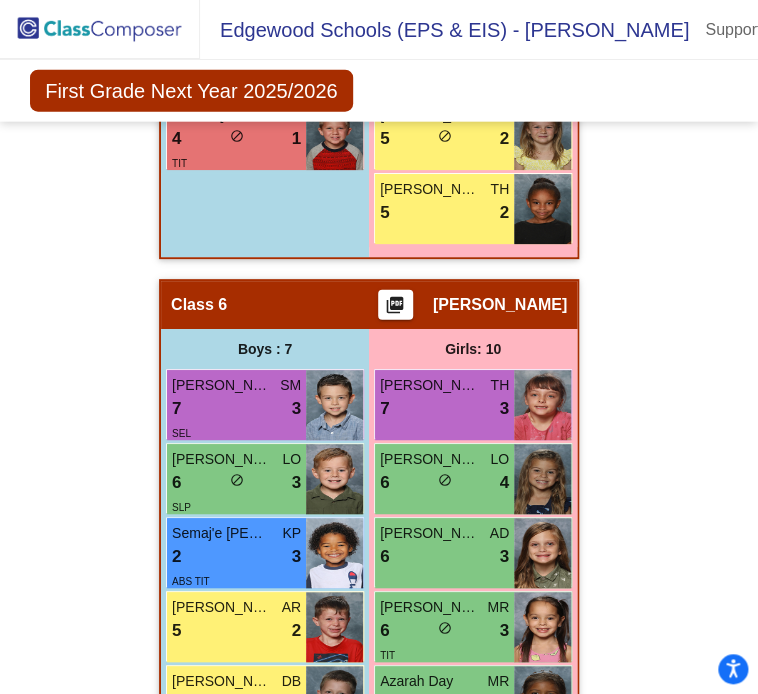 scroll, scrollTop: 5100, scrollLeft: 0, axis: vertical 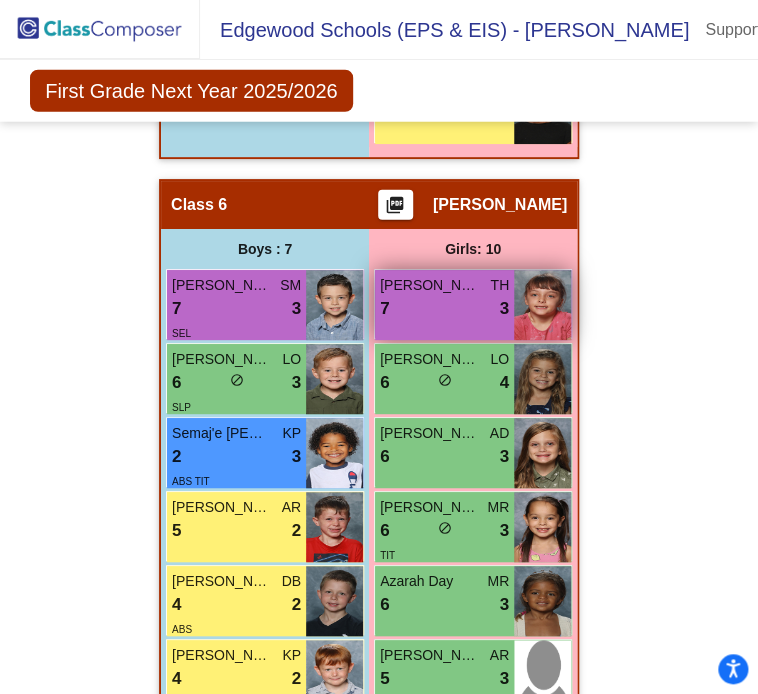click at bounding box center [542, 305] 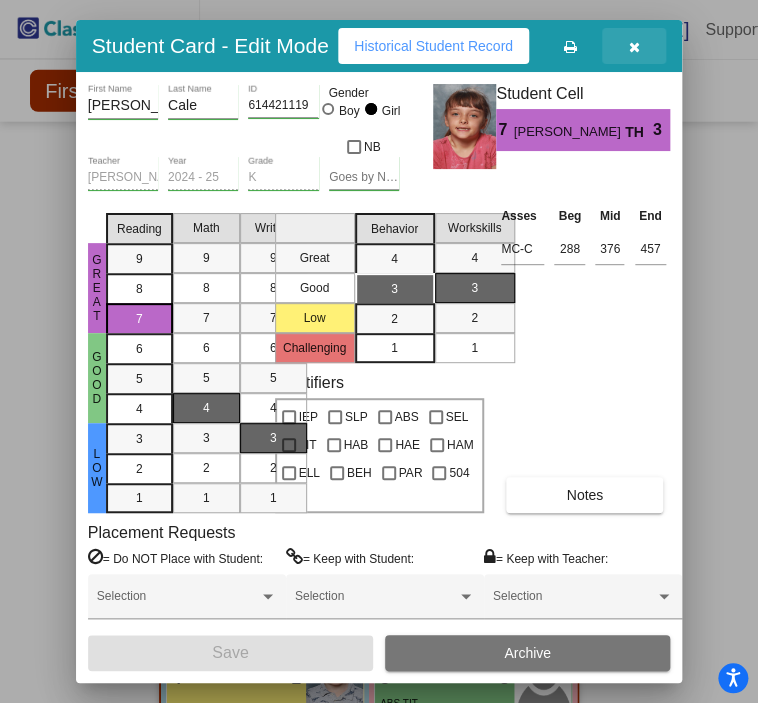 click at bounding box center (634, 46) 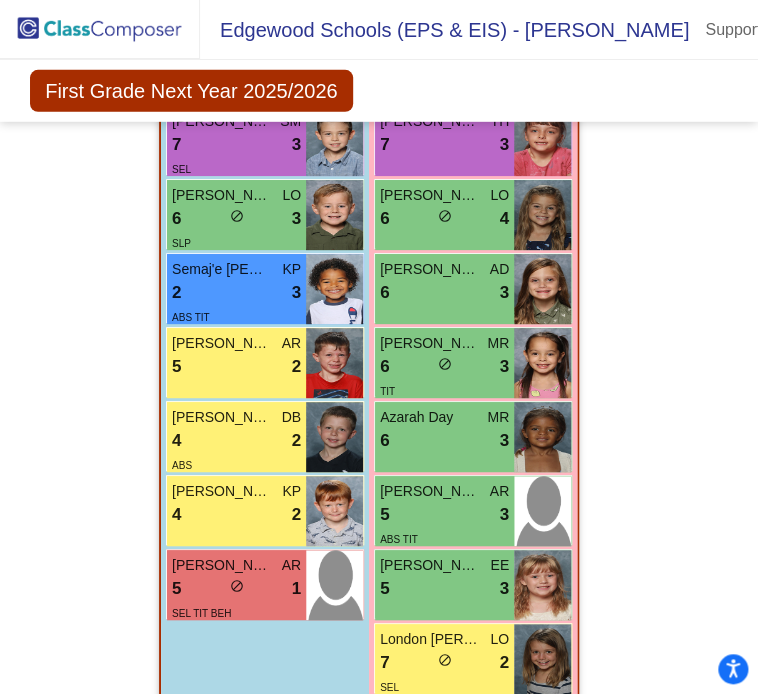 scroll, scrollTop: 5300, scrollLeft: 0, axis: vertical 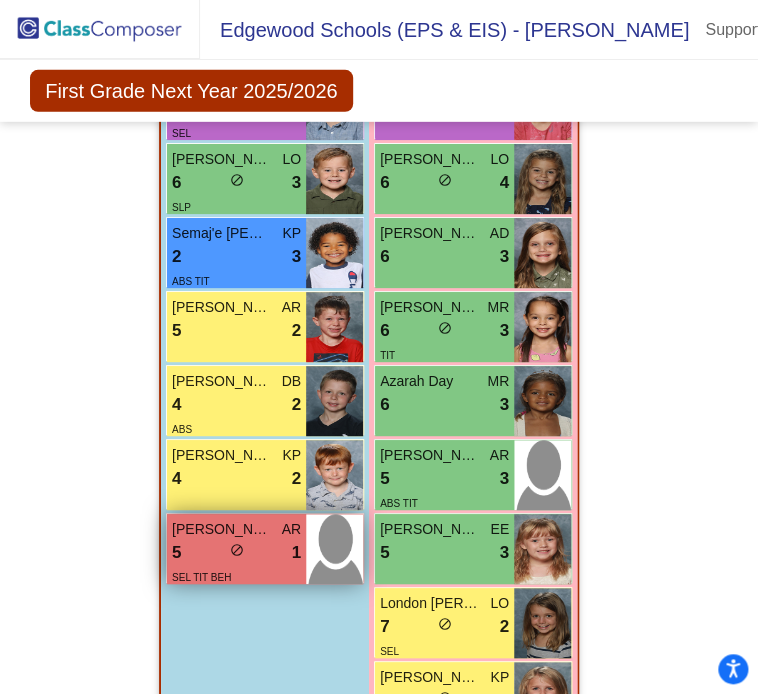 click at bounding box center (334, 549) 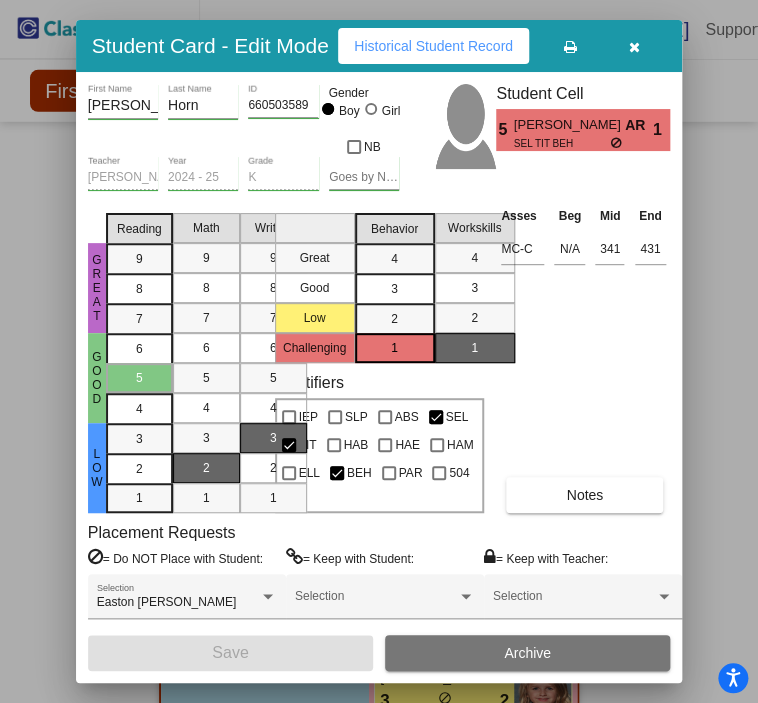 click at bounding box center (634, 47) 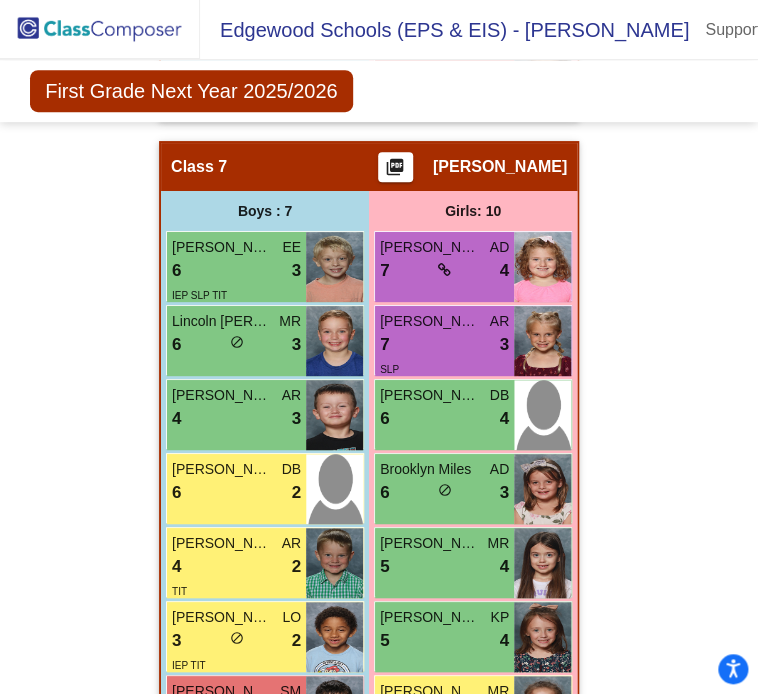 scroll, scrollTop: 6100, scrollLeft: 0, axis: vertical 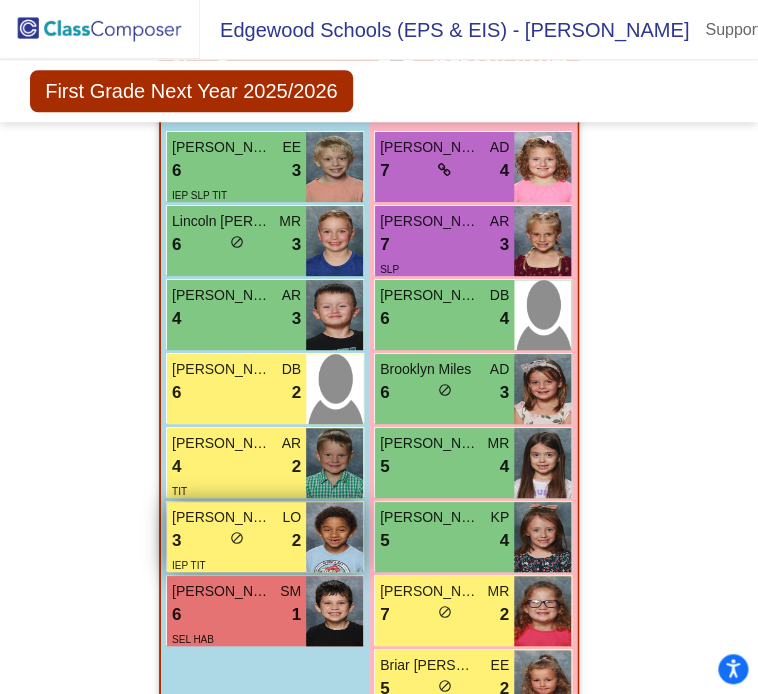click at bounding box center [334, 537] 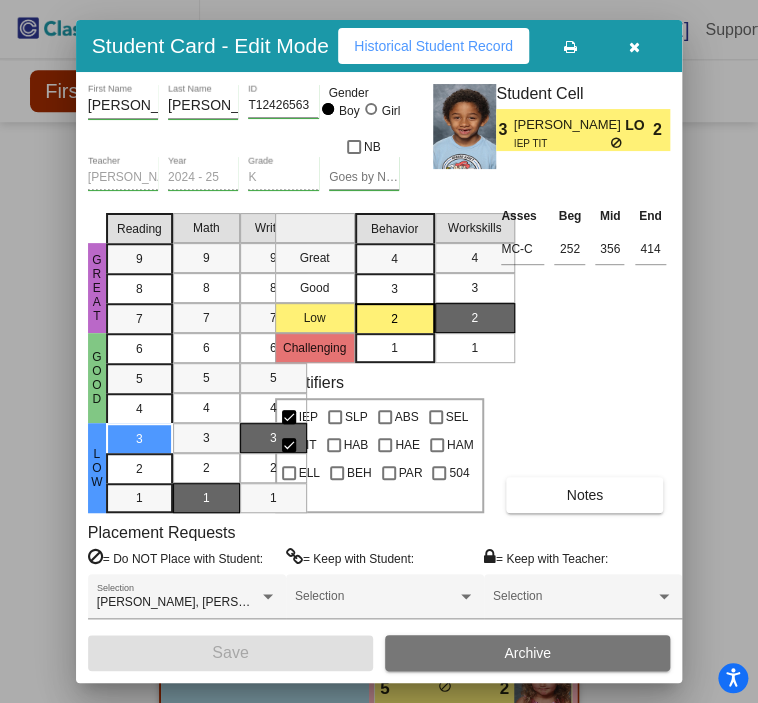 click at bounding box center (634, 47) 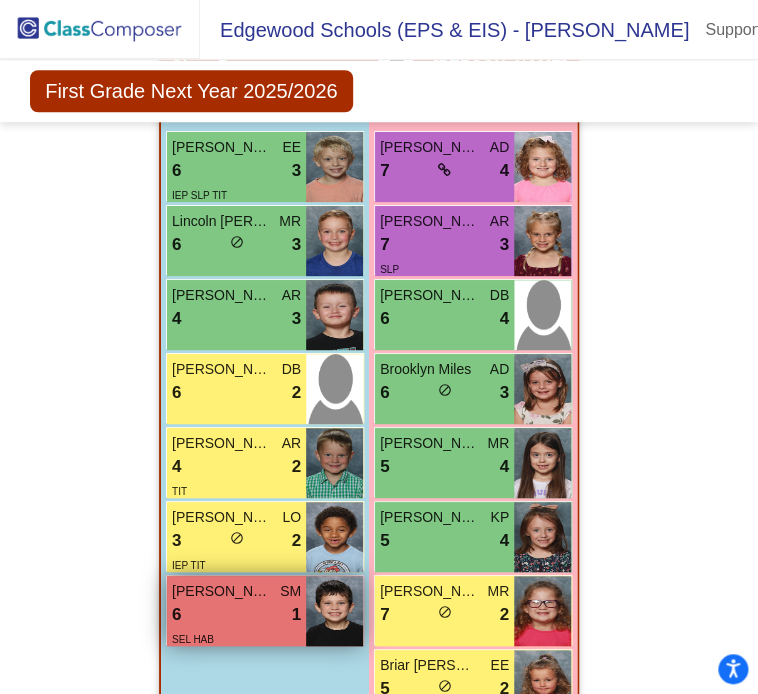 click at bounding box center [334, 611] 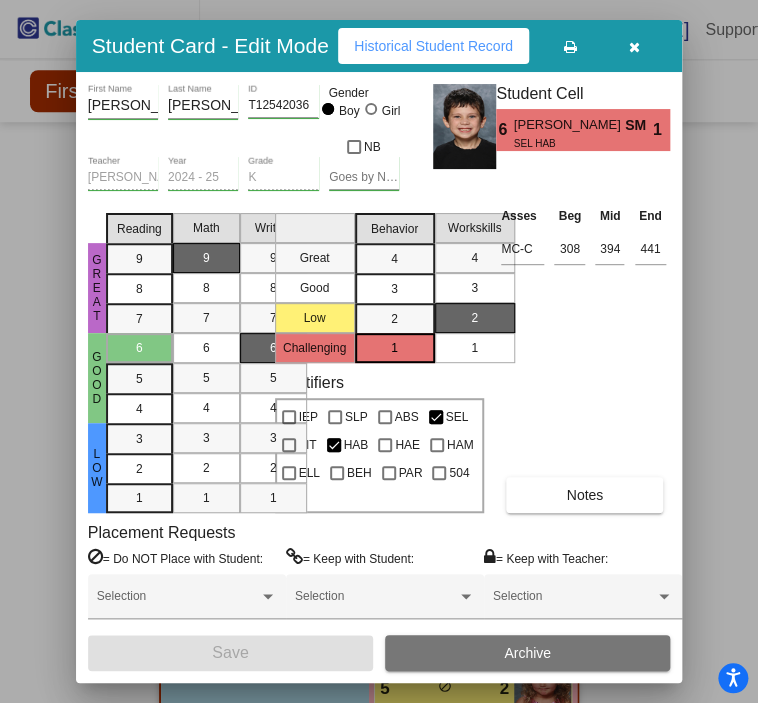 click at bounding box center [634, 47] 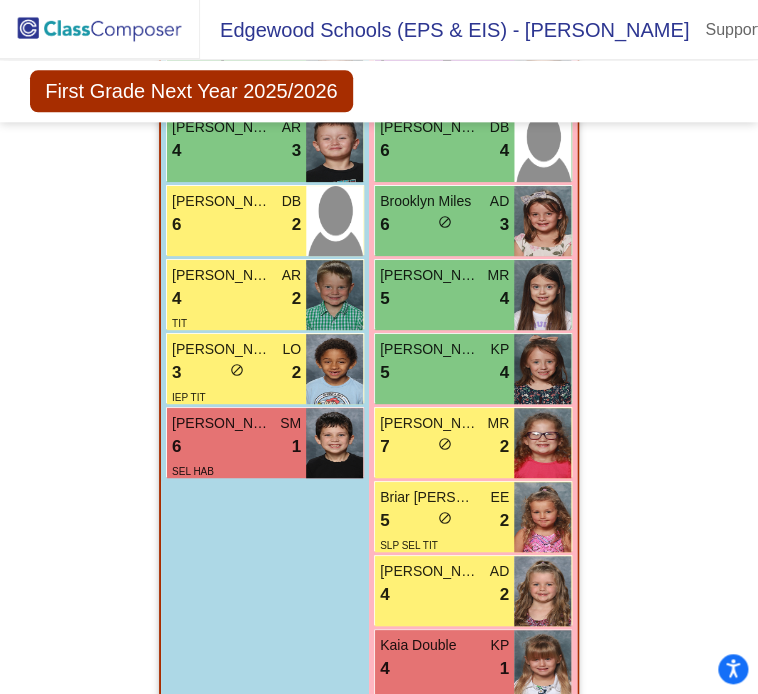 scroll, scrollTop: 6300, scrollLeft: 0, axis: vertical 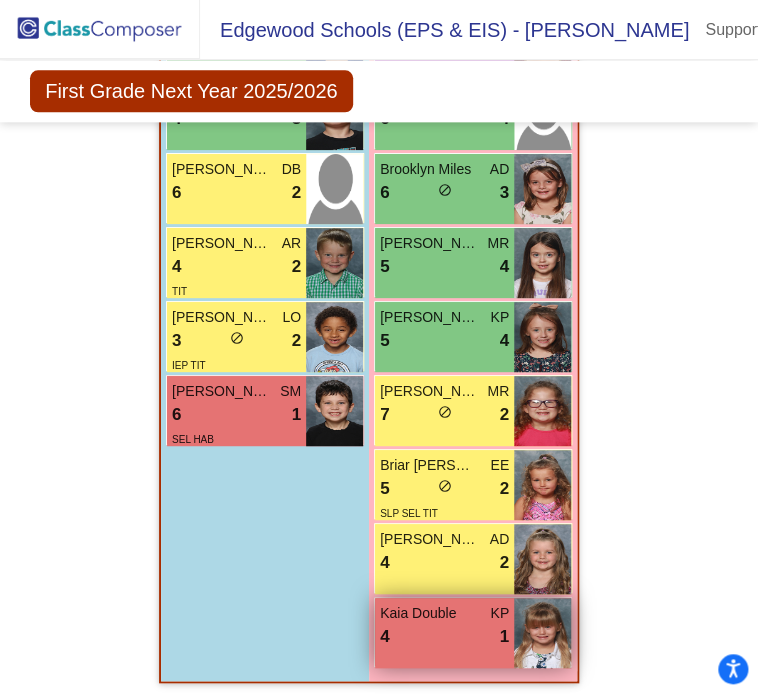 click at bounding box center (542, 633) 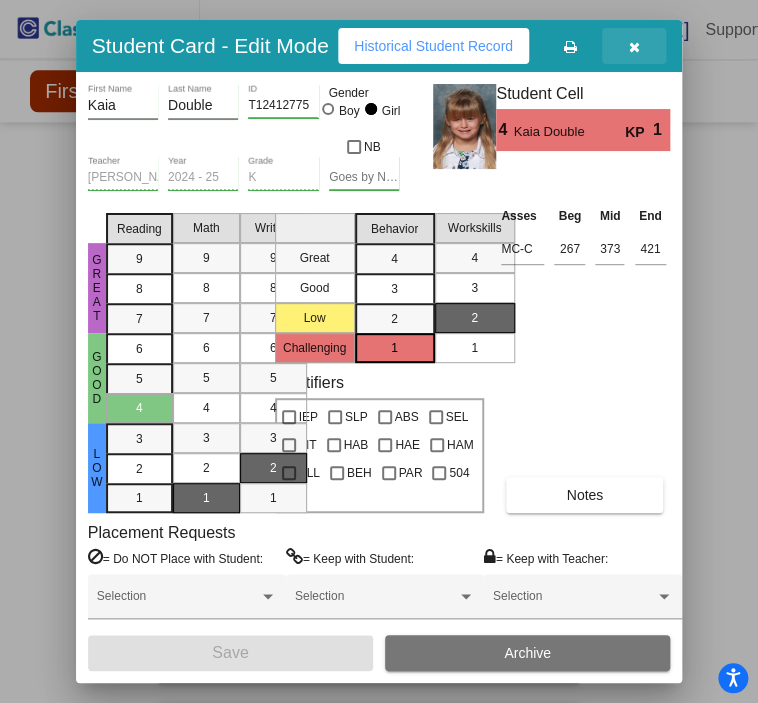 click at bounding box center (634, 46) 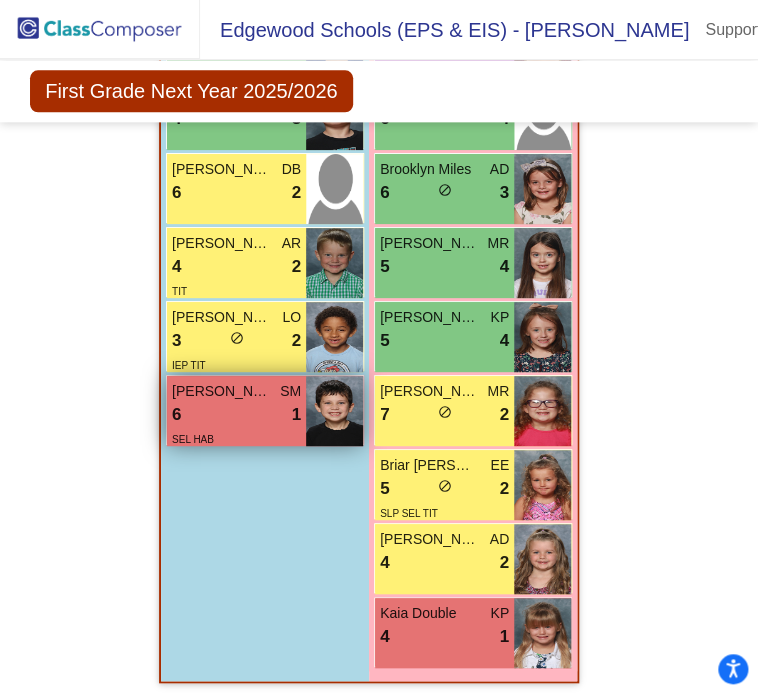 click on "6 lock do_not_disturb_alt 1" at bounding box center (236, 415) 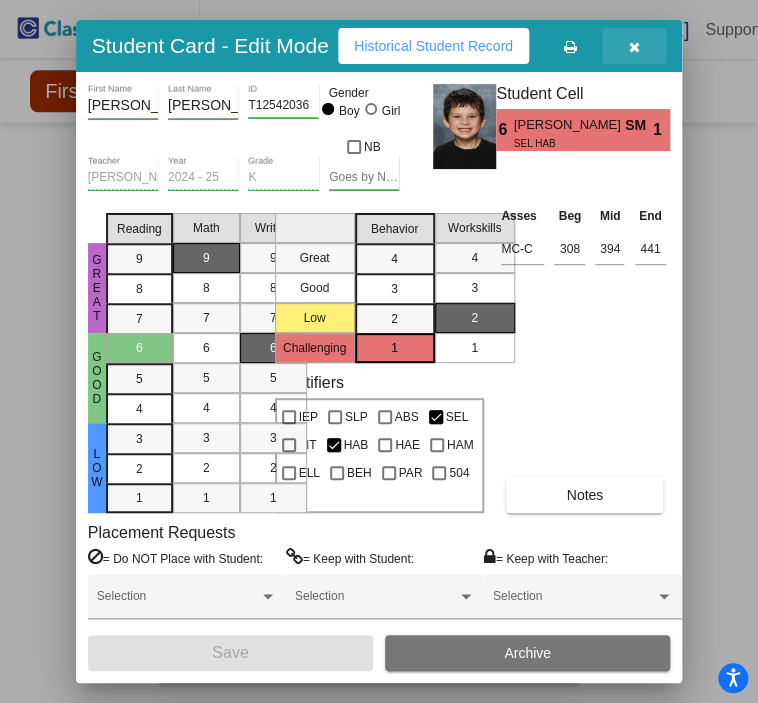 click at bounding box center [634, 46] 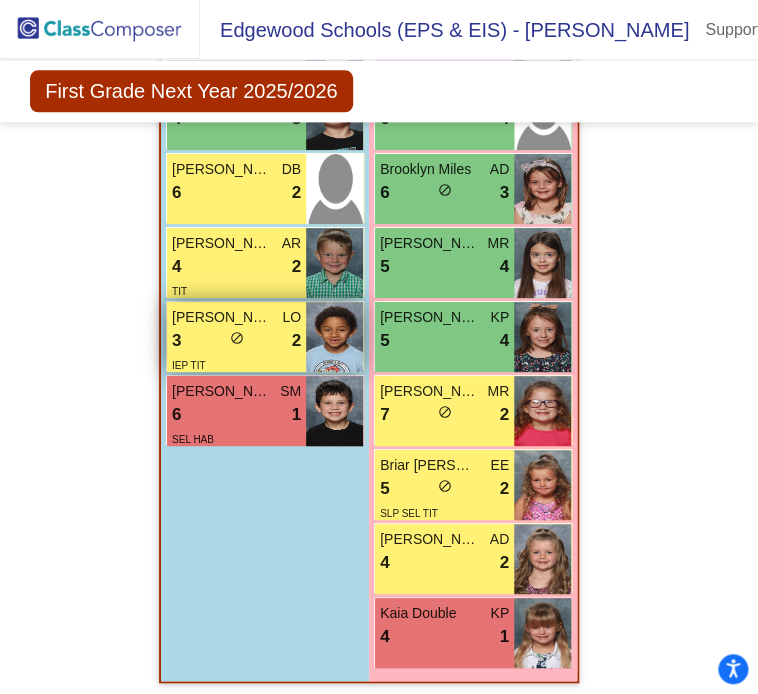 click at bounding box center [334, 337] 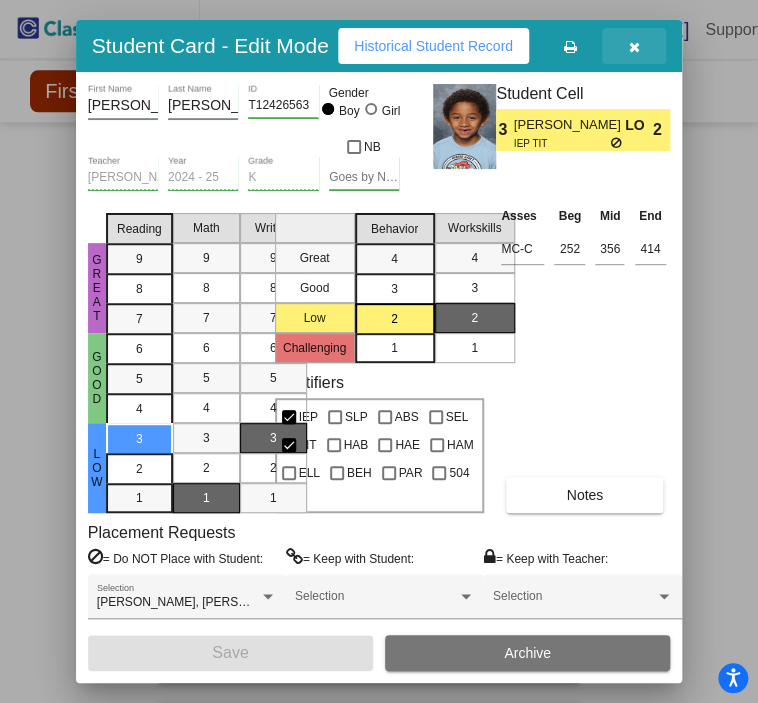 click at bounding box center (634, 47) 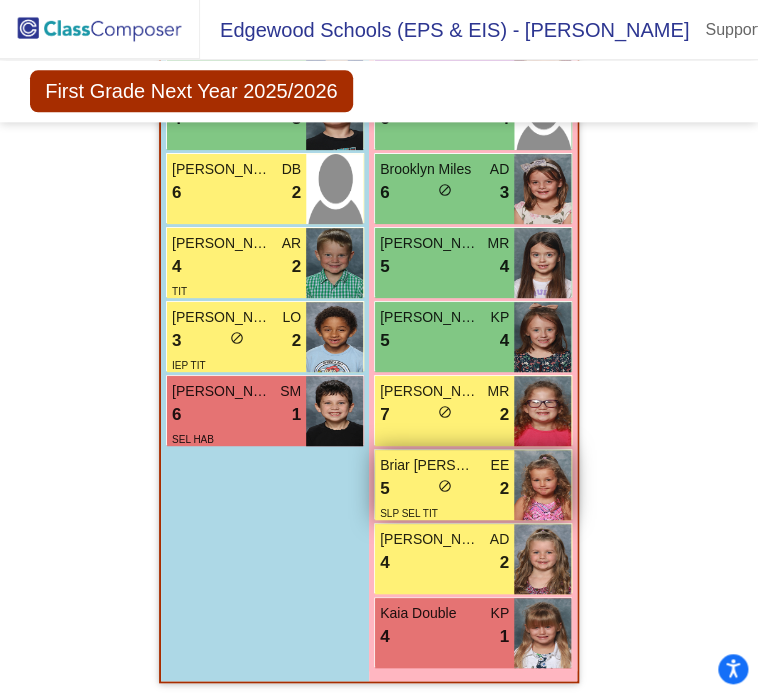 click at bounding box center [542, 485] 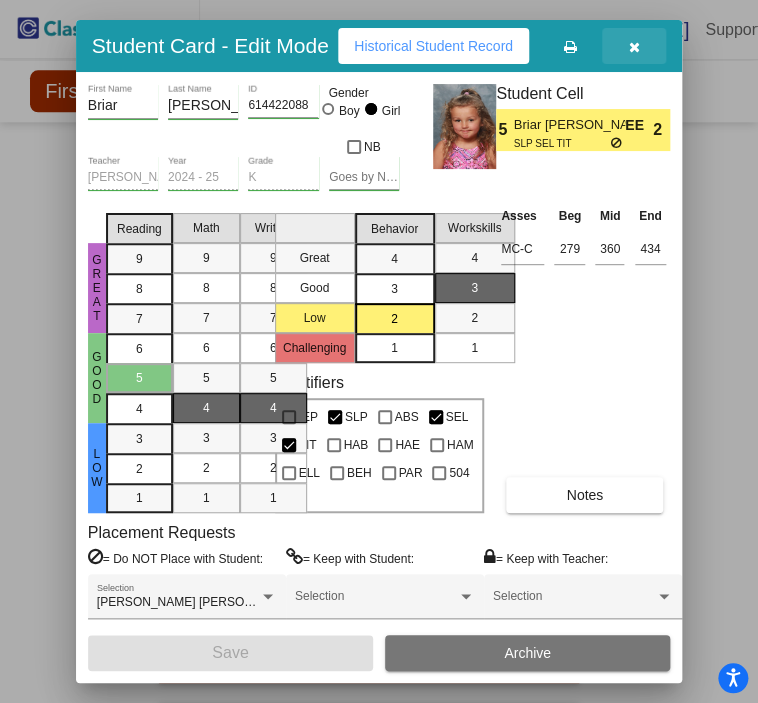 click at bounding box center (634, 46) 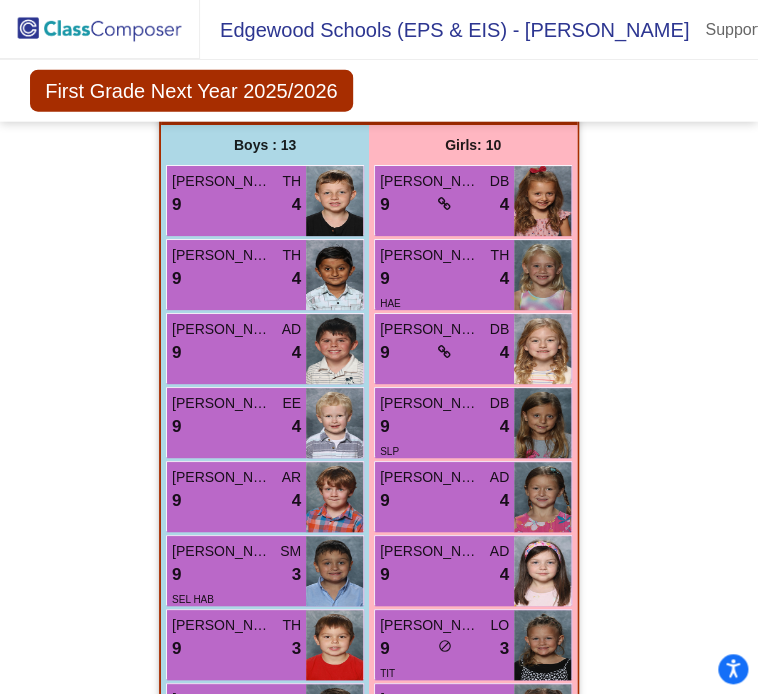 scroll, scrollTop: 6900, scrollLeft: 0, axis: vertical 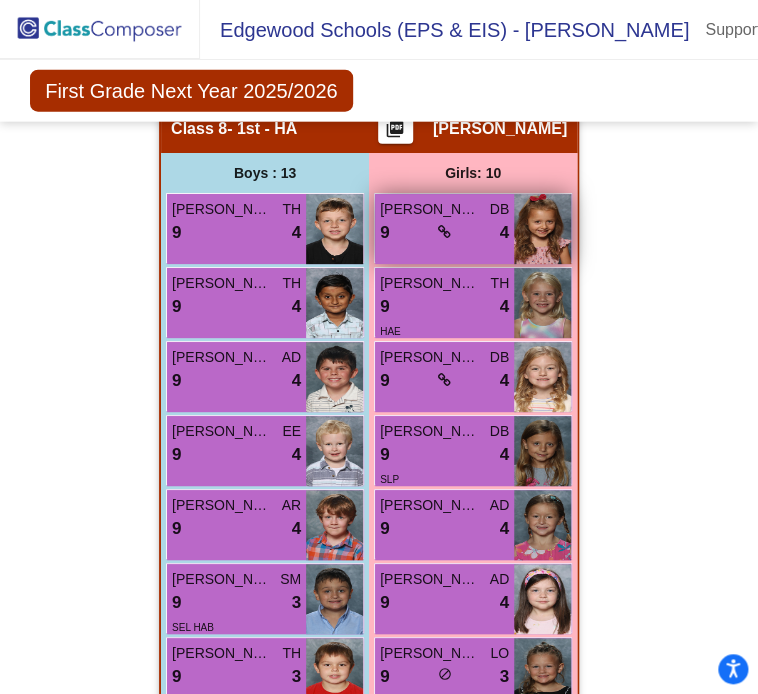 click at bounding box center (542, 229) 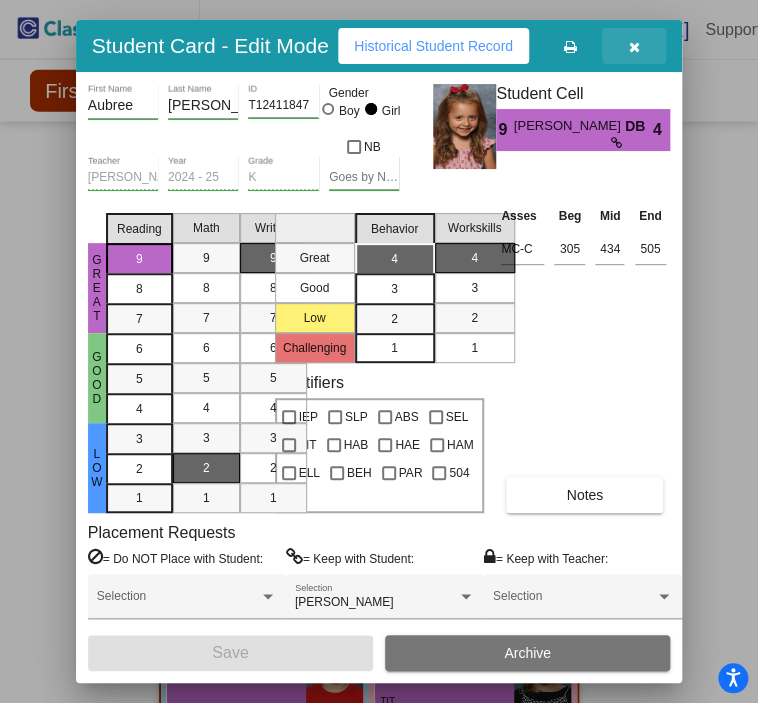 click at bounding box center (634, 46) 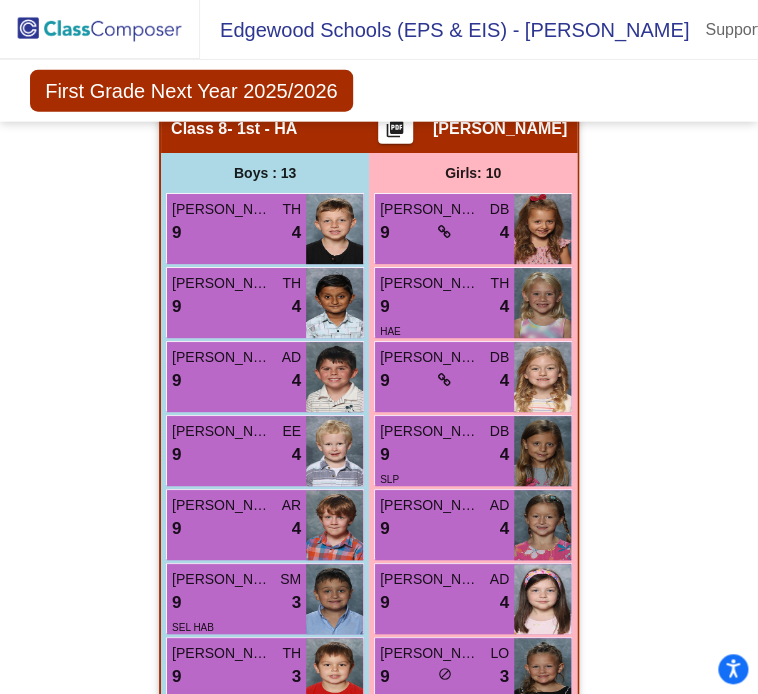 scroll, scrollTop: 6900, scrollLeft: 0, axis: vertical 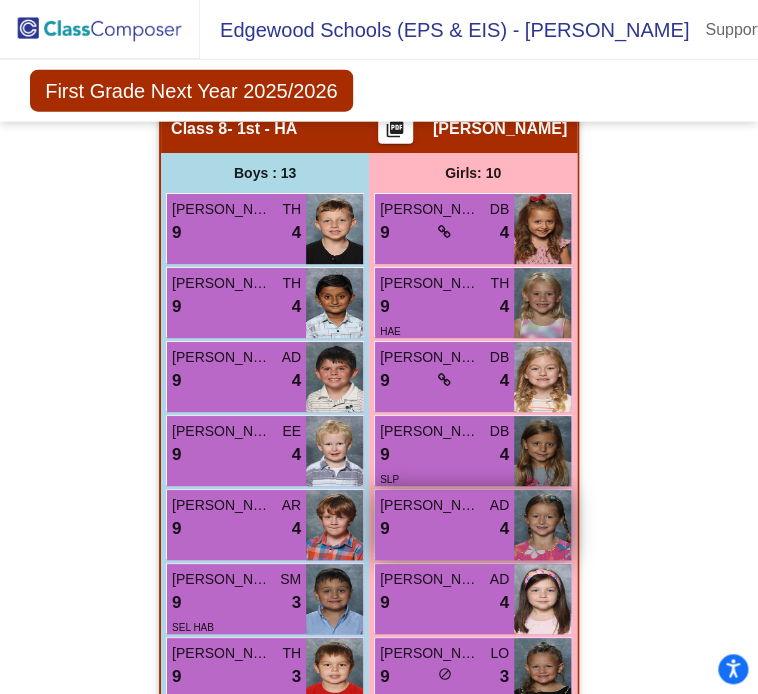 click at bounding box center (542, 525) 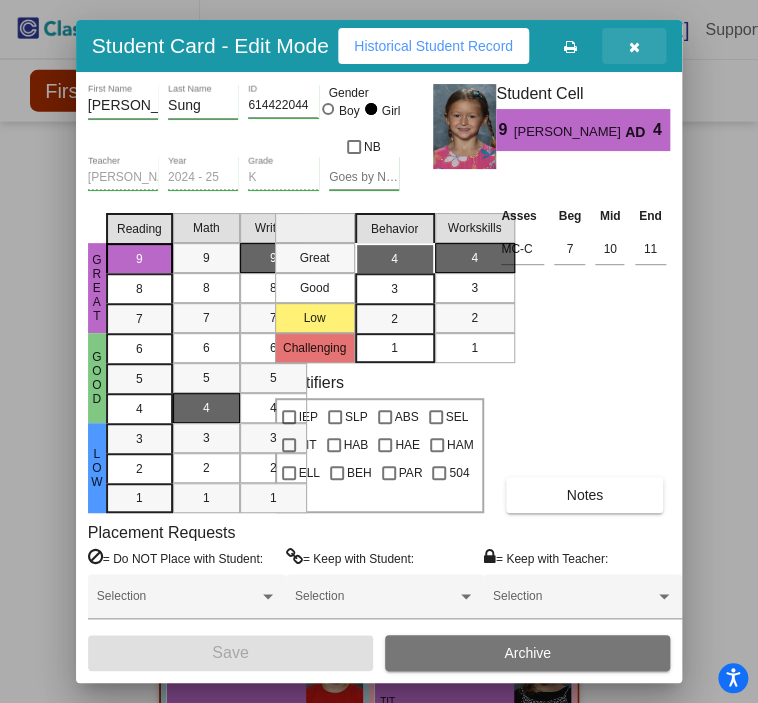 click at bounding box center [634, 47] 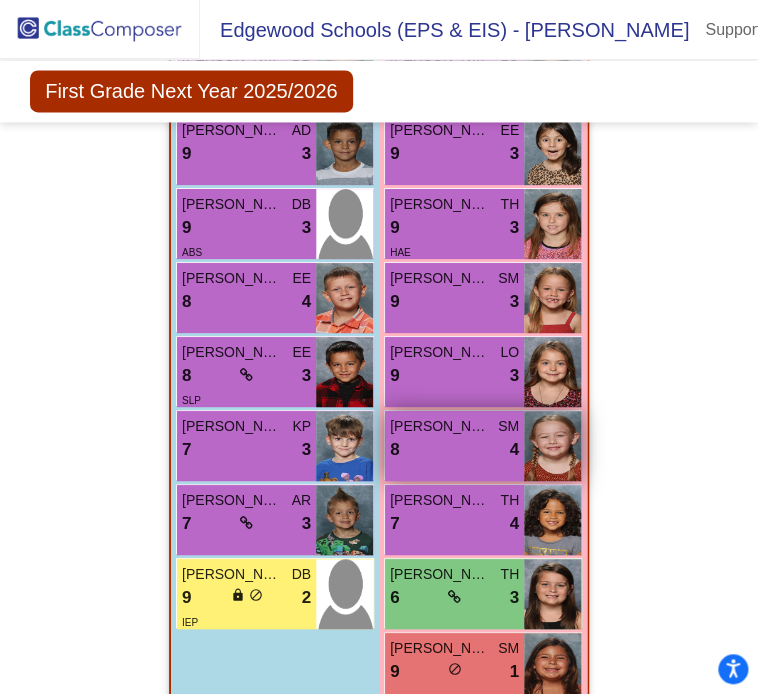 scroll, scrollTop: 8391, scrollLeft: 0, axis: vertical 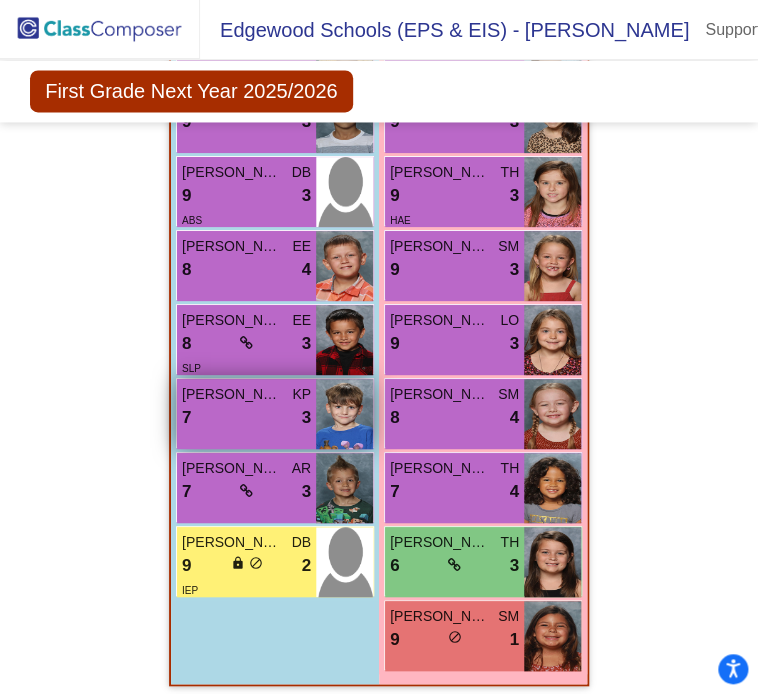 click at bounding box center (344, 414) 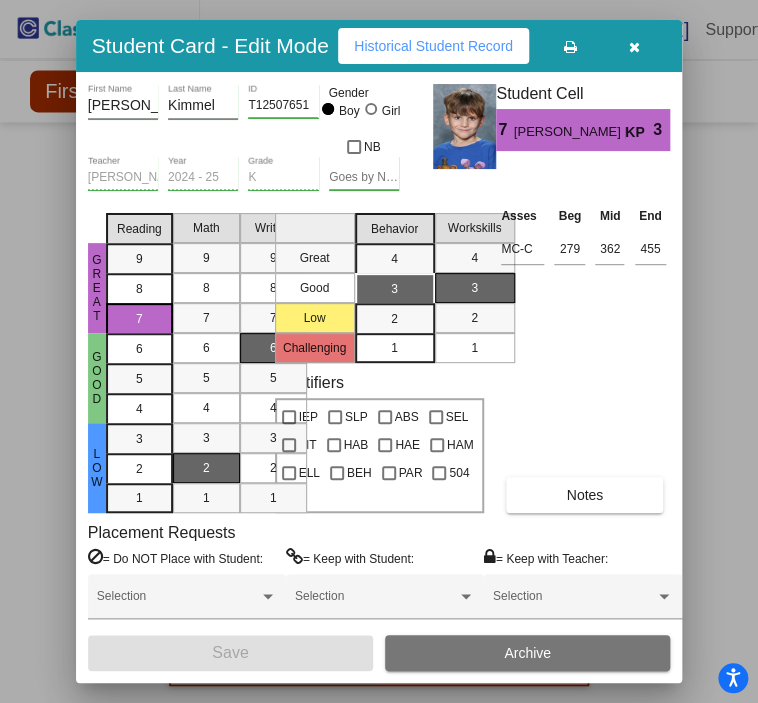 click on "Notes" at bounding box center (584, 495) 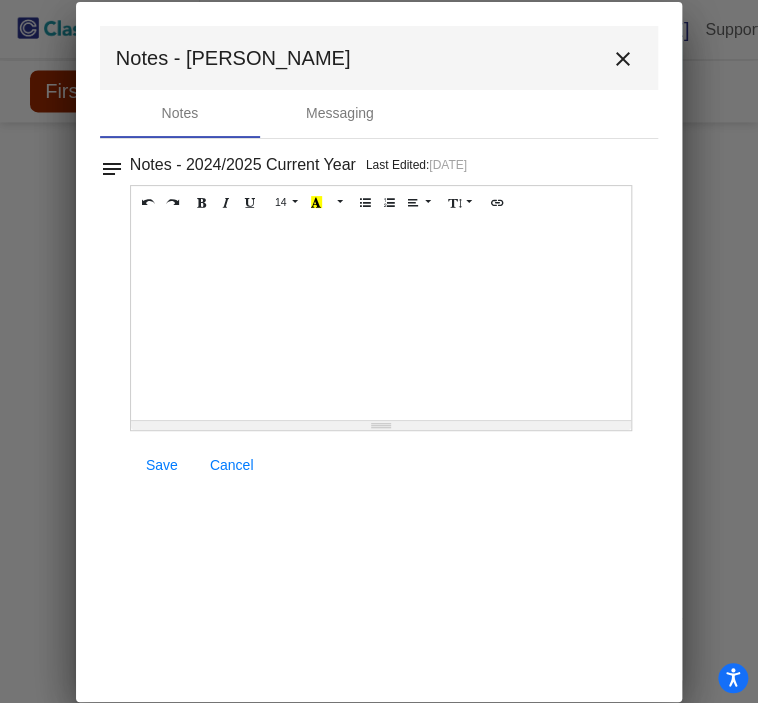 click at bounding box center [381, 320] 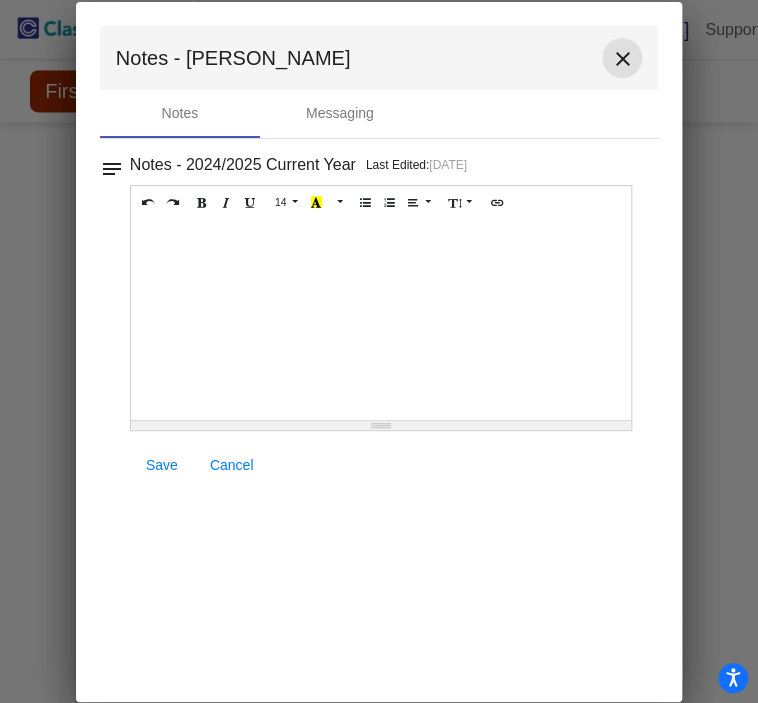 click on "close" at bounding box center (622, 59) 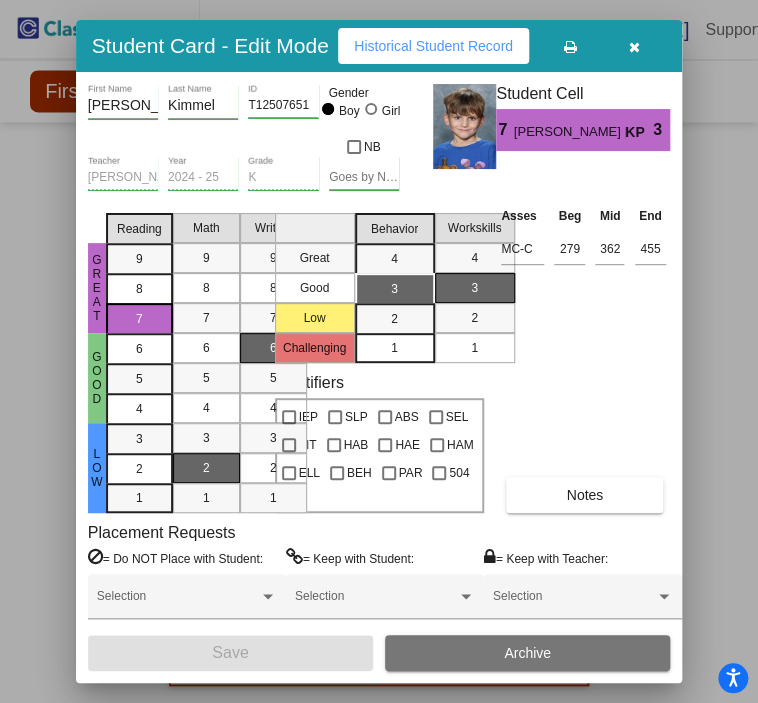 click at bounding box center (634, 46) 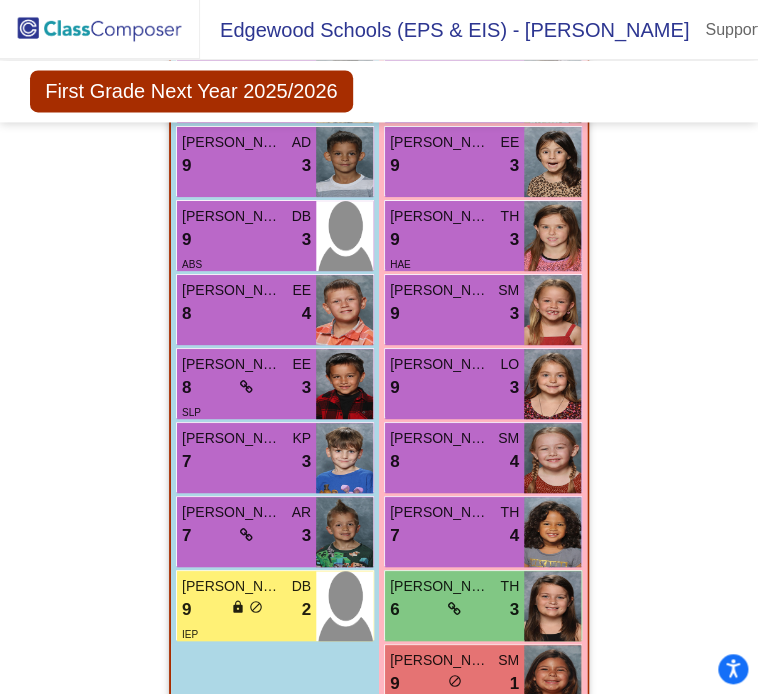 scroll, scrollTop: 8391, scrollLeft: 0, axis: vertical 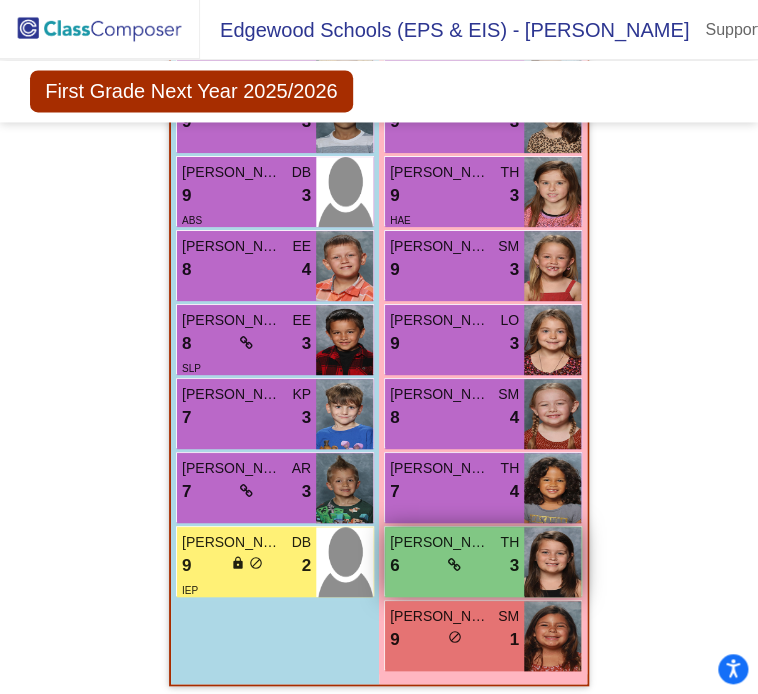 click at bounding box center [552, 562] 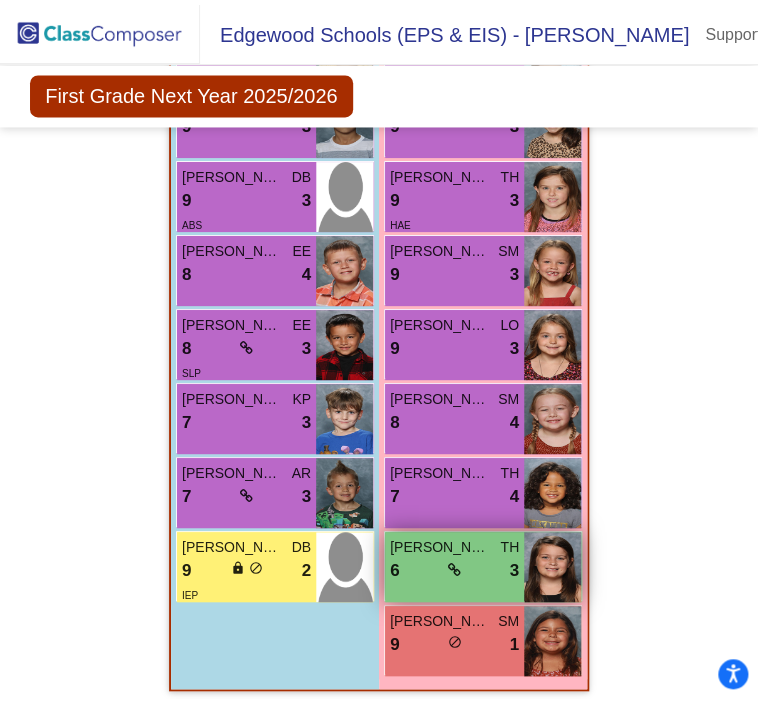 scroll, scrollTop: 0, scrollLeft: 0, axis: both 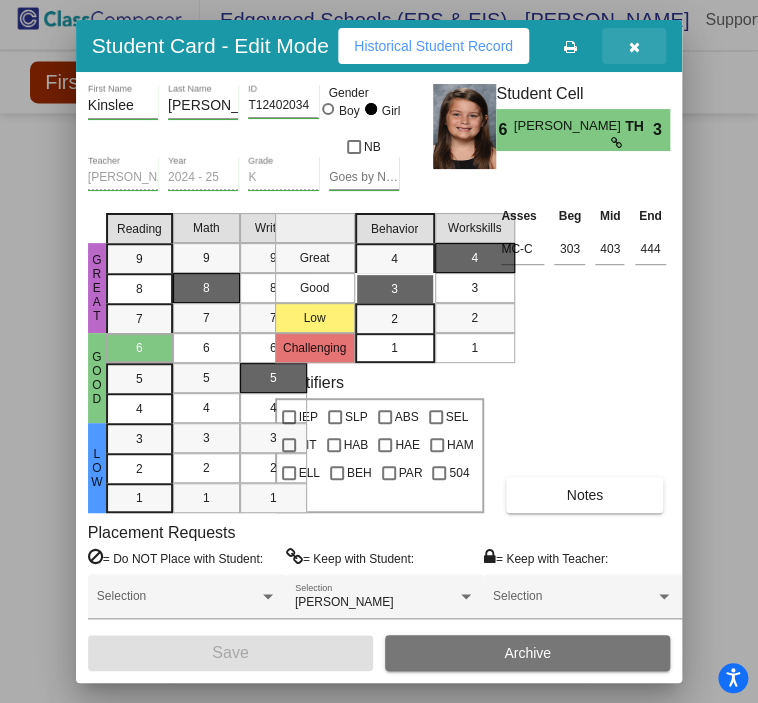 click at bounding box center [634, 46] 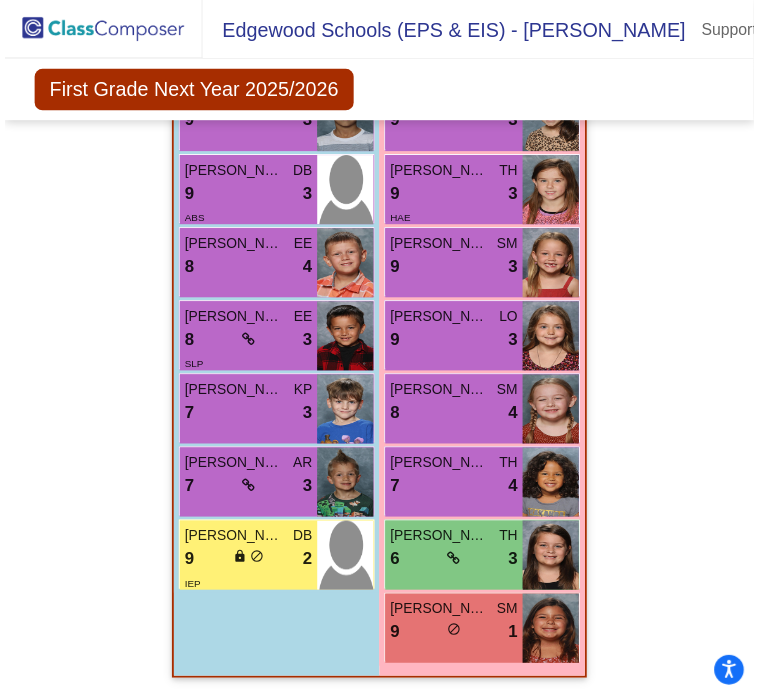 scroll, scrollTop: 9, scrollLeft: 0, axis: vertical 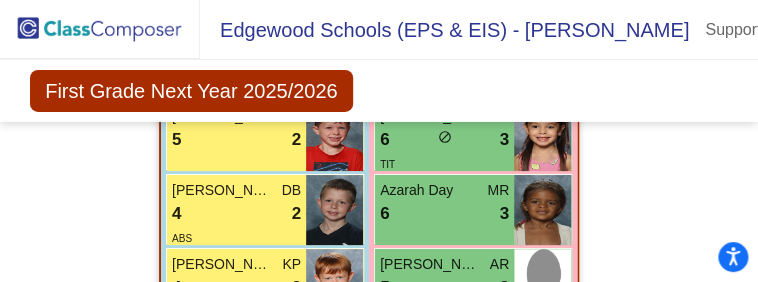 click on "Hallway   - Hallway Class  picture_as_pdf  Add Student  First Name Last Name Student Id  (Recommended)   Boy   Girl   [DEMOGRAPHIC_DATA] Add Close  Boys : 6  [PERSON_NAME] lock do_not_disturb_alt [PERSON_NAME] lock do_not_disturb_alt [PERSON_NAME] [PERSON_NAME] lock do_not_disturb_alt IEP [PERSON_NAME] lock do_not_disturb_alt [PERSON_NAME] lock do_not_disturb_alt [PERSON_NAME] lock do_not_disturb_alt Girls: 4 [PERSON_NAME] lock do_not_disturb_alt IEP SLP [PERSON_NAME] lock do_not_disturb_alt [PERSON_NAME] [PERSON_NAME] lock do_not_disturb_alt [PERSON_NAME] lock do_not_disturb_alt Class 1   - 1st  picture_as_pdf [PERSON_NAME]  Add Student  First Name Last Name Student Id  (Recommended)   Boy   Girl   [DEMOGRAPHIC_DATA] Add Close  Boys : 13  [PERSON_NAME] SM 9 lock do_not_disturb_alt 4 HAB Camden [PERSON_NAME] AD 9 lock do_not_disturb_alt 4 [PERSON_NAME] LO 9 lock do_not_disturb_alt 4 [PERSON_NAME] EE 9 lock do_not_disturb_alt 3 [PERSON_NAME] AD 9 lock do_not_disturb_alt 3 [PERSON_NAME] LO 9 lock do_not_disturb_alt 3 ABS [PERSON_NAME] KP 9 lock" 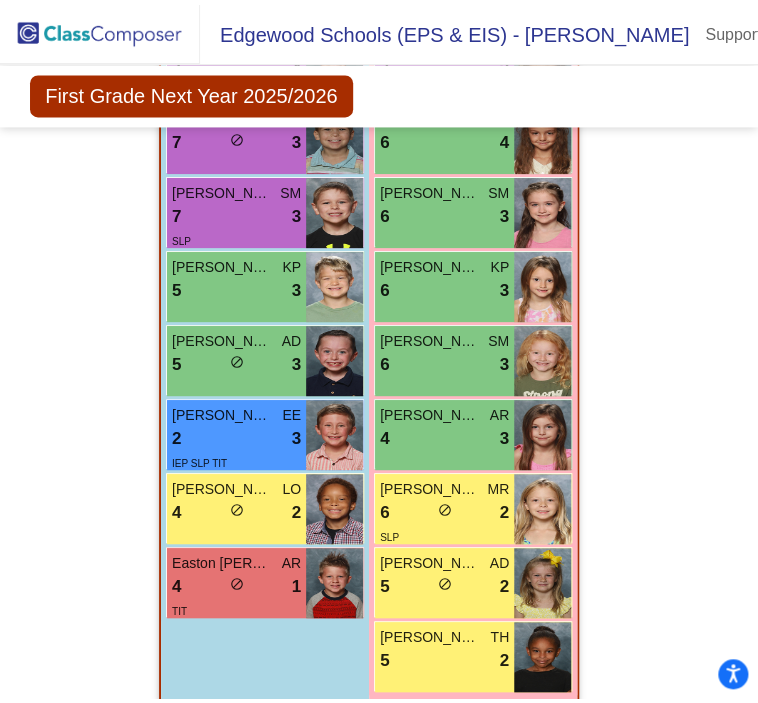 scroll, scrollTop: 4591, scrollLeft: 0, axis: vertical 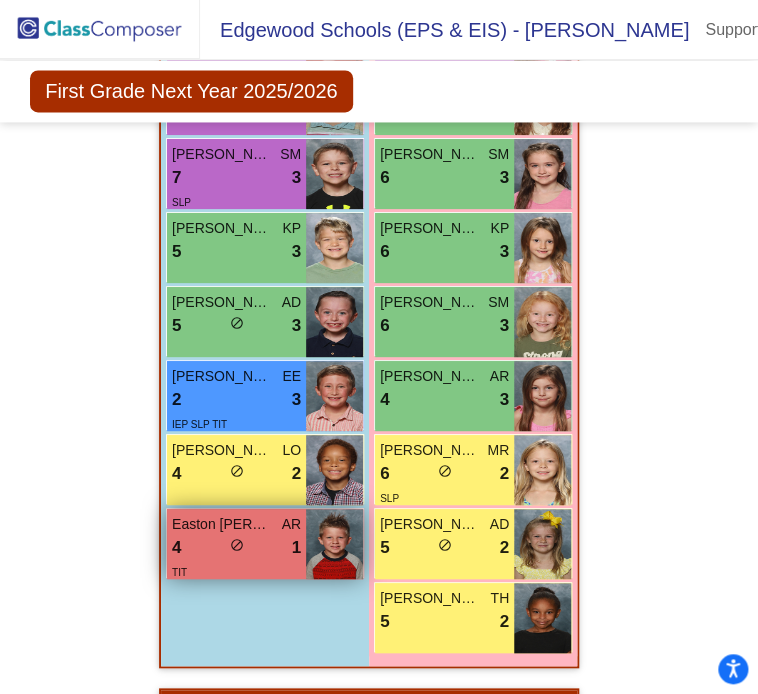 click at bounding box center [334, 544] 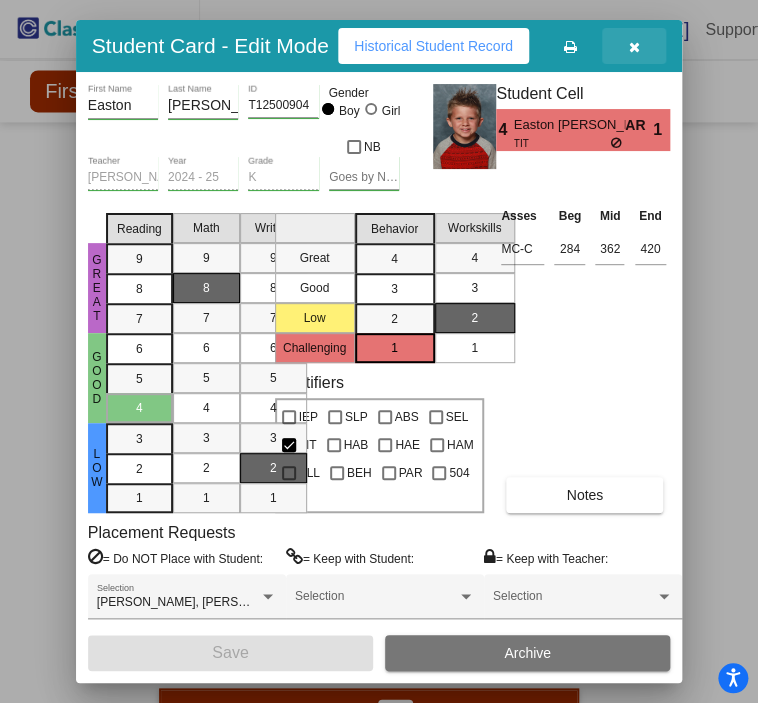 click at bounding box center [634, 46] 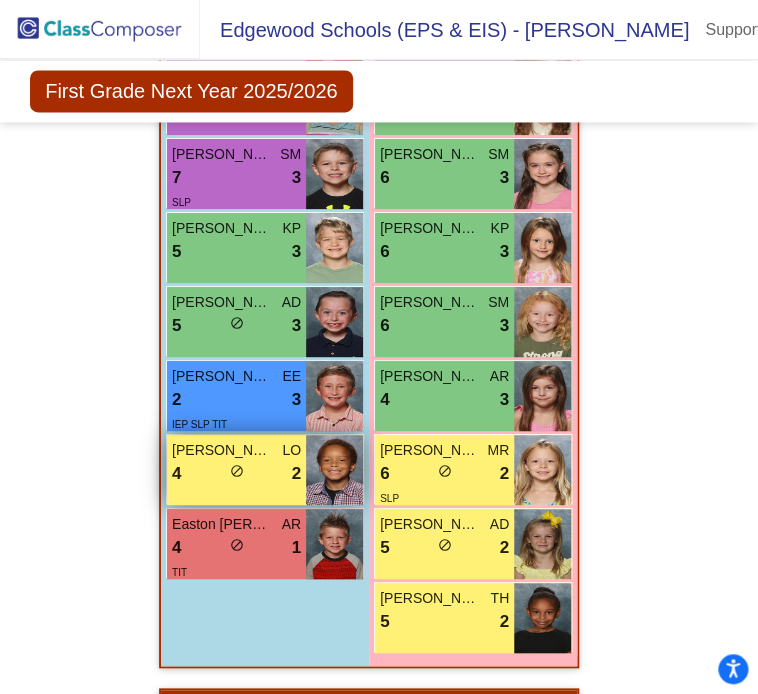 click at bounding box center [334, 470] 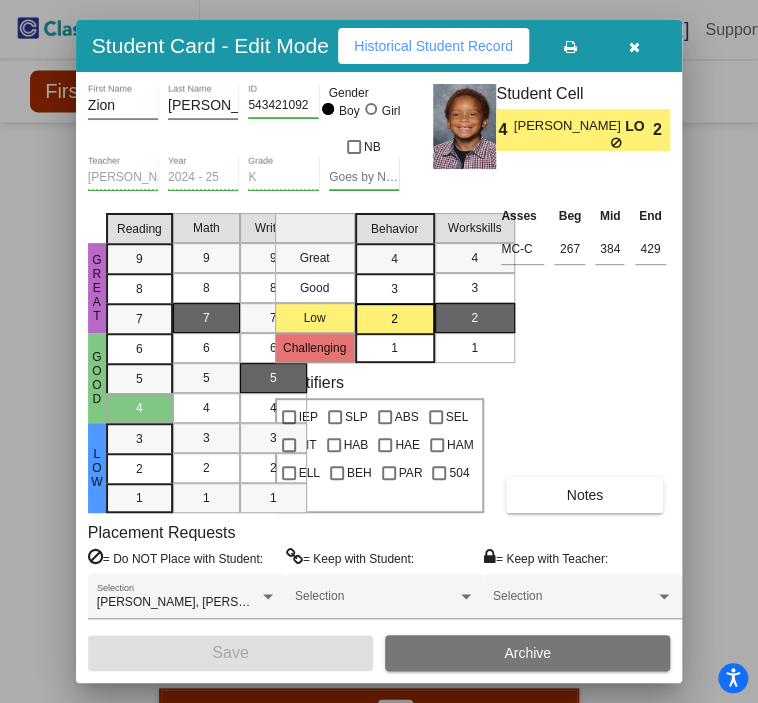 click on "Notes" at bounding box center [584, 495] 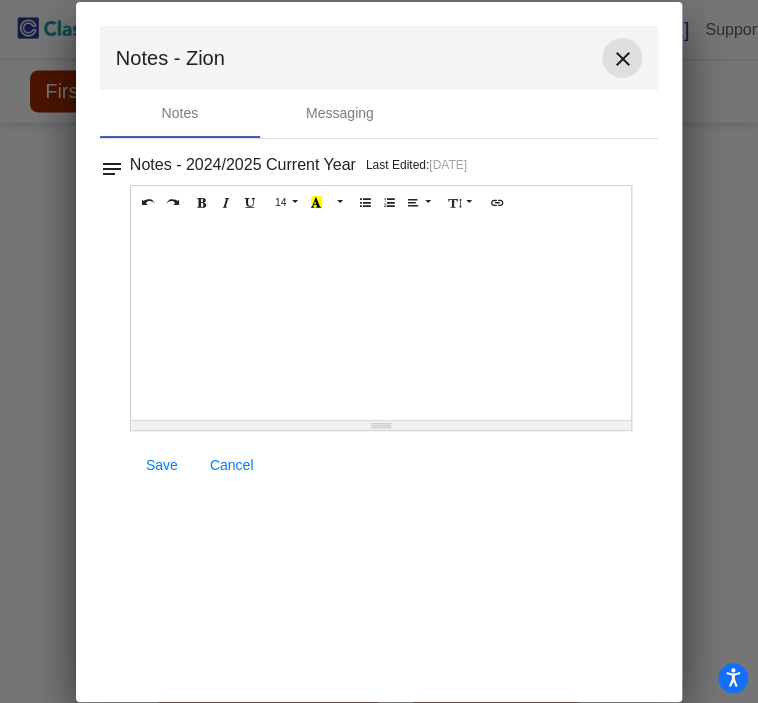 click on "close" at bounding box center [622, 58] 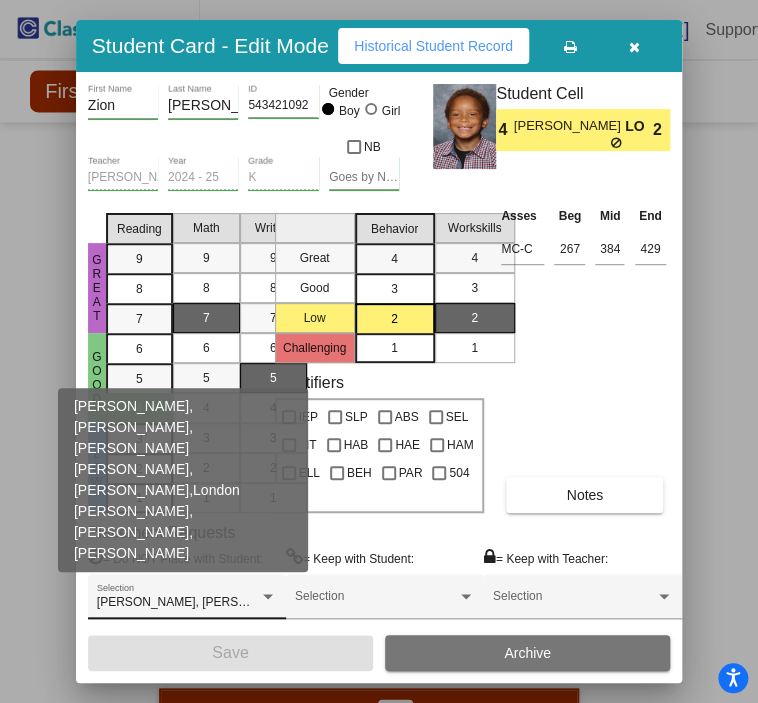 click at bounding box center [268, 597] 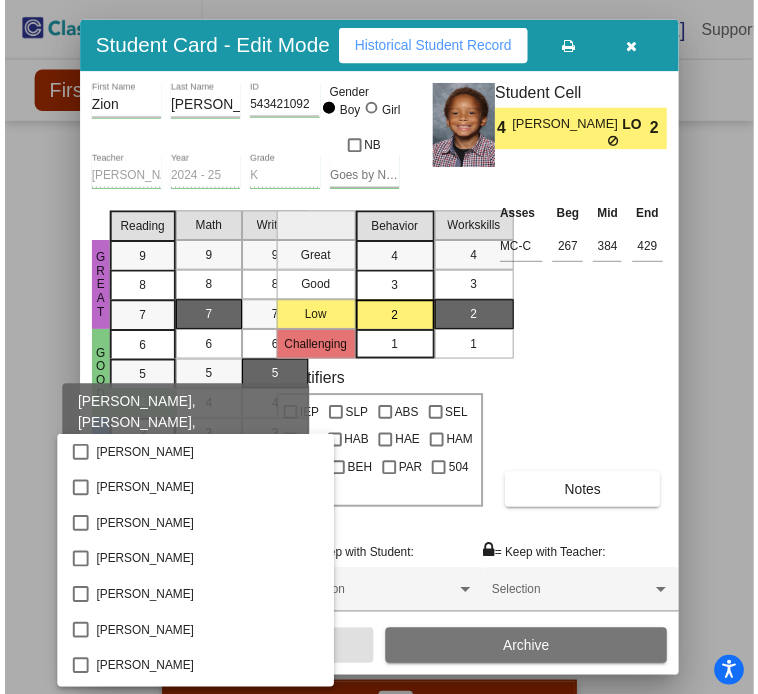 scroll, scrollTop: 1258, scrollLeft: 0, axis: vertical 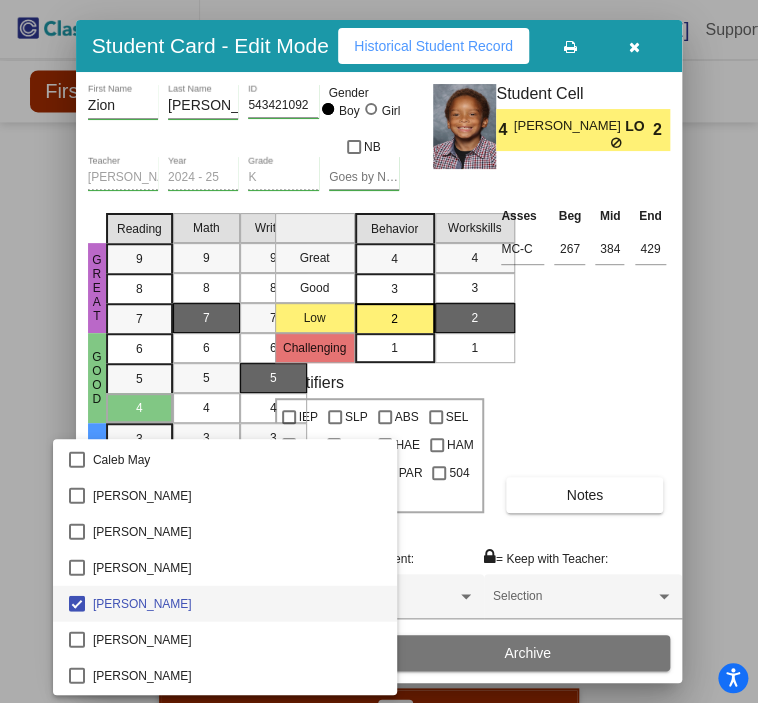 click at bounding box center [379, 351] 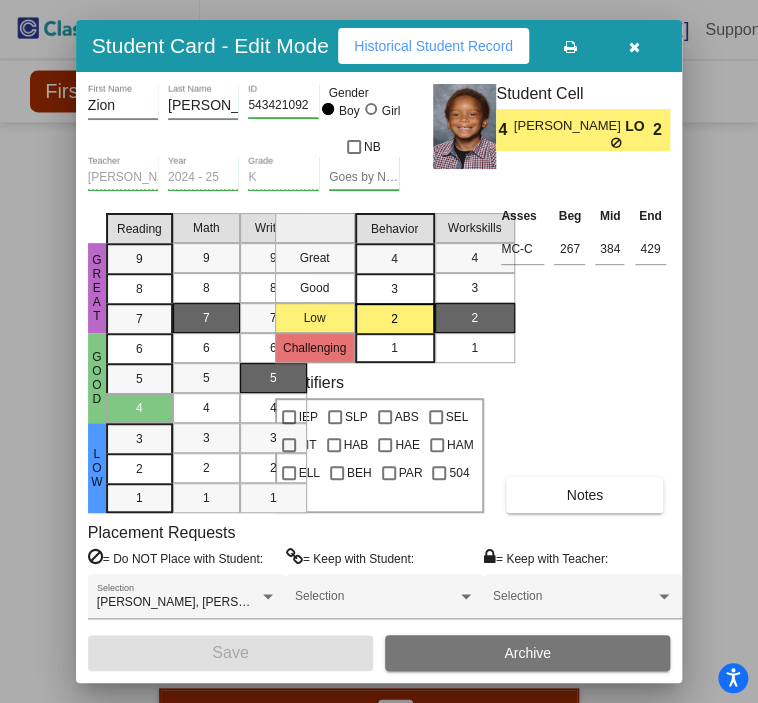 click at bounding box center (634, 46) 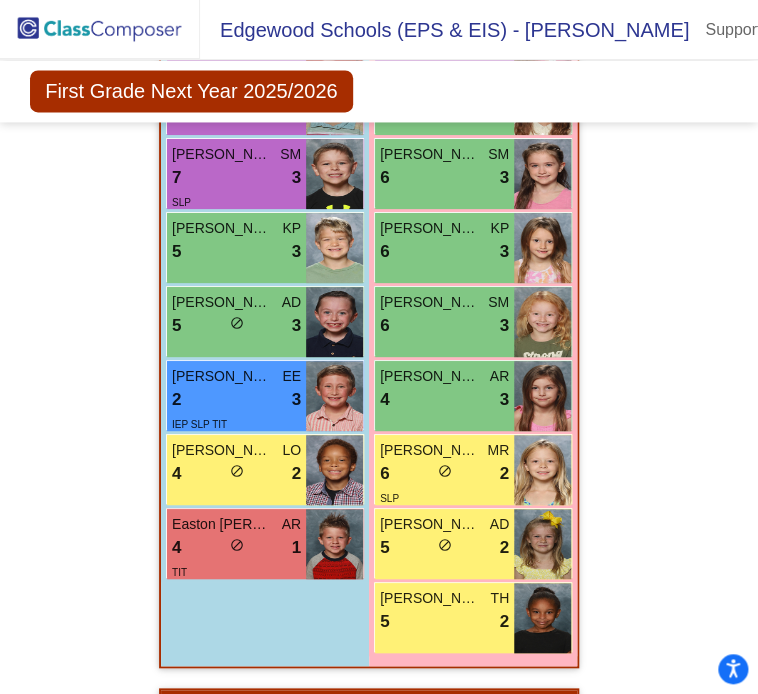 click on "Hallway   - Hallway Class  picture_as_pdf  Add Student  First Name Last Name Student Id  (Recommended)   Boy   Girl   [DEMOGRAPHIC_DATA] Add Close  Boys : 6  [PERSON_NAME] lock do_not_disturb_alt [PERSON_NAME] lock do_not_disturb_alt [PERSON_NAME] [PERSON_NAME] lock do_not_disturb_alt IEP [PERSON_NAME] lock do_not_disturb_alt [PERSON_NAME] lock do_not_disturb_alt [PERSON_NAME] lock do_not_disturb_alt Girls: 4 [PERSON_NAME] lock do_not_disturb_alt IEP SLP [PERSON_NAME] lock do_not_disturb_alt [PERSON_NAME] [PERSON_NAME] lock do_not_disturb_alt [PERSON_NAME] lock do_not_disturb_alt Class 1   - 1st  picture_as_pdf [PERSON_NAME]  Add Student  First Name Last Name Student Id  (Recommended)   Boy   Girl   [DEMOGRAPHIC_DATA] Add Close  Boys : 13  [PERSON_NAME] SM 9 lock do_not_disturb_alt 4 HAB Camden [PERSON_NAME] AD 9 lock do_not_disturb_alt 4 [PERSON_NAME] LO 9 lock do_not_disturb_alt 4 [PERSON_NAME] EE 9 lock do_not_disturb_alt 3 [PERSON_NAME] AD 9 lock do_not_disturb_alt 3 [PERSON_NAME] LO 9 lock do_not_disturb_alt 3 ABS [PERSON_NAME] KP 9 lock" 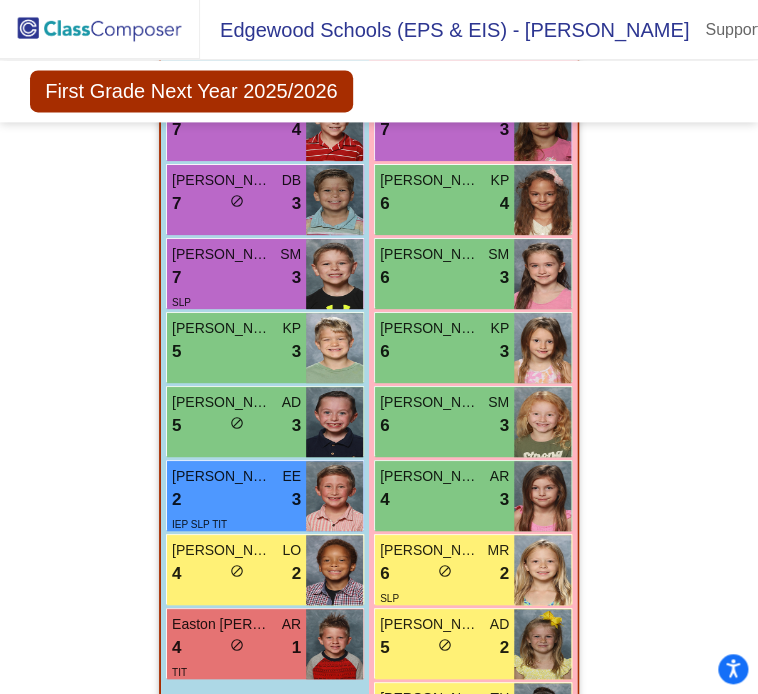 scroll, scrollTop: 4391, scrollLeft: 0, axis: vertical 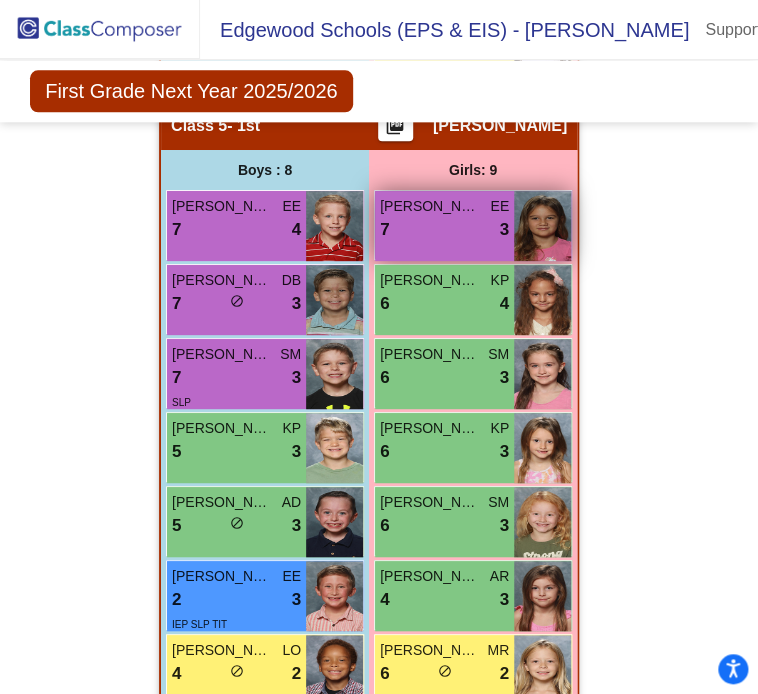 click at bounding box center (542, 226) 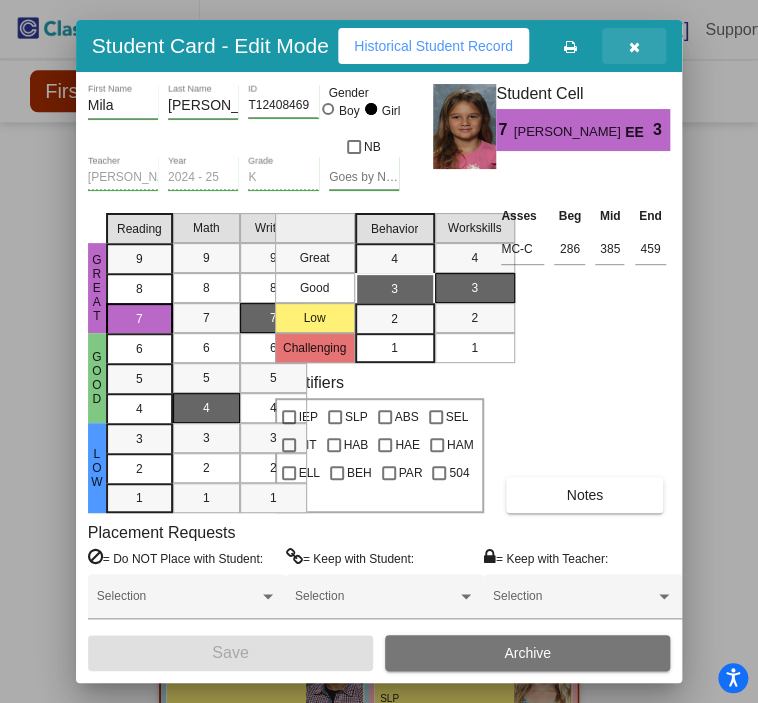 click at bounding box center (634, 46) 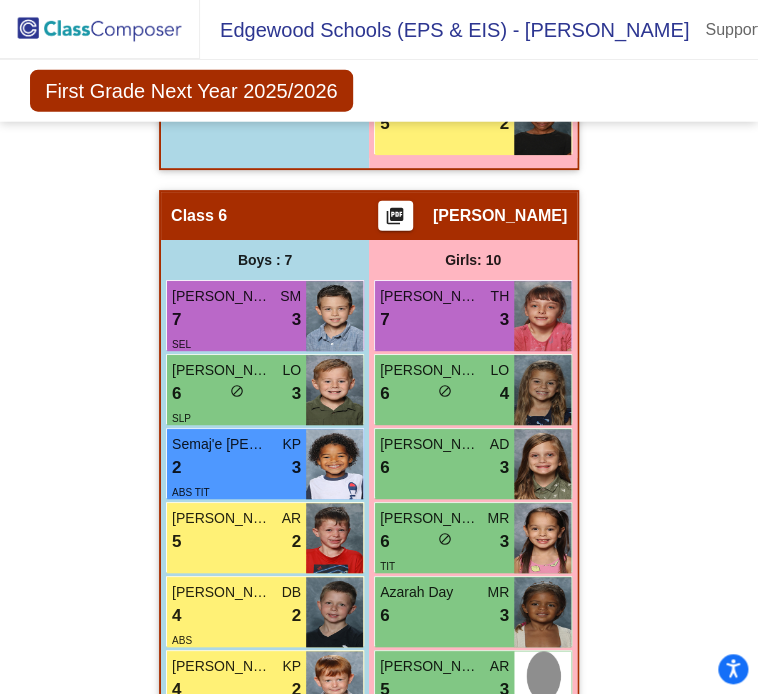 scroll, scrollTop: 5091, scrollLeft: 0, axis: vertical 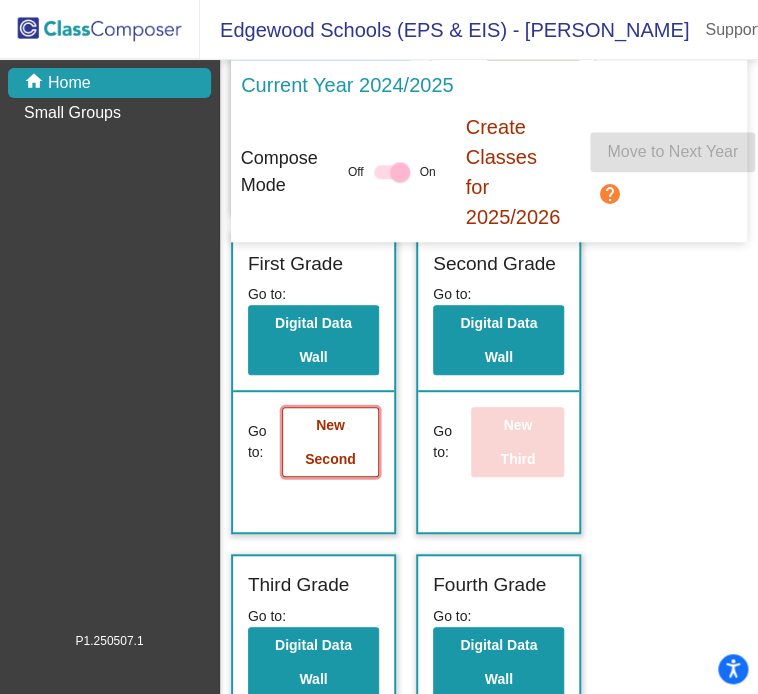 click on "New Second" 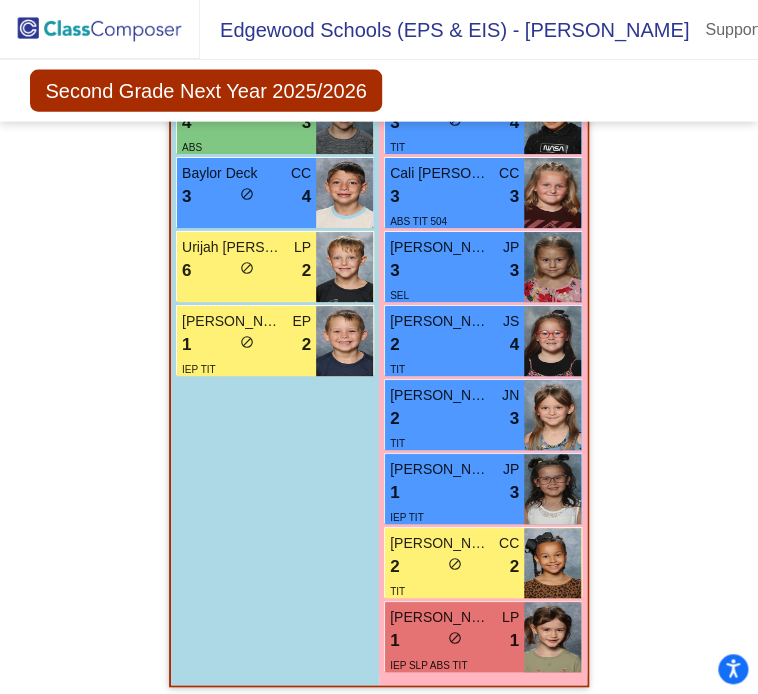 scroll, scrollTop: 10611, scrollLeft: 0, axis: vertical 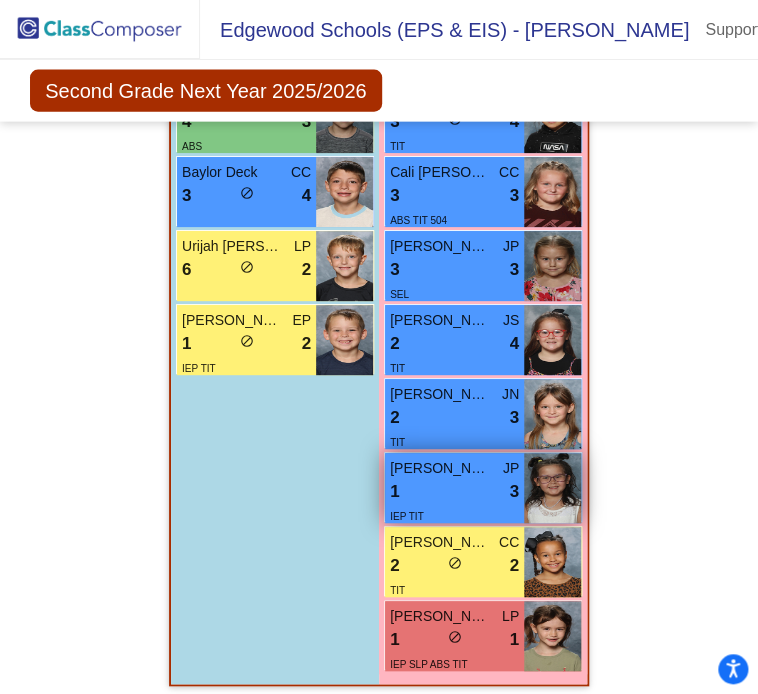click at bounding box center (552, 488) 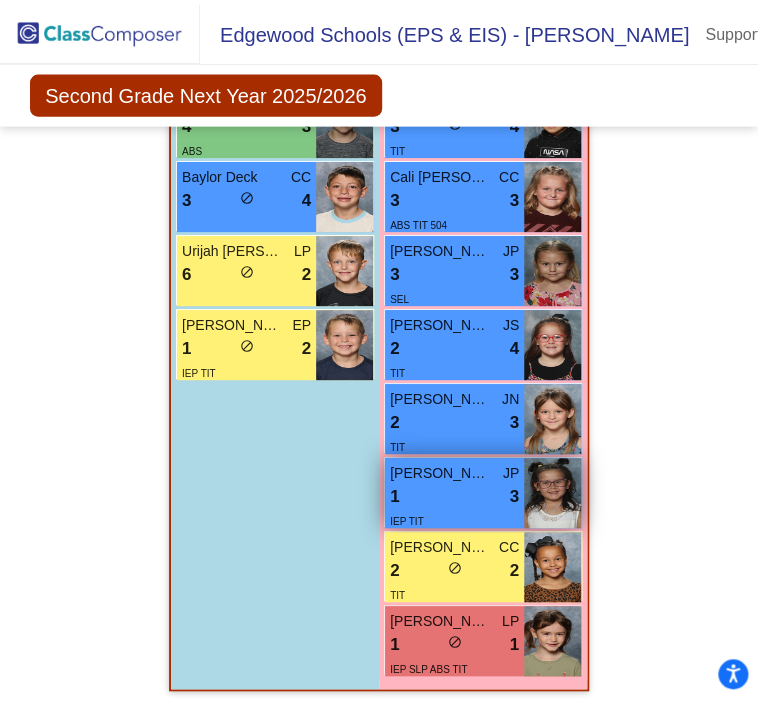 scroll, scrollTop: 0, scrollLeft: 0, axis: both 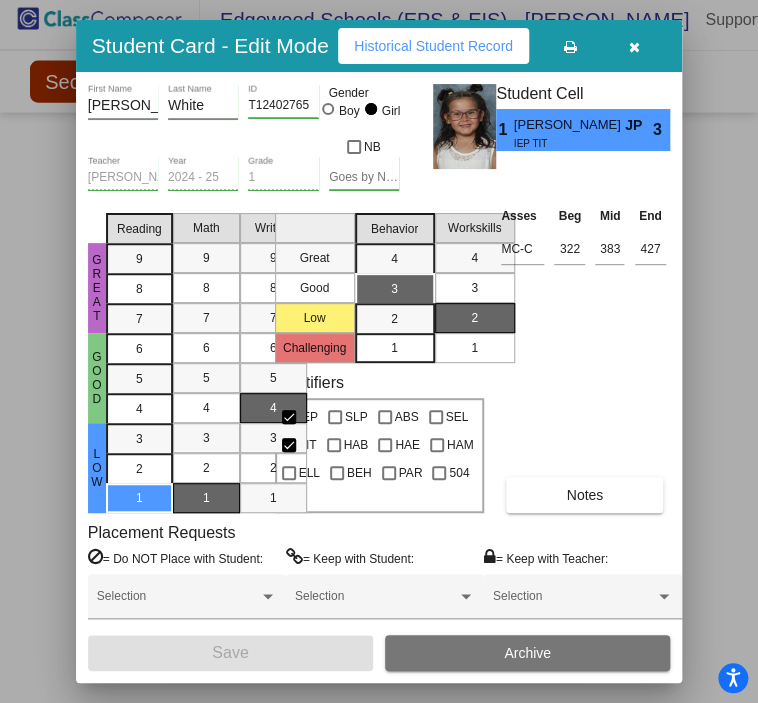 click at bounding box center [634, 47] 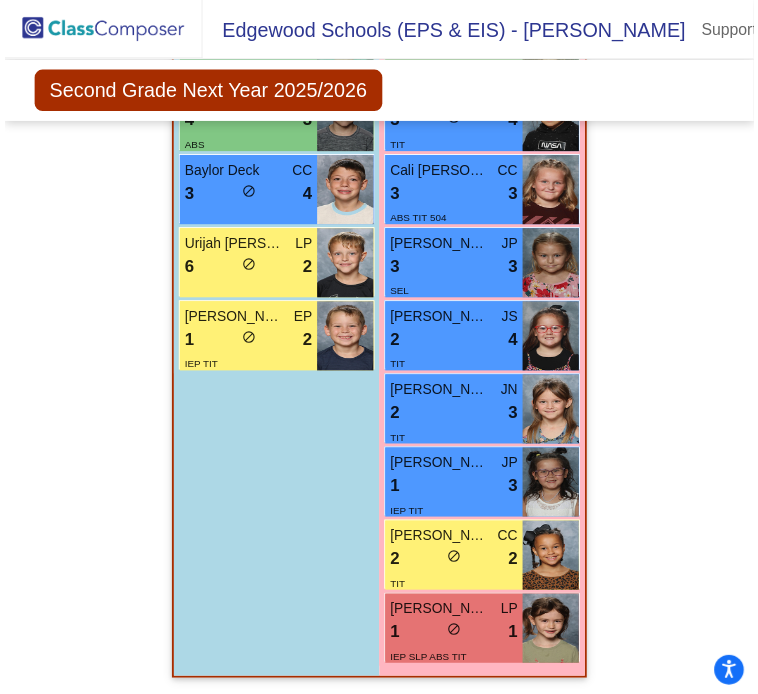 scroll, scrollTop: 9, scrollLeft: 0, axis: vertical 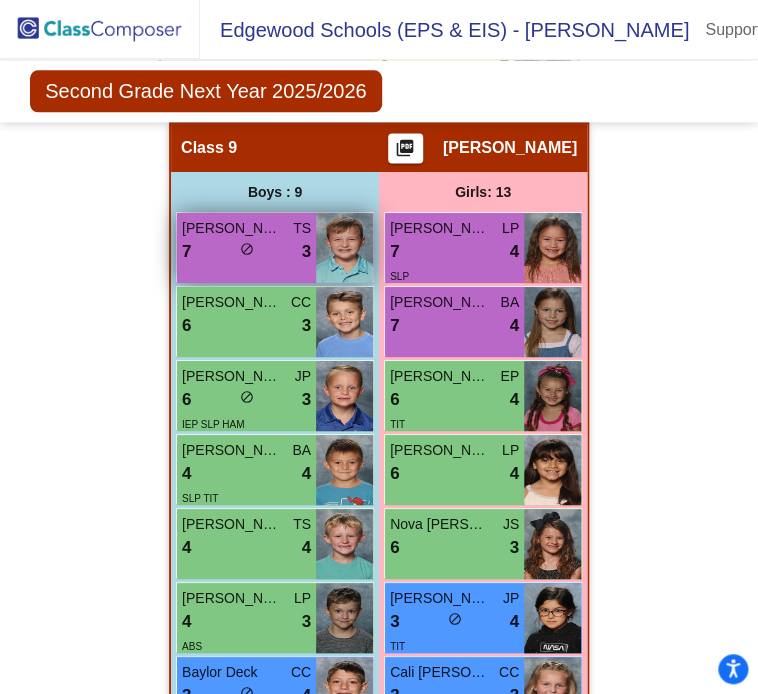 click at bounding box center [344, 248] 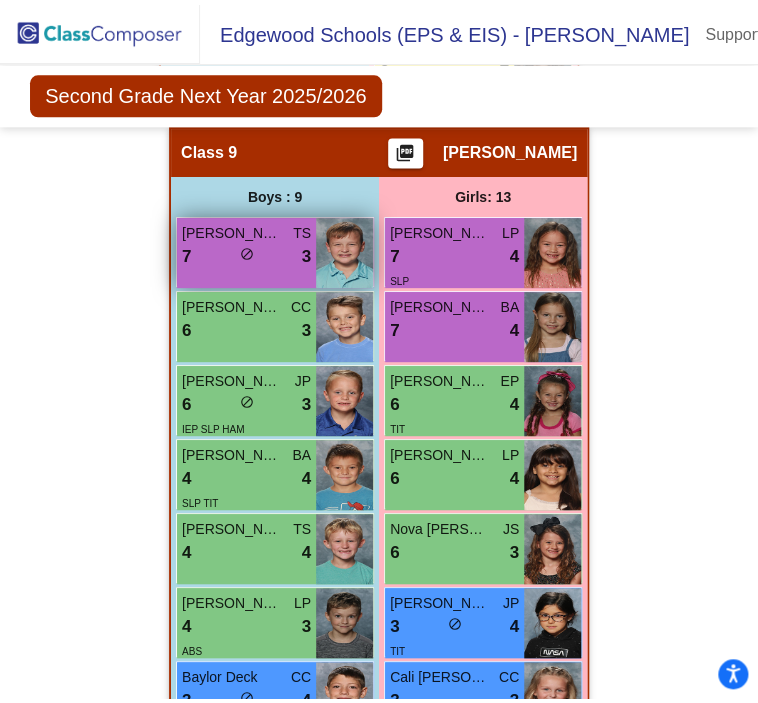 scroll, scrollTop: 0, scrollLeft: 0, axis: both 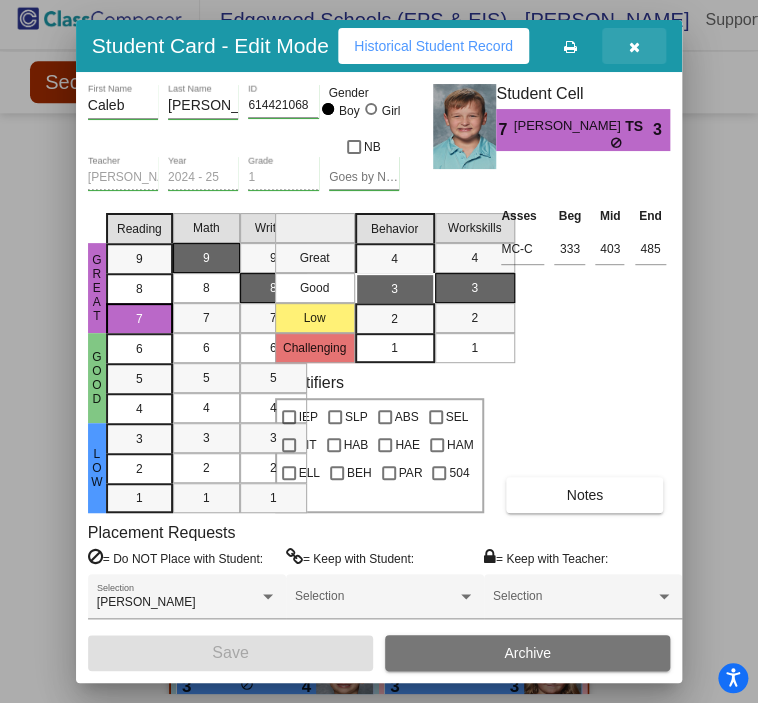 click at bounding box center [634, 46] 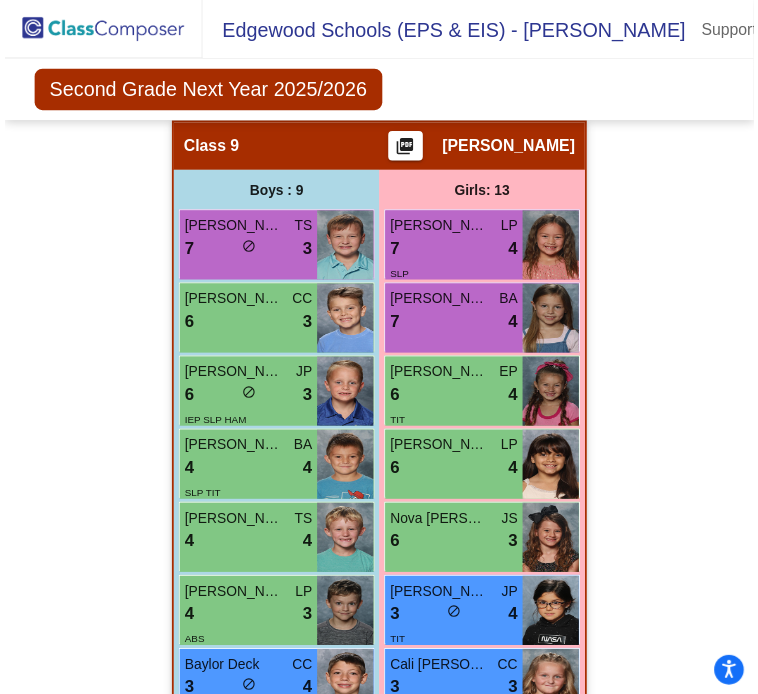 scroll, scrollTop: 9, scrollLeft: 0, axis: vertical 